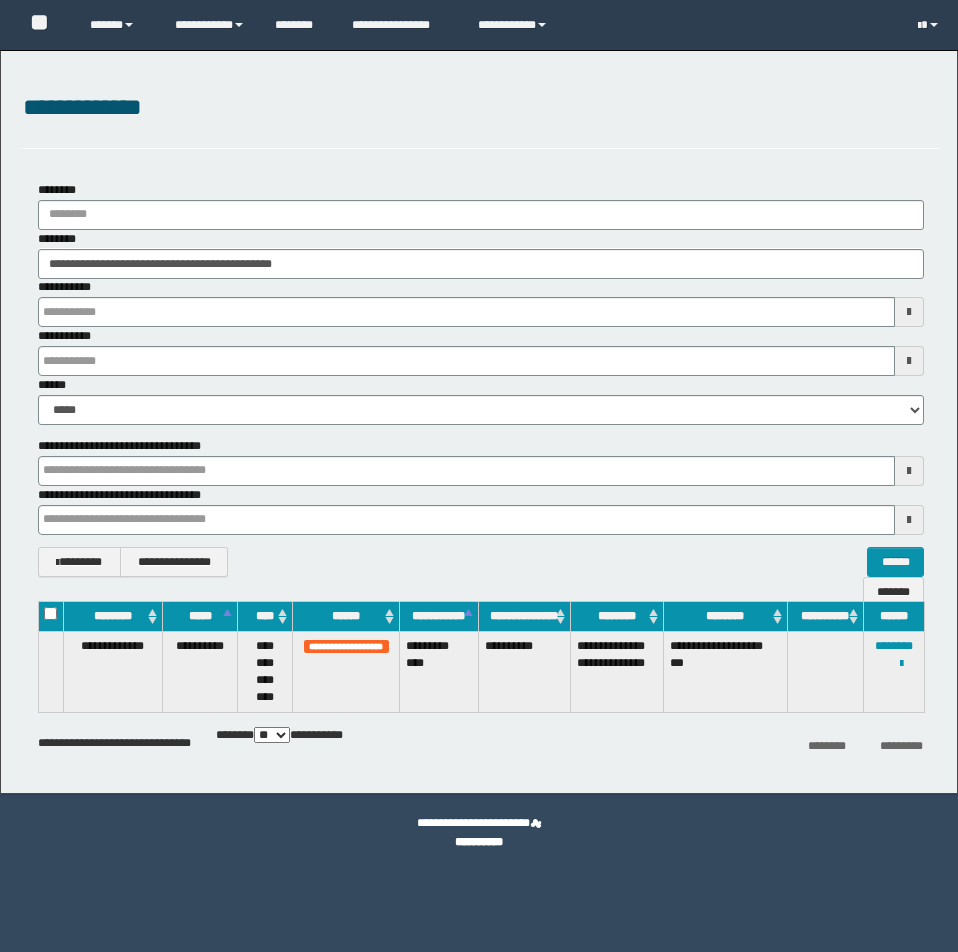 scroll, scrollTop: 0, scrollLeft: 0, axis: both 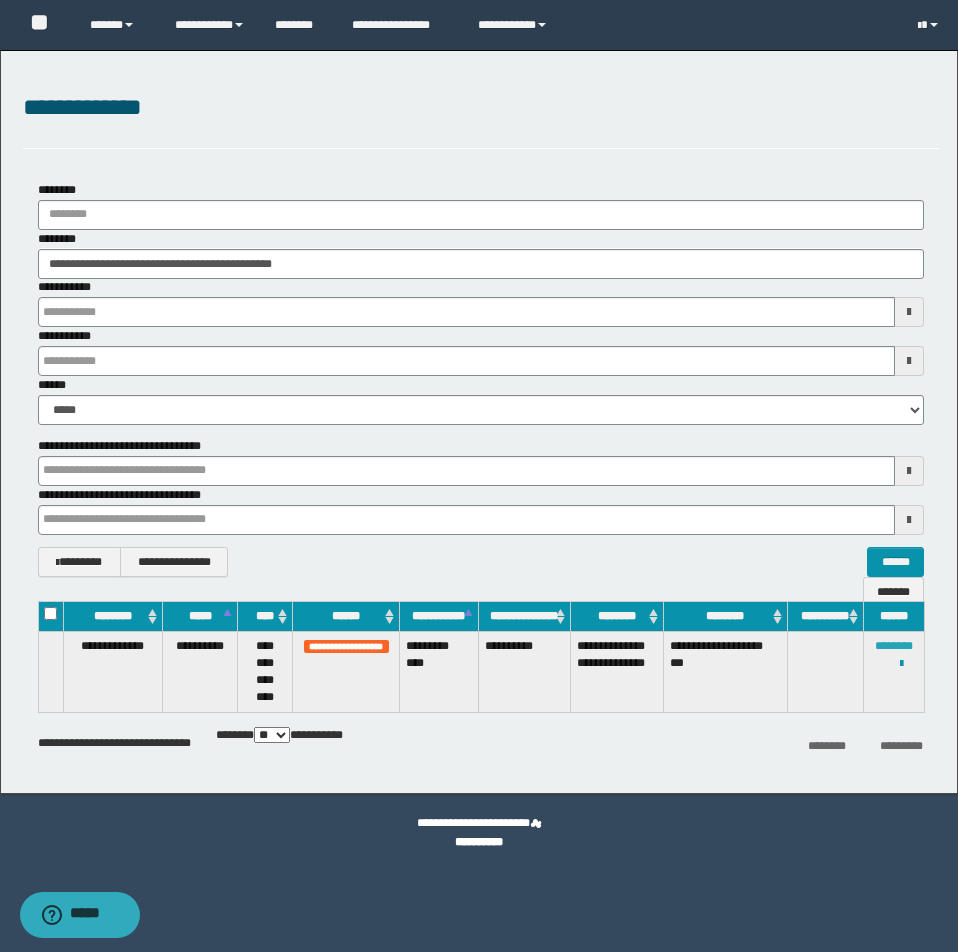 click on "********" at bounding box center [894, 646] 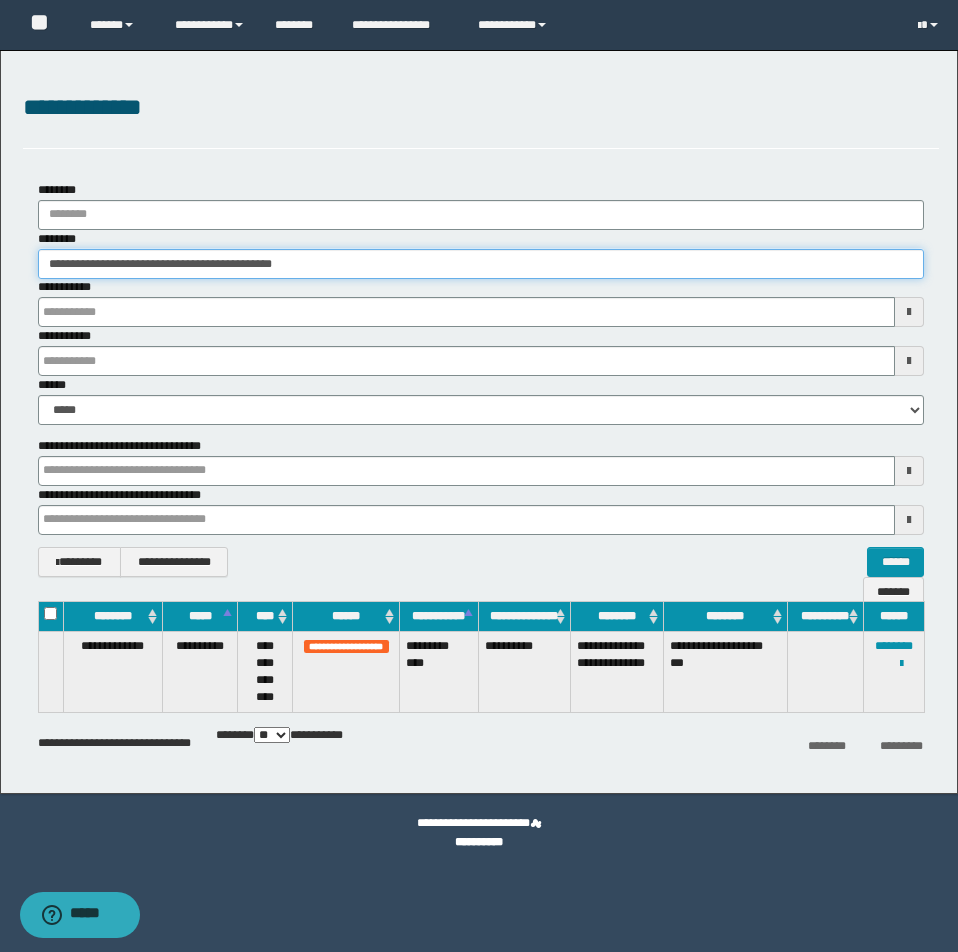 click on "**********" at bounding box center [481, 264] 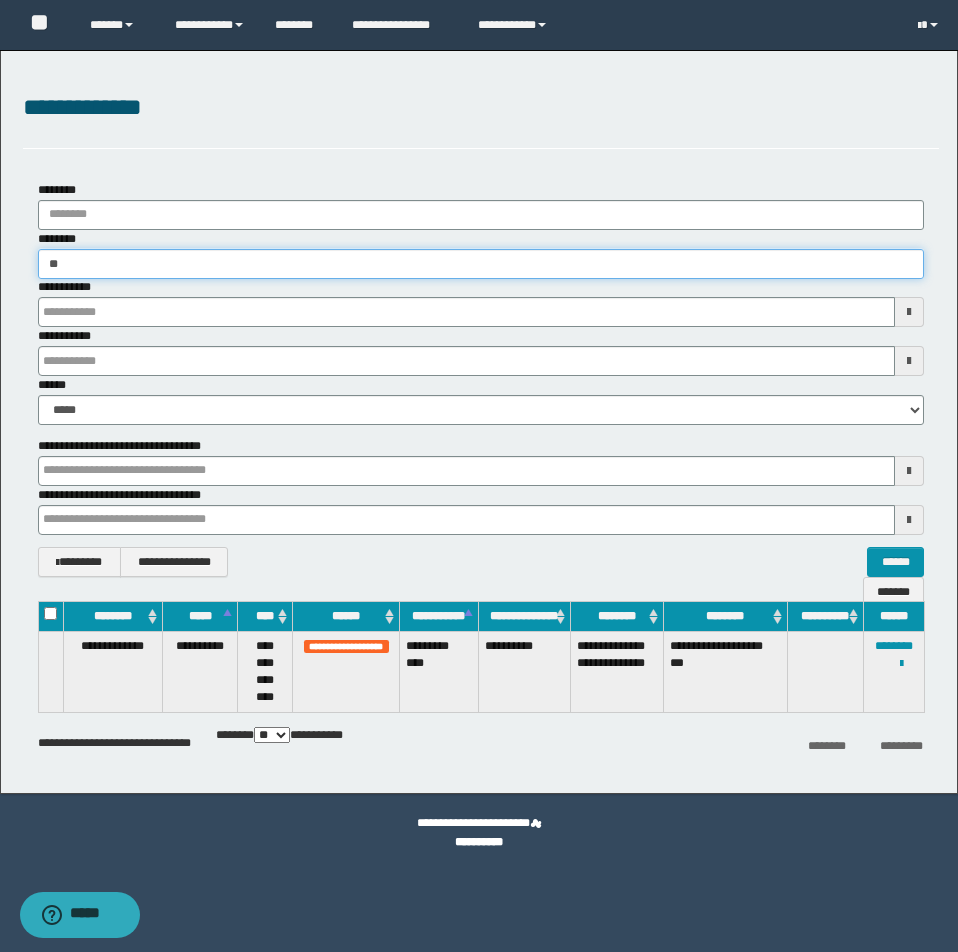 type on "*" 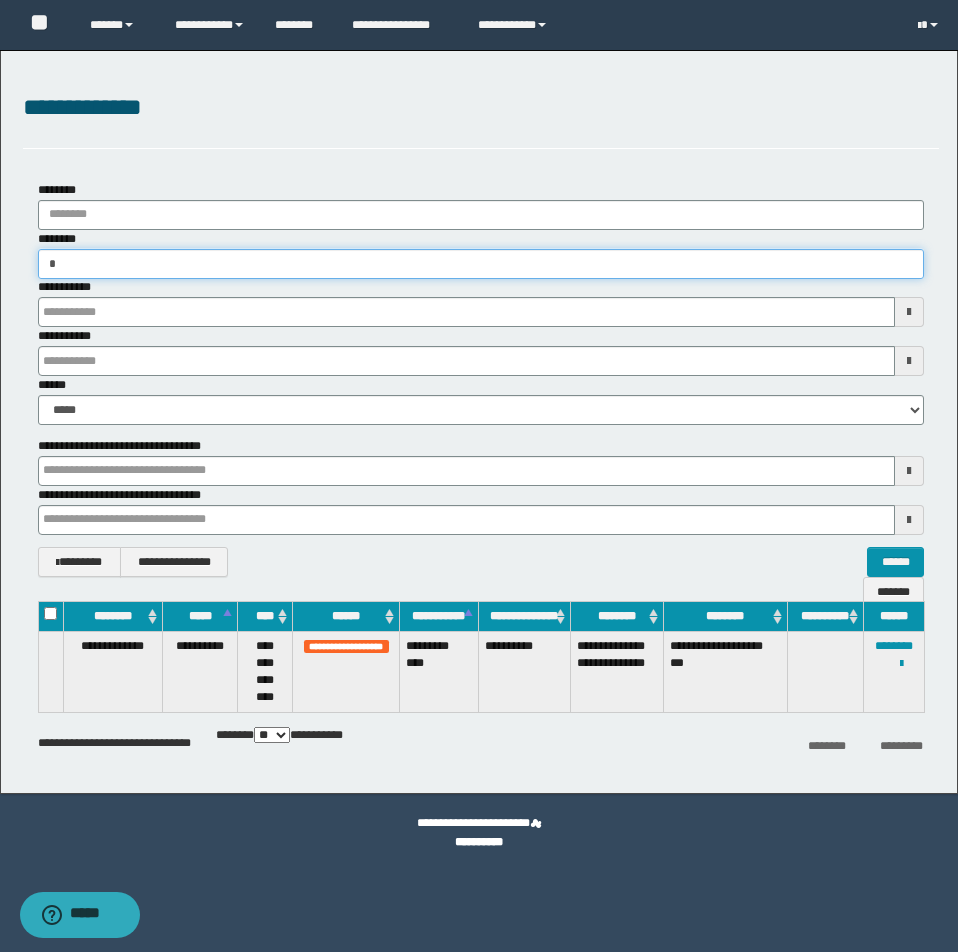 type on "**" 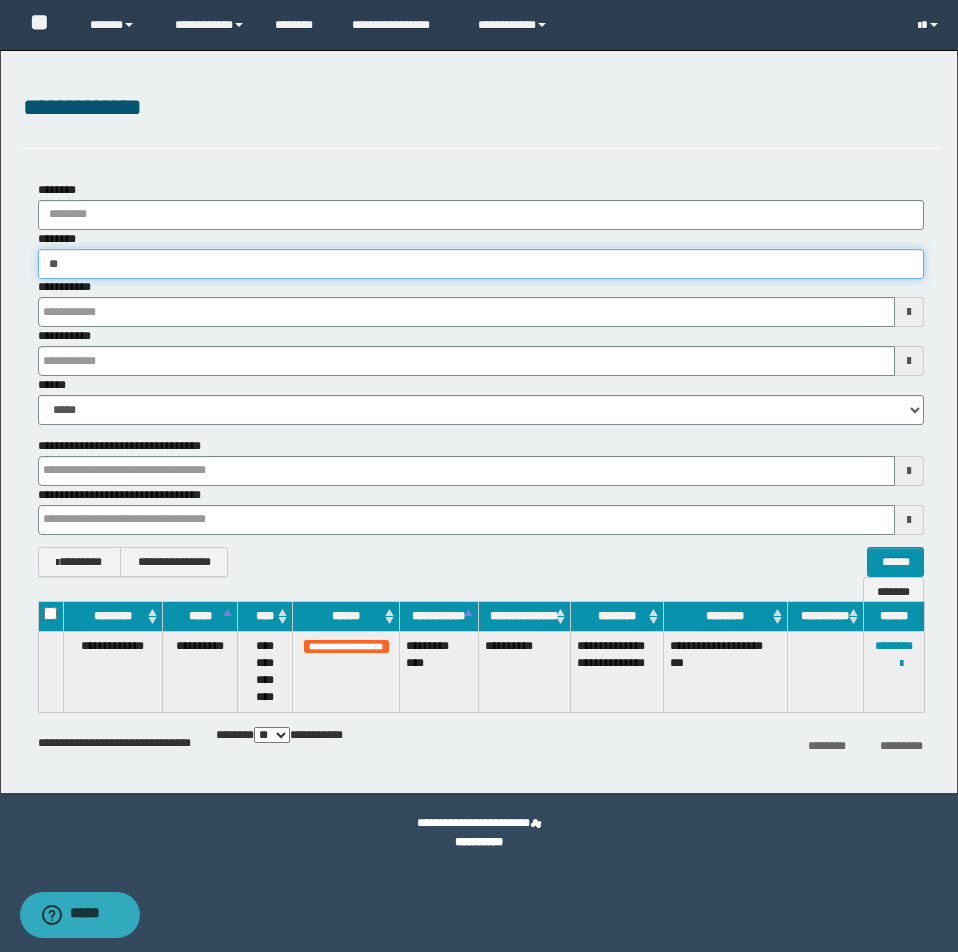 type on "**" 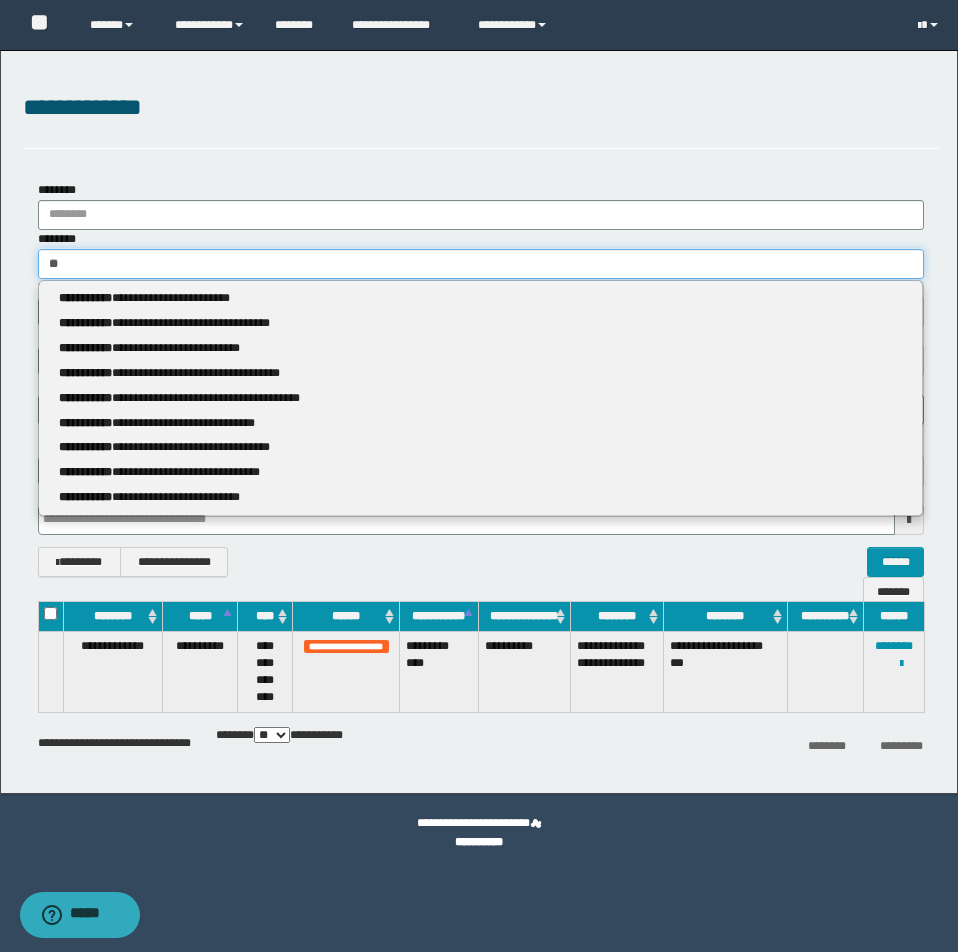 type 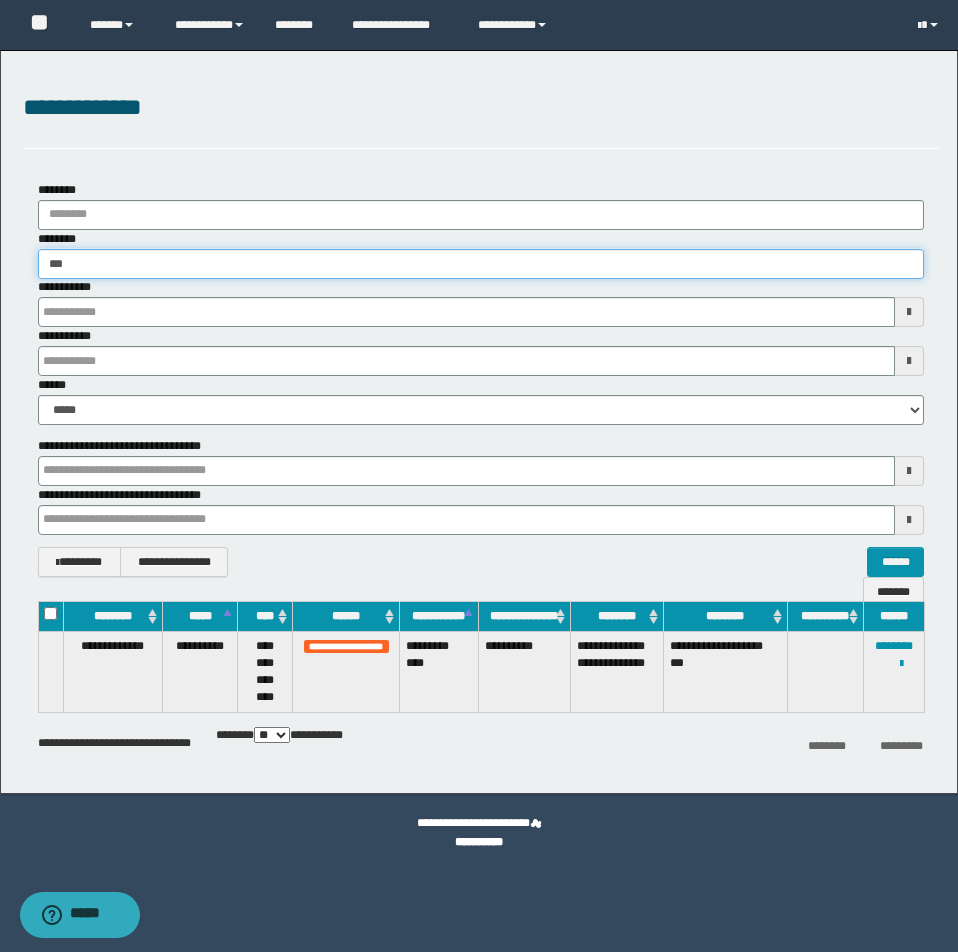 type on "****" 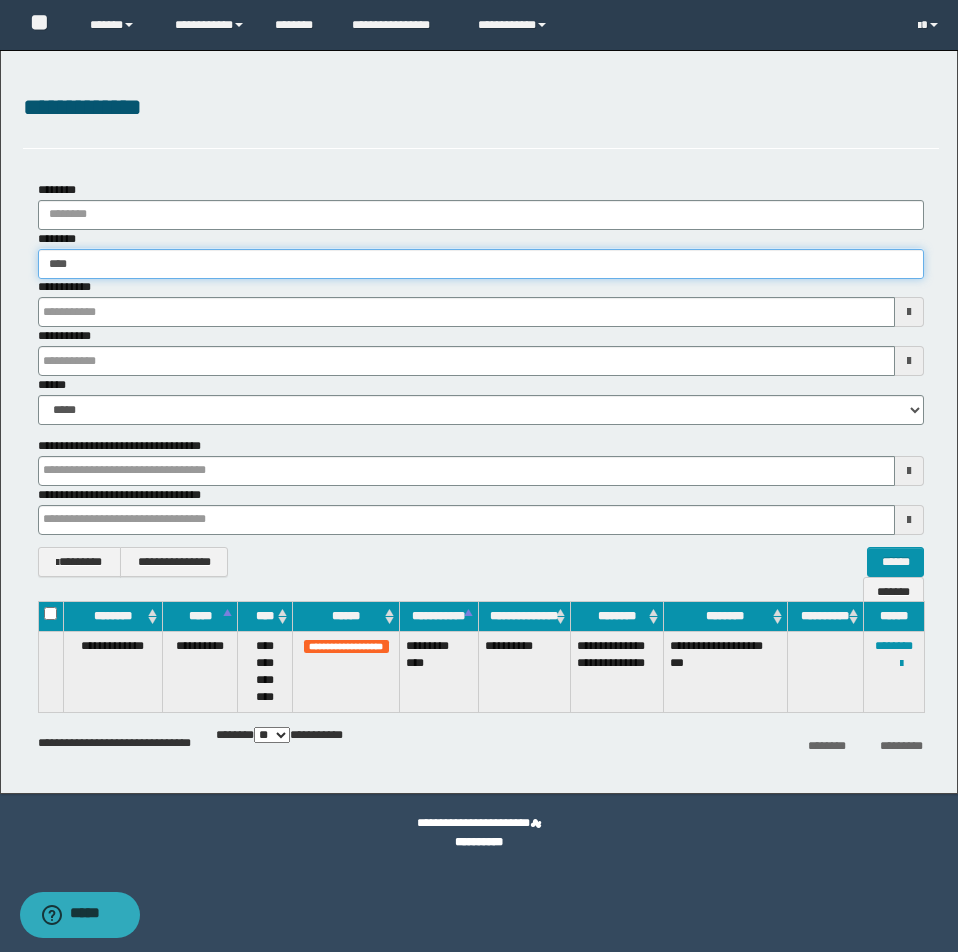 type on "****" 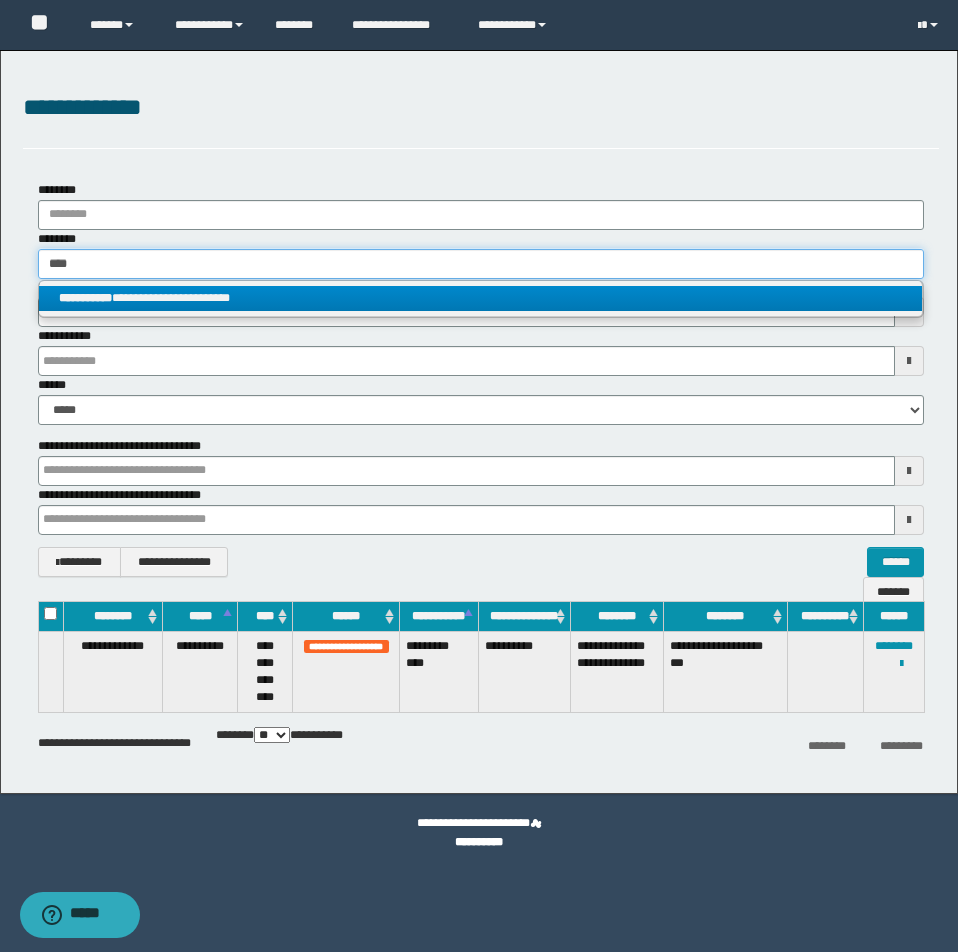 type on "****" 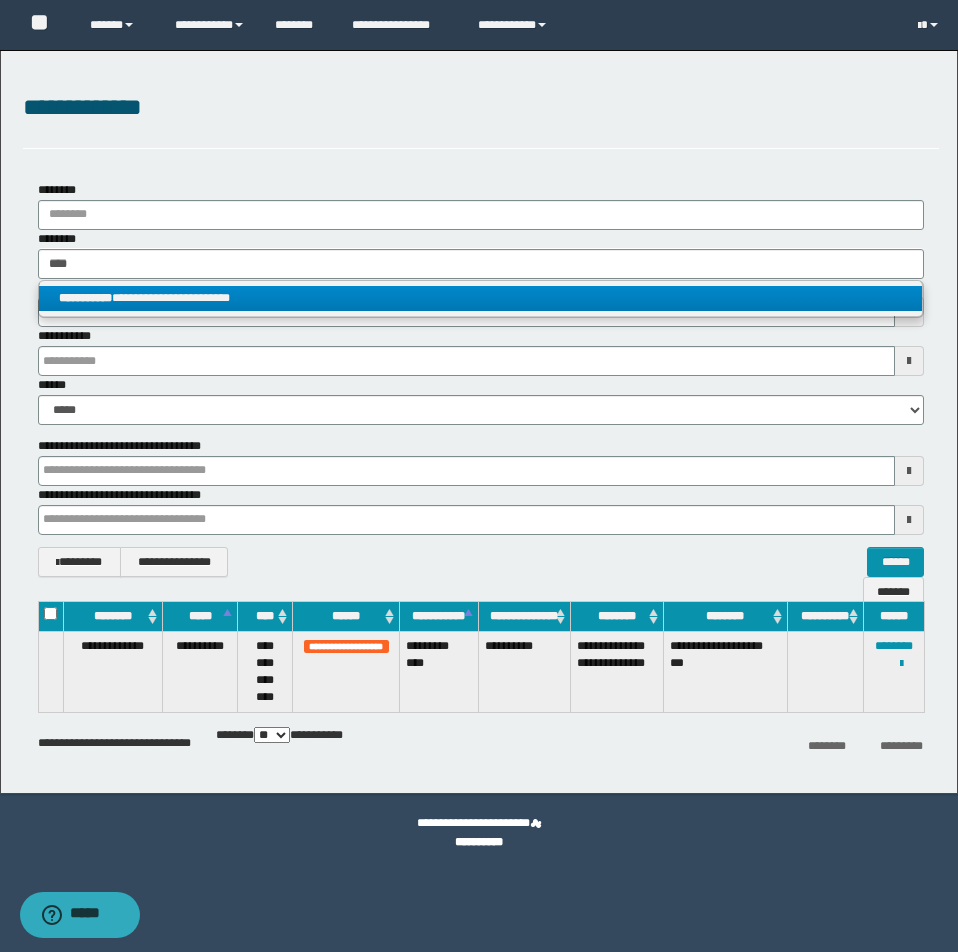 click on "**********" at bounding box center [480, 298] 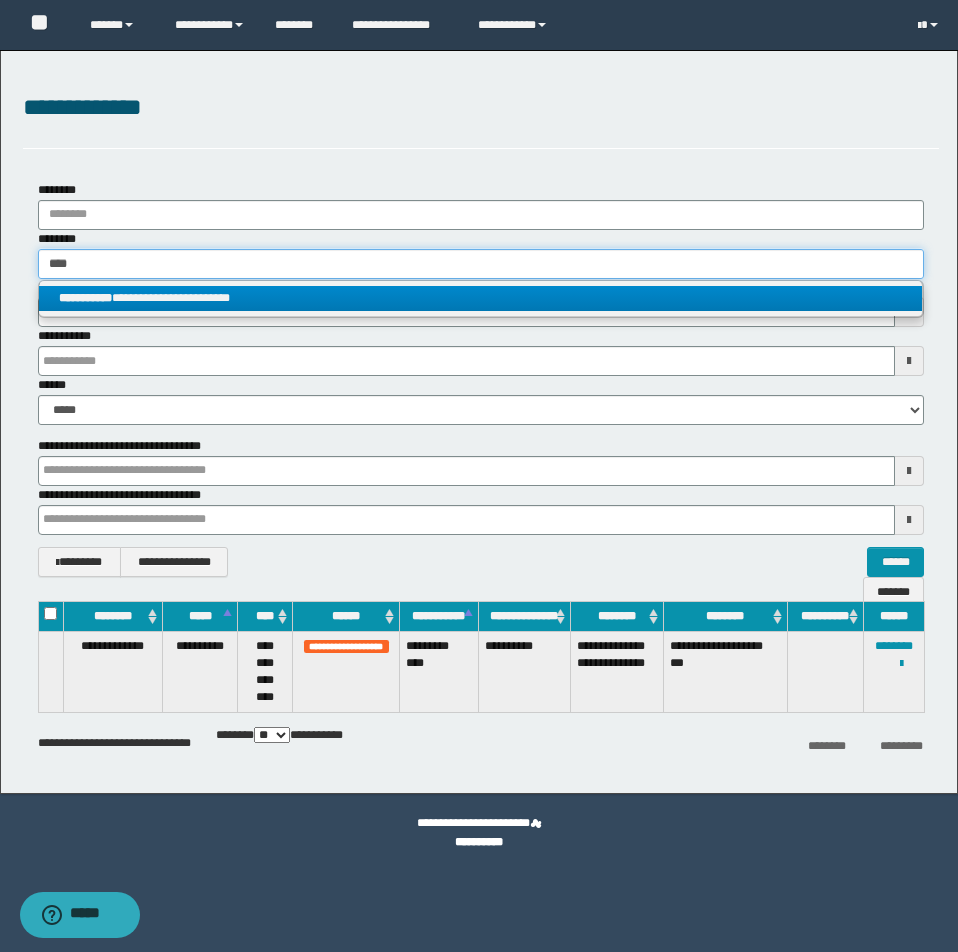 type 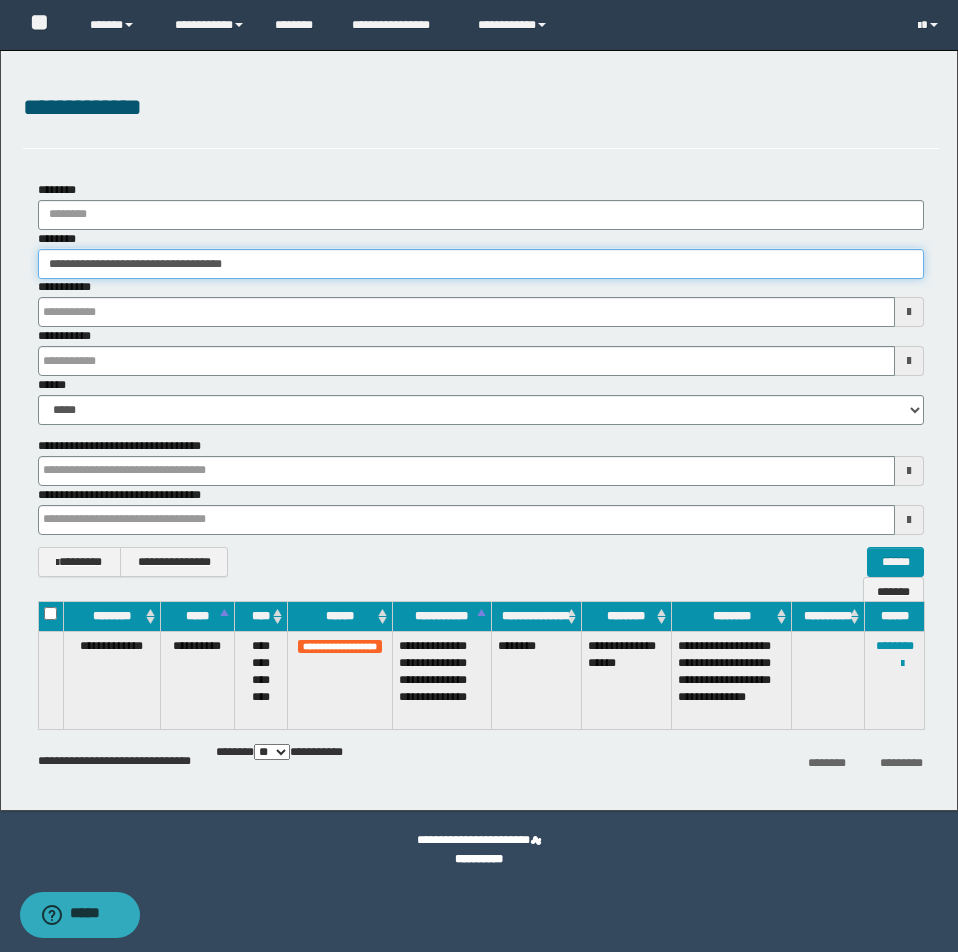 drag, startPoint x: 50, startPoint y: 263, endPoint x: 310, endPoint y: 271, distance: 260.12305 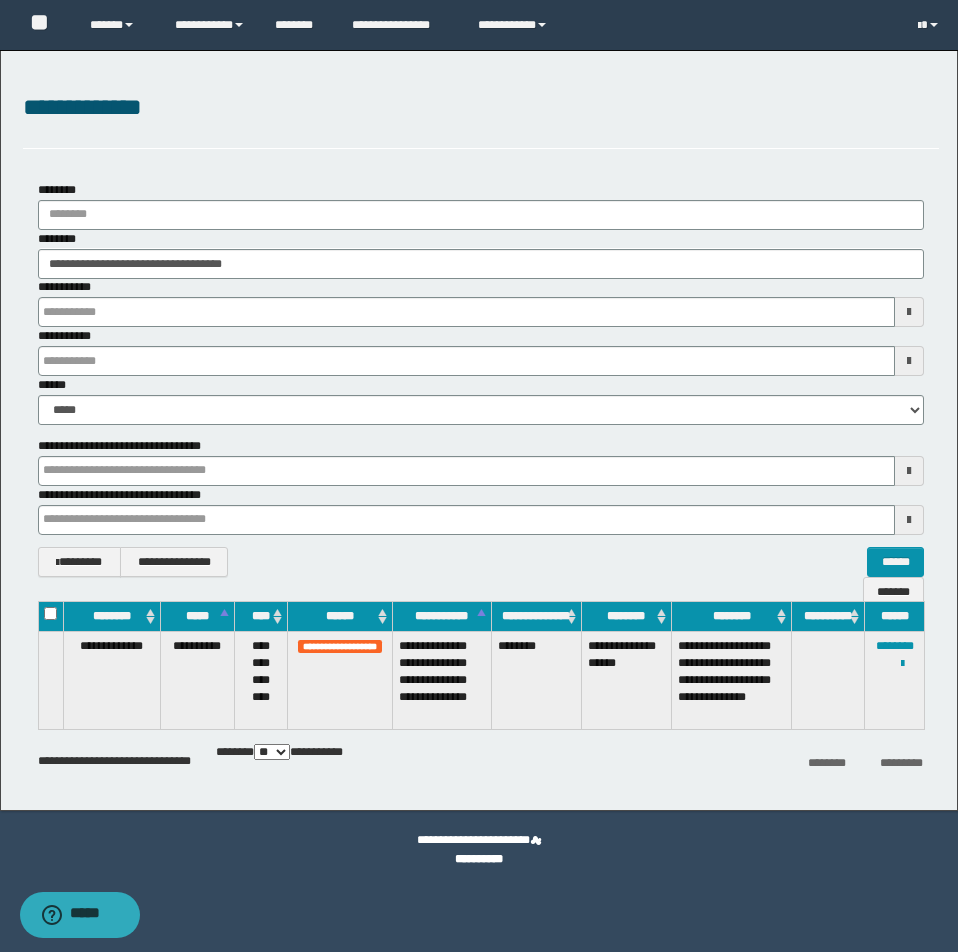 click at bounding box center (0, 0) 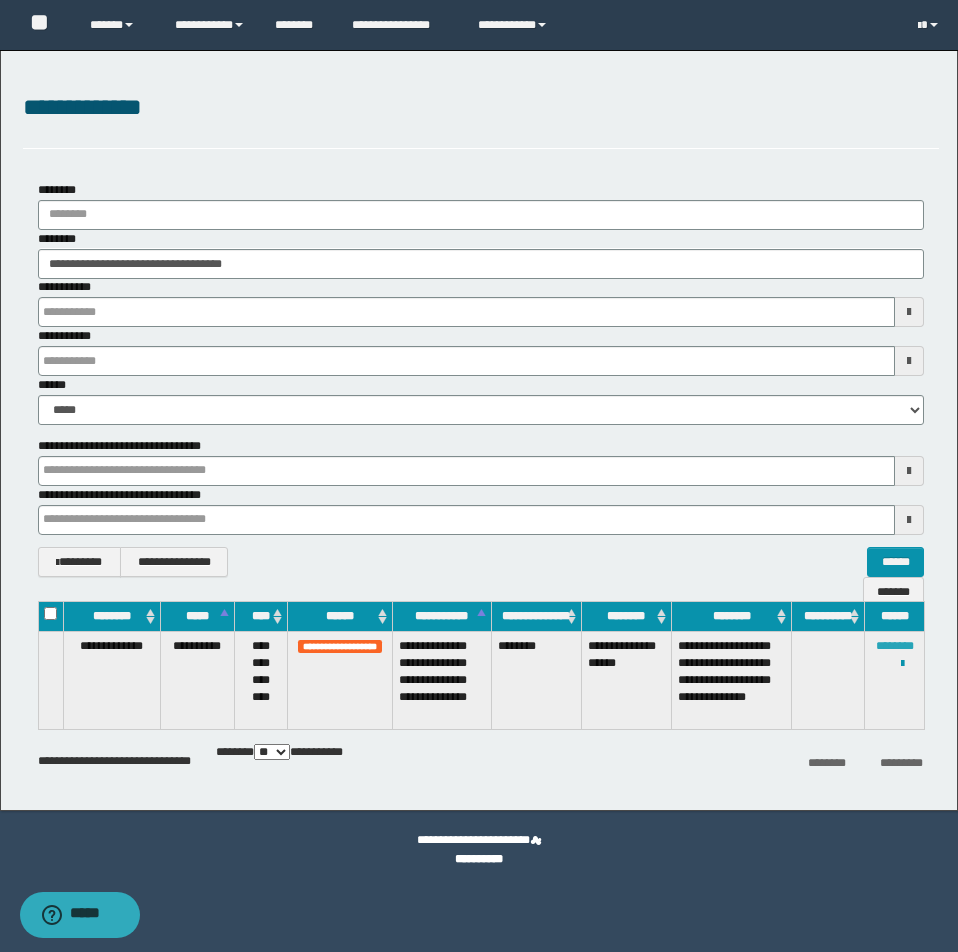 click on "********" at bounding box center (895, 646) 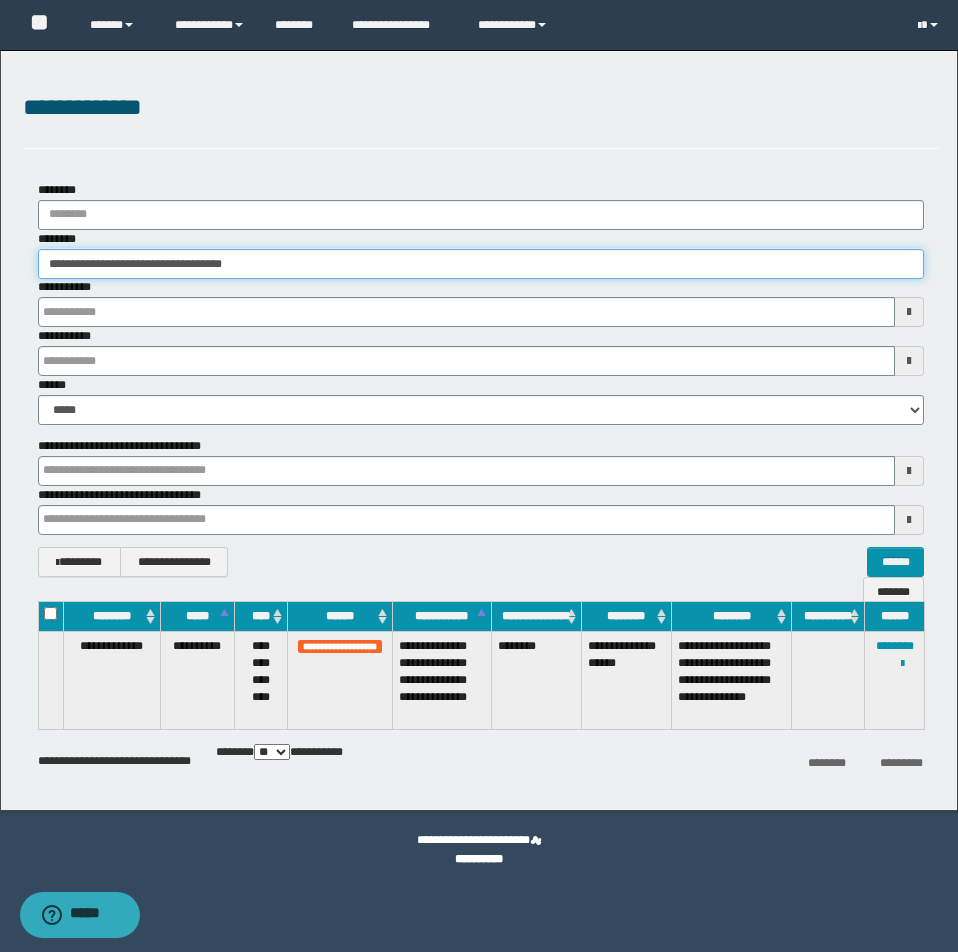 click on "**********" at bounding box center (481, 264) 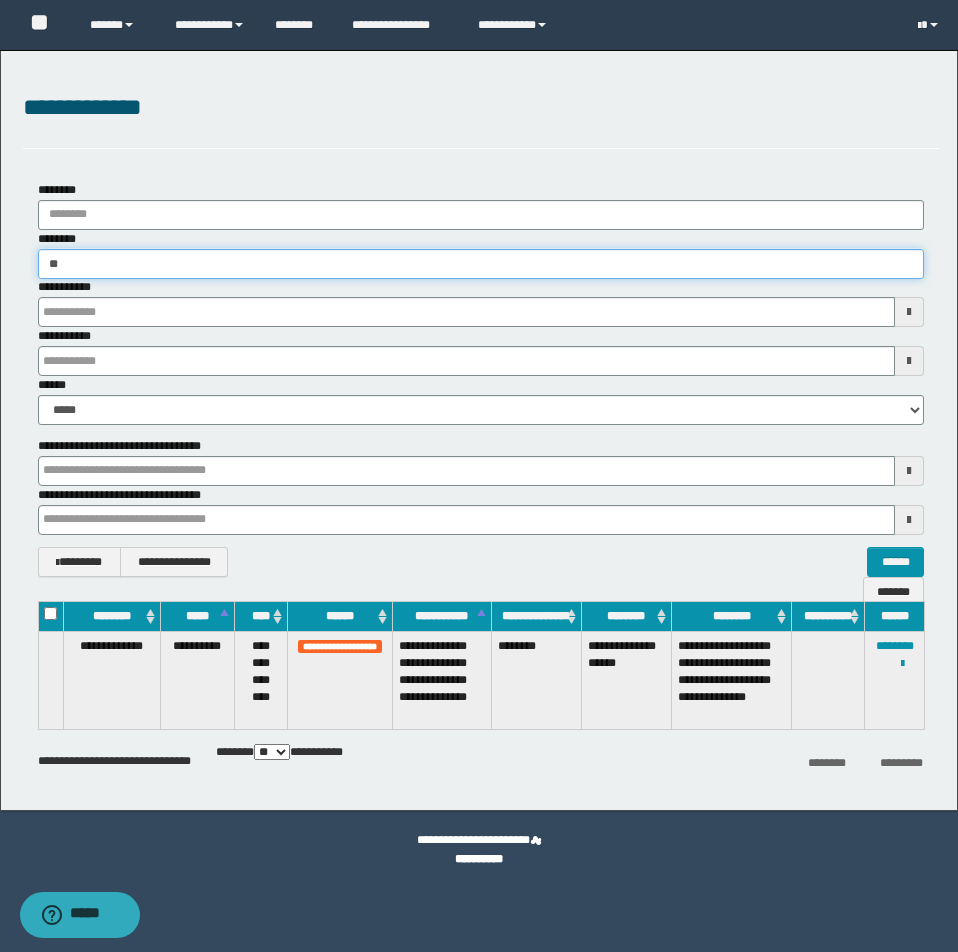type on "*" 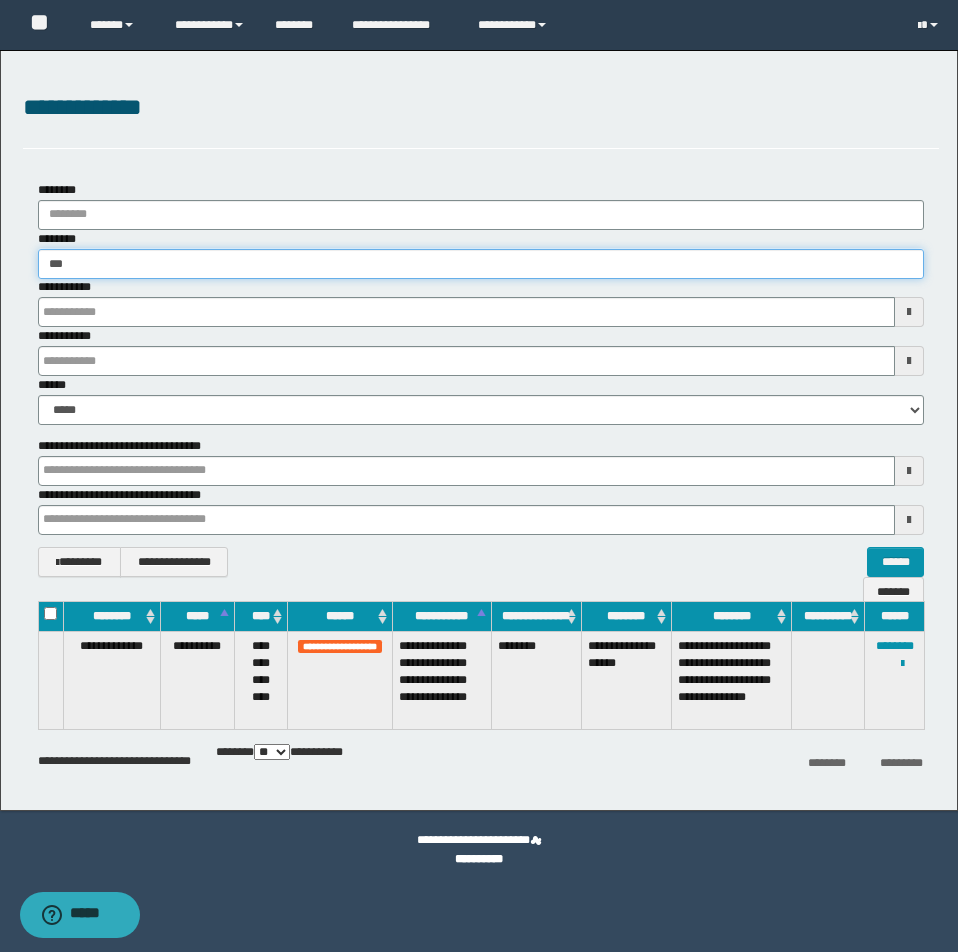 type on "**" 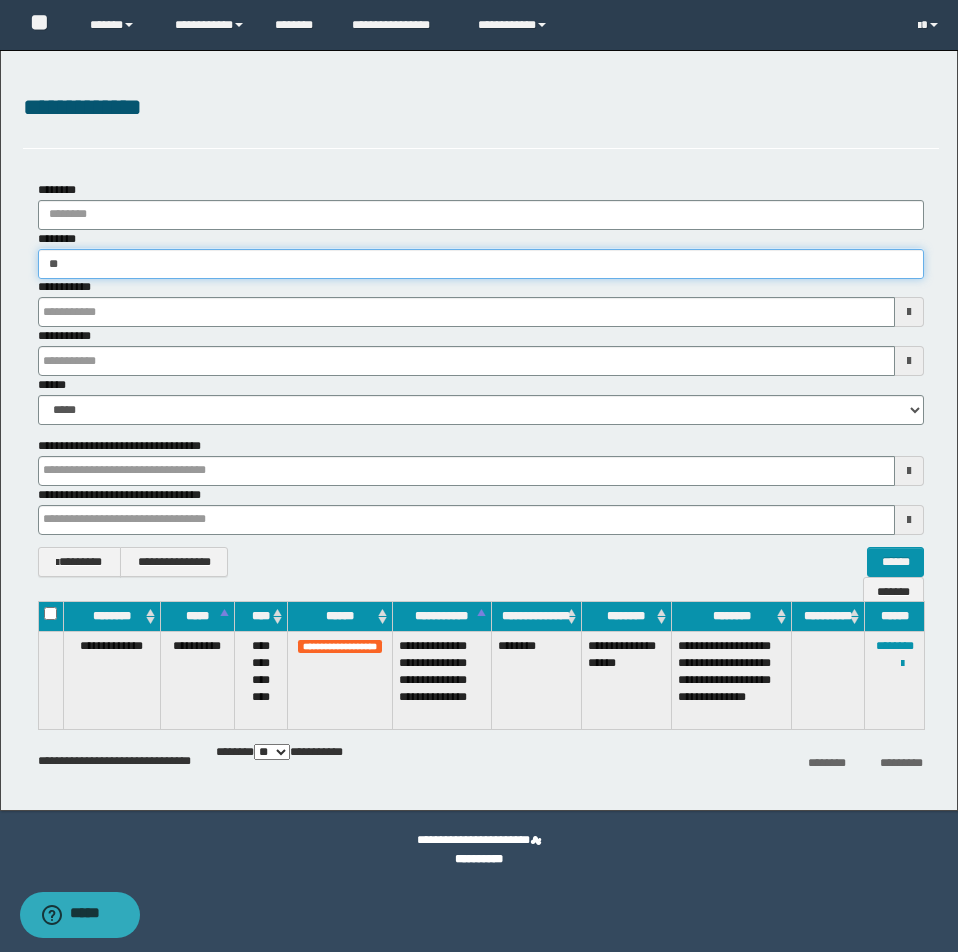 type on "**" 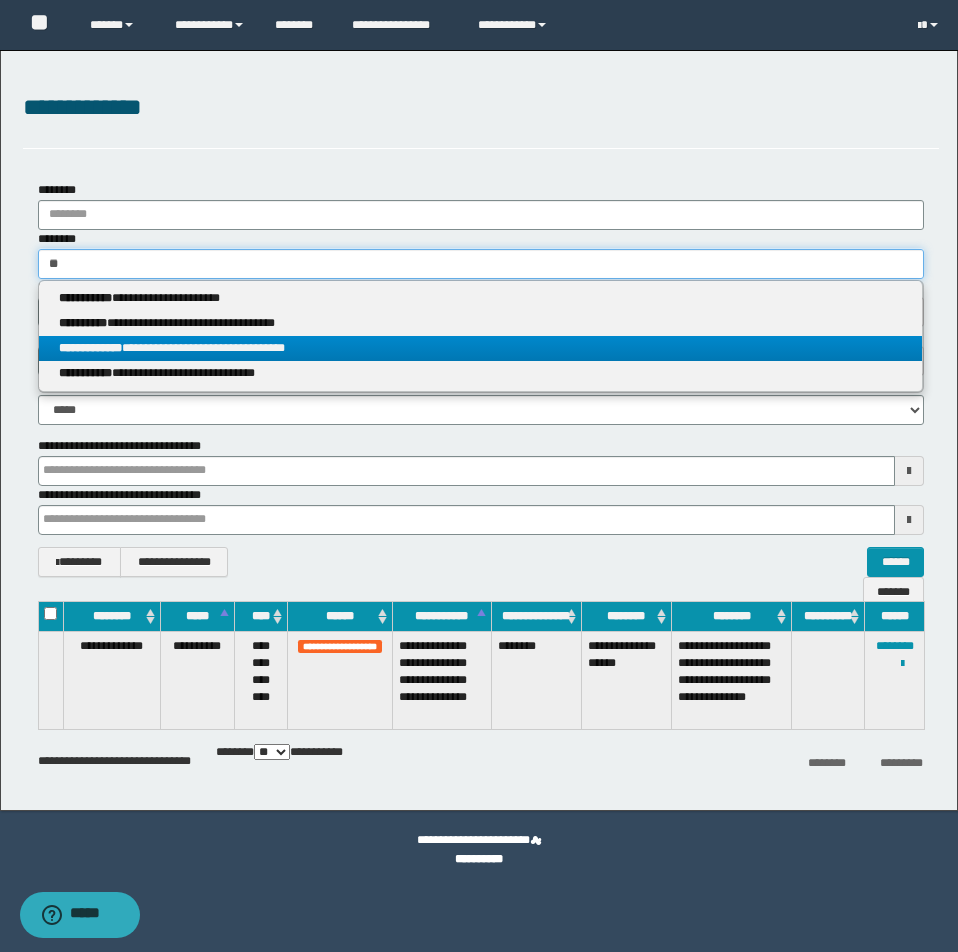 type on "**" 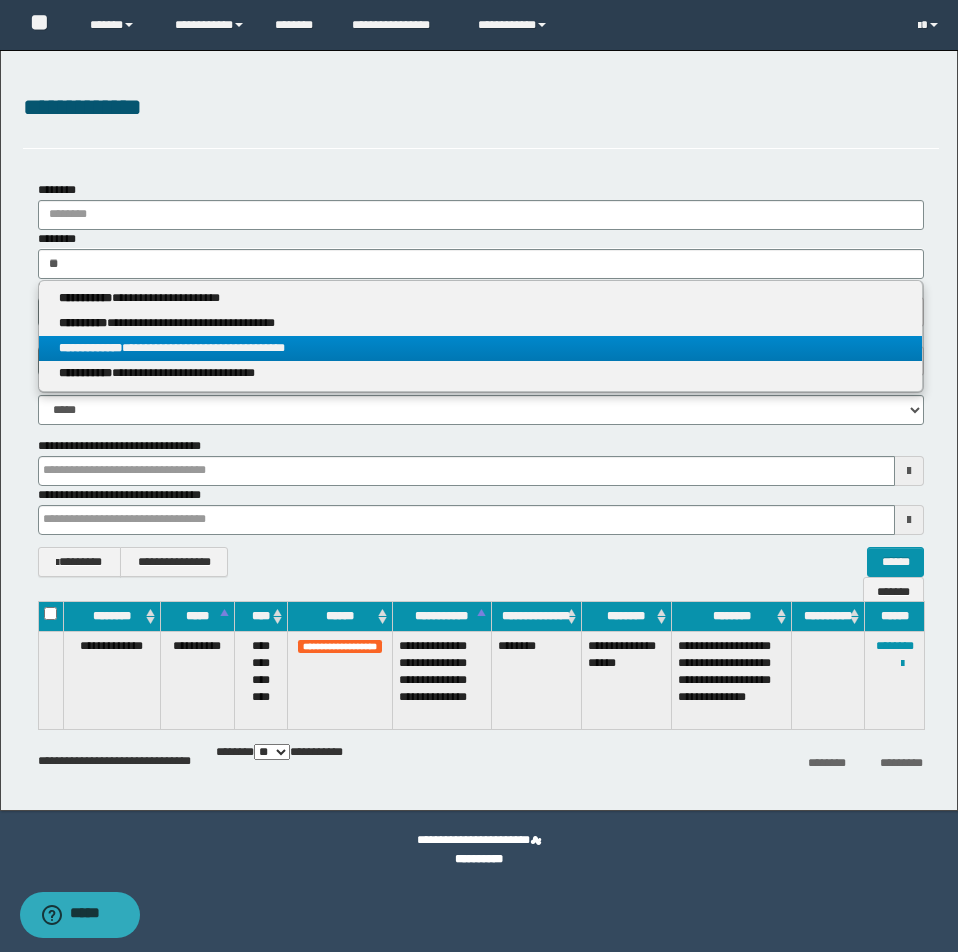 click on "**********" at bounding box center (480, 348) 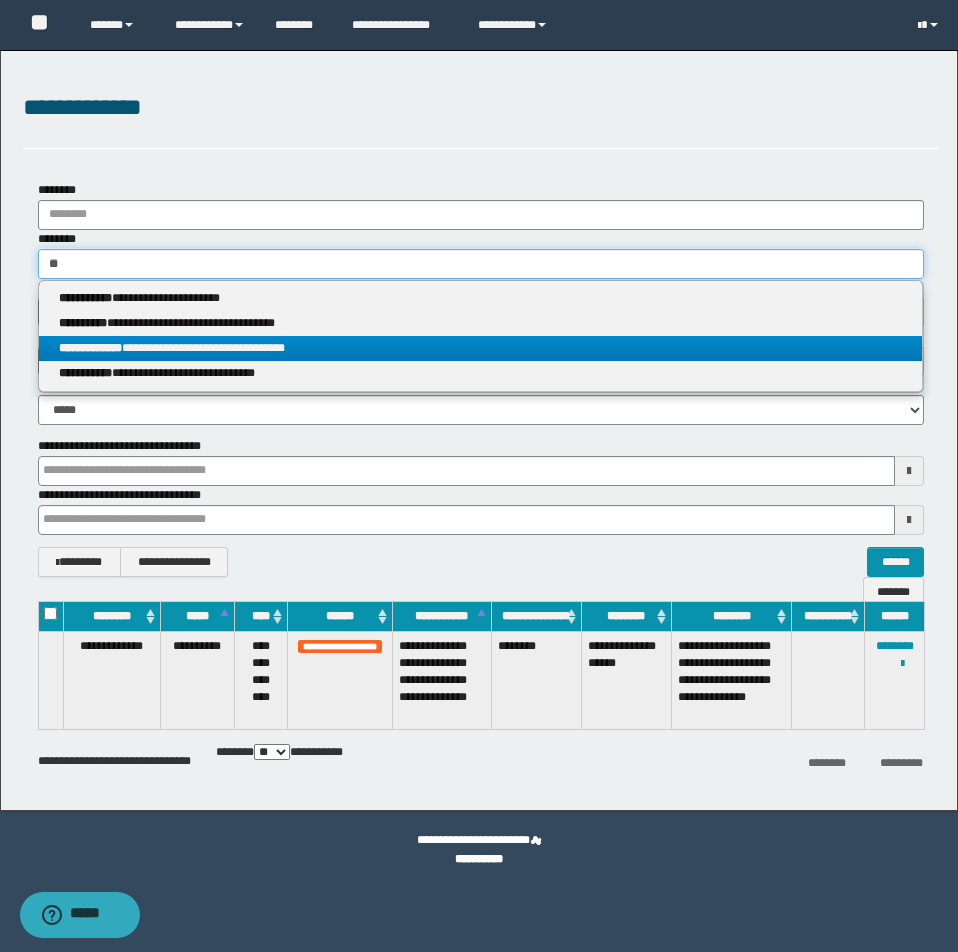 type 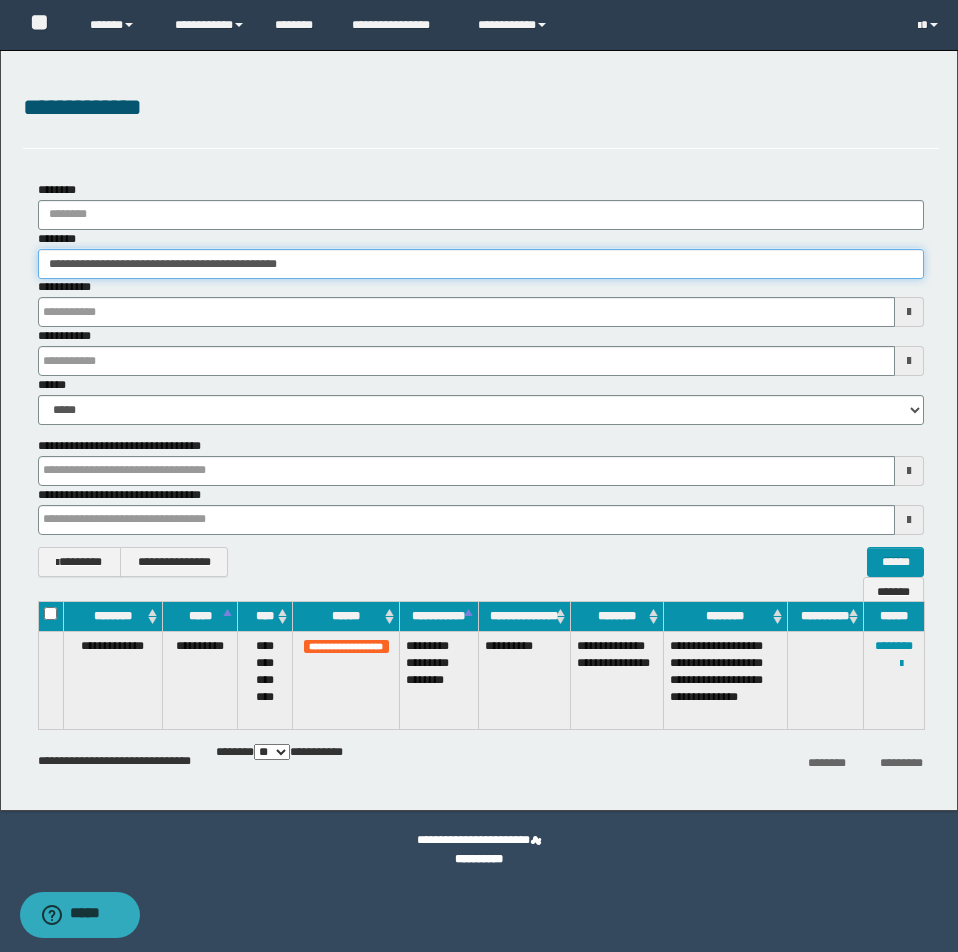 drag, startPoint x: 49, startPoint y: 262, endPoint x: 363, endPoint y: 273, distance: 314.19263 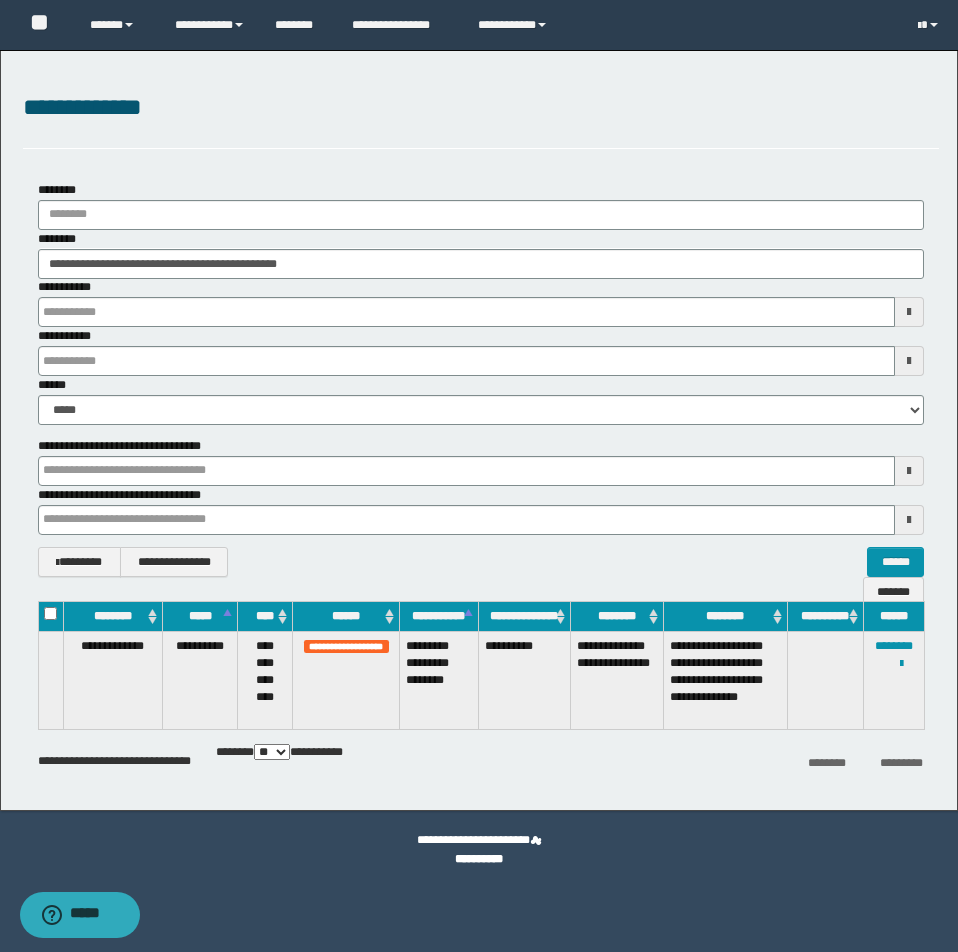 click at bounding box center (0, 0) 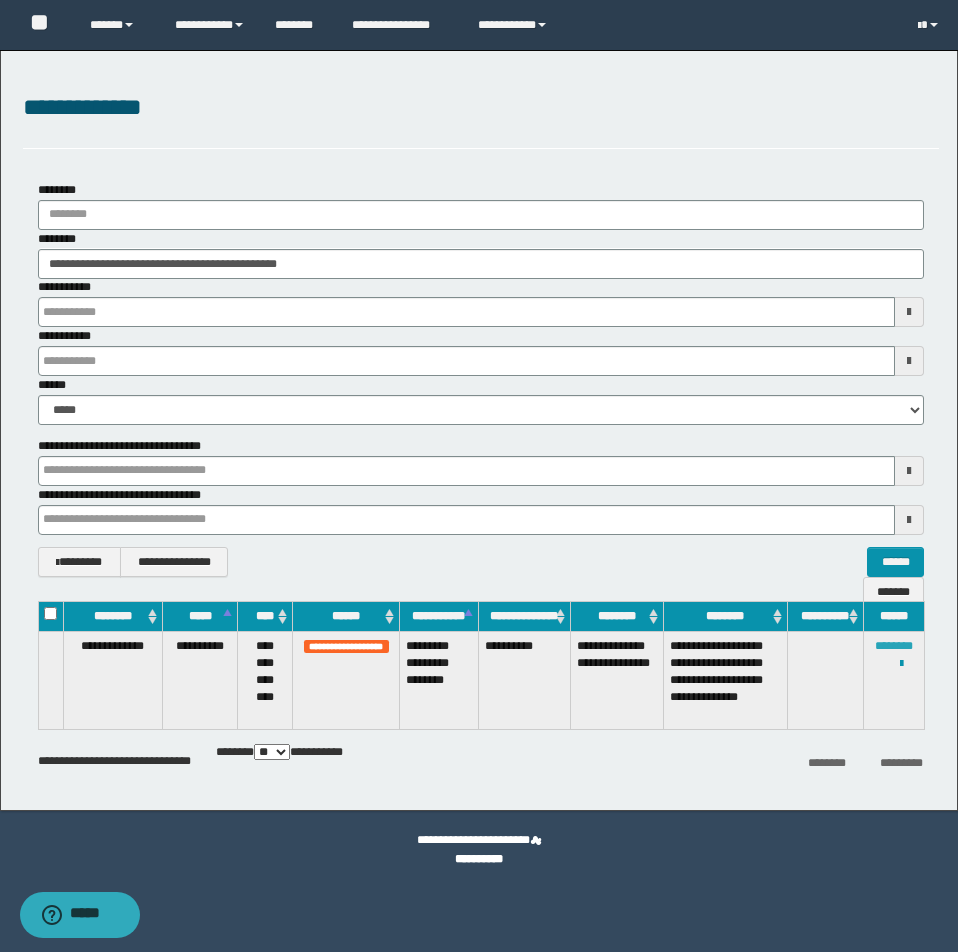 click on "********" at bounding box center [894, 646] 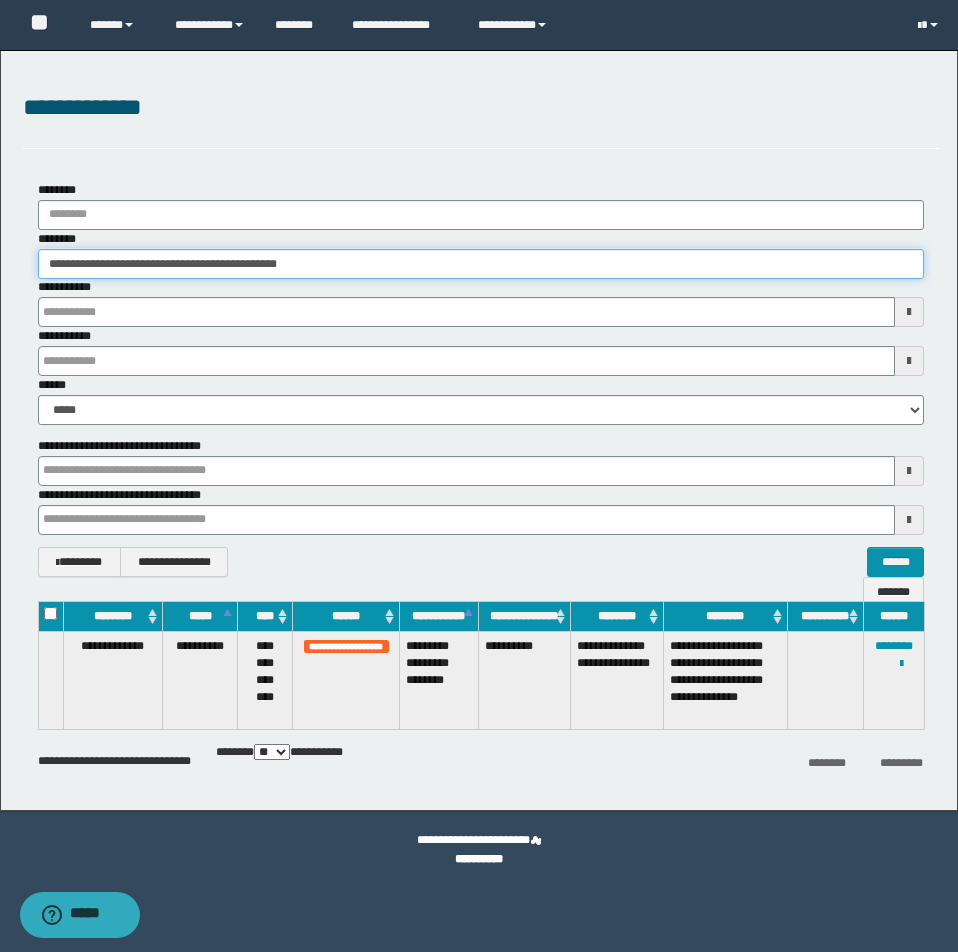 click on "**********" at bounding box center [481, 264] 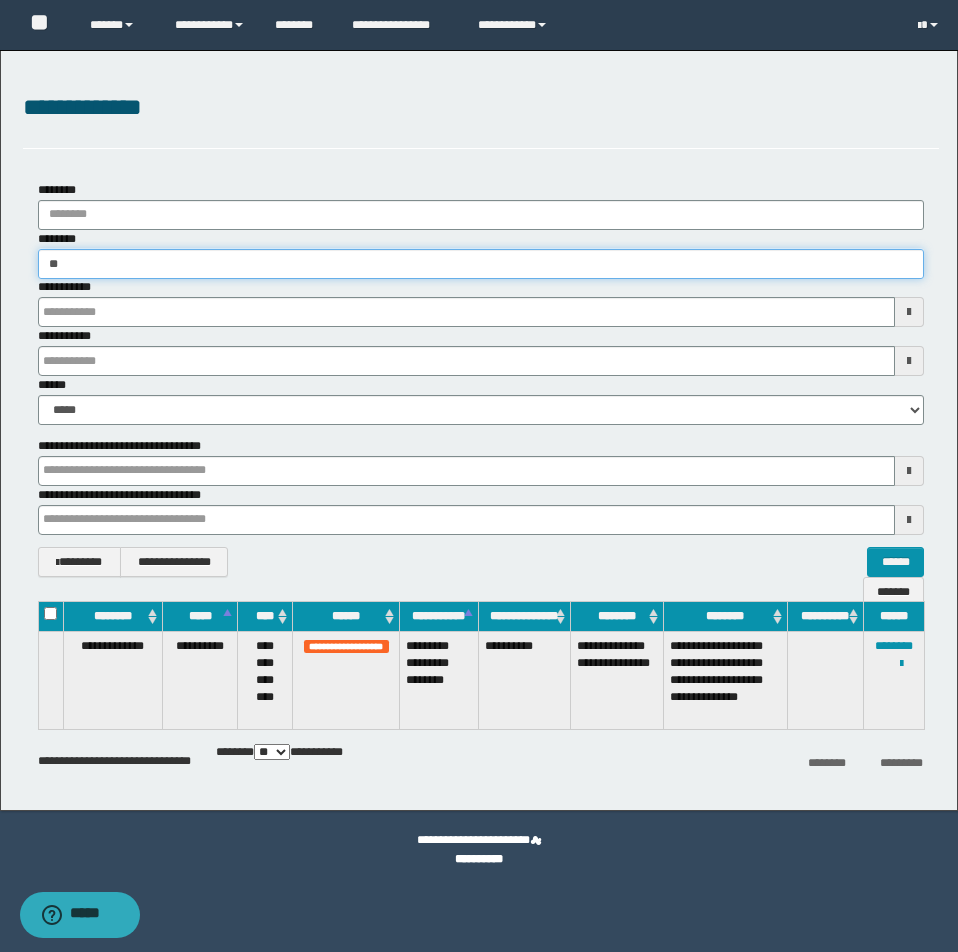 type on "*" 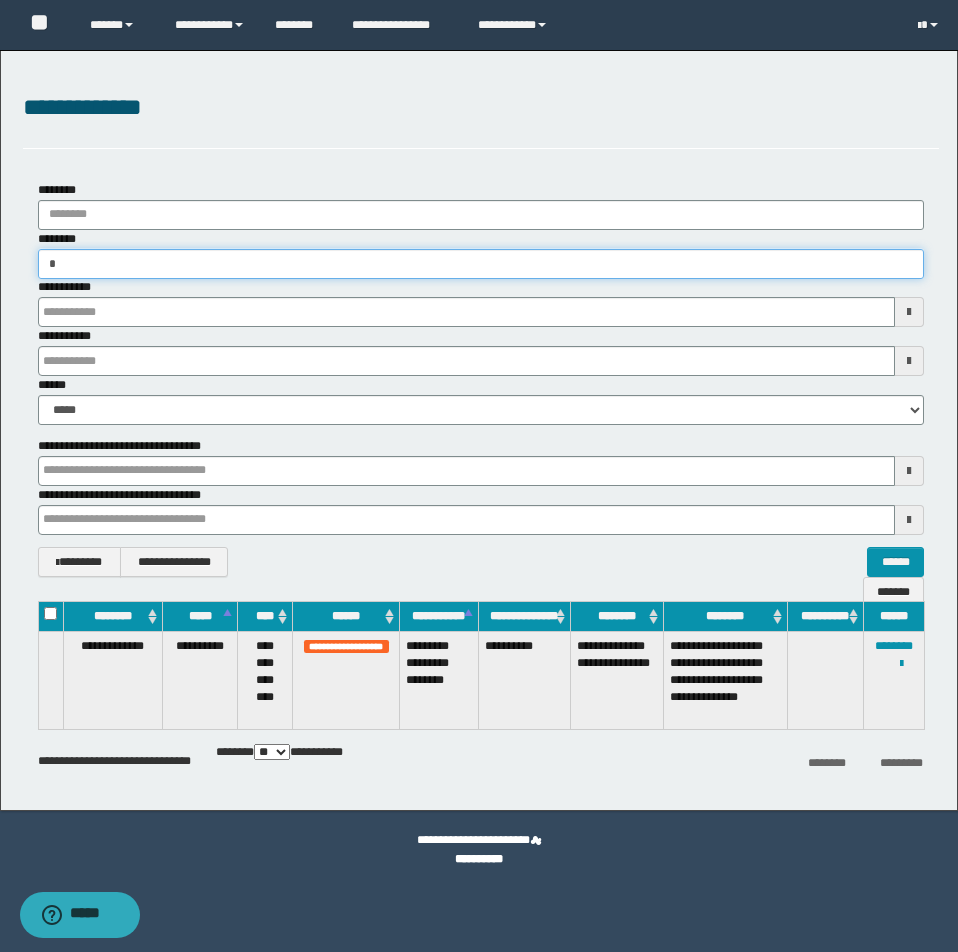 type on "**" 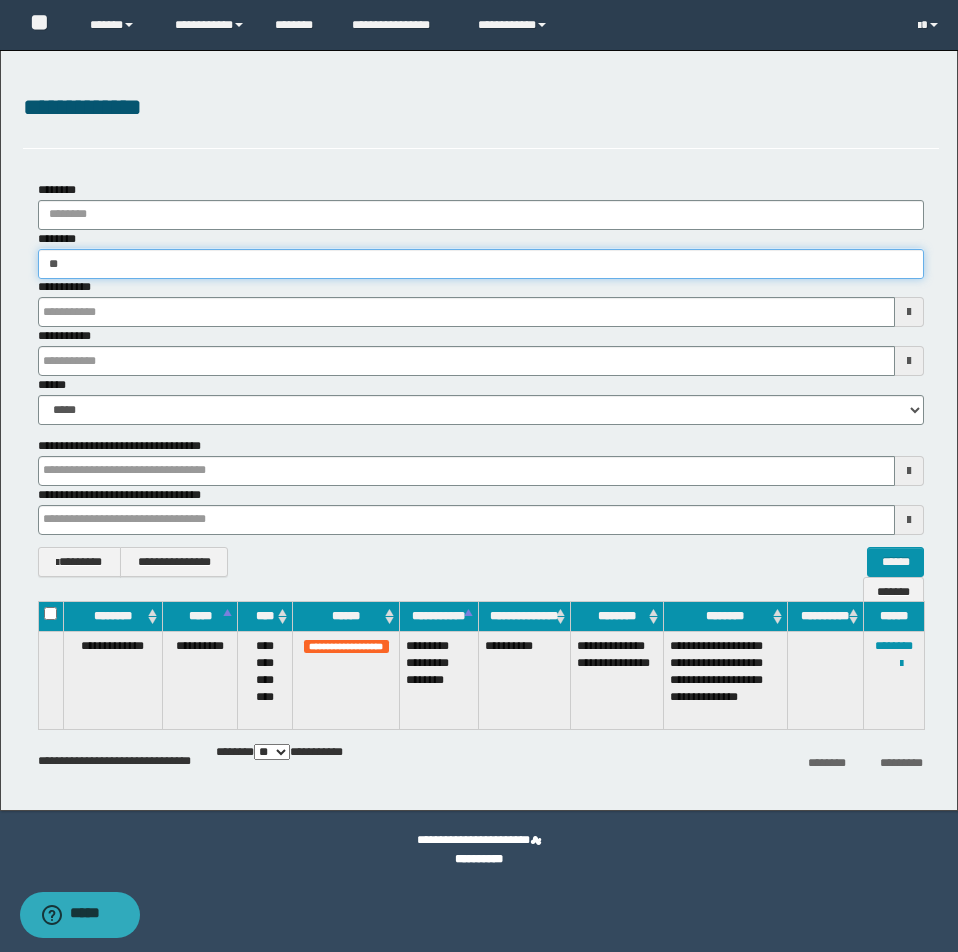 type on "**" 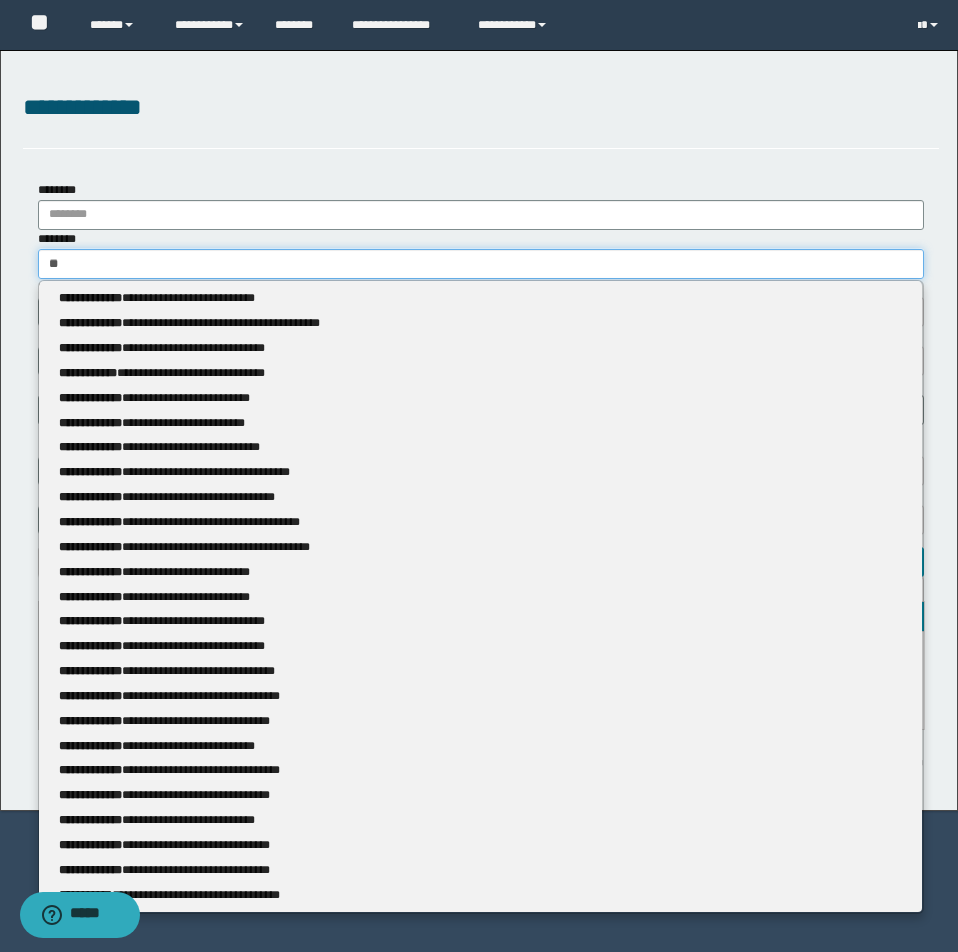 type 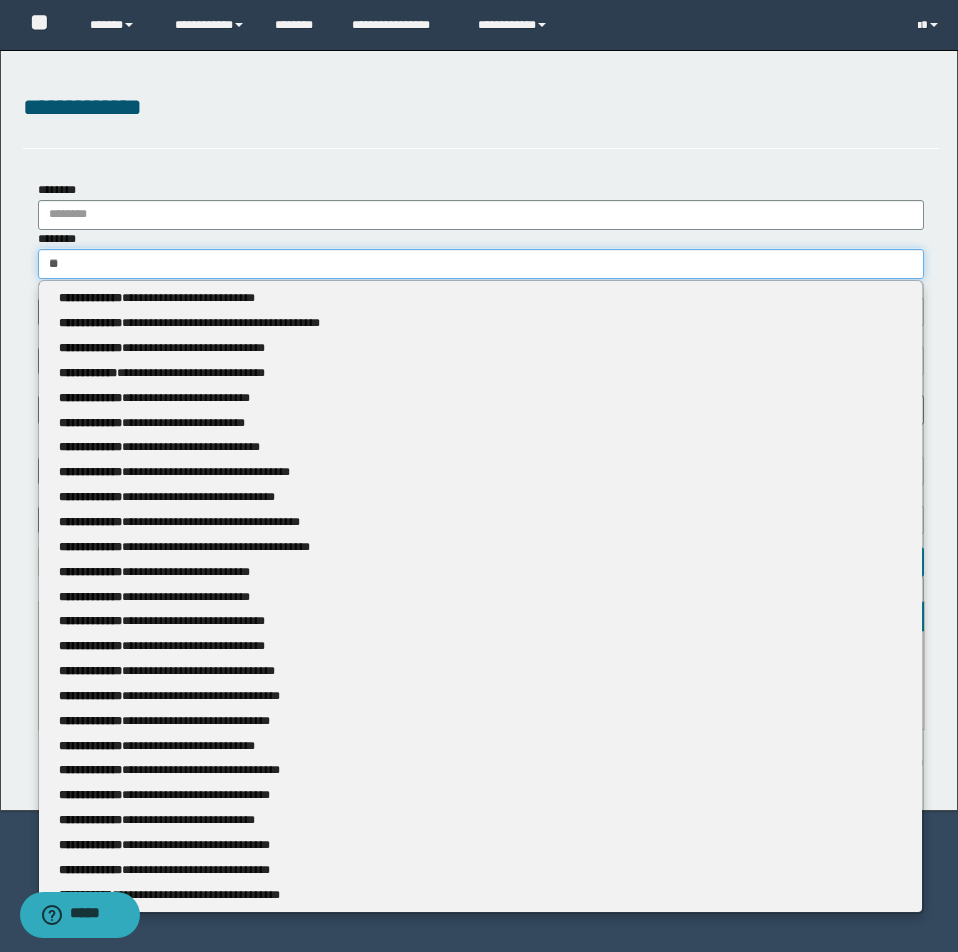 type on "***" 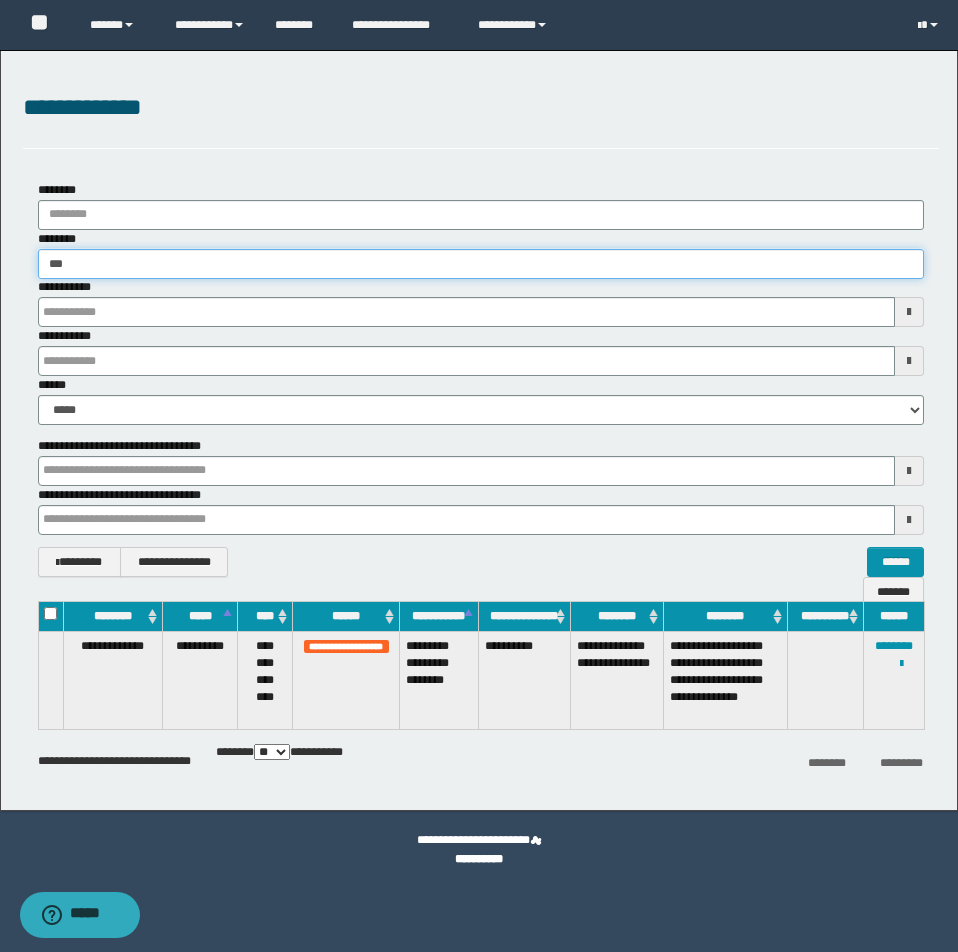 type on "***" 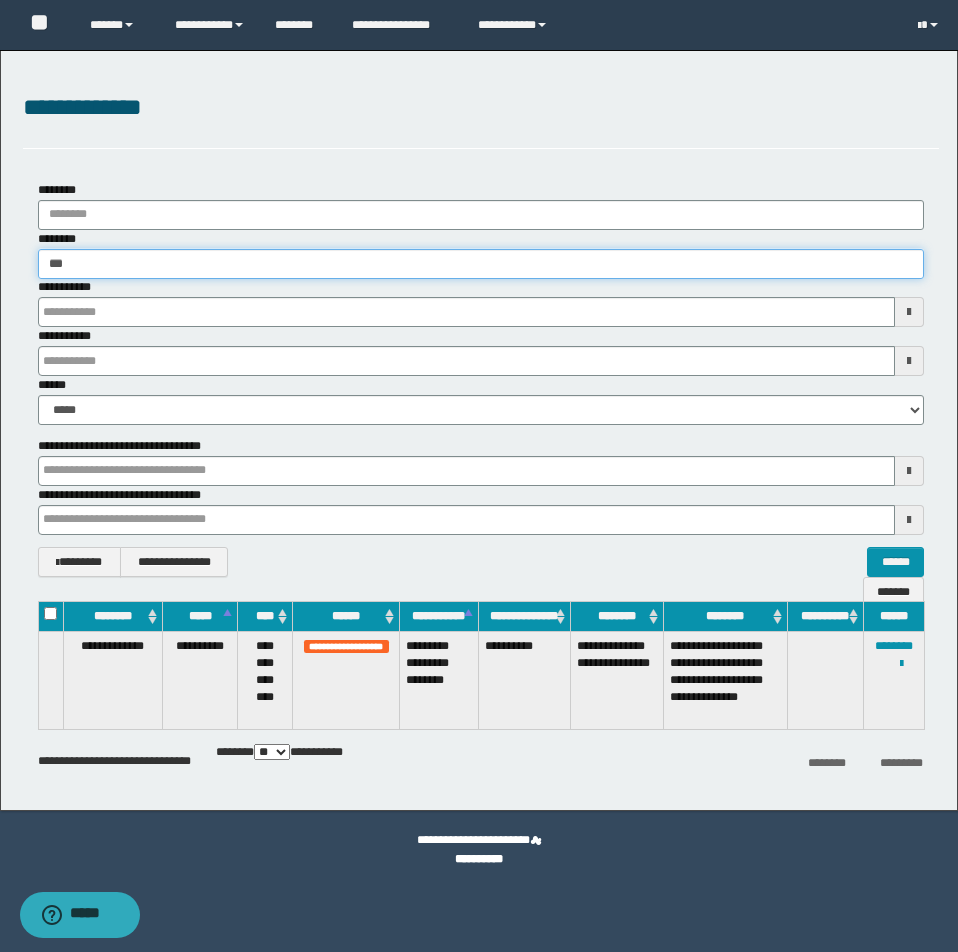 type 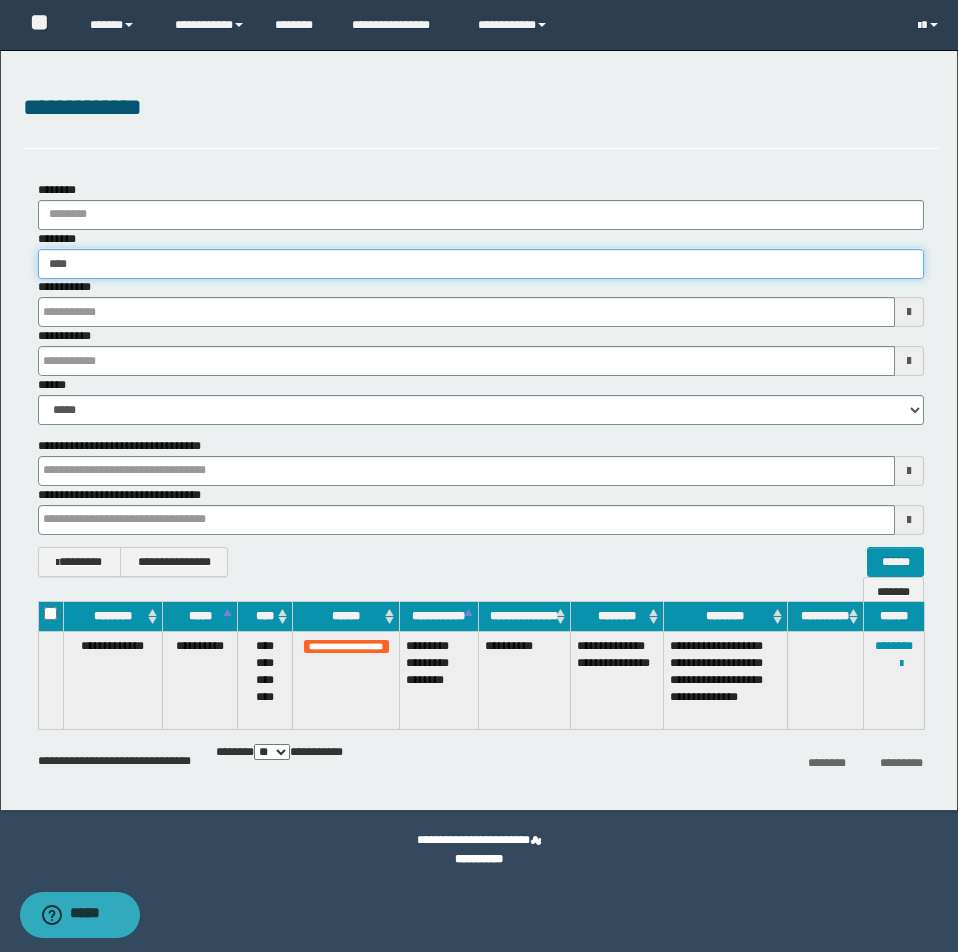 type on "****" 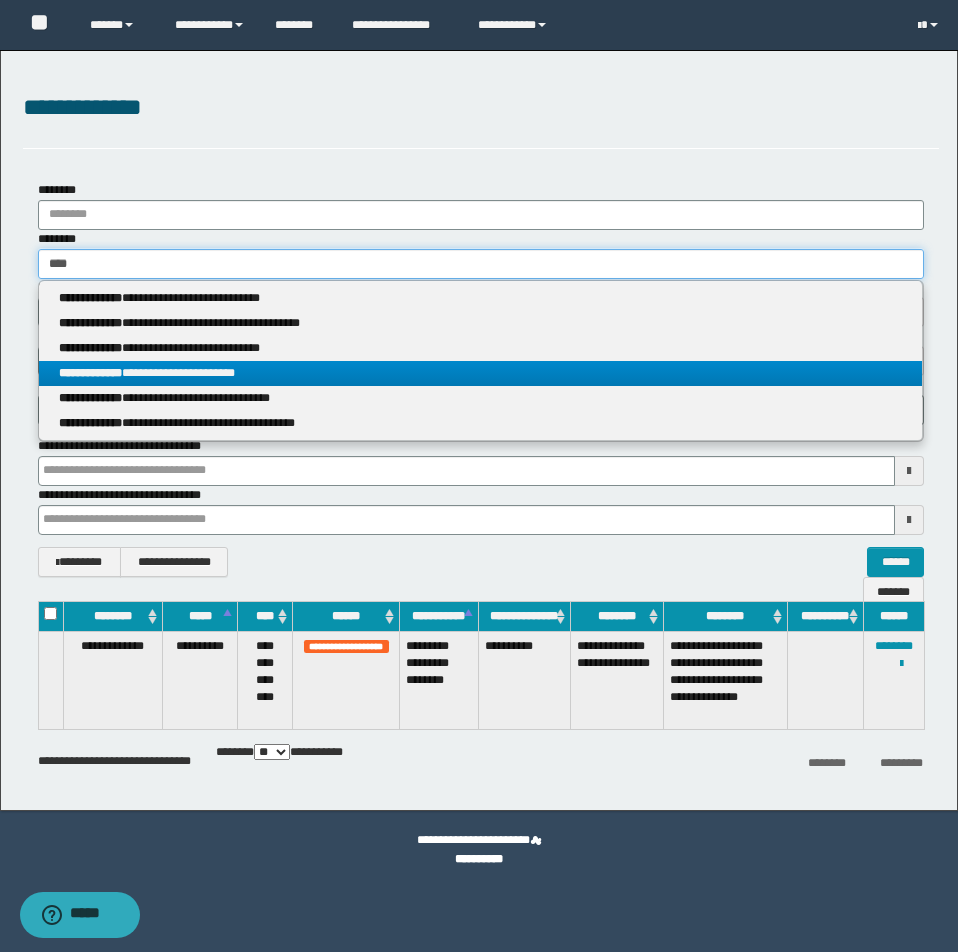 type on "****" 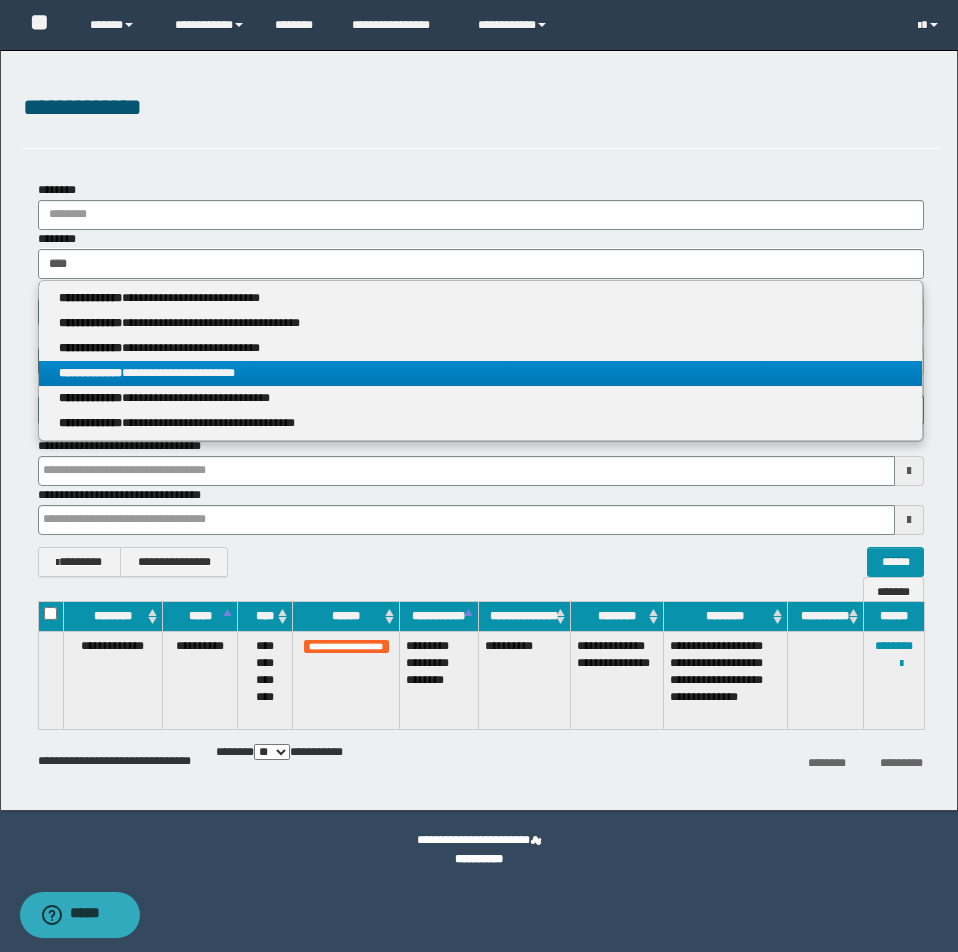 click on "**********" at bounding box center [480, 373] 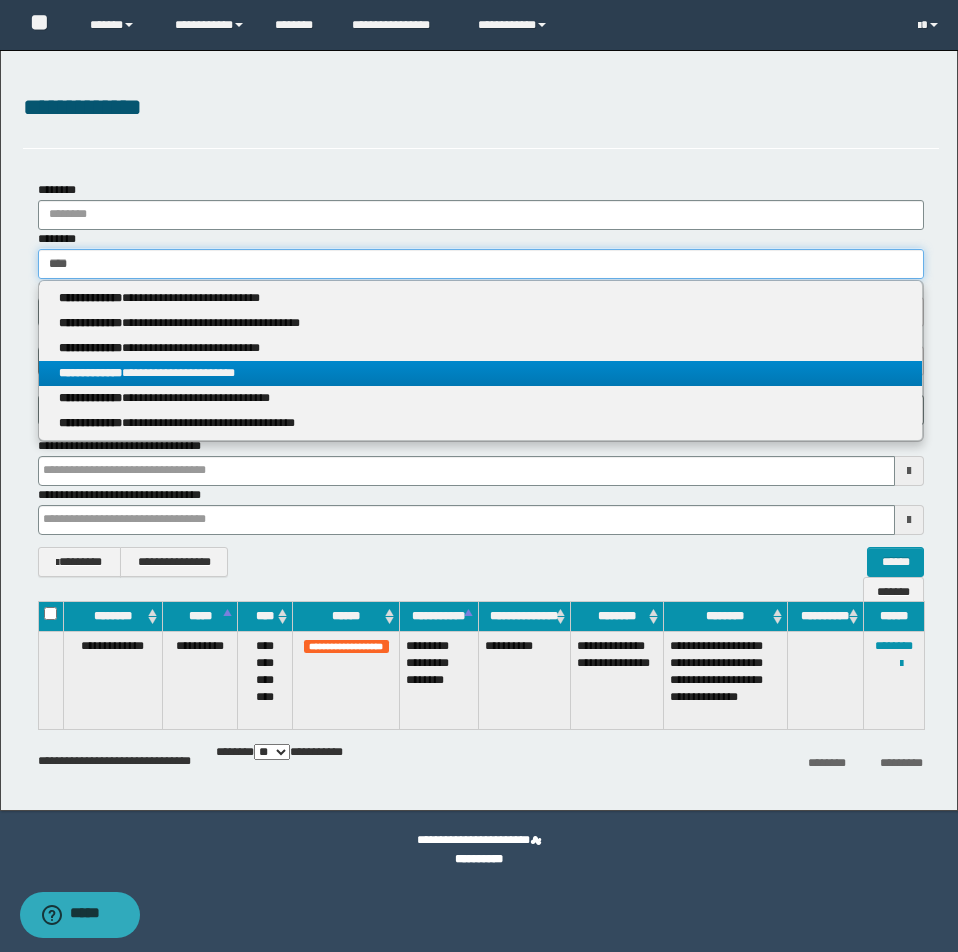 type 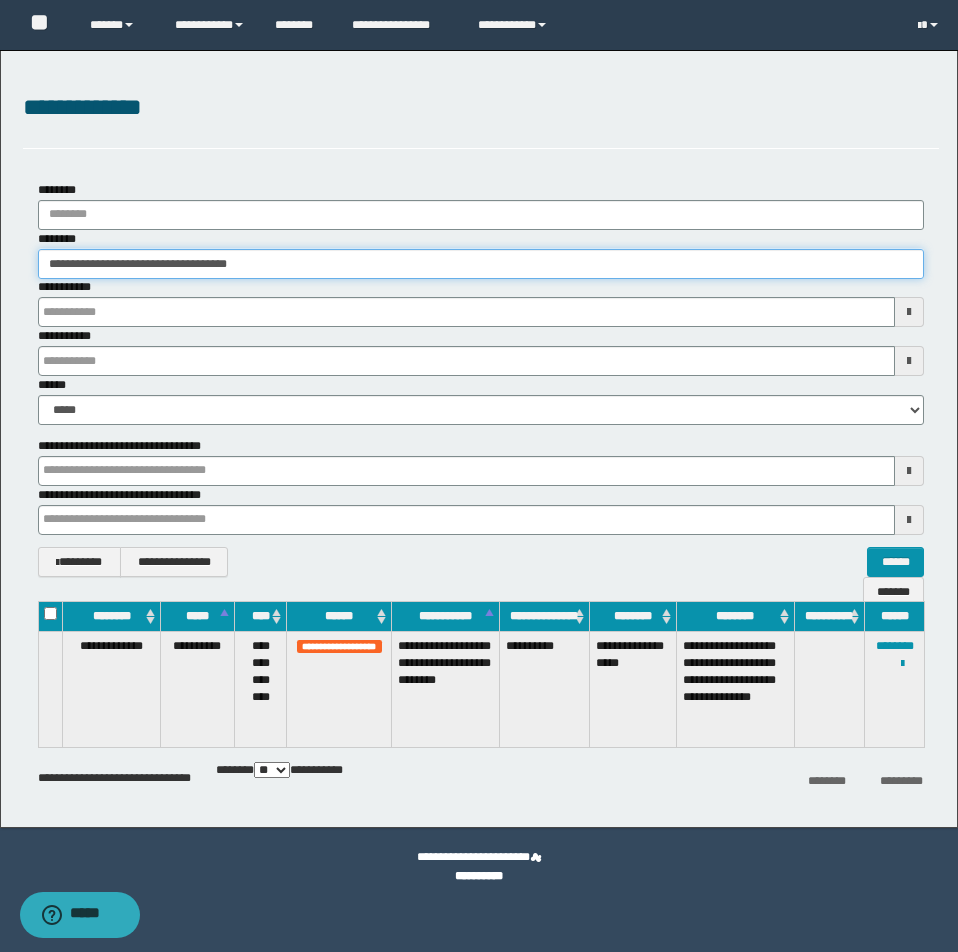 drag, startPoint x: 50, startPoint y: 262, endPoint x: 338, endPoint y: 285, distance: 288.91693 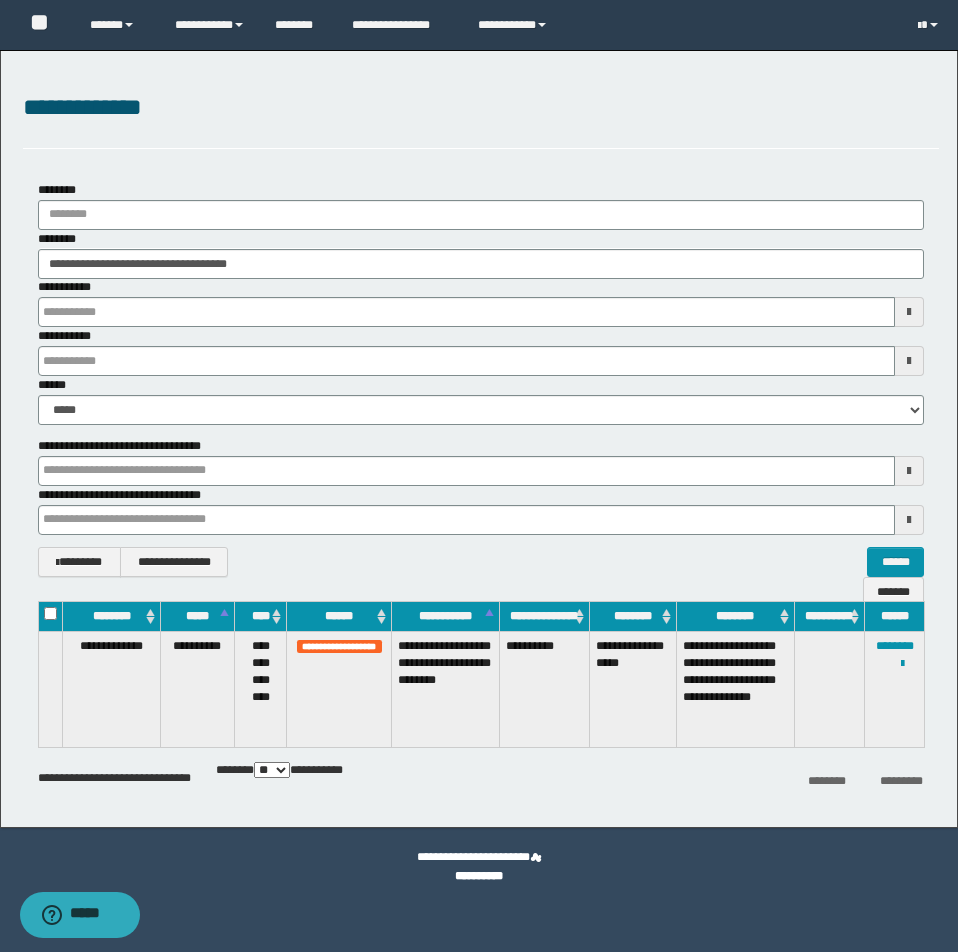 click at bounding box center [0, 0] 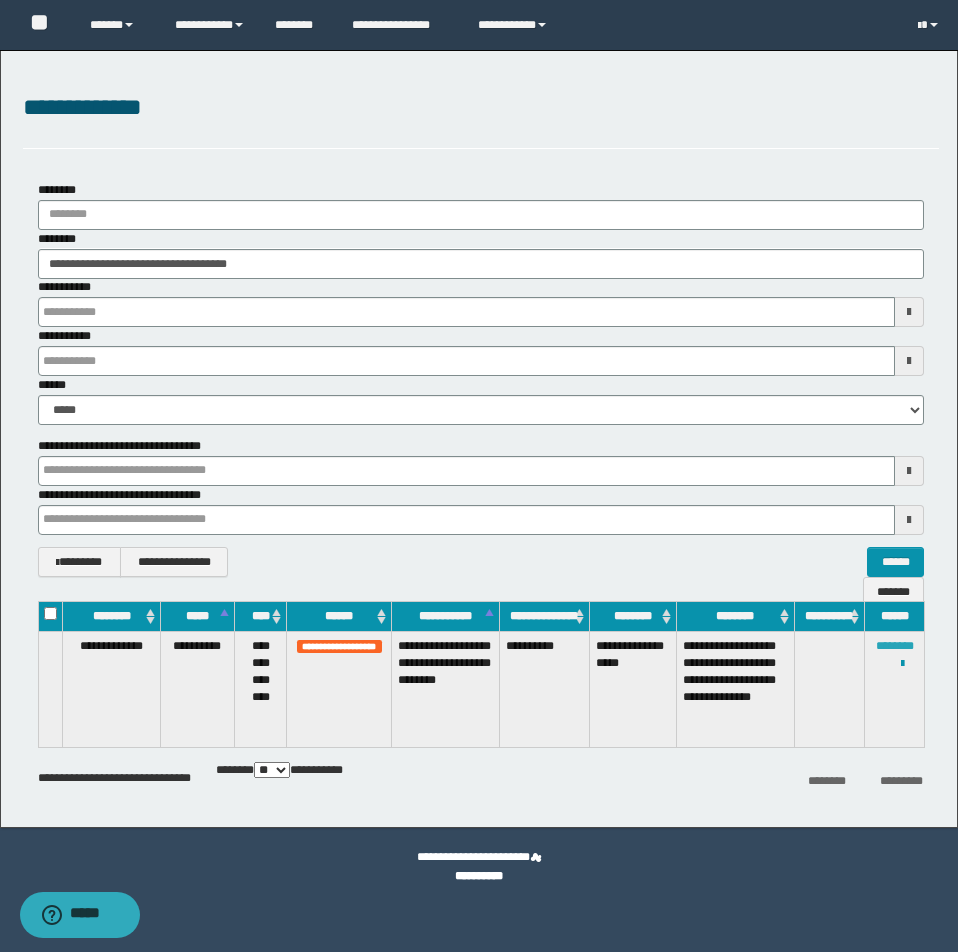 click on "********" at bounding box center (895, 646) 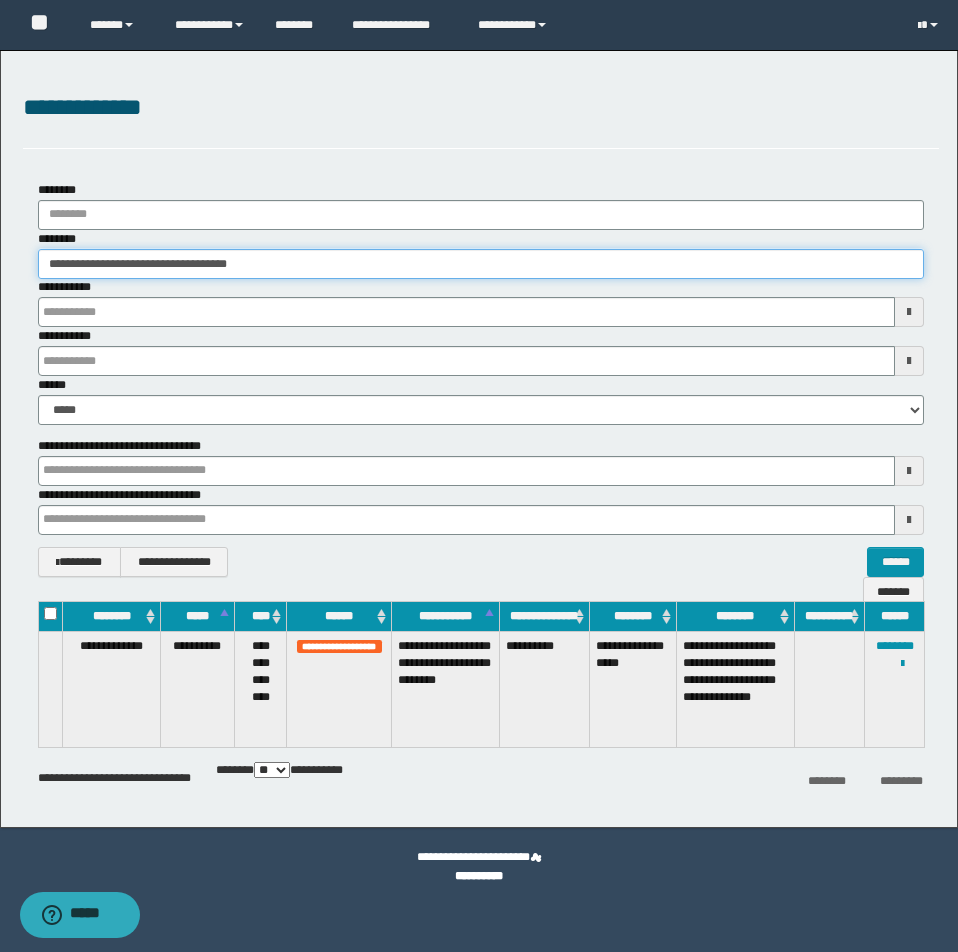 click on "**********" at bounding box center (481, 264) 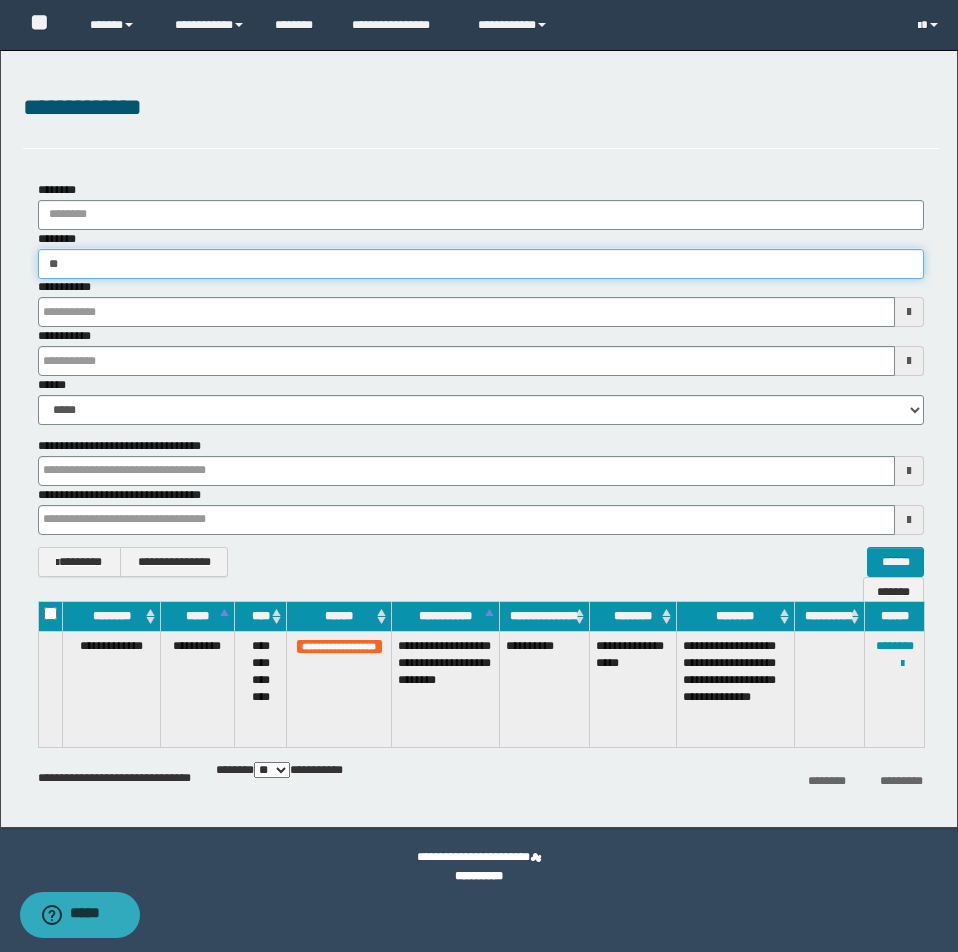type on "*" 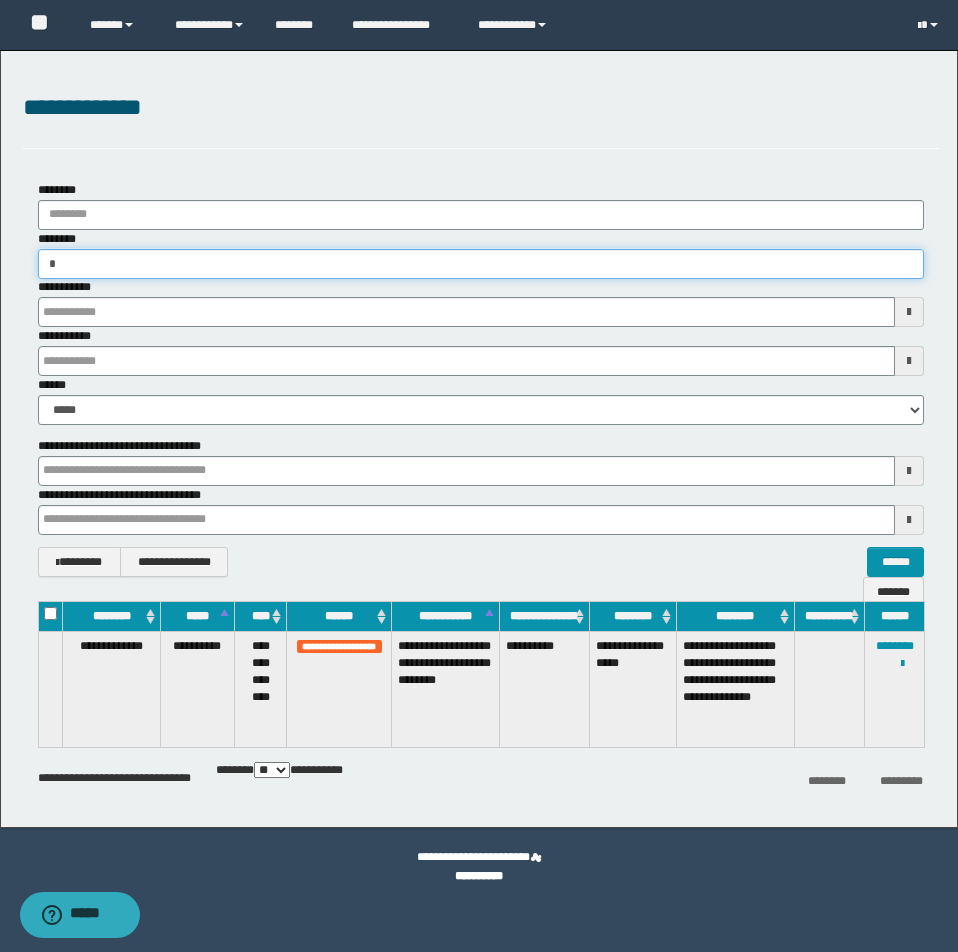 type on "**" 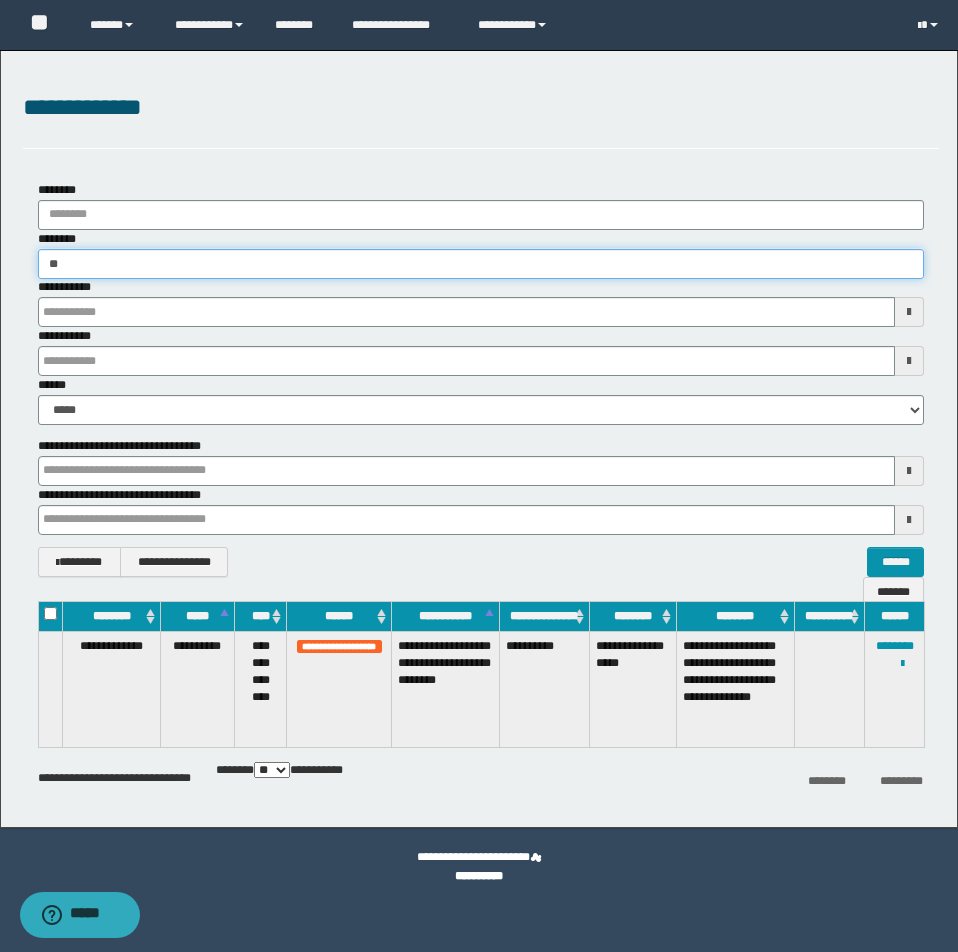 type on "**" 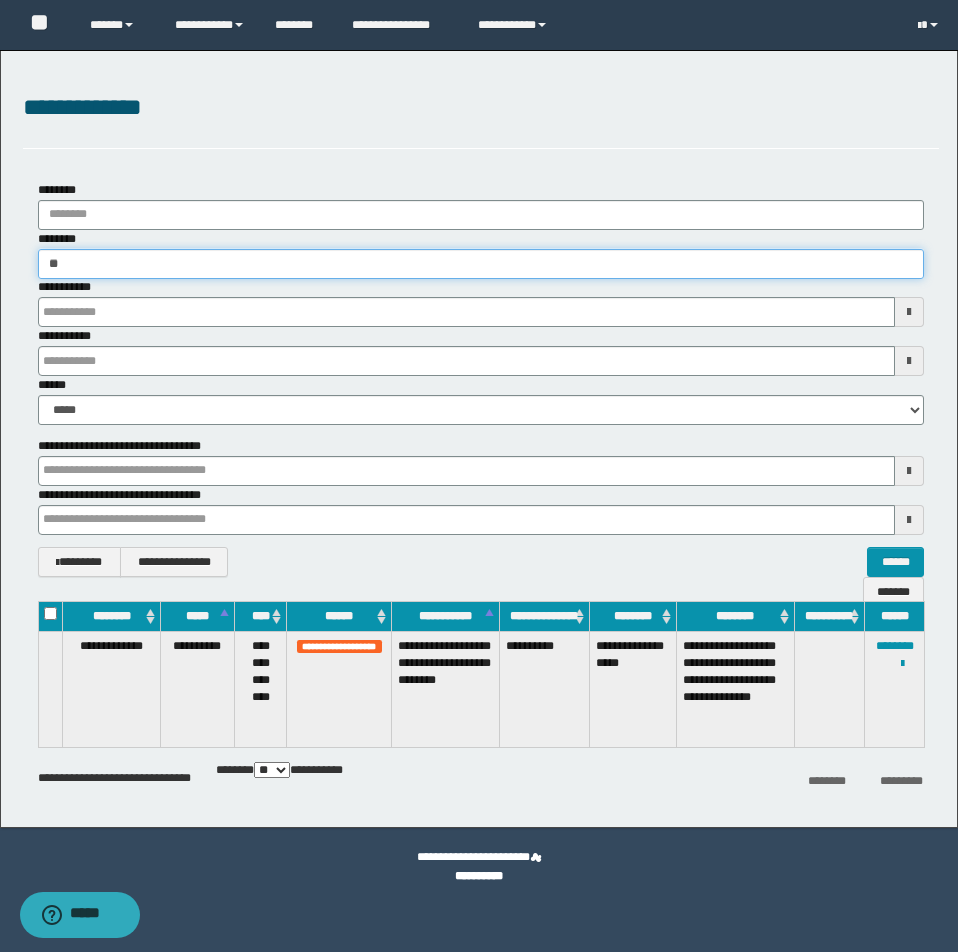 type 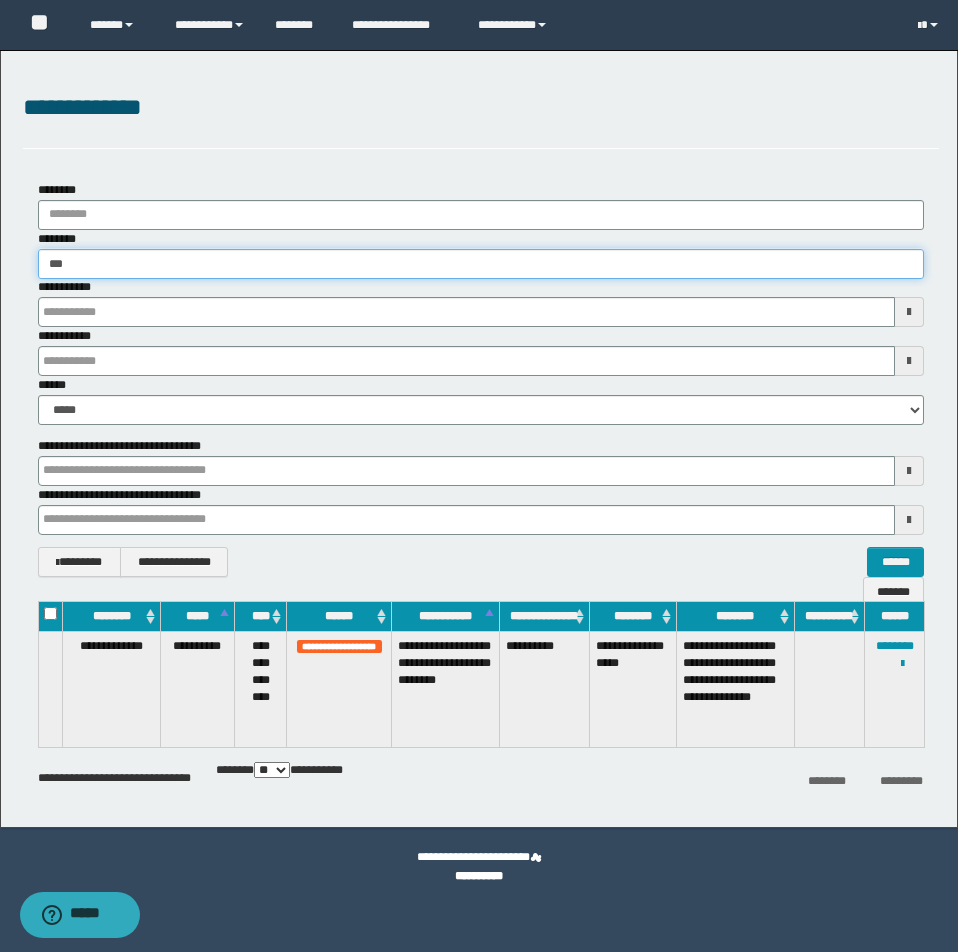 type on "***" 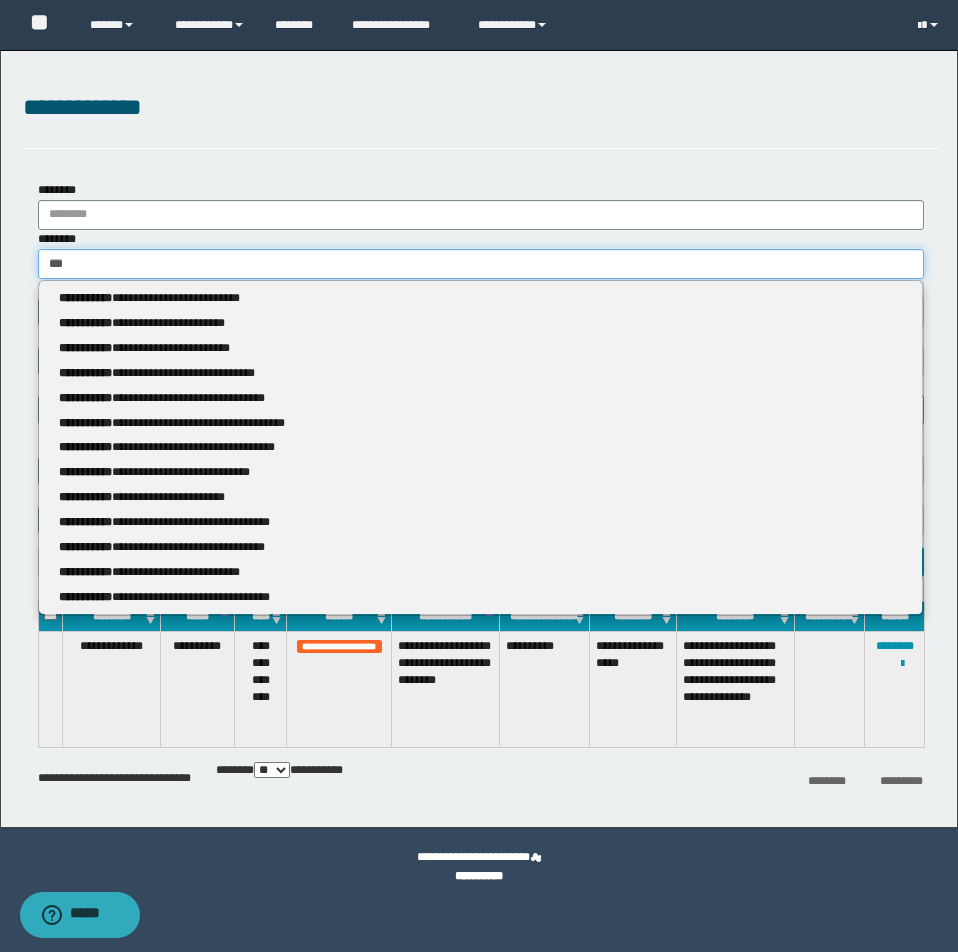 type 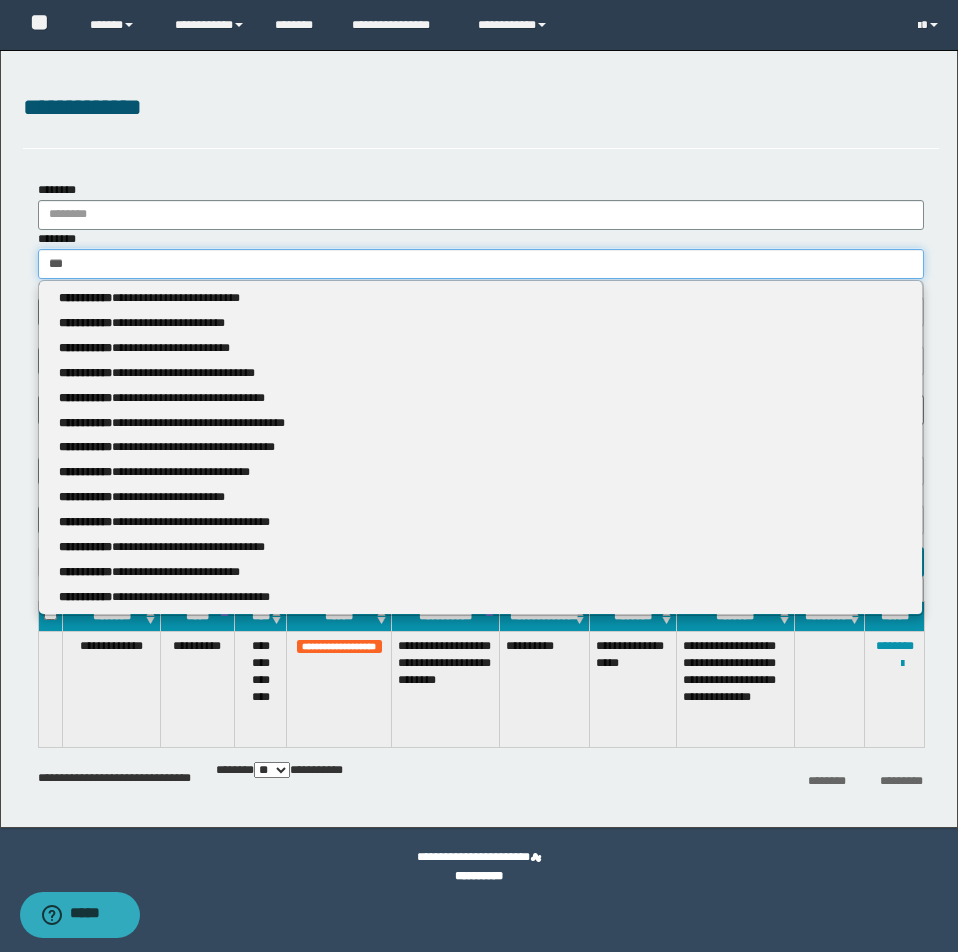 type on "****" 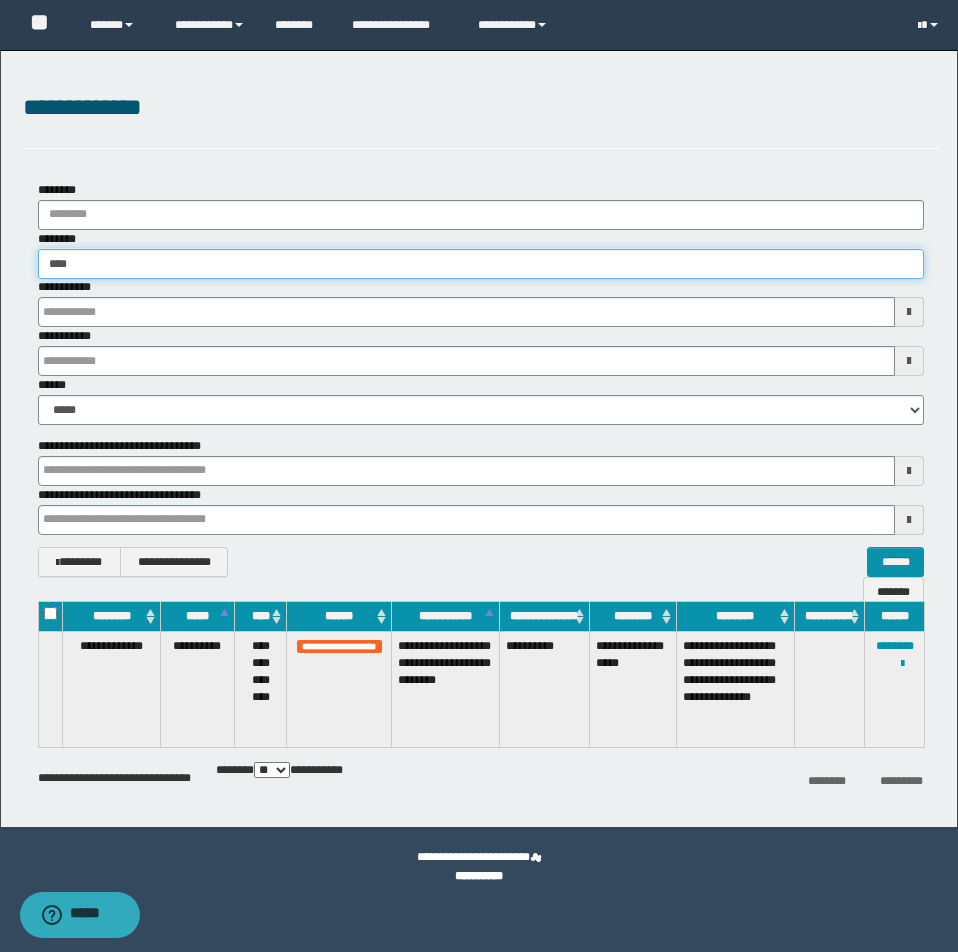 type on "****" 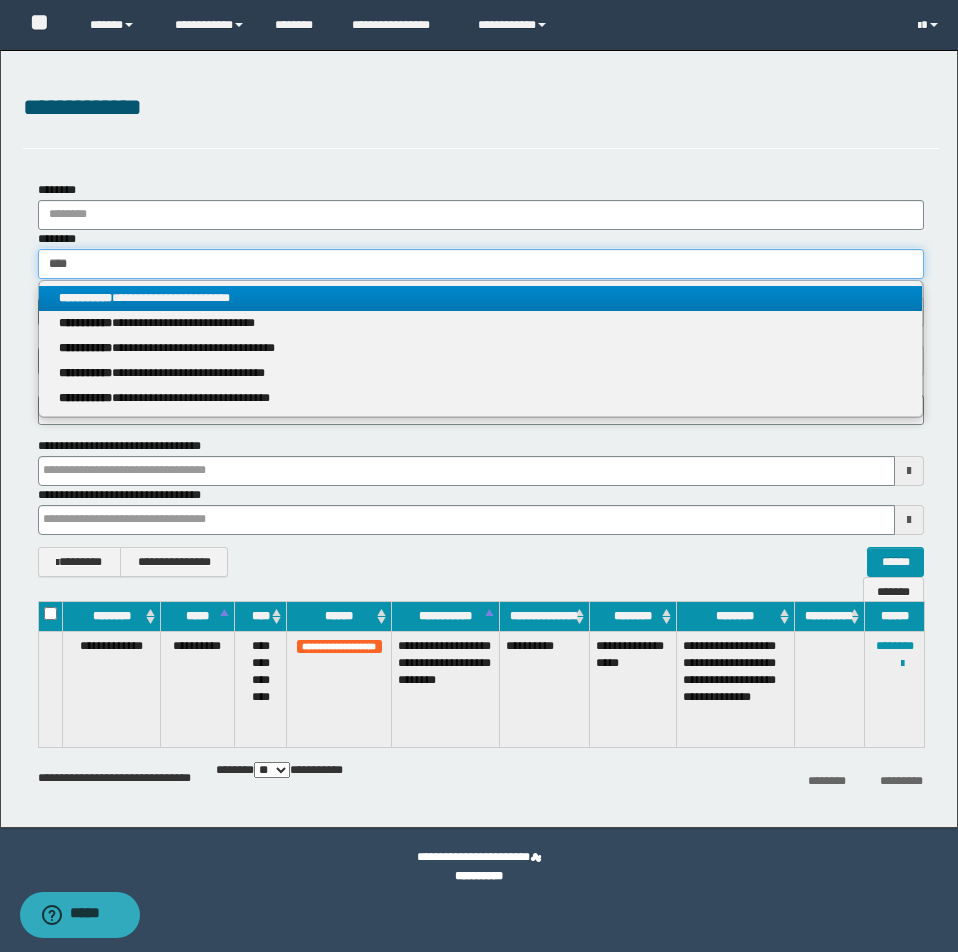 type on "****" 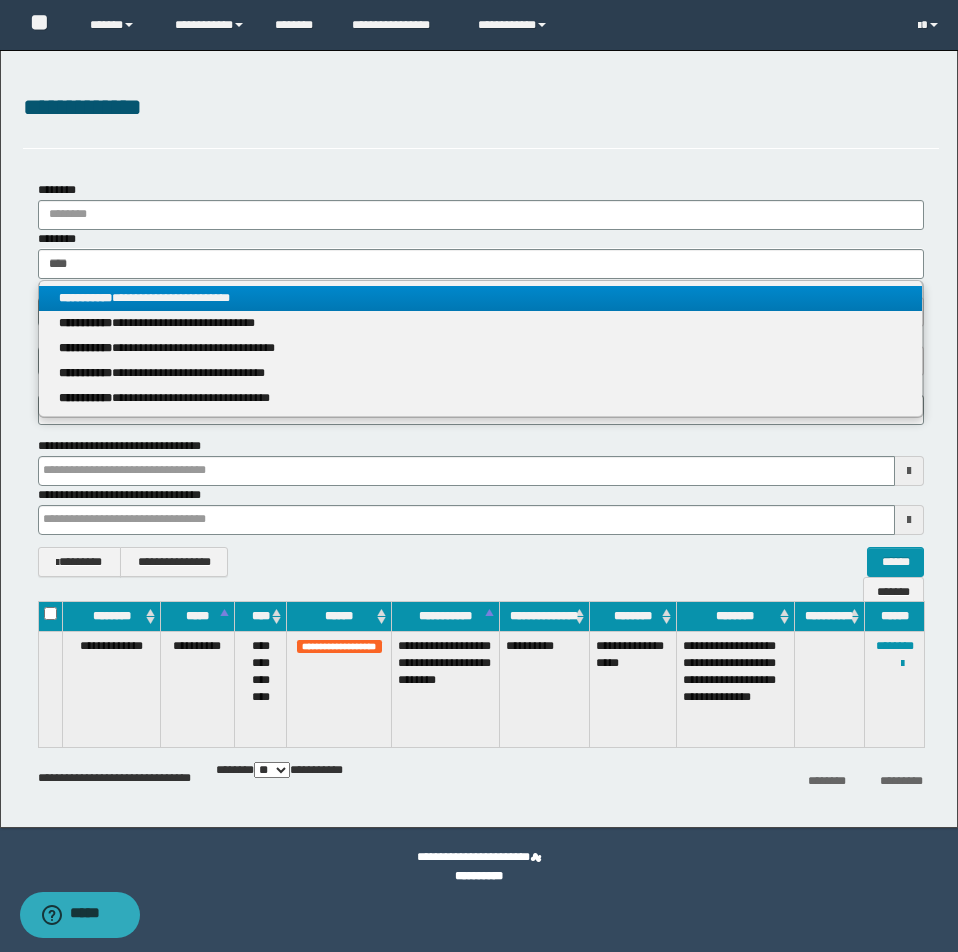 click on "**********" at bounding box center (480, 298) 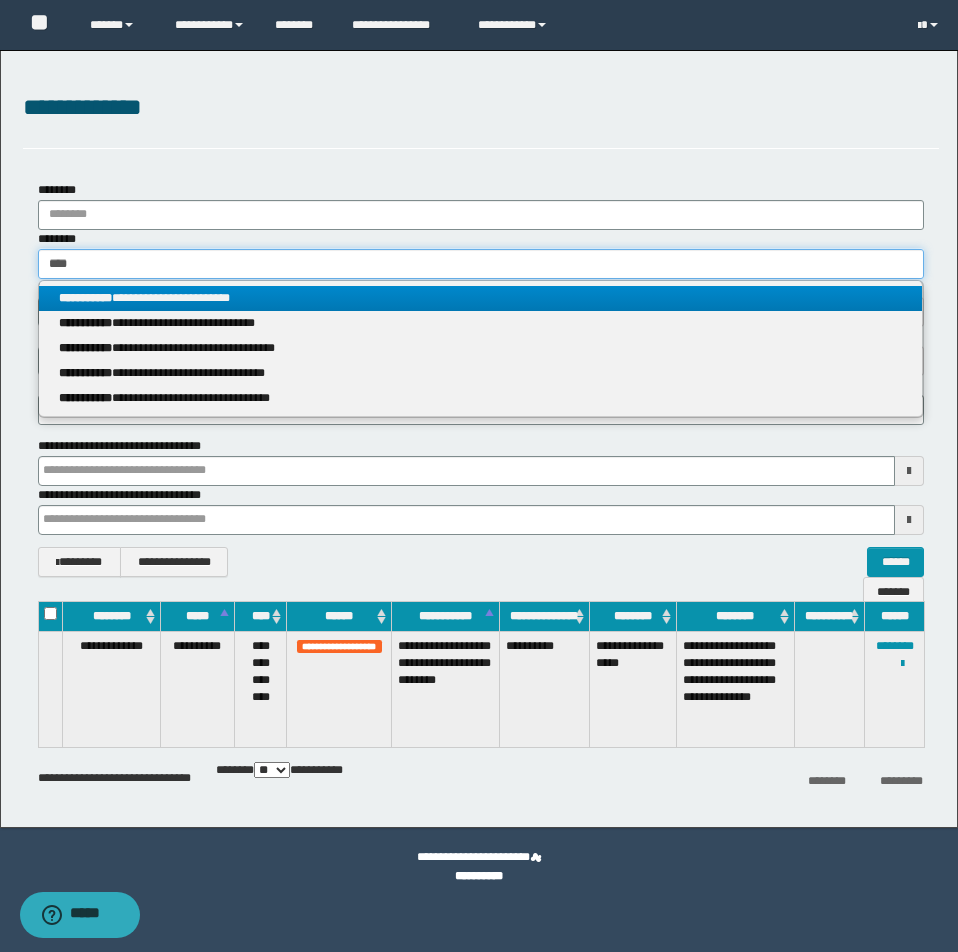 type 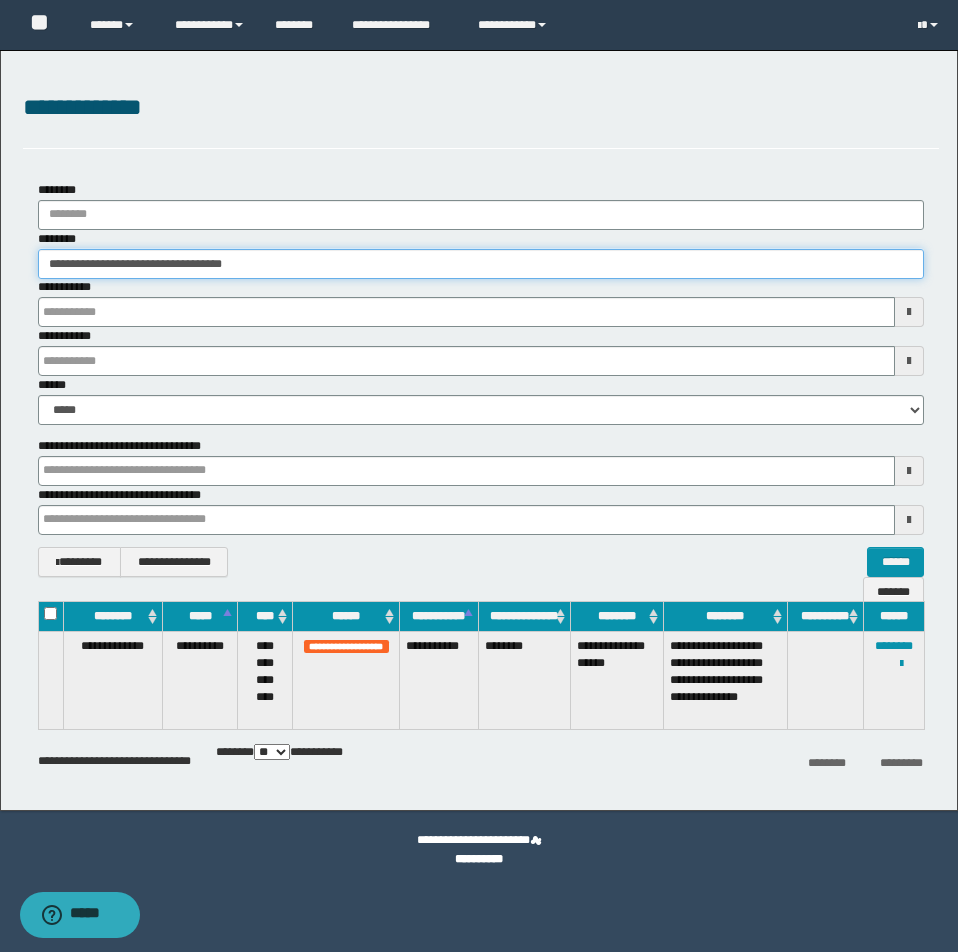 drag, startPoint x: 44, startPoint y: 260, endPoint x: 467, endPoint y: 272, distance: 423.17017 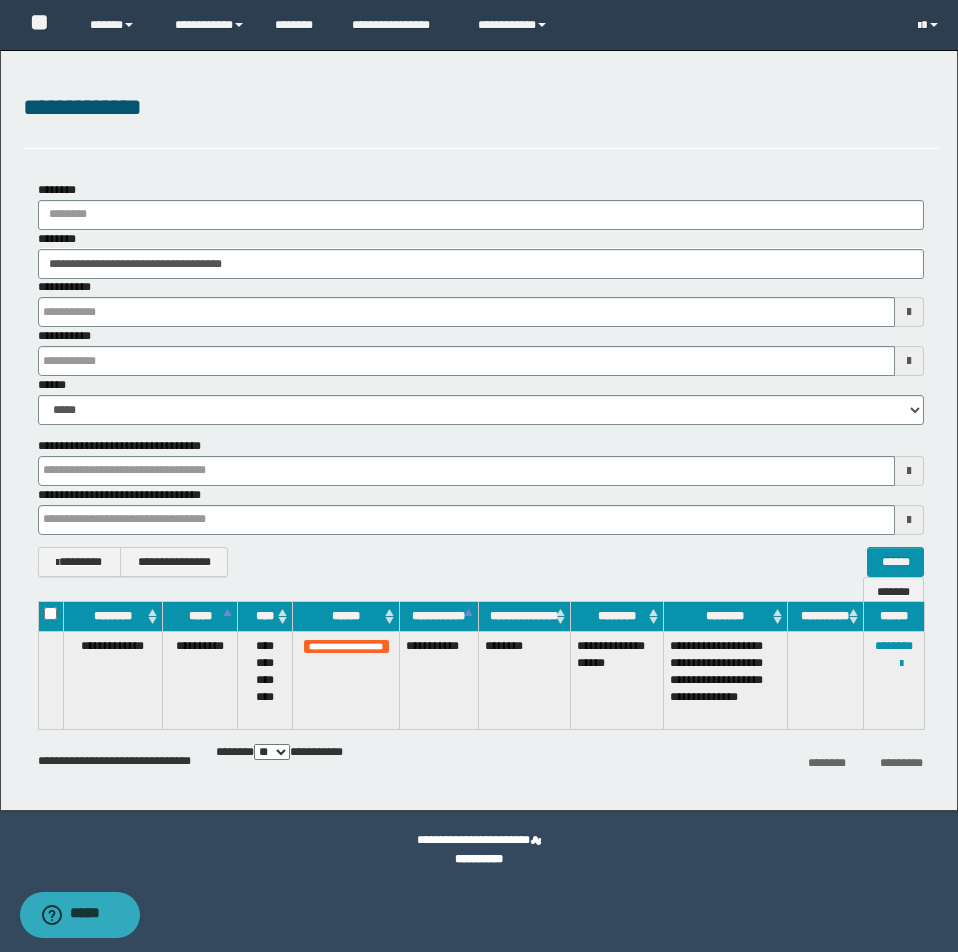 click at bounding box center [0, 0] 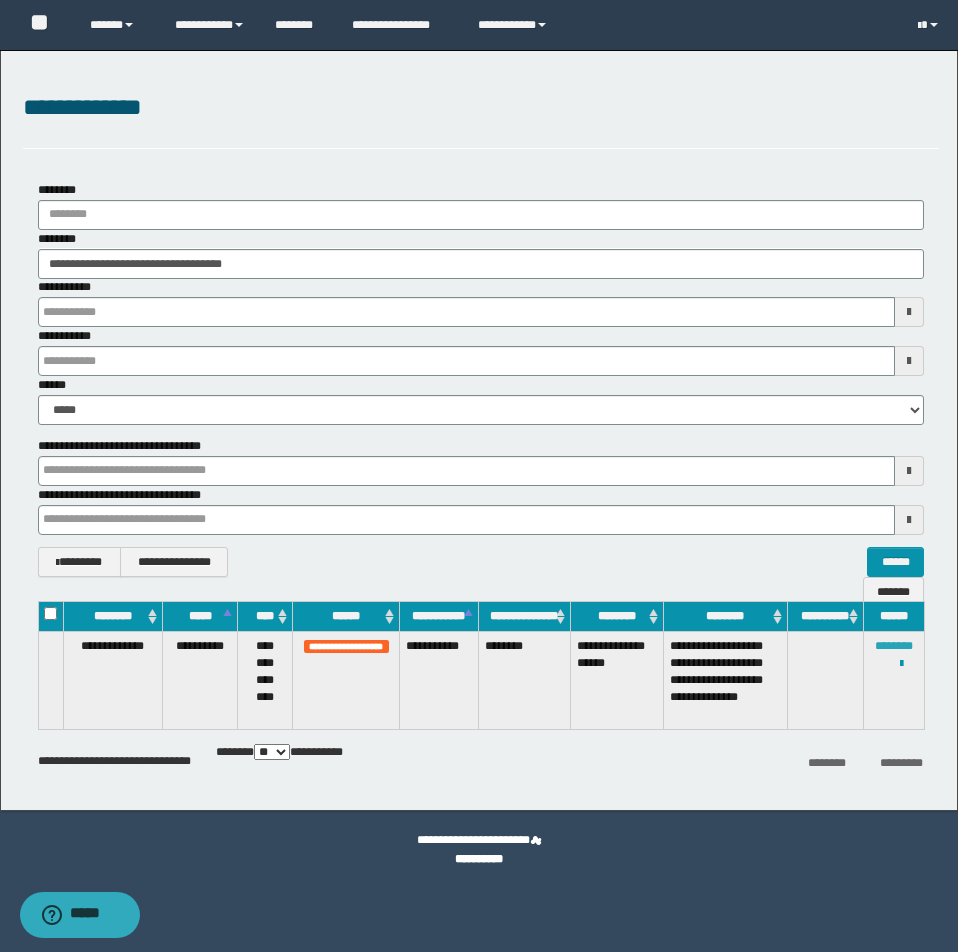 click on "********" at bounding box center (894, 646) 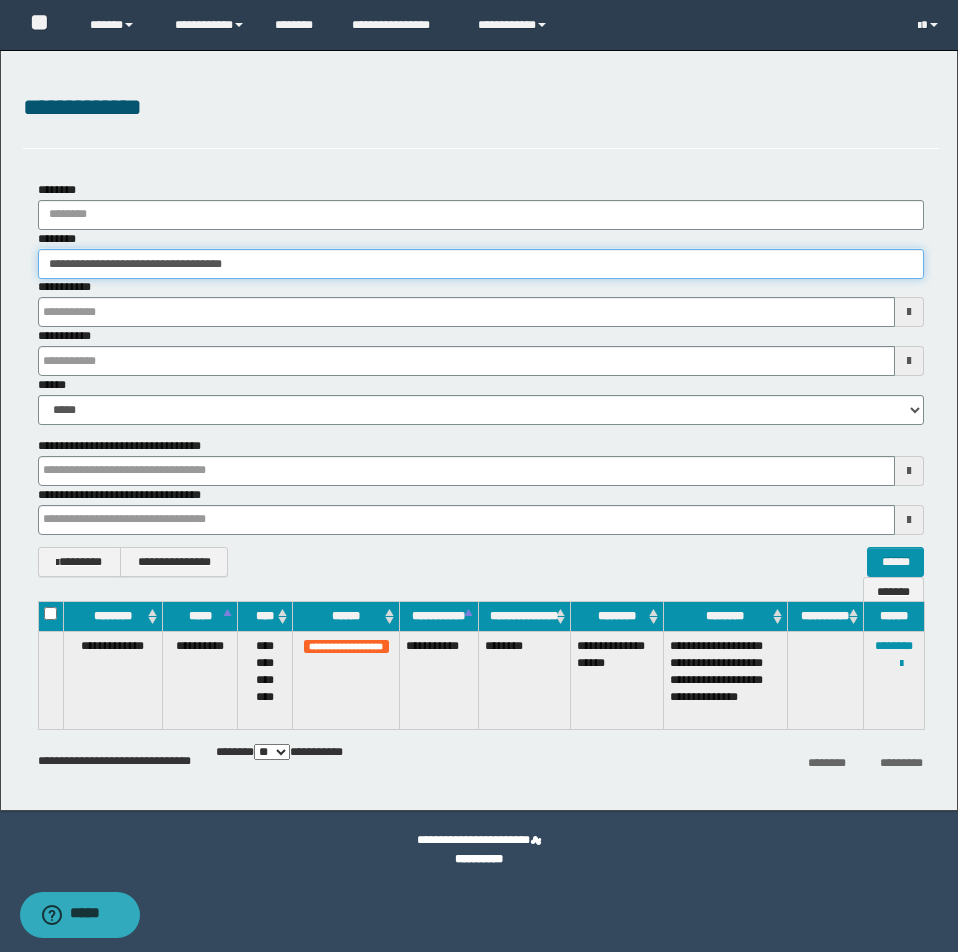 click on "**********" at bounding box center [481, 264] 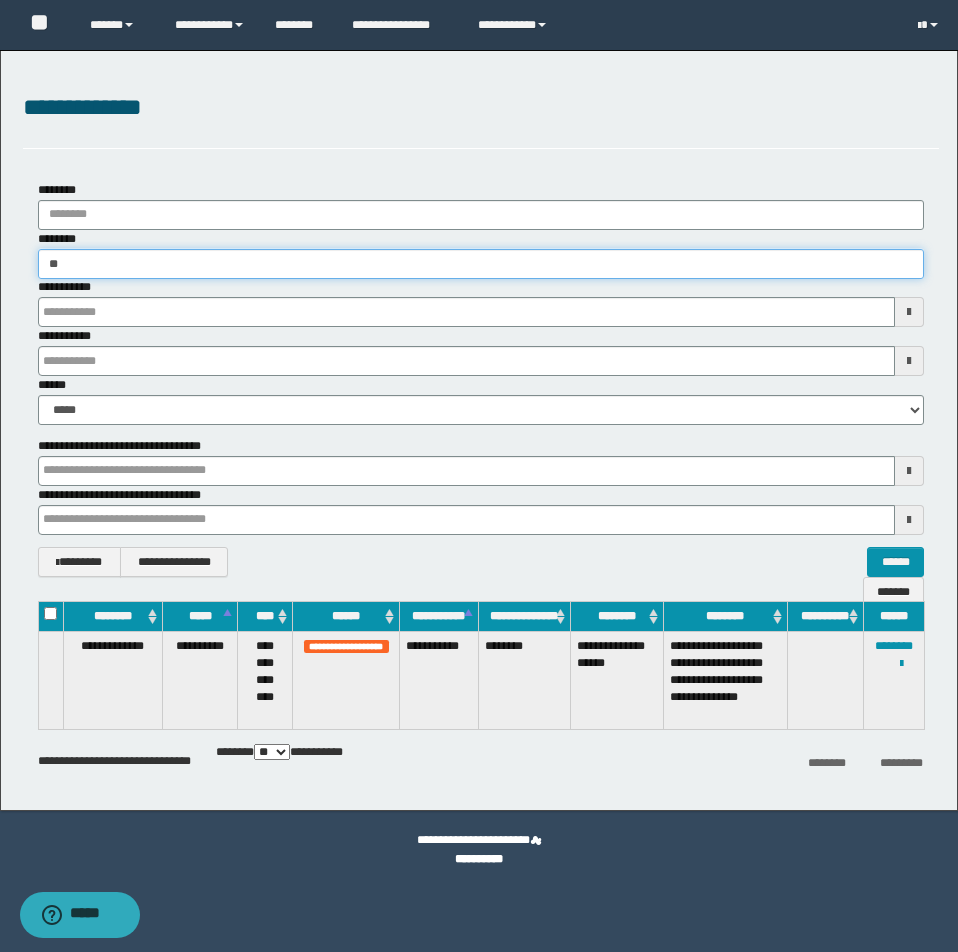 type on "*" 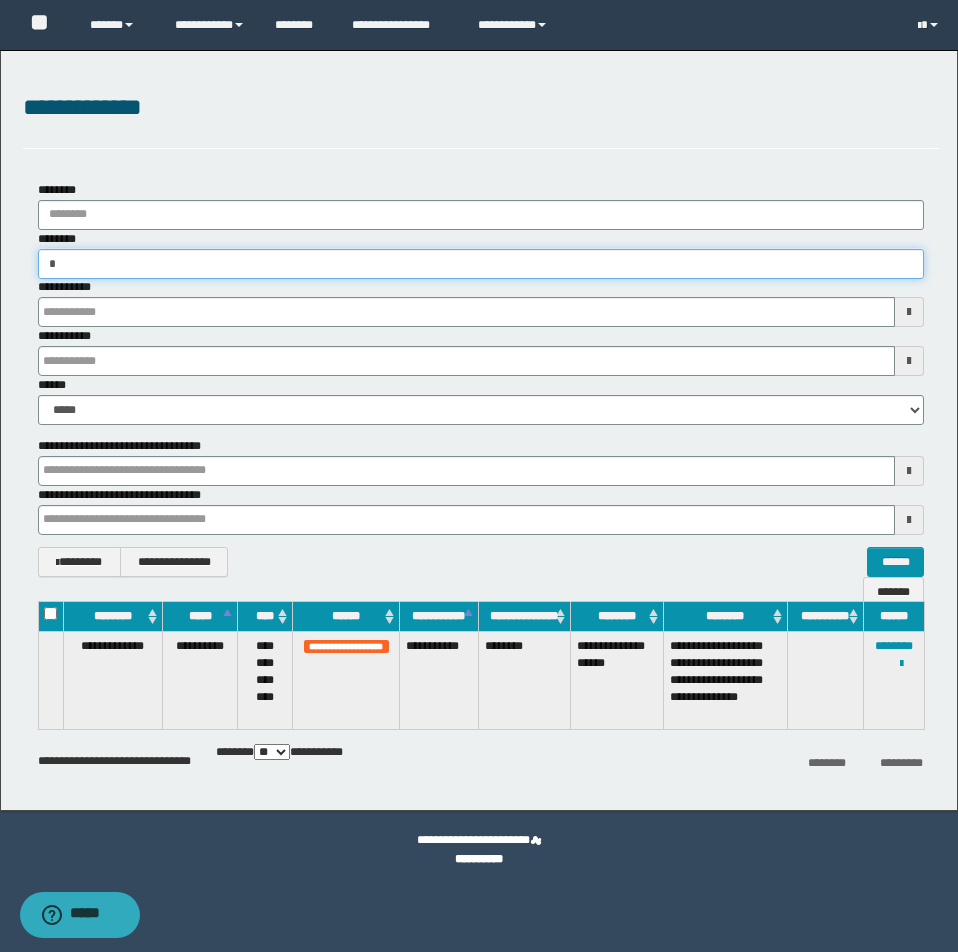 type on "**" 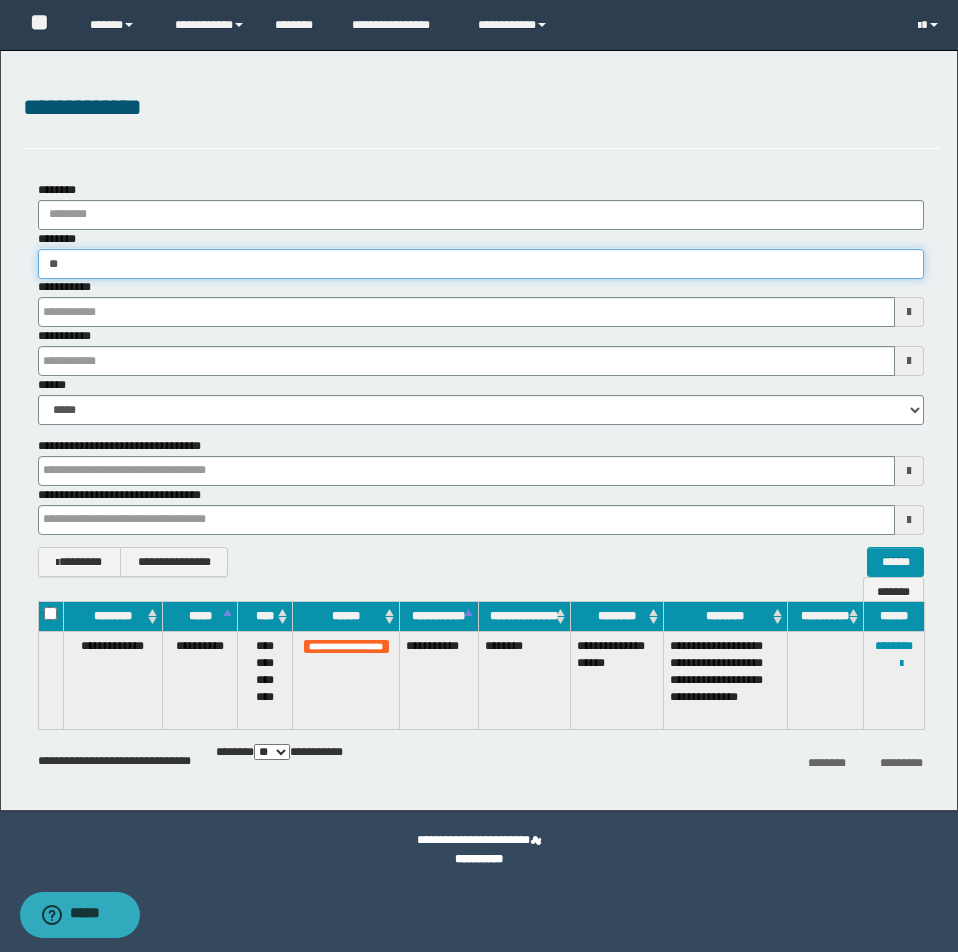 type on "**" 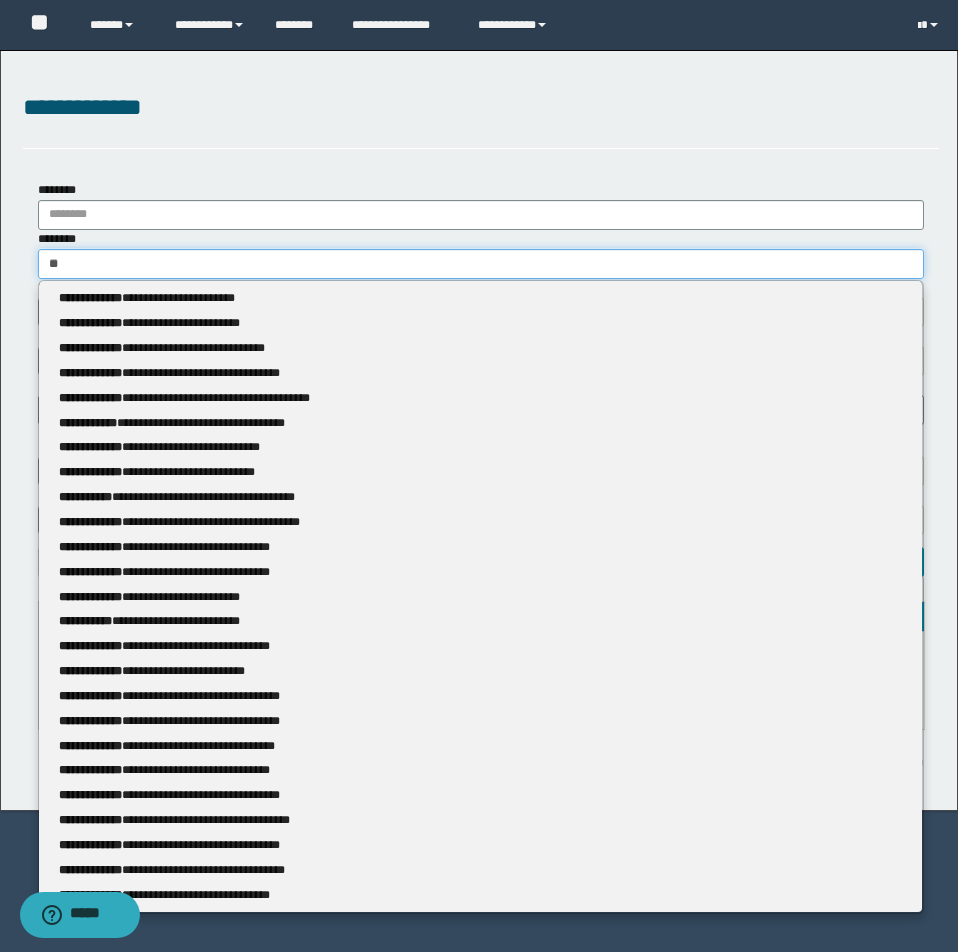 type 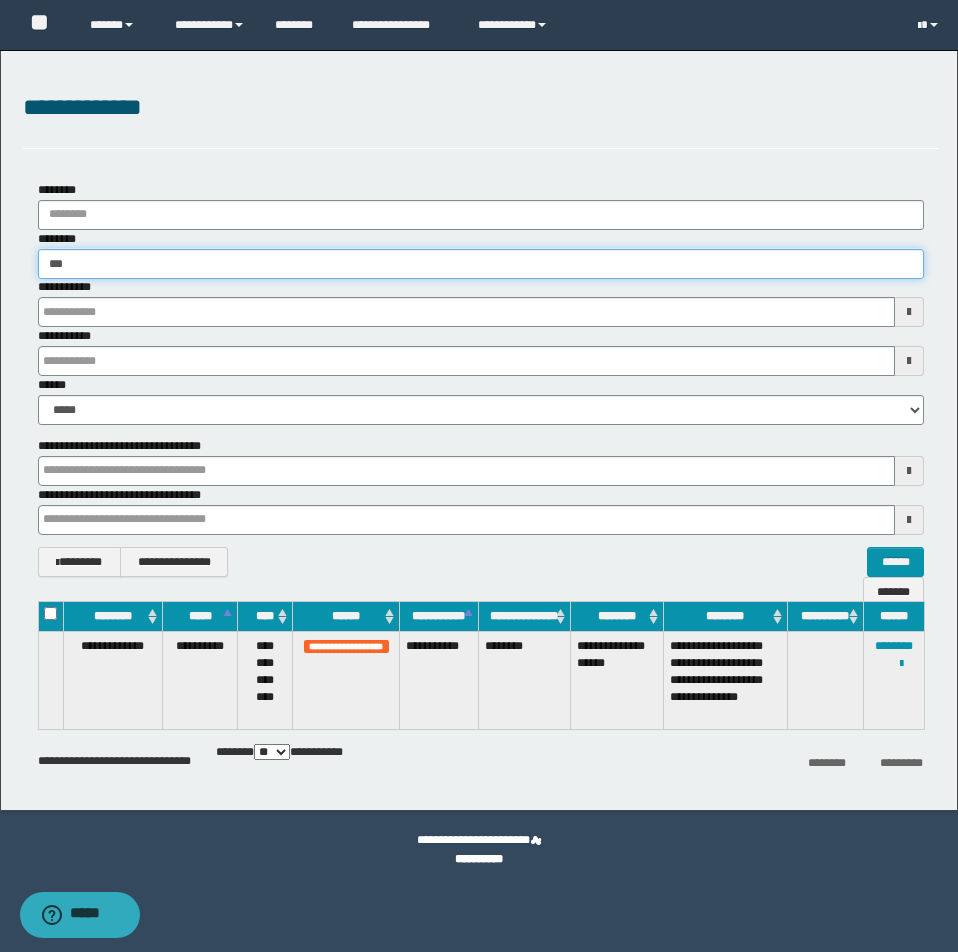 type on "****" 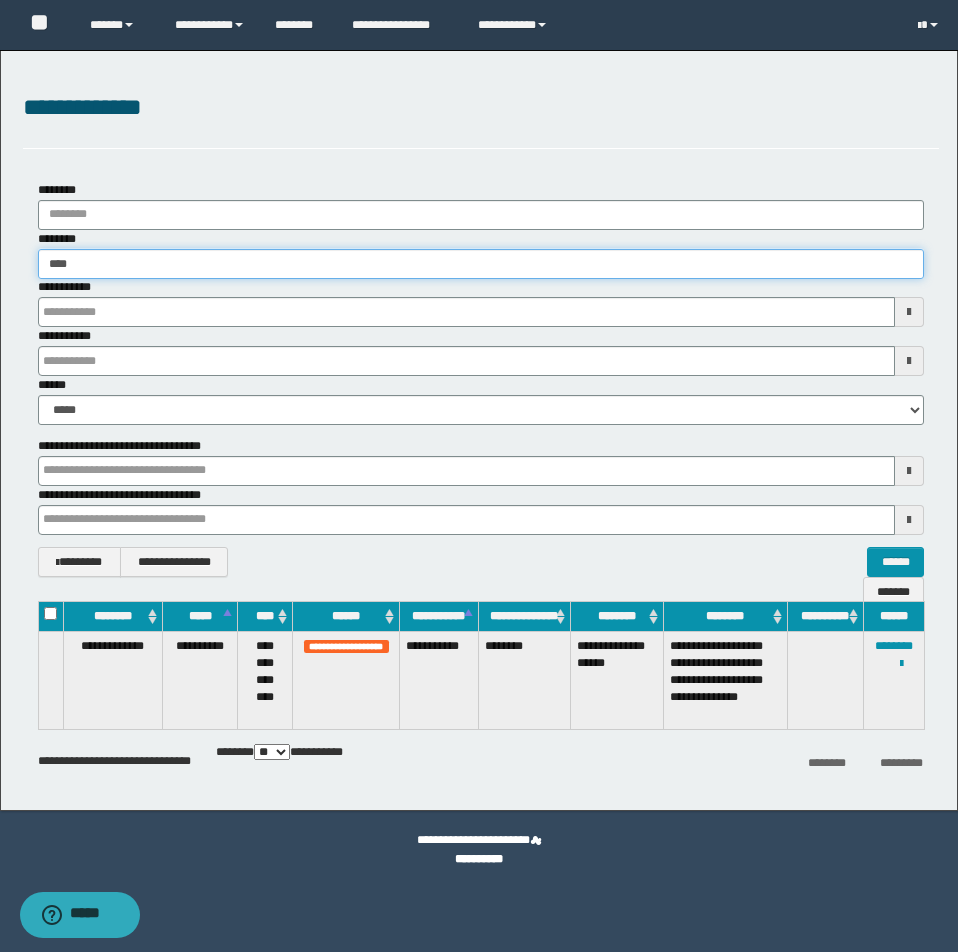 type on "****" 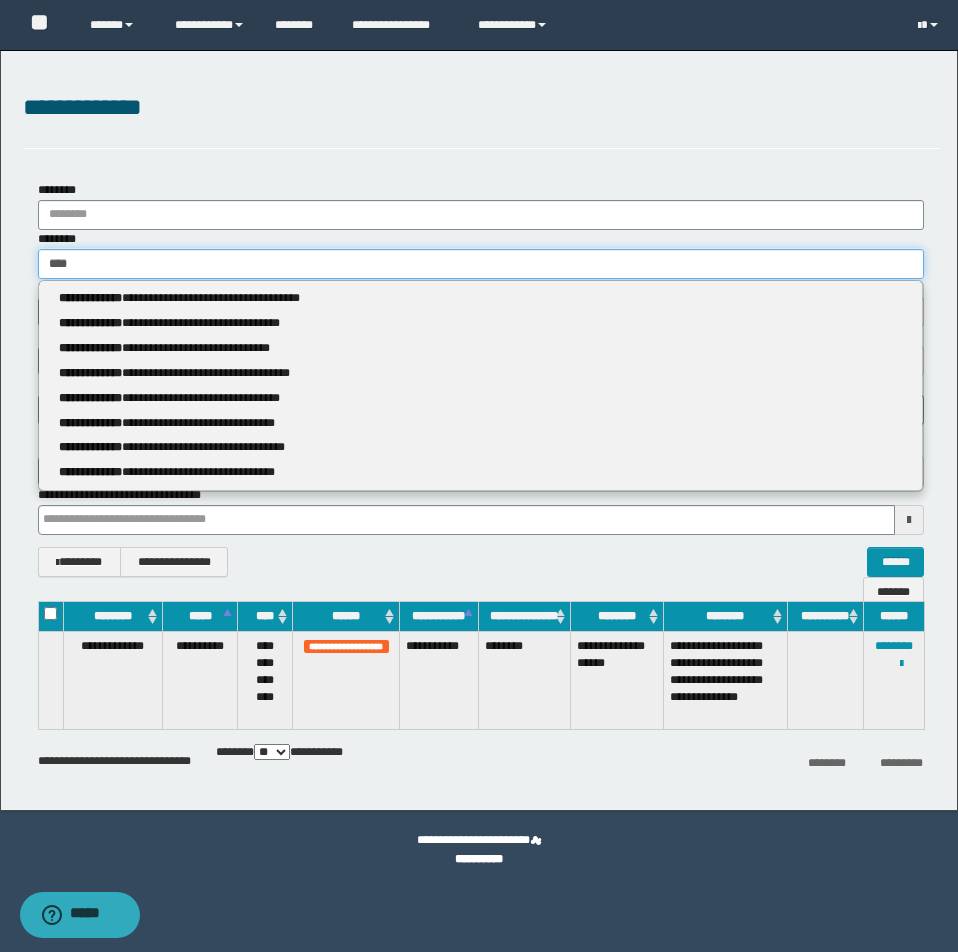 type 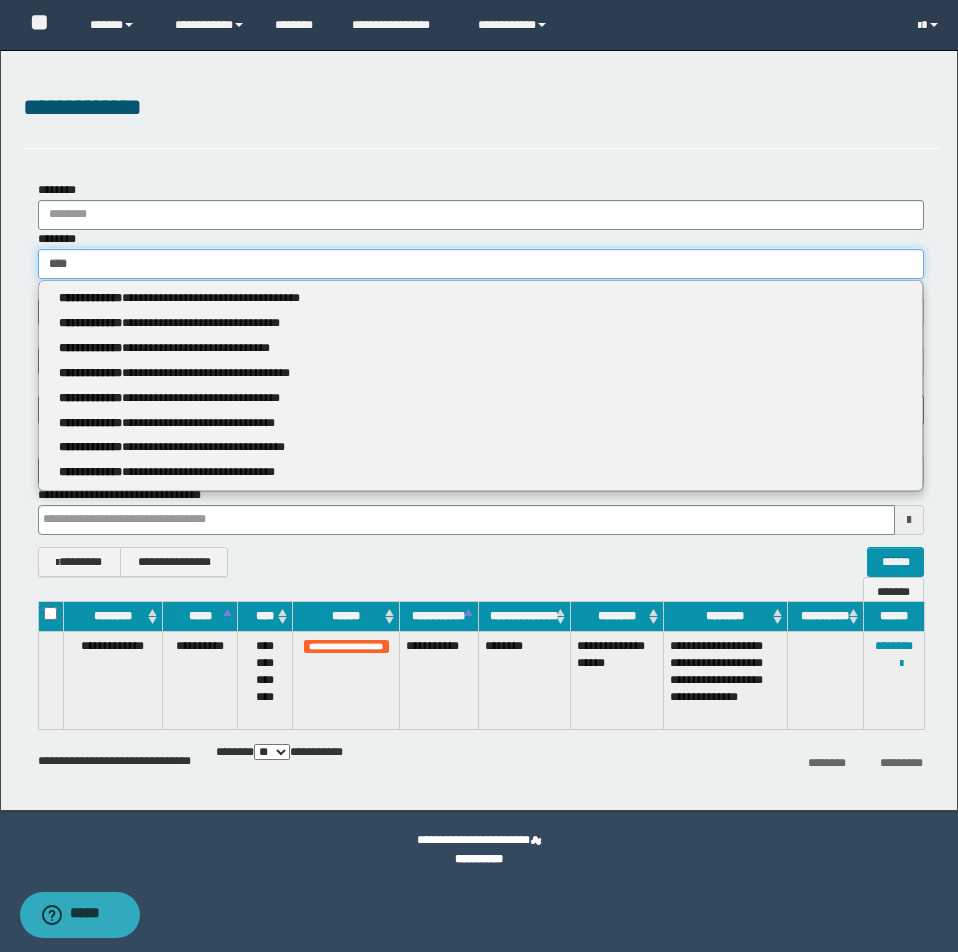 type on "*****" 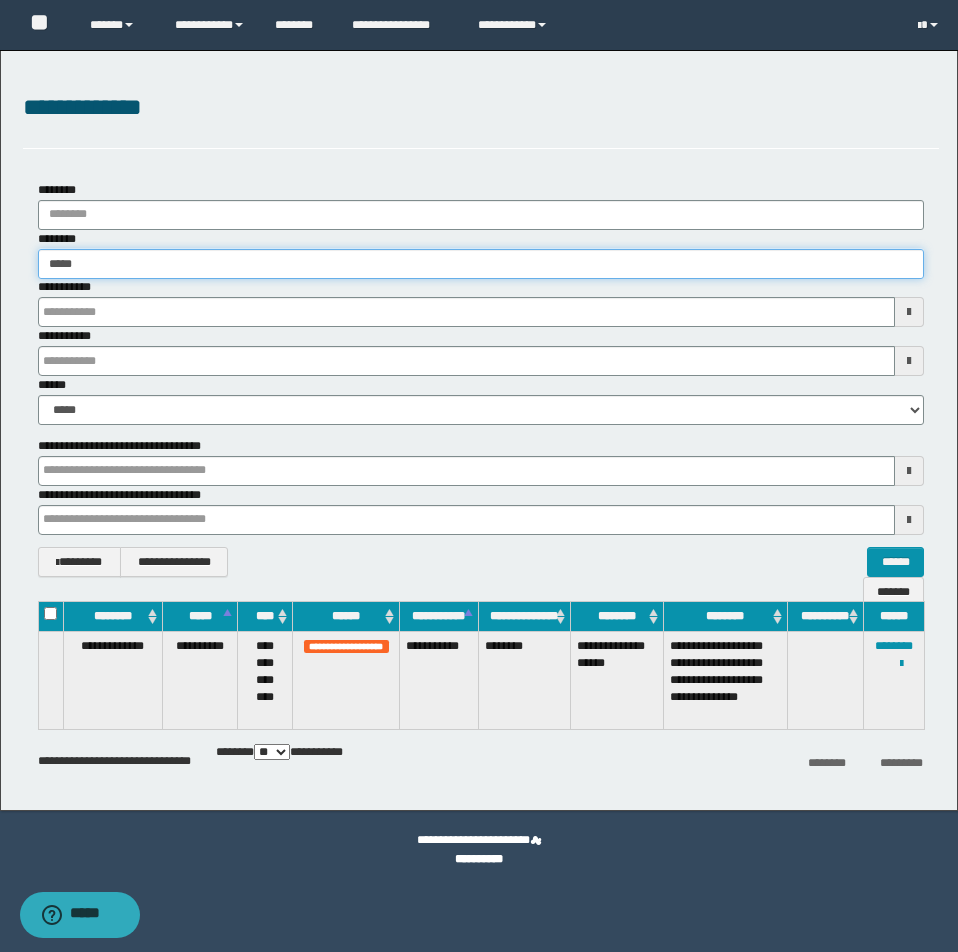 type on "*****" 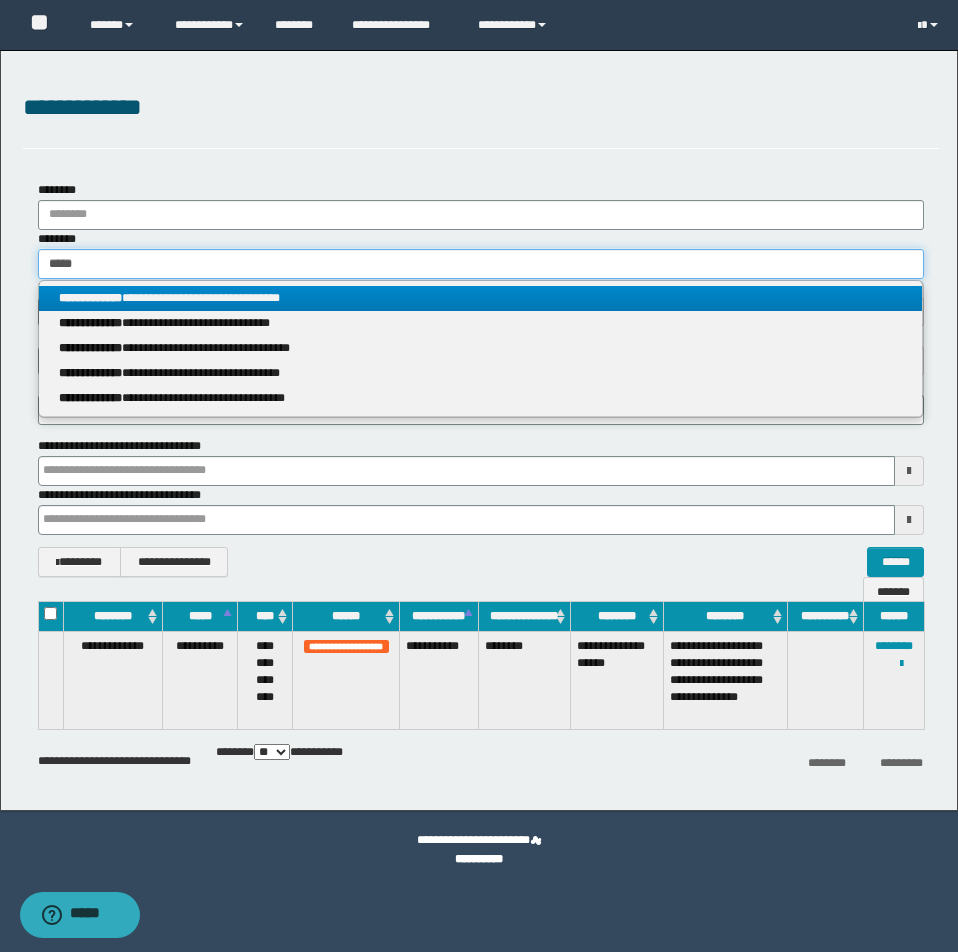 type on "*****" 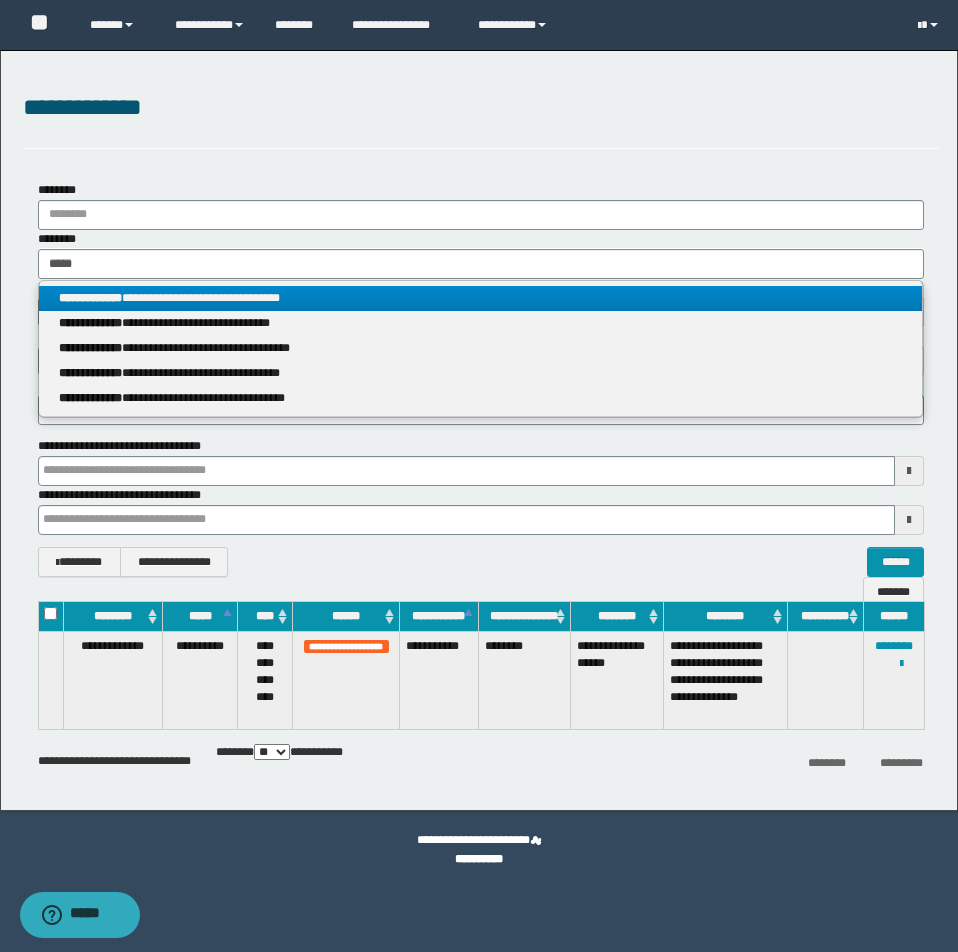 click on "**********" at bounding box center (480, 298) 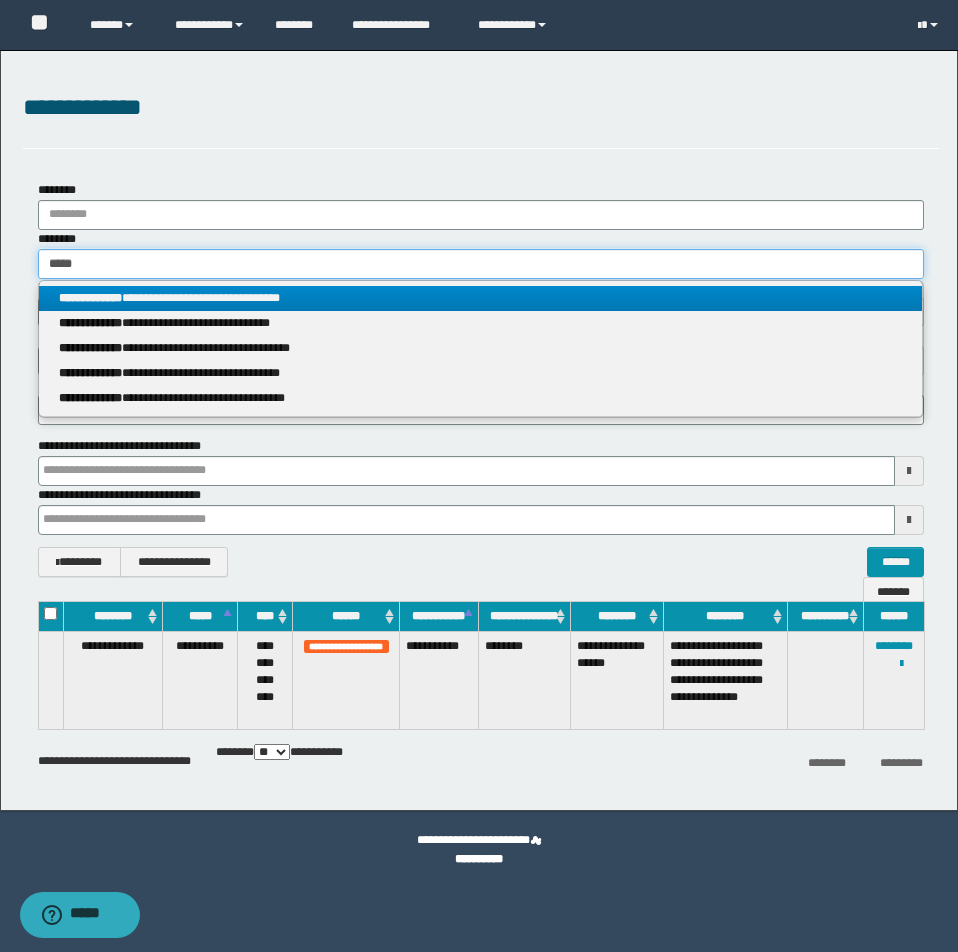 type 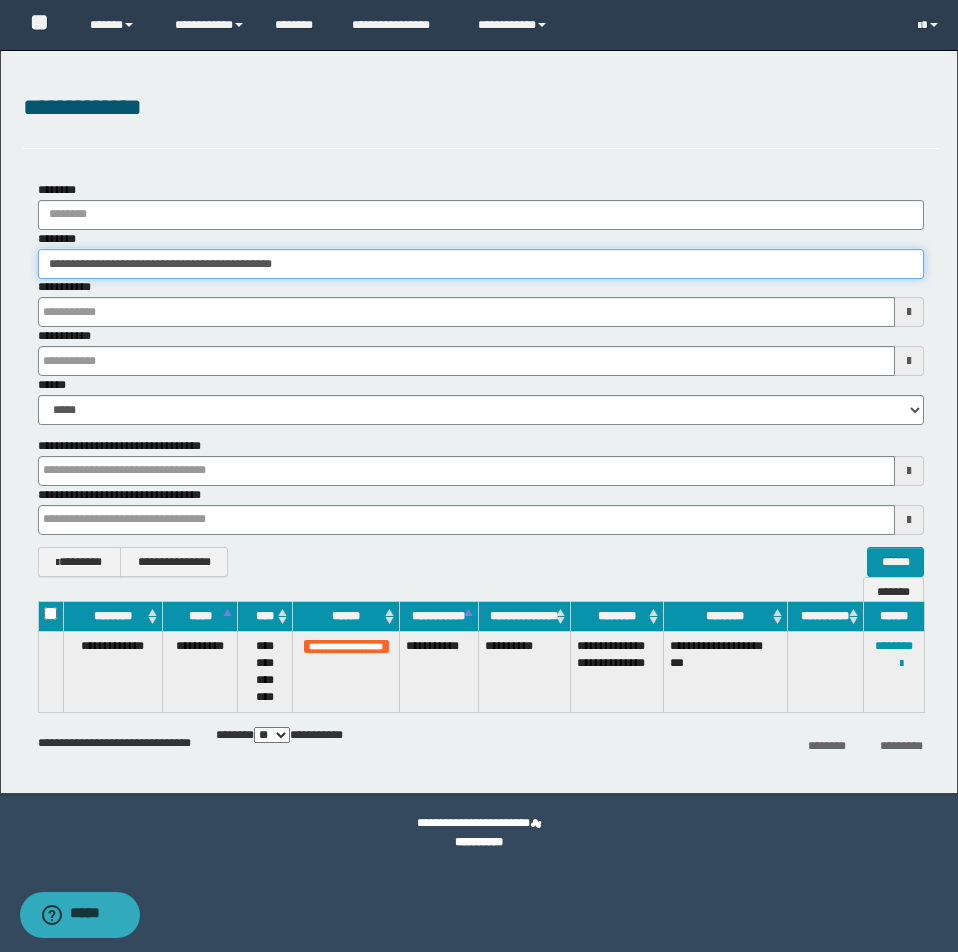 click on "**********" at bounding box center [481, 264] 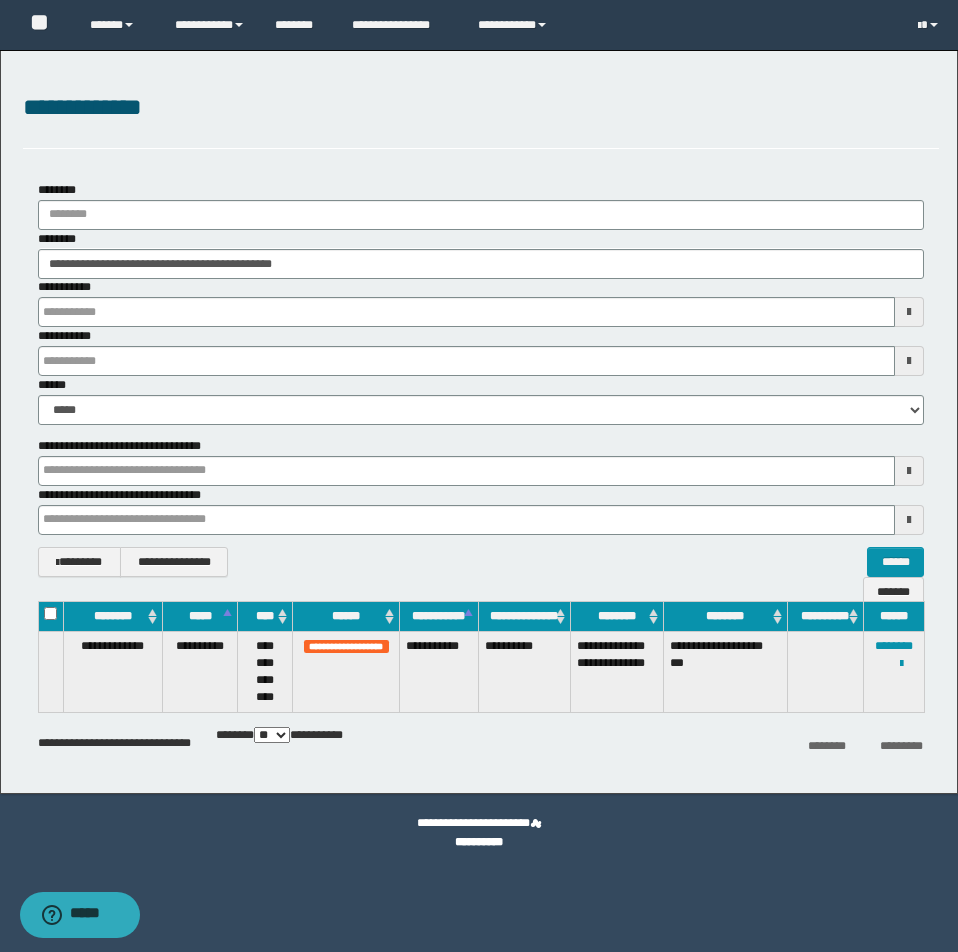 click at bounding box center [0, 0] 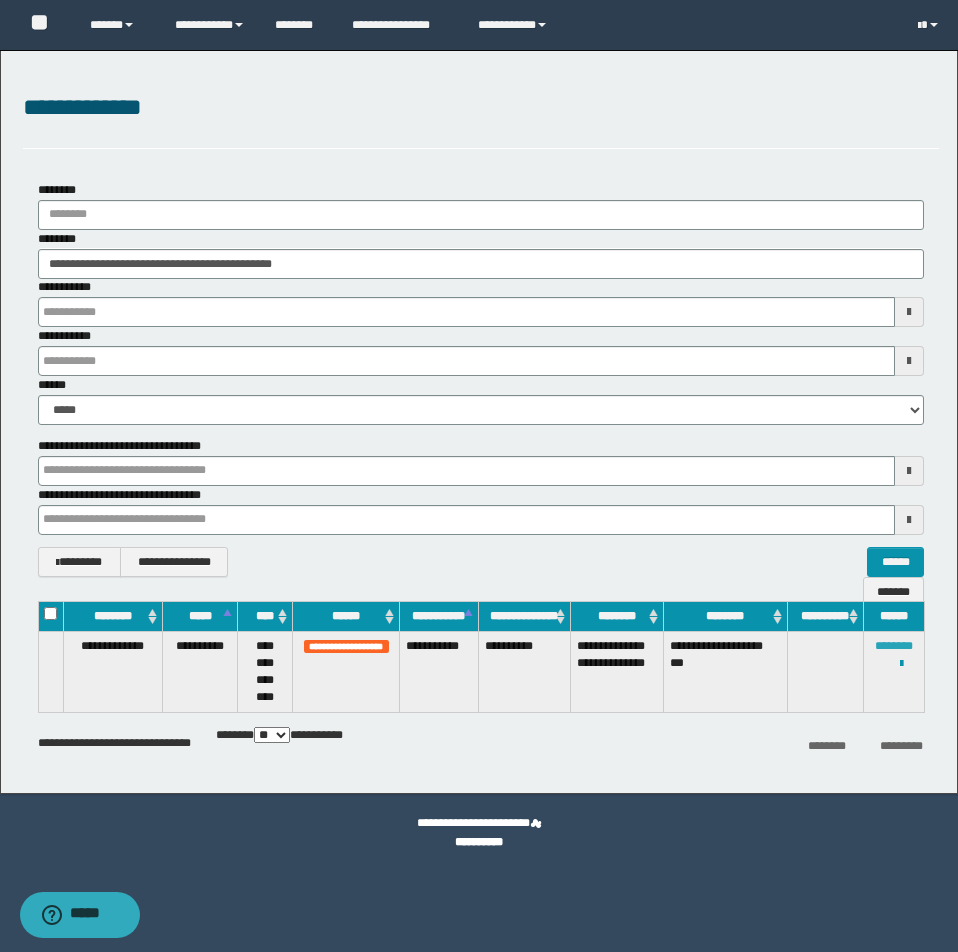 click on "********" at bounding box center (894, 646) 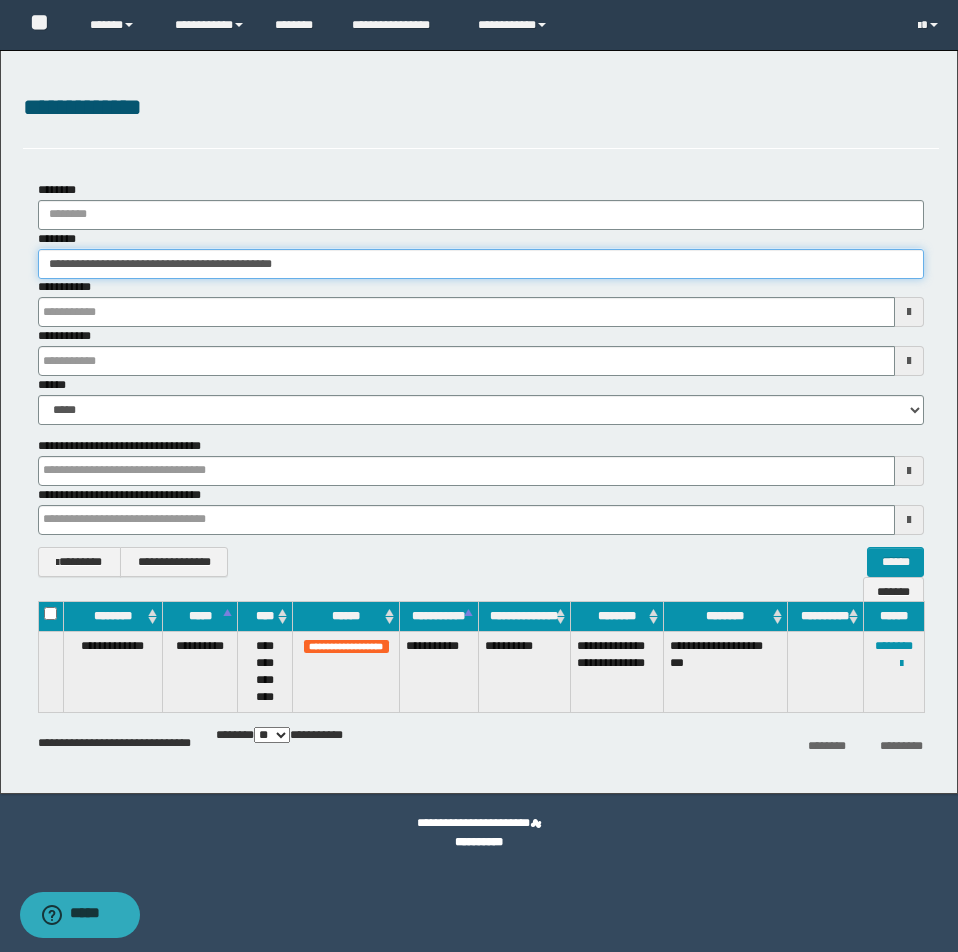 click on "**********" at bounding box center [481, 264] 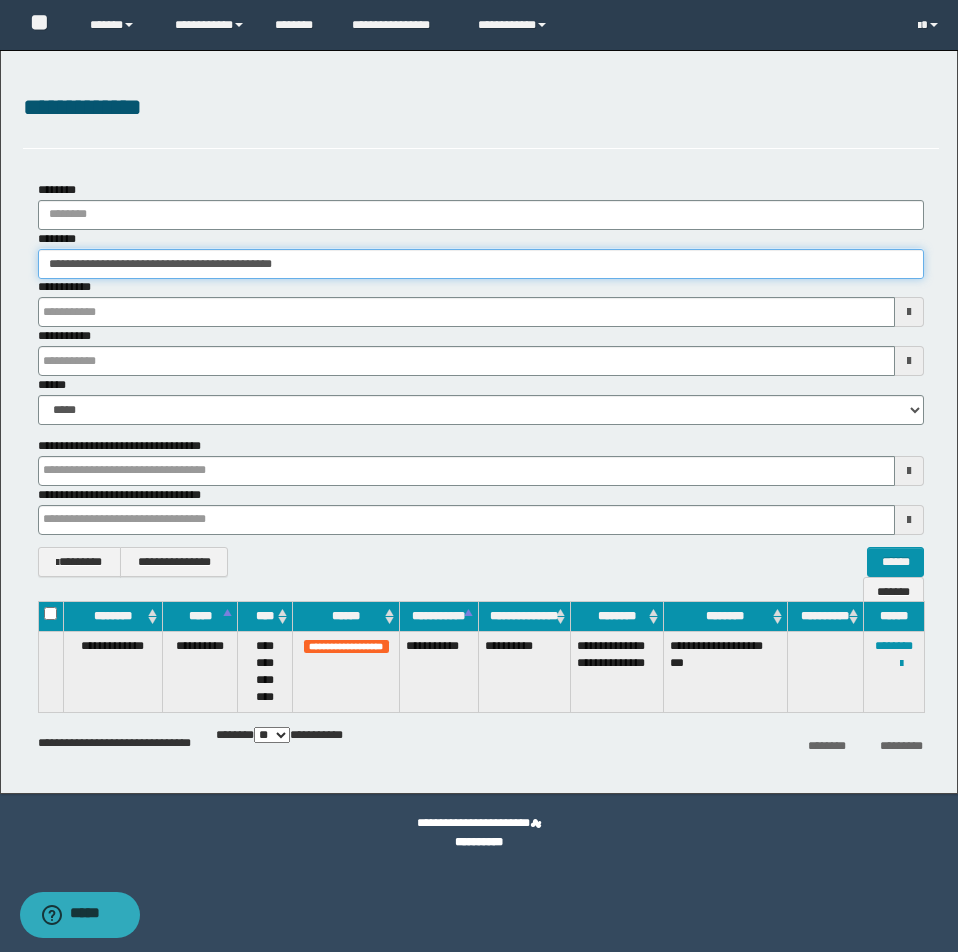 click on "**********" at bounding box center (481, 264) 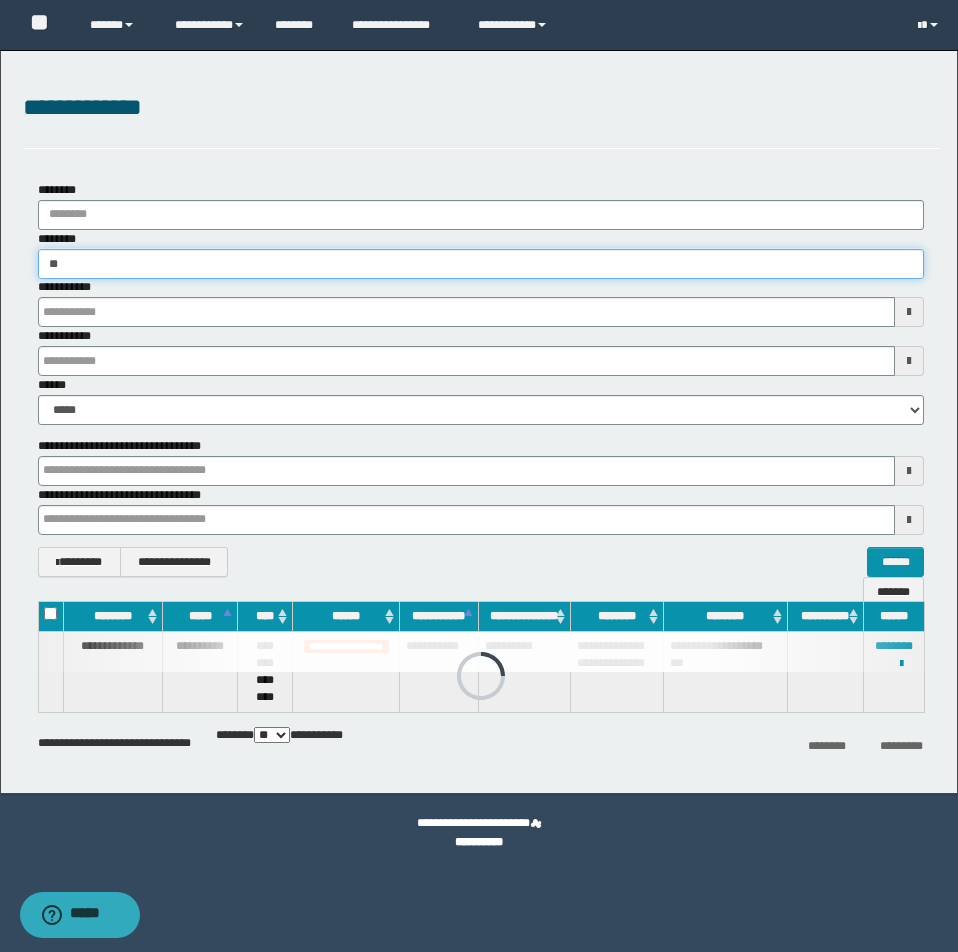 type on "*" 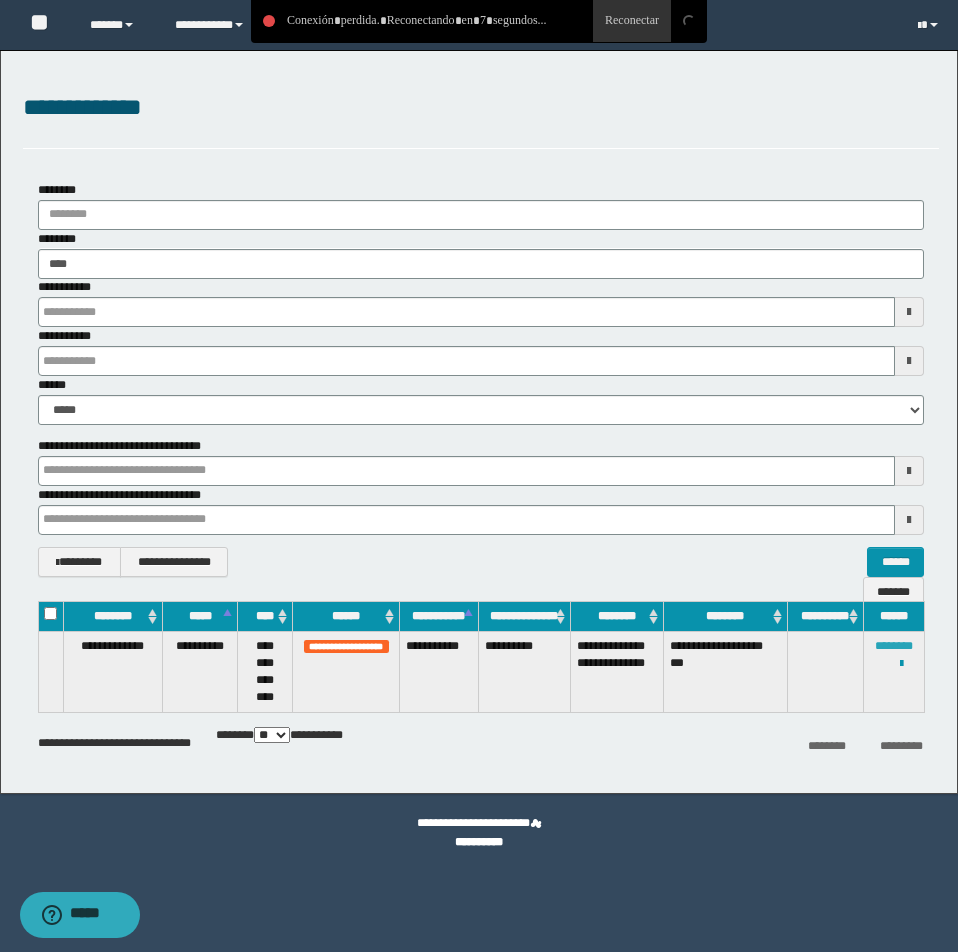 click on "********" at bounding box center (894, 646) 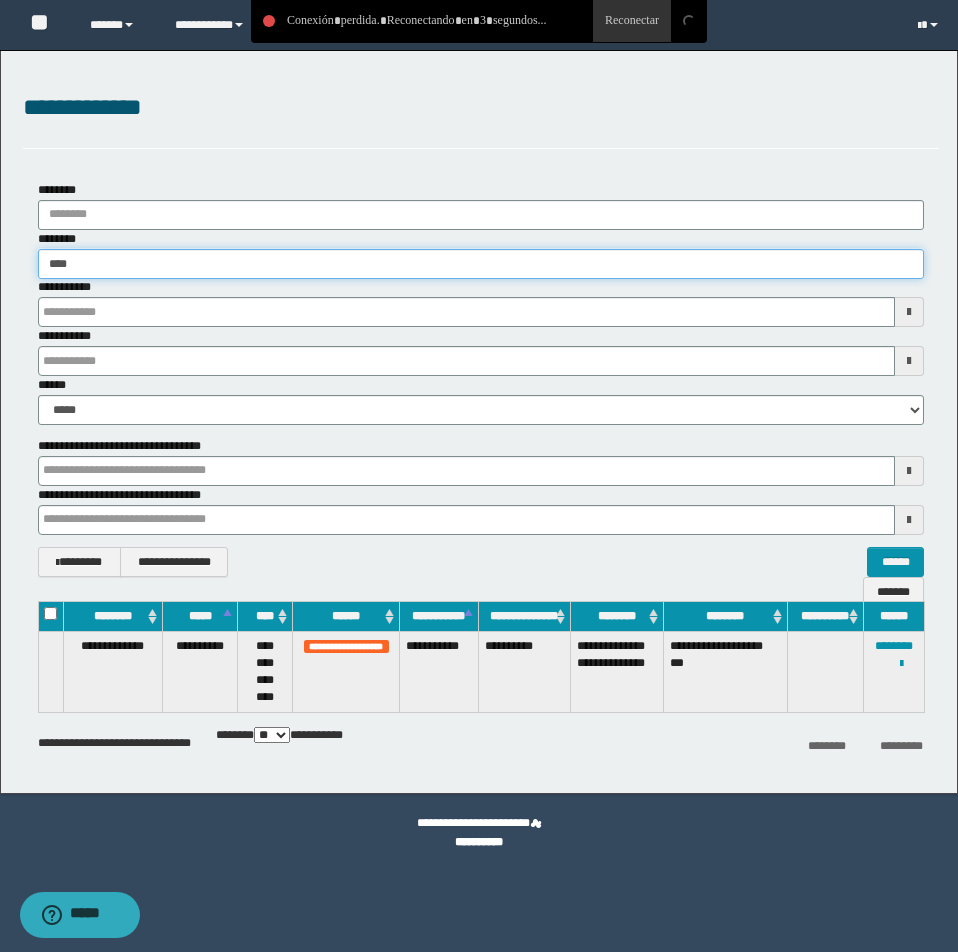 click on "****" at bounding box center (481, 264) 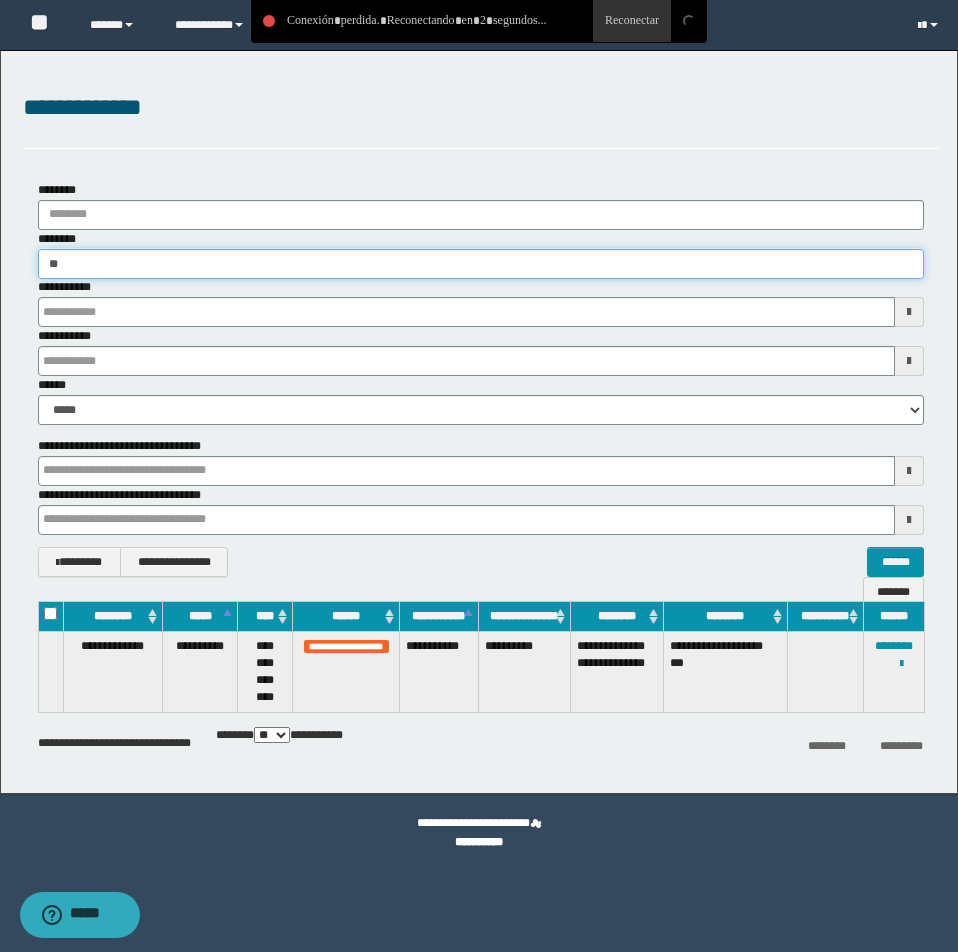 type on "*" 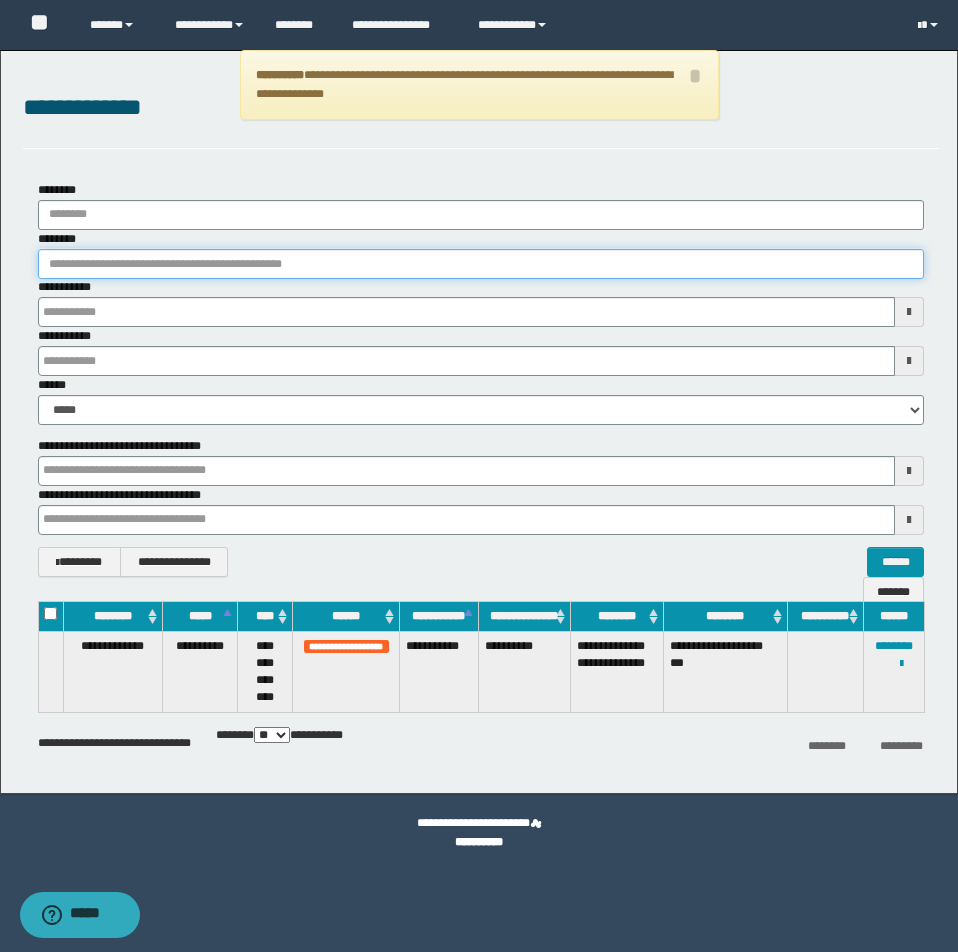 click on "********" at bounding box center [481, 264] 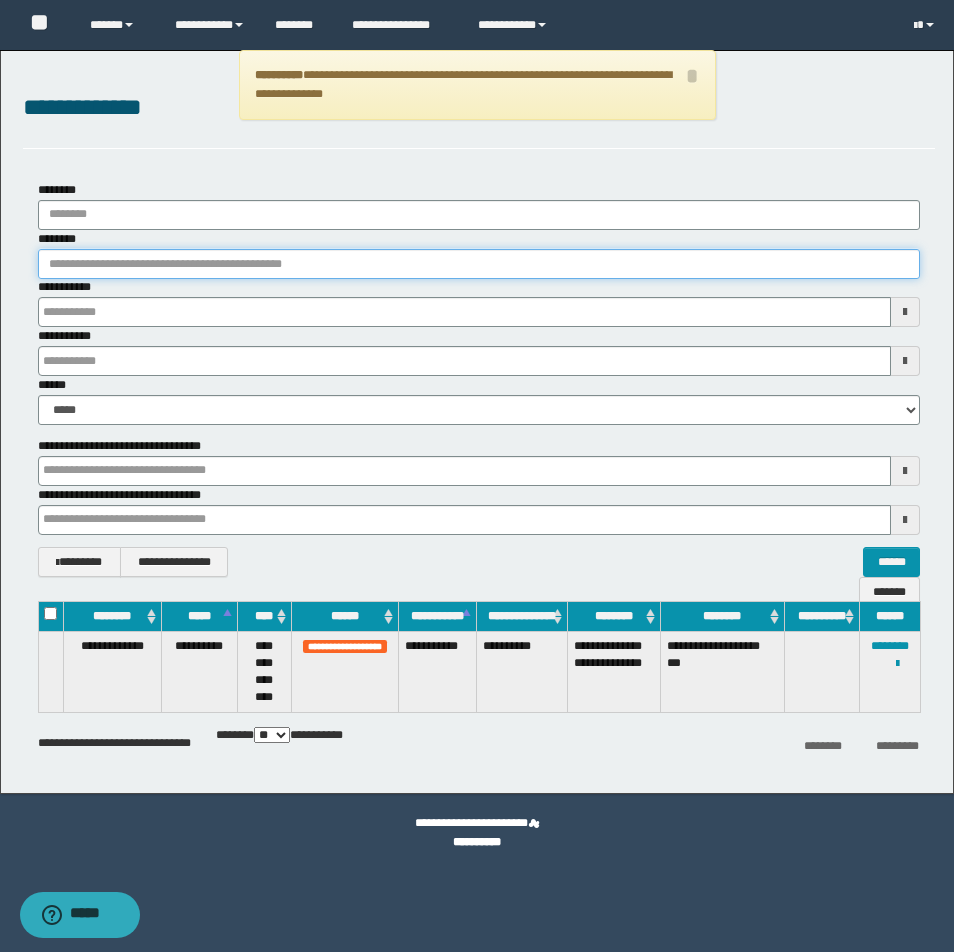 click on "********" at bounding box center (479, 264) 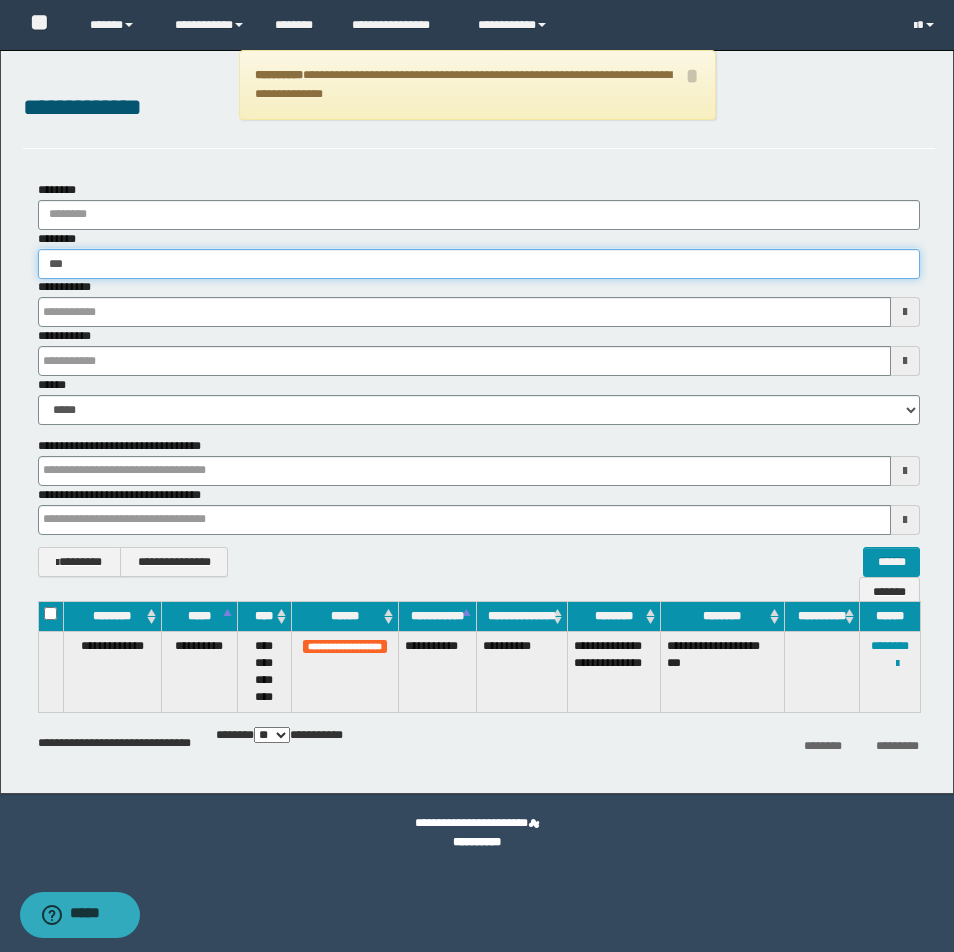 type on "****" 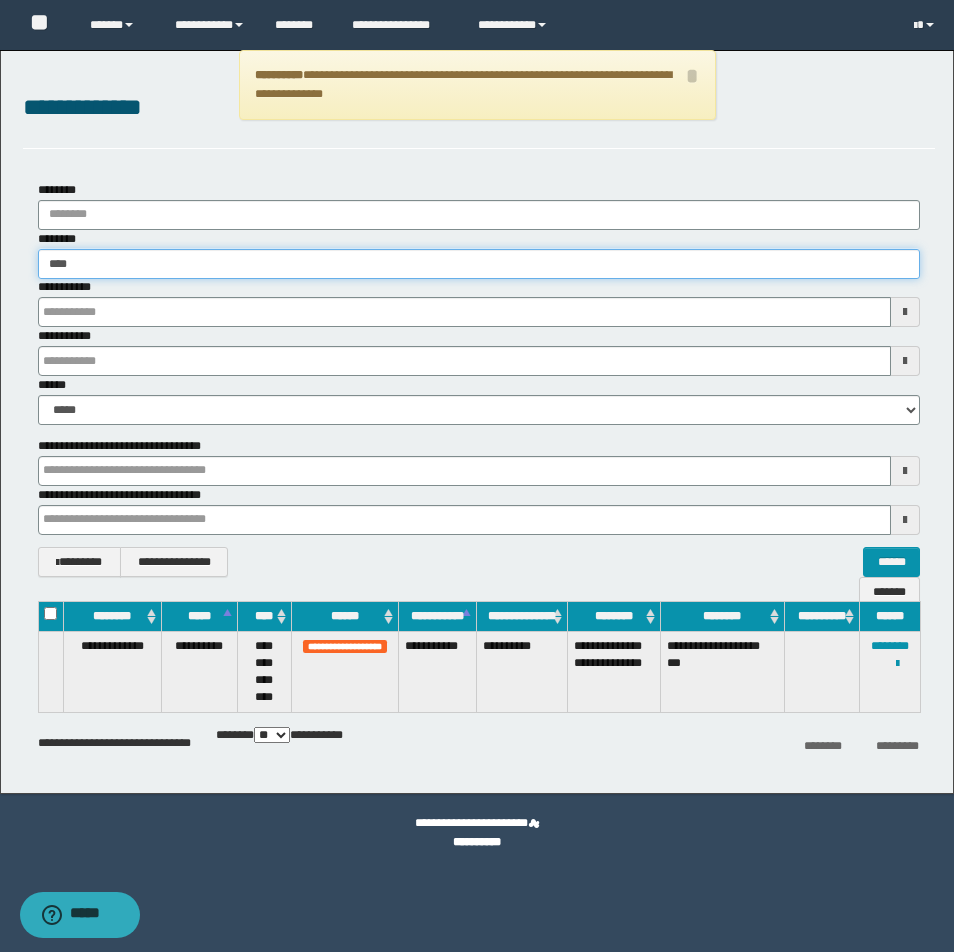 type on "****" 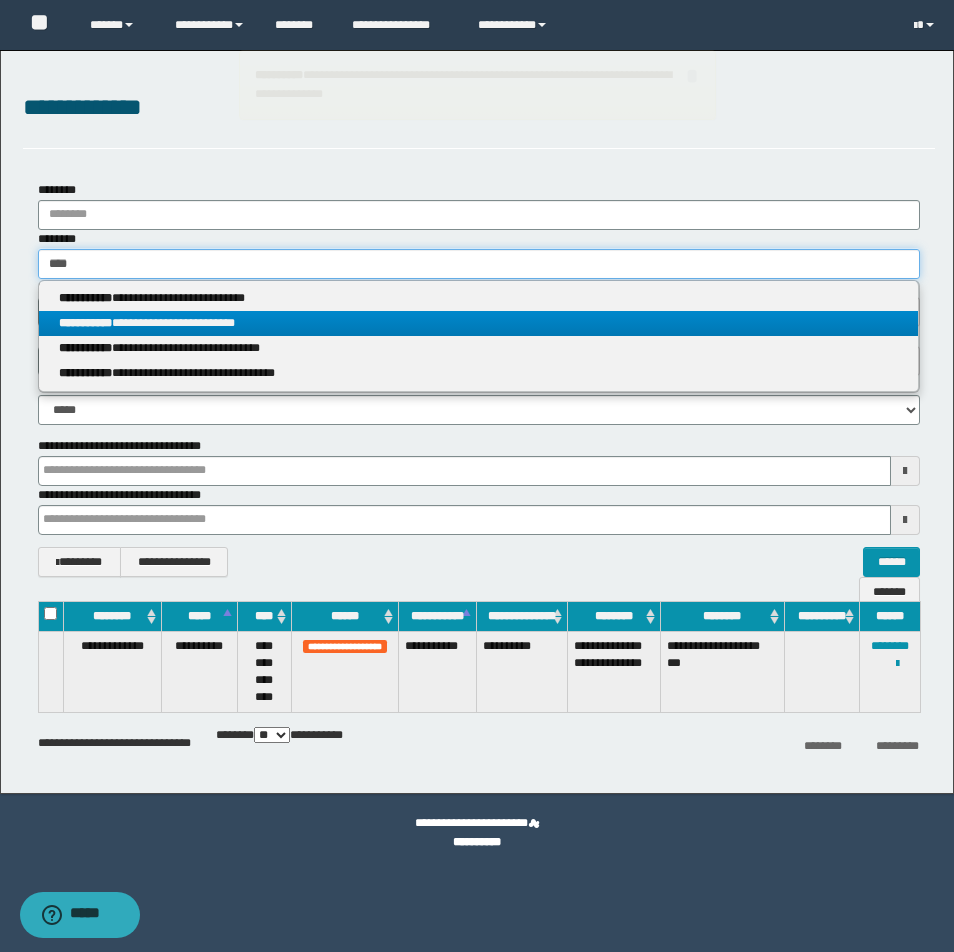 type on "****" 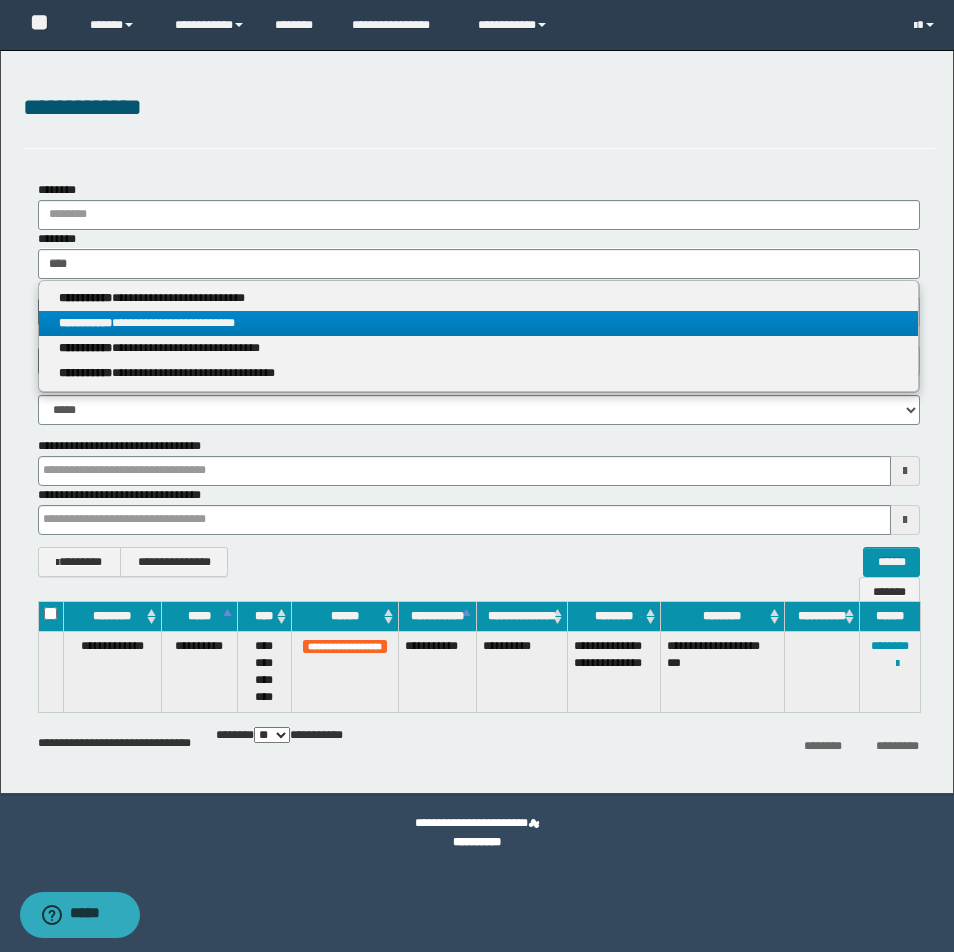 click on "**********" at bounding box center [478, 323] 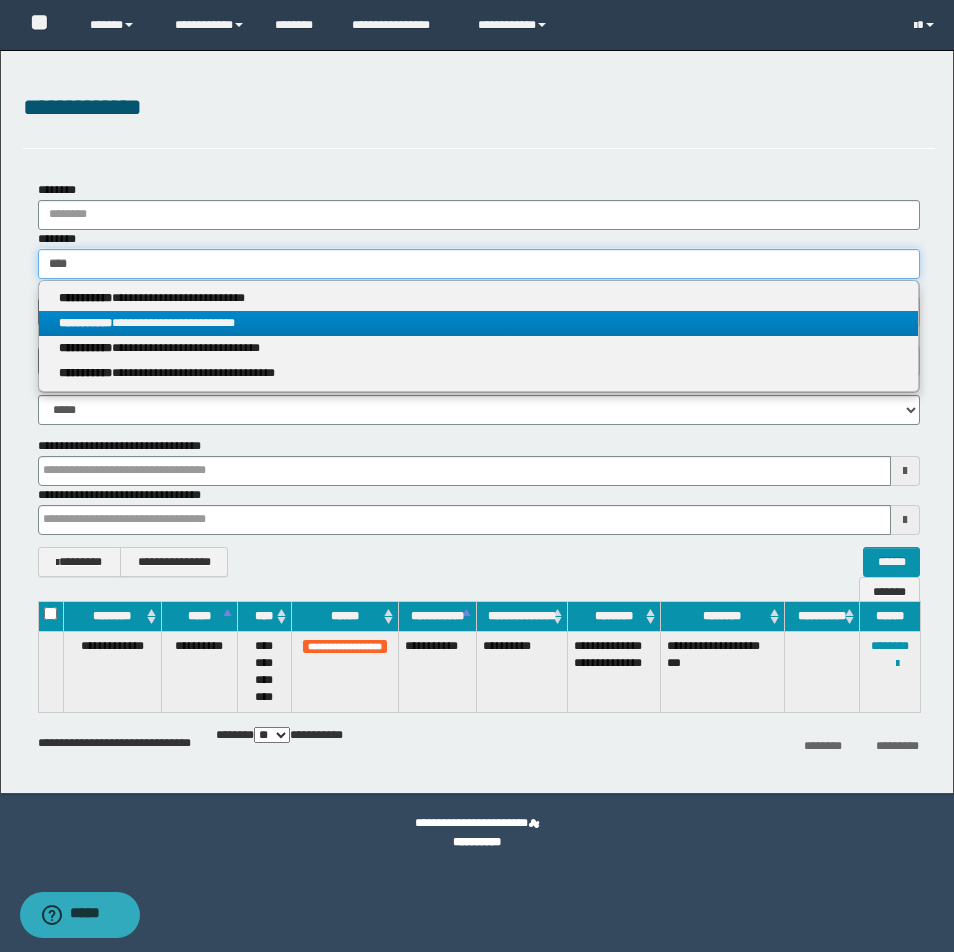 type 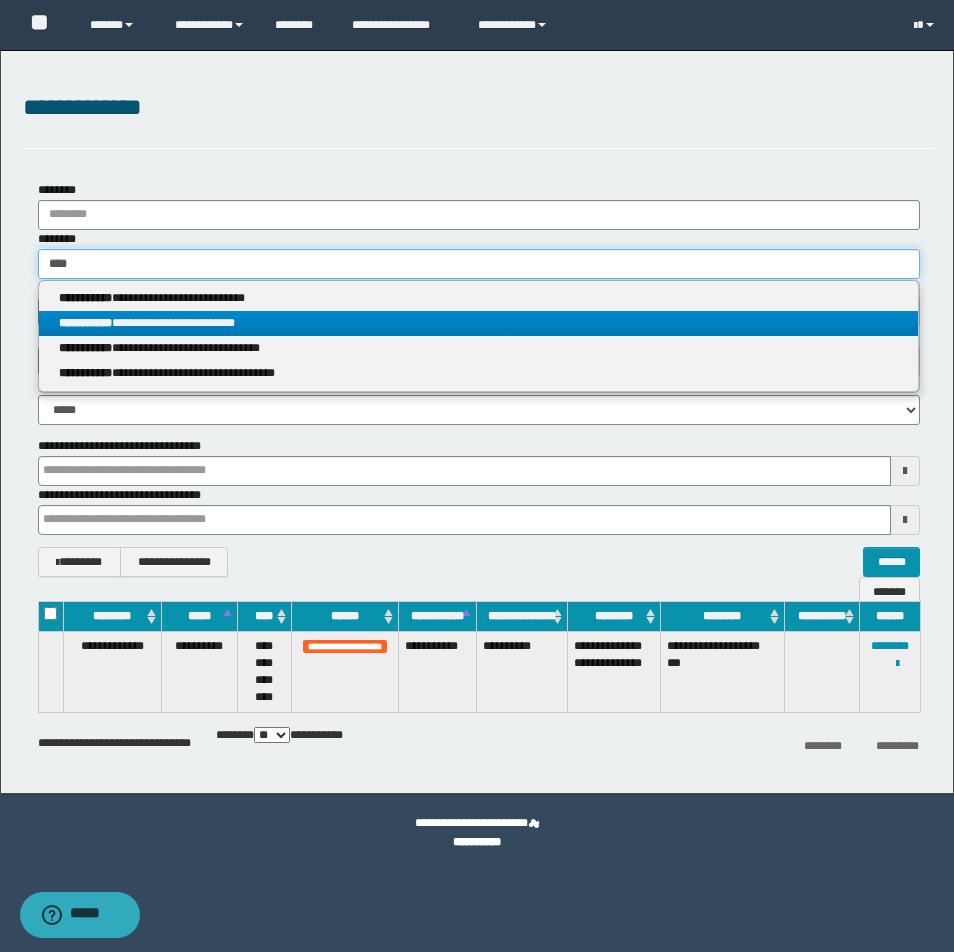 type on "**********" 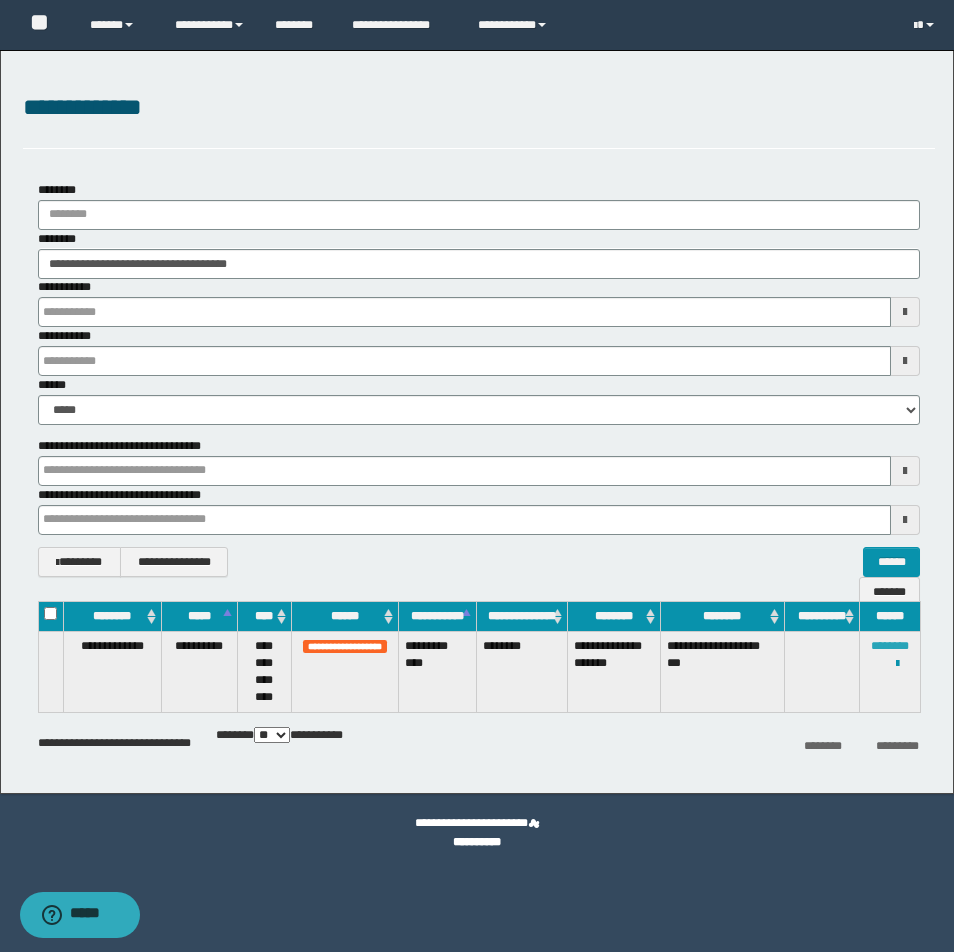 click on "********" at bounding box center [890, 646] 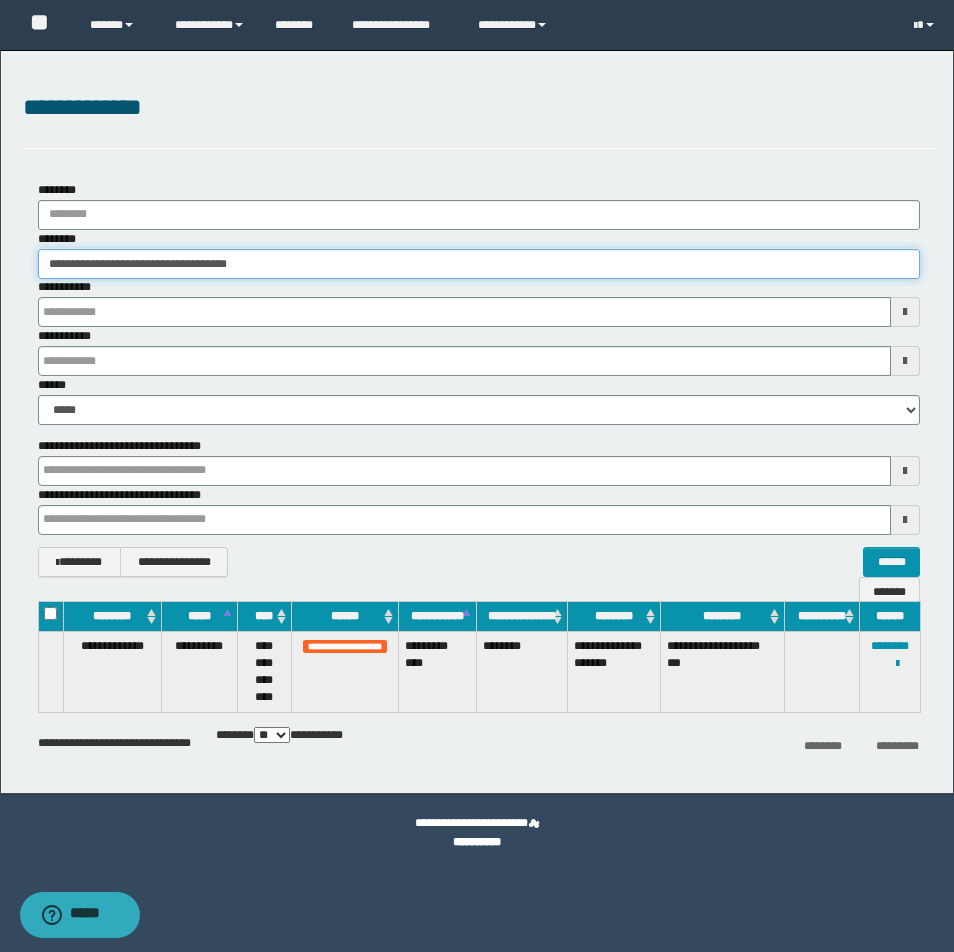 drag, startPoint x: 45, startPoint y: 263, endPoint x: 376, endPoint y: 268, distance: 331.03775 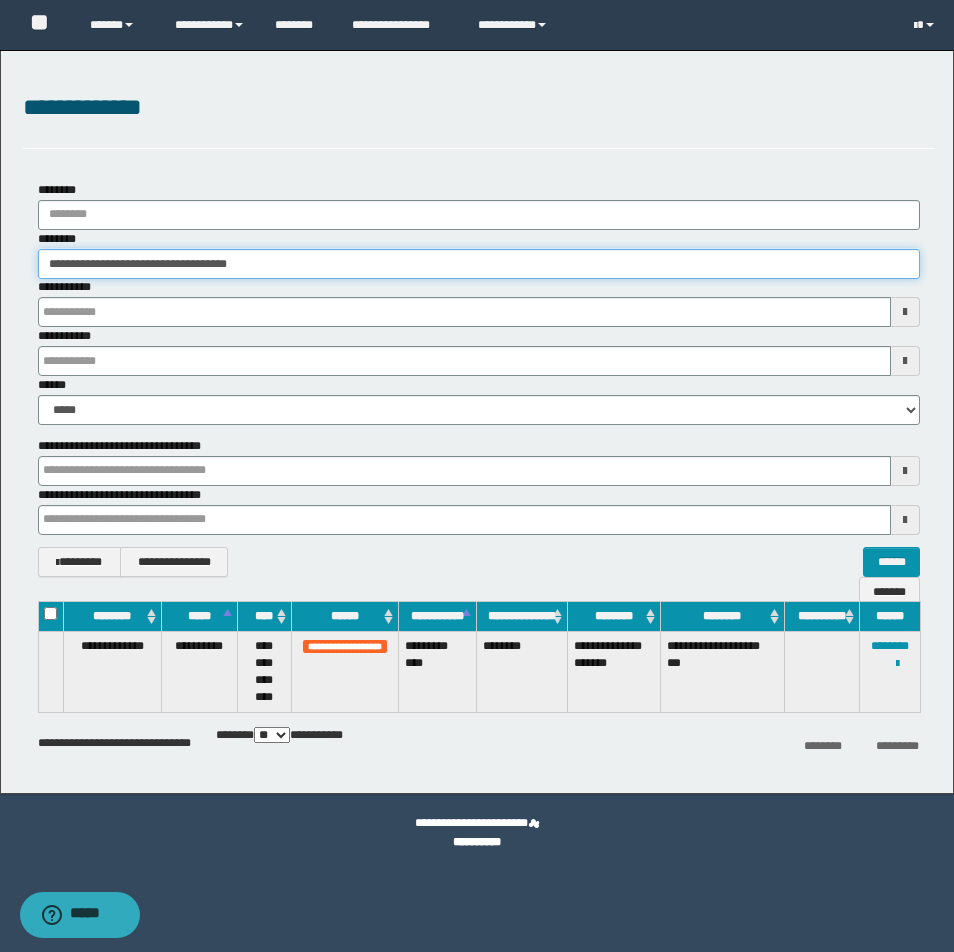 click on "**********" at bounding box center (479, 264) 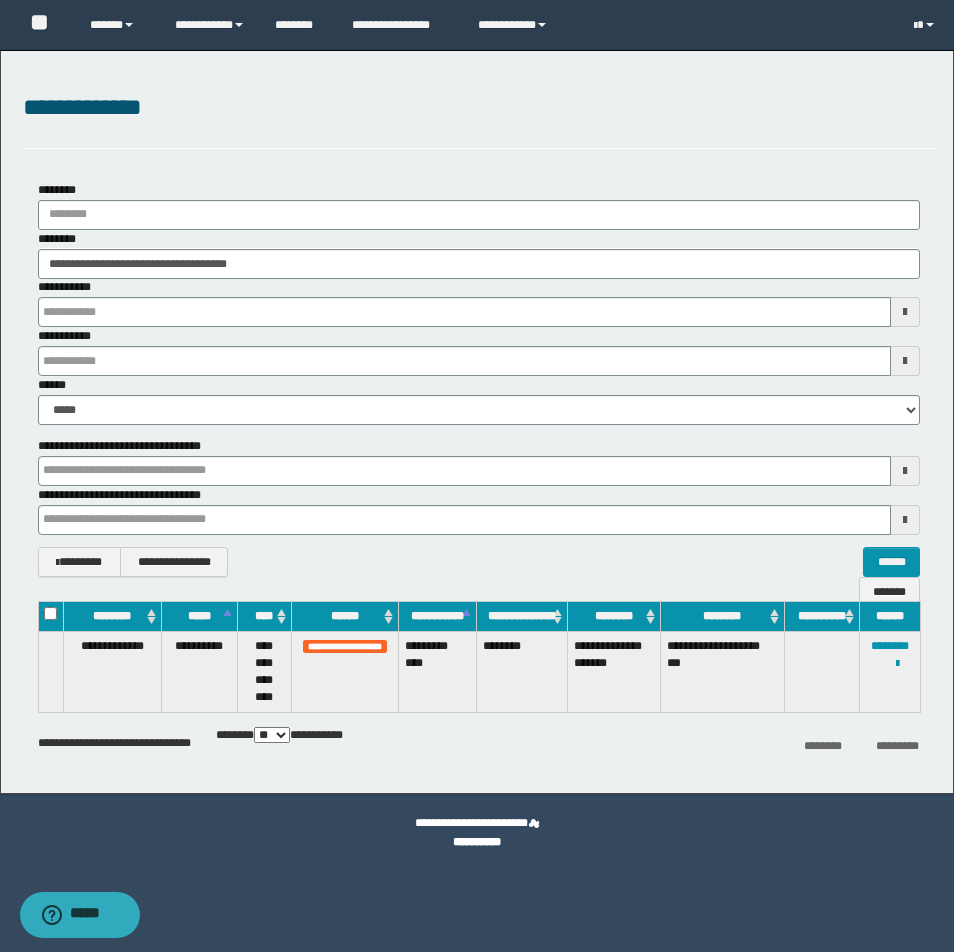 click at bounding box center (0, 0) 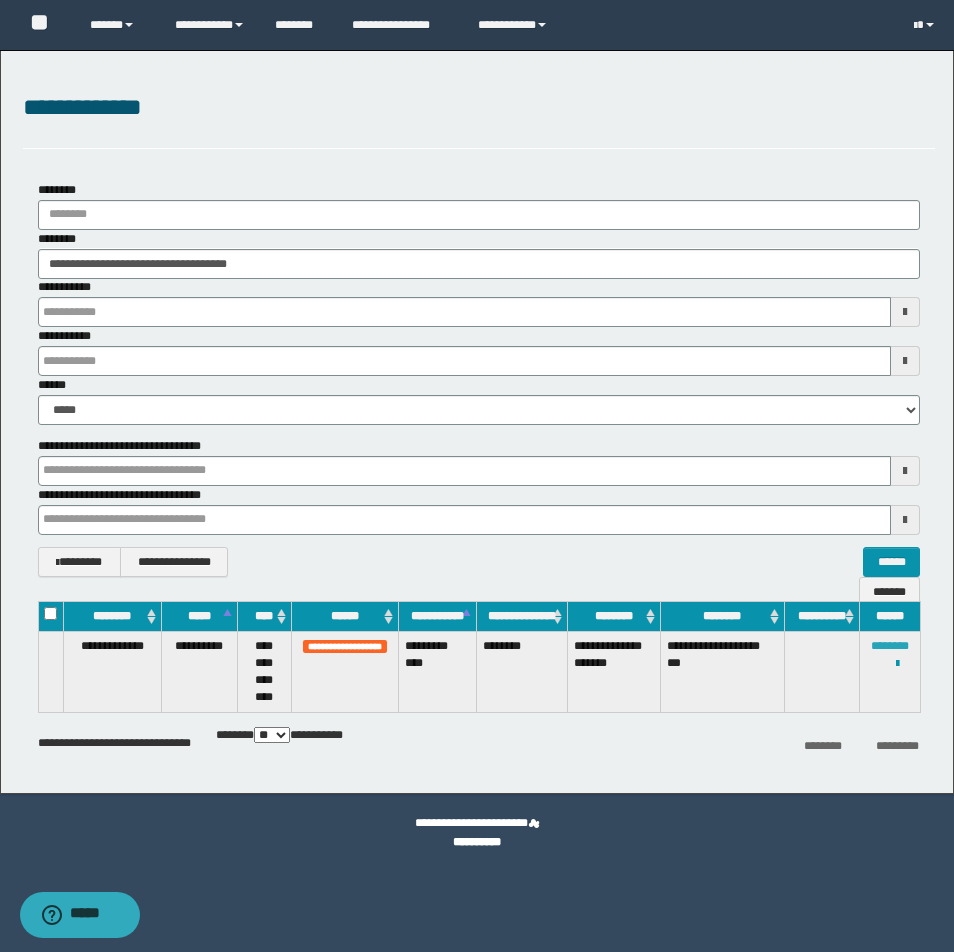 click on "********" at bounding box center [890, 646] 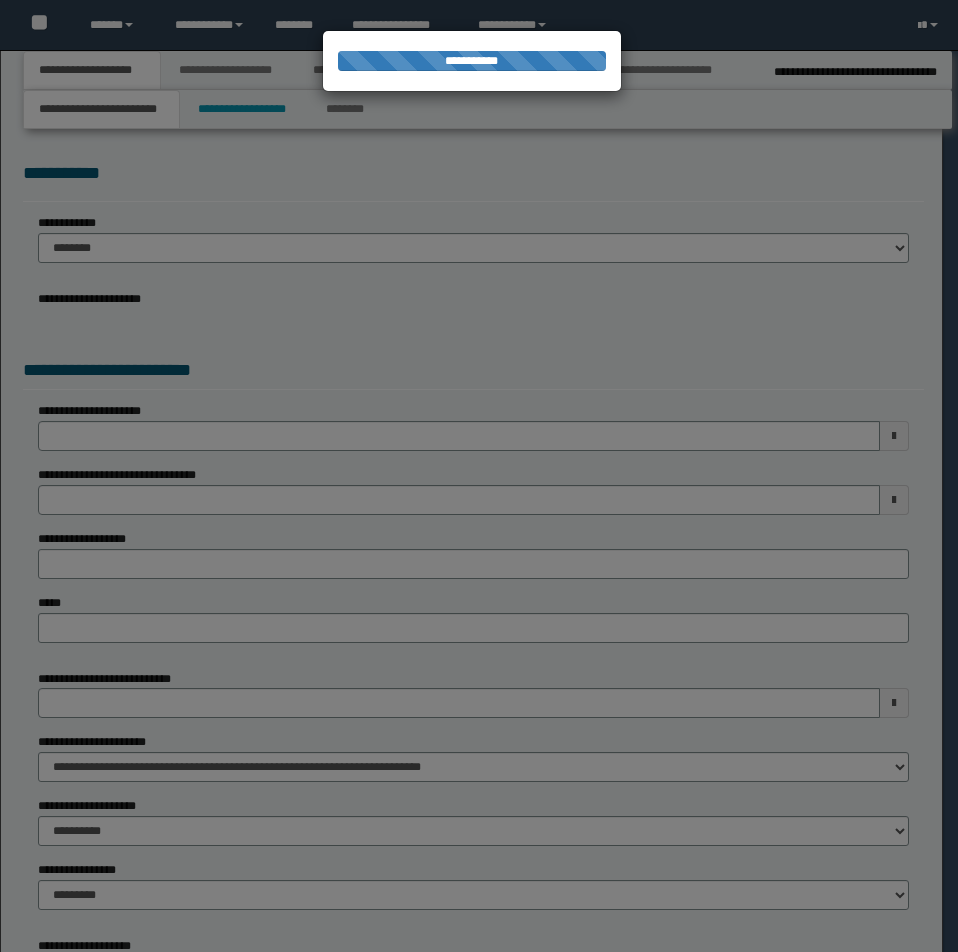 select on "*" 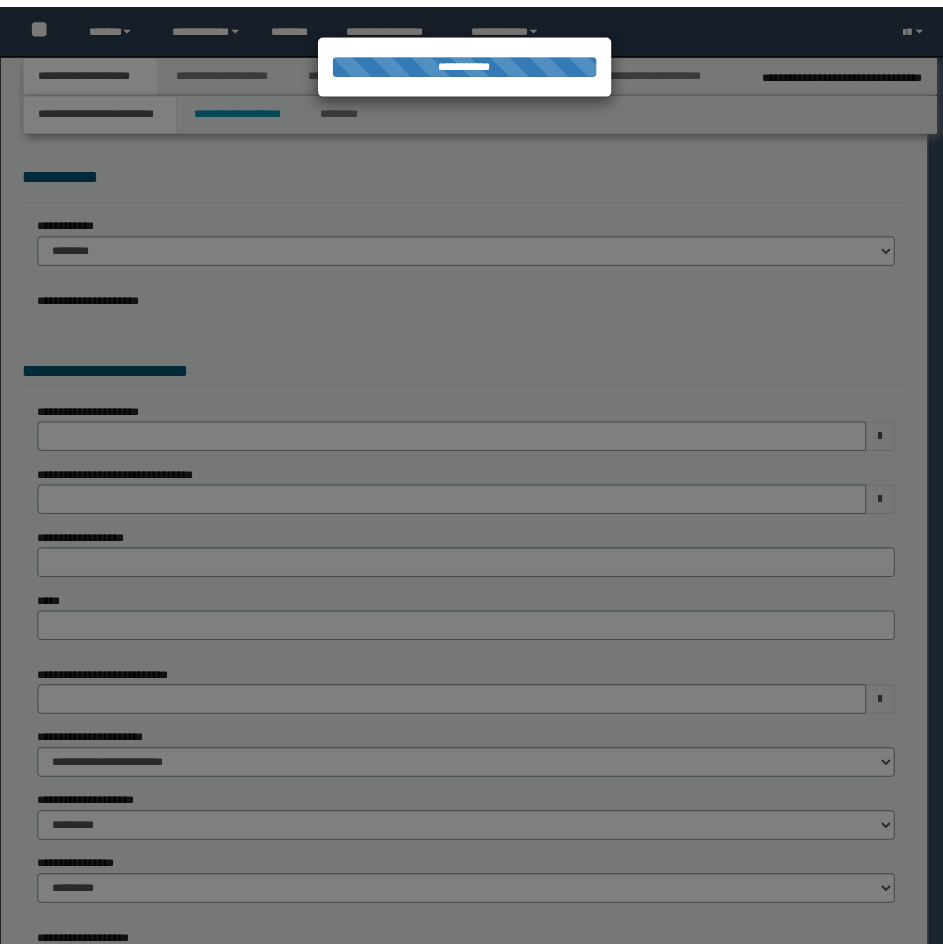 scroll, scrollTop: 0, scrollLeft: 0, axis: both 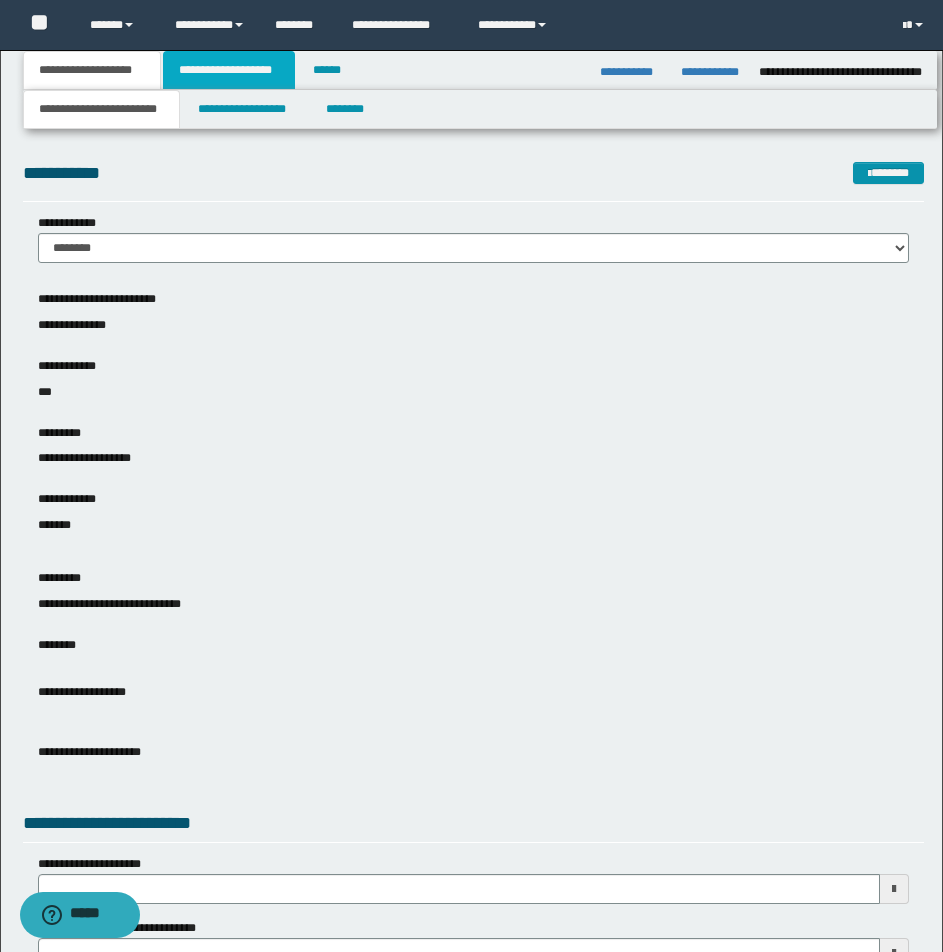 click on "**********" at bounding box center (229, 70) 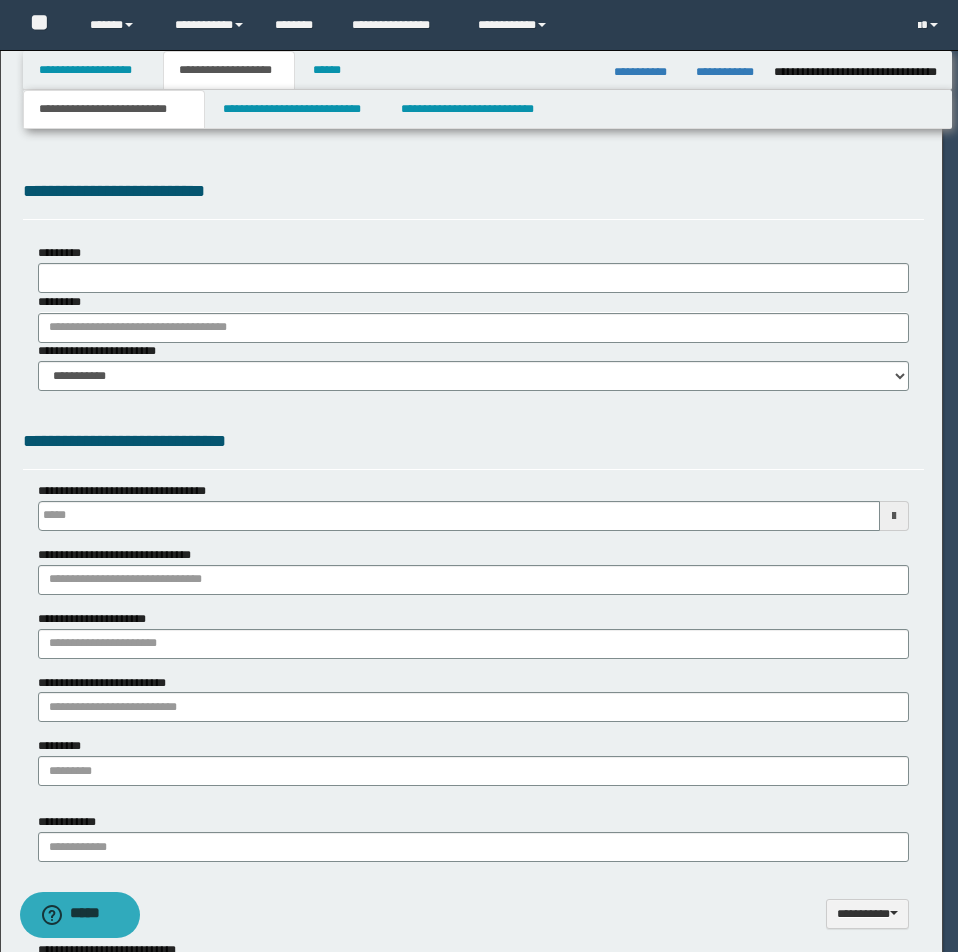 type 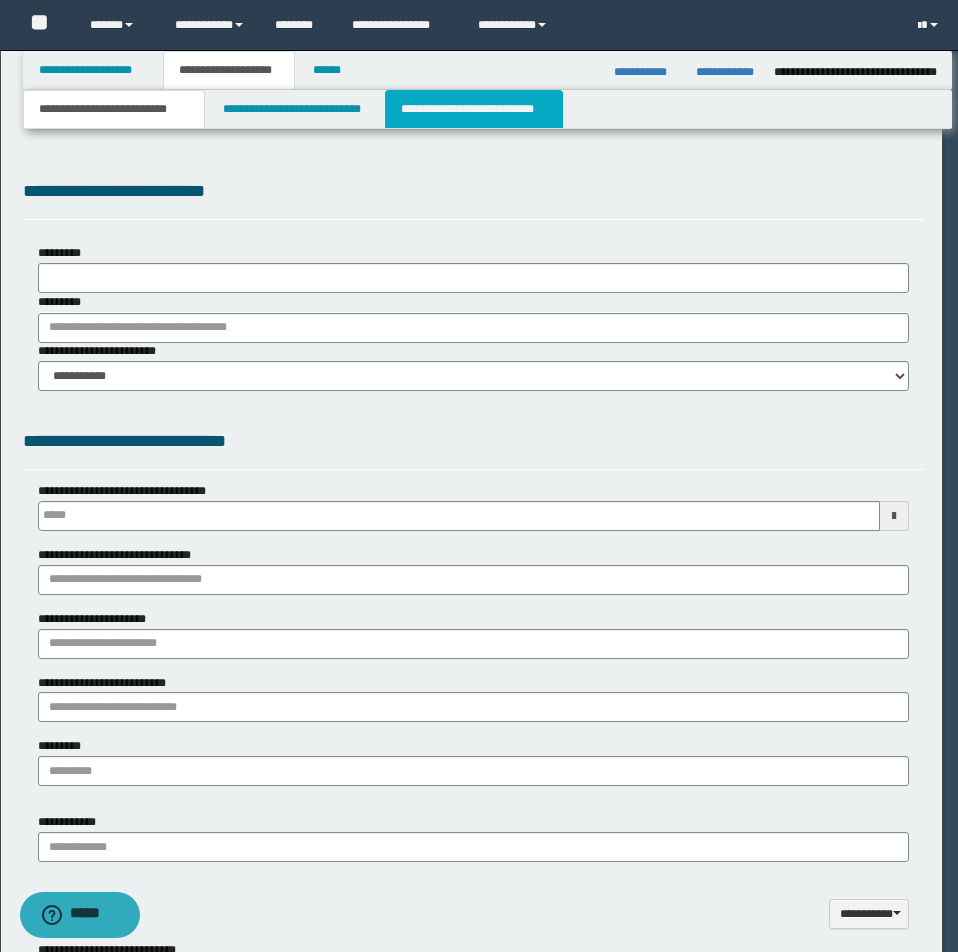 click on "**********" at bounding box center (474, 109) 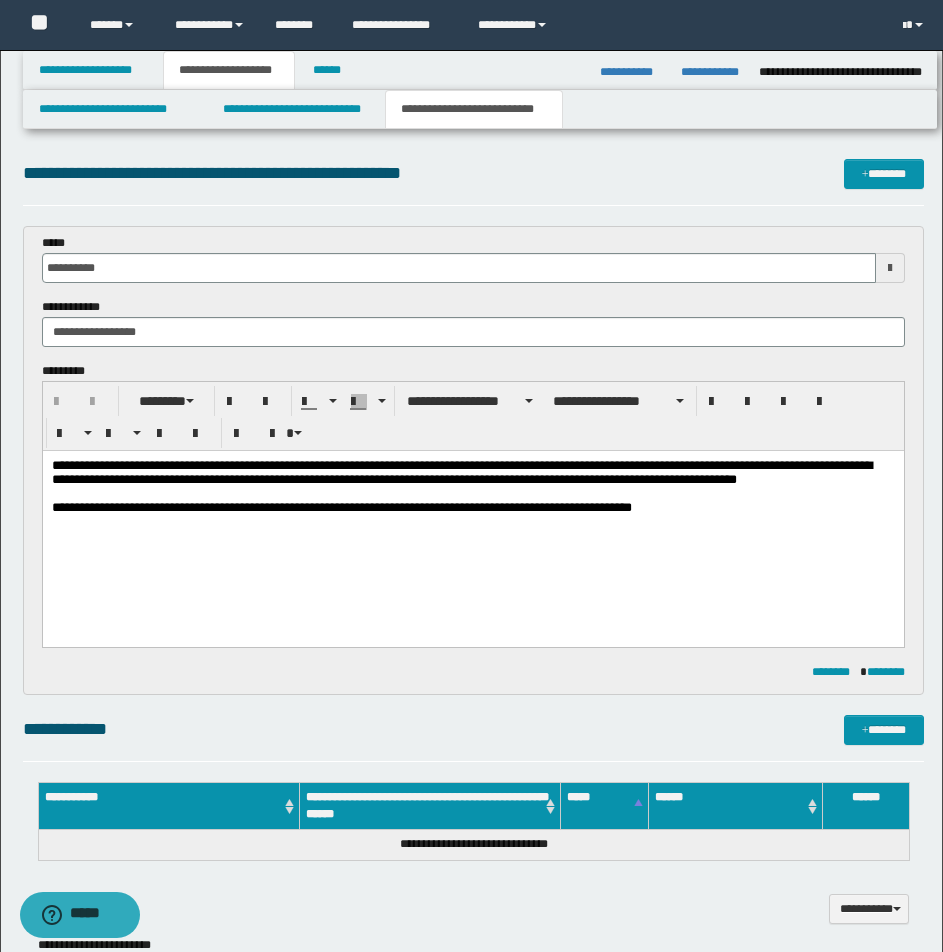 scroll, scrollTop: 0, scrollLeft: 0, axis: both 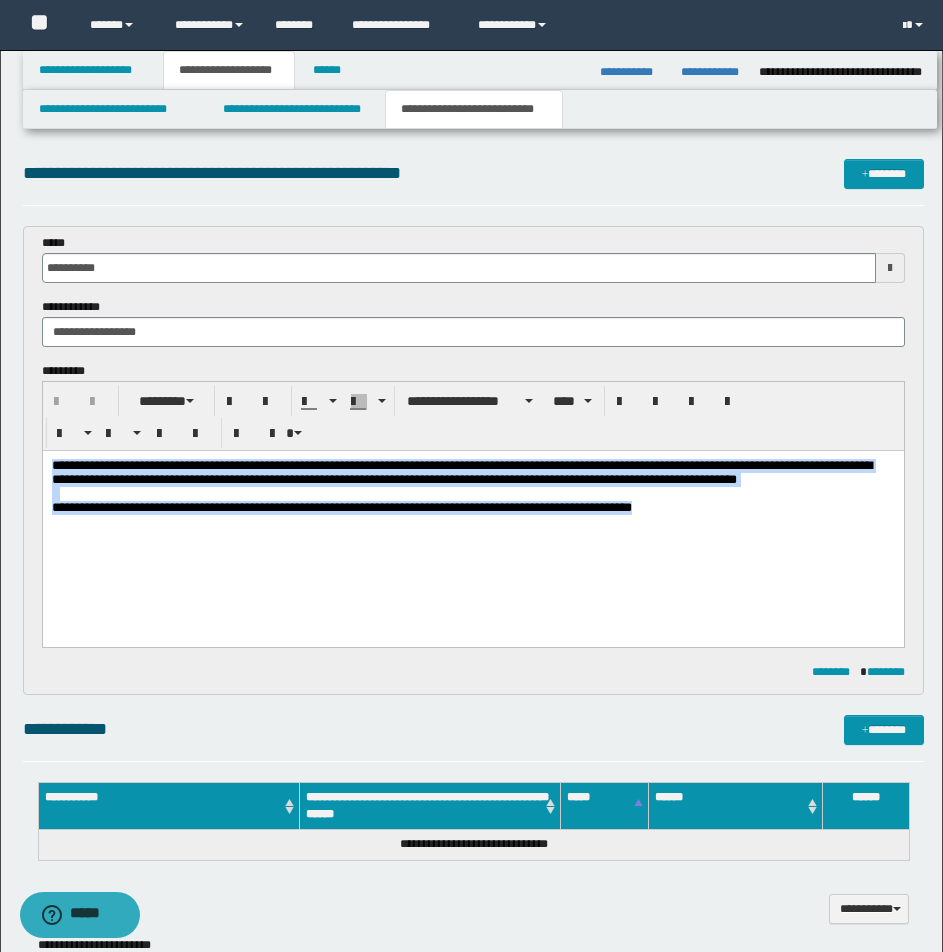 drag, startPoint x: 53, startPoint y: 464, endPoint x: 724, endPoint y: 578, distance: 680.6152 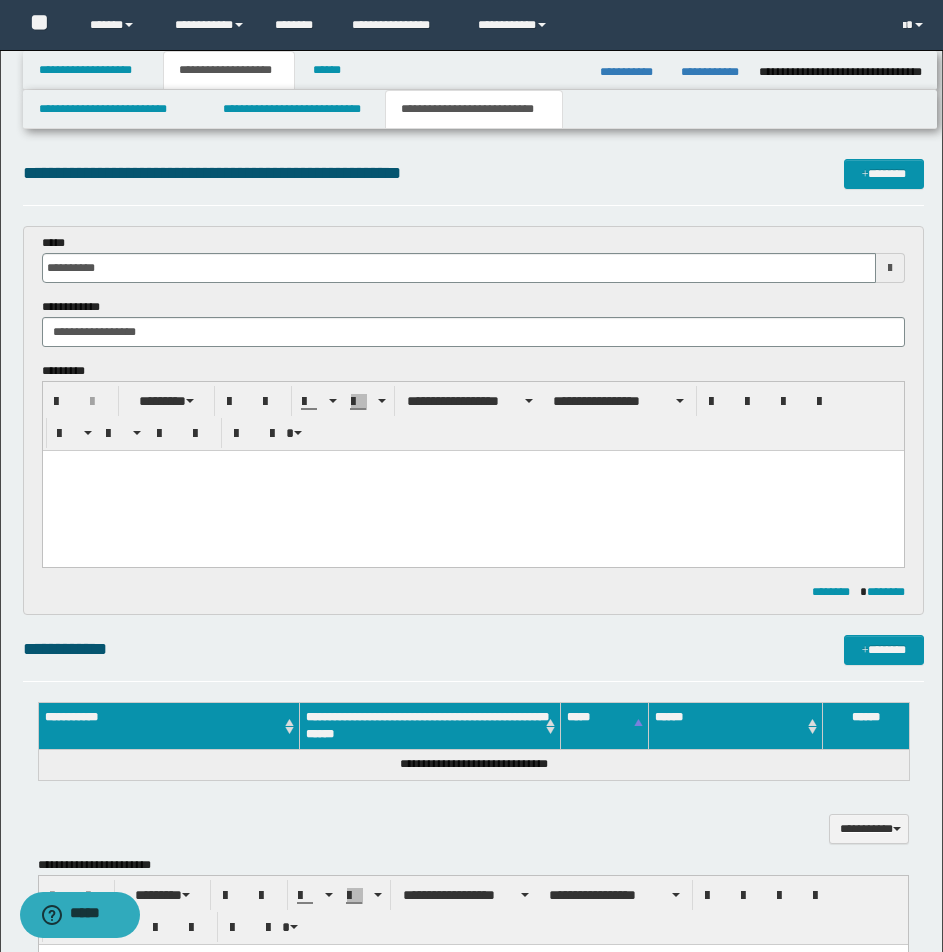type 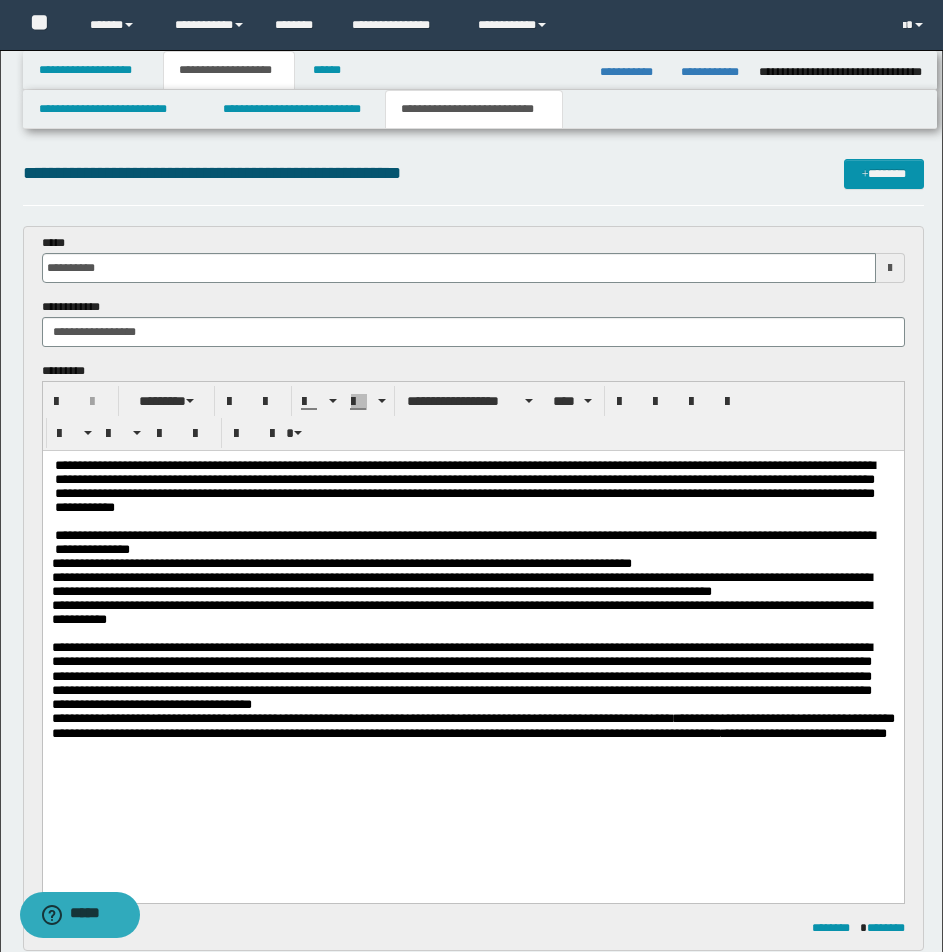 click on "**********" at bounding box center (474, 487) 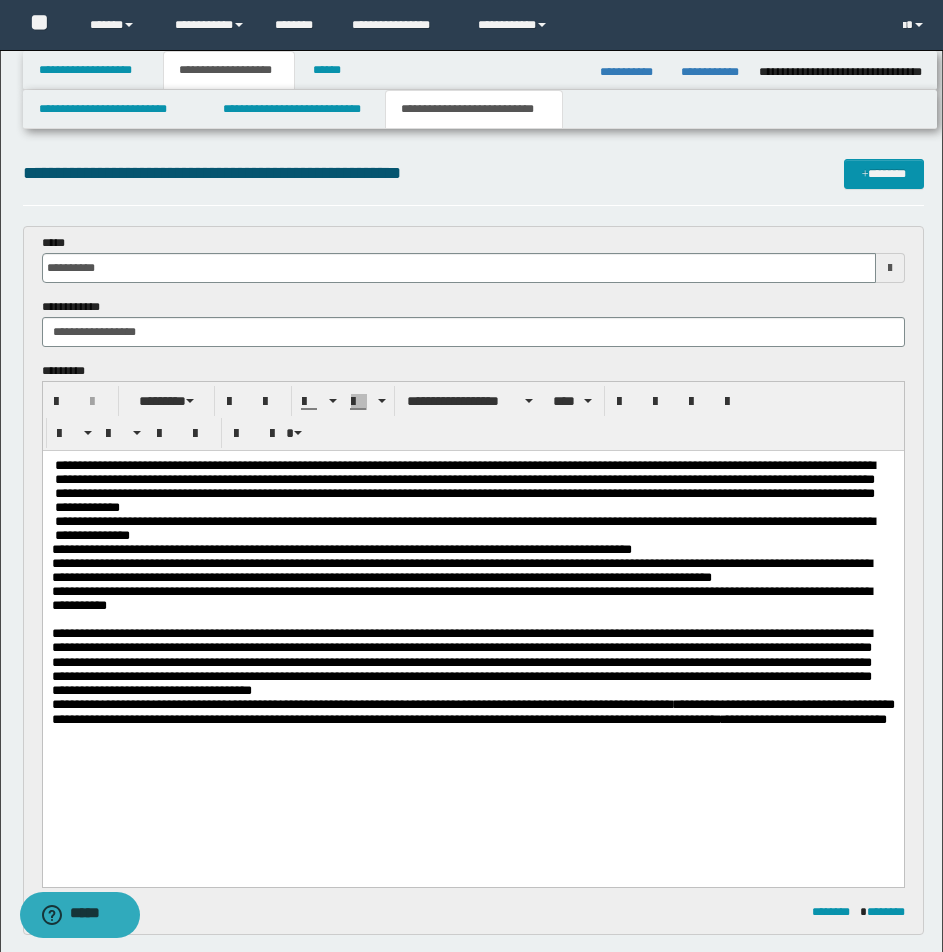 click on "**********" at bounding box center [472, 599] 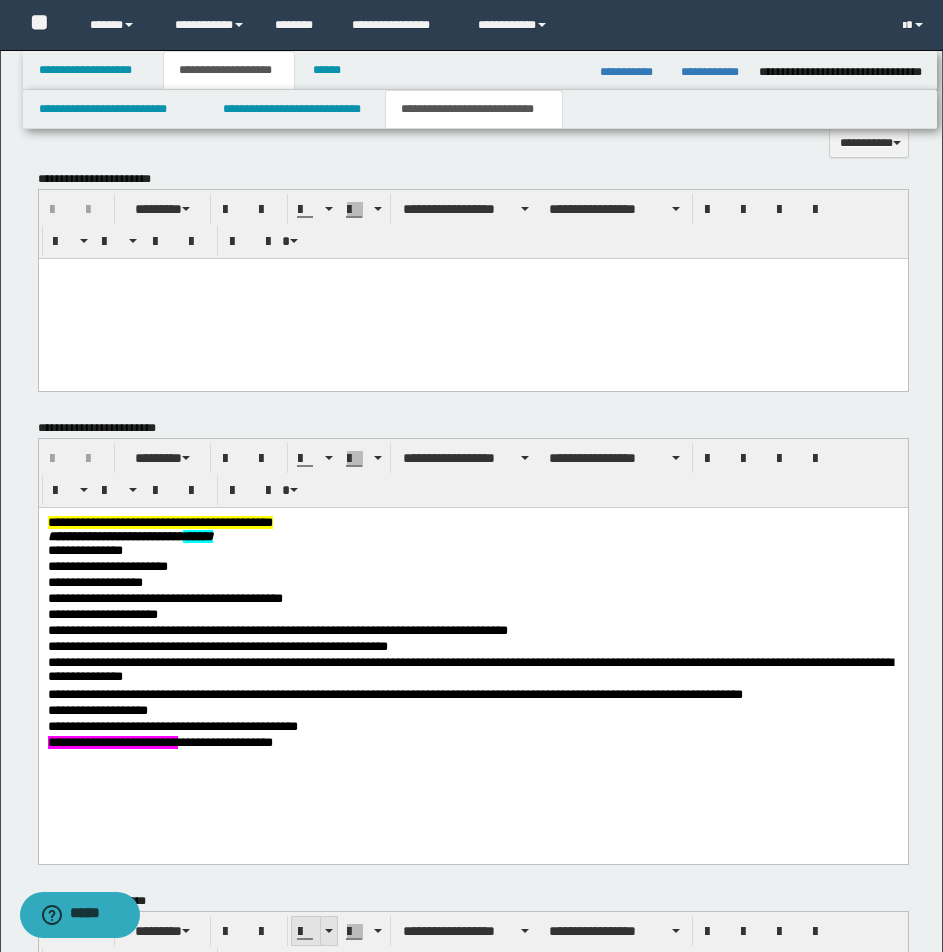 scroll, scrollTop: 1003, scrollLeft: 0, axis: vertical 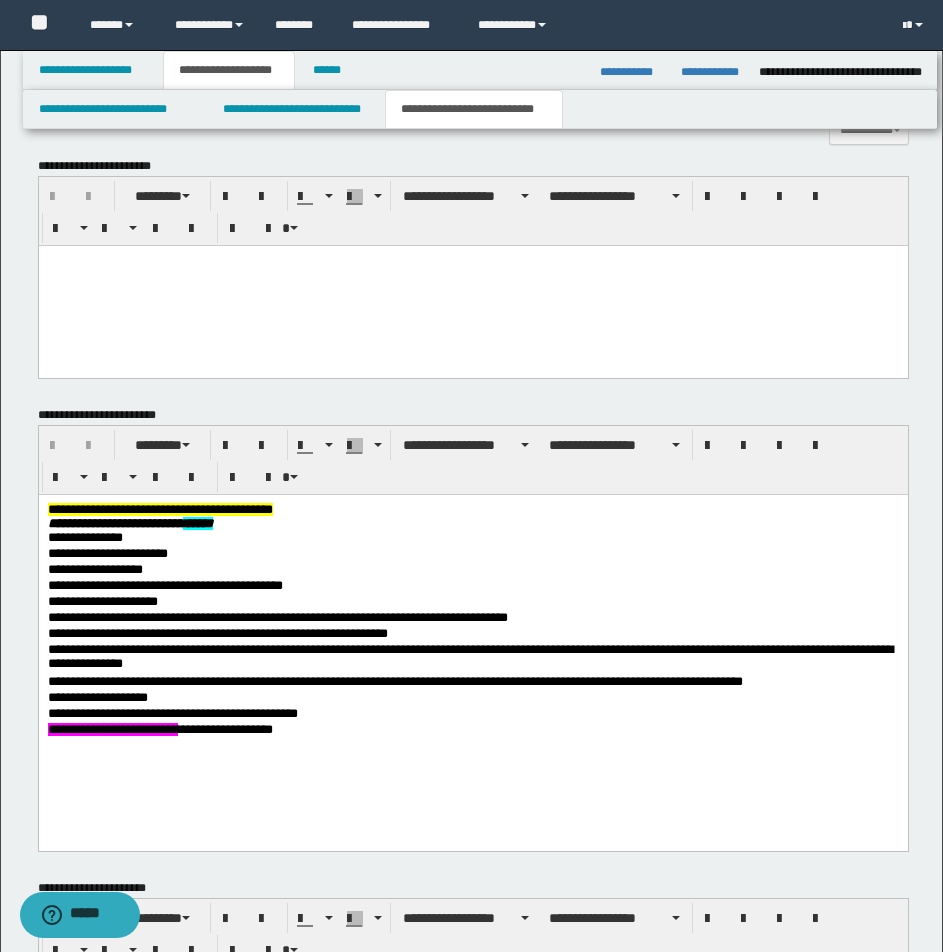 click at bounding box center (472, 260) 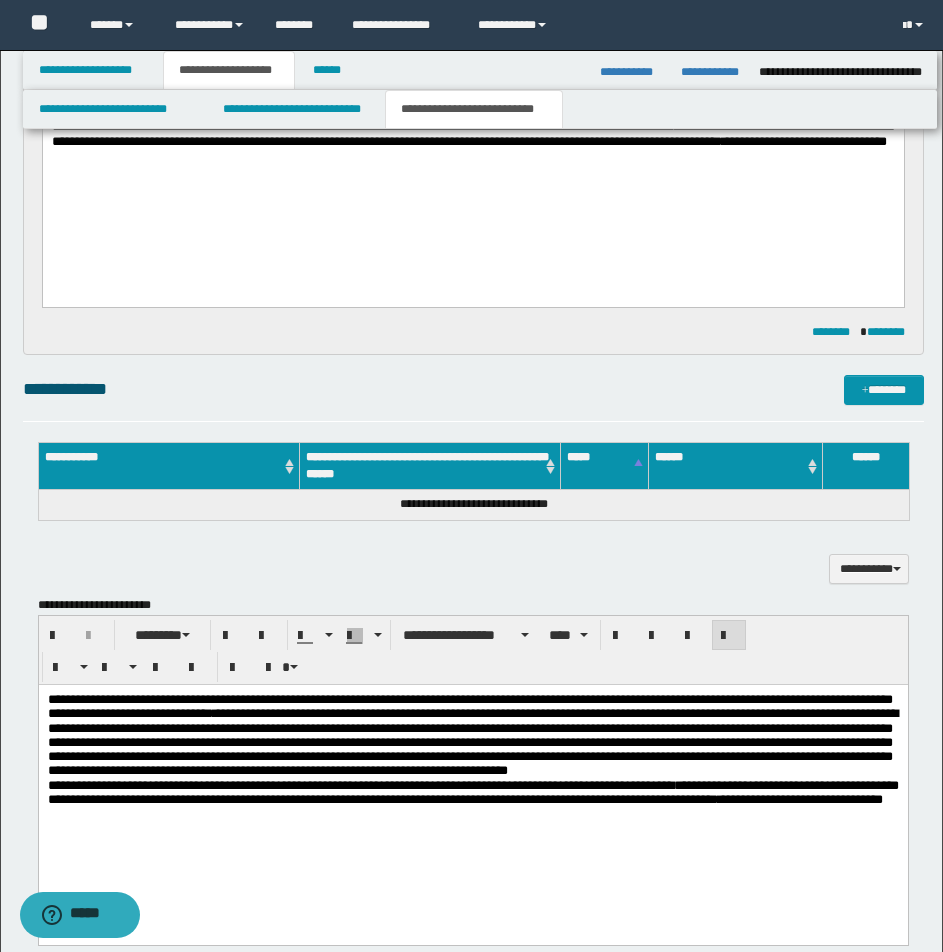 scroll, scrollTop: 560, scrollLeft: 0, axis: vertical 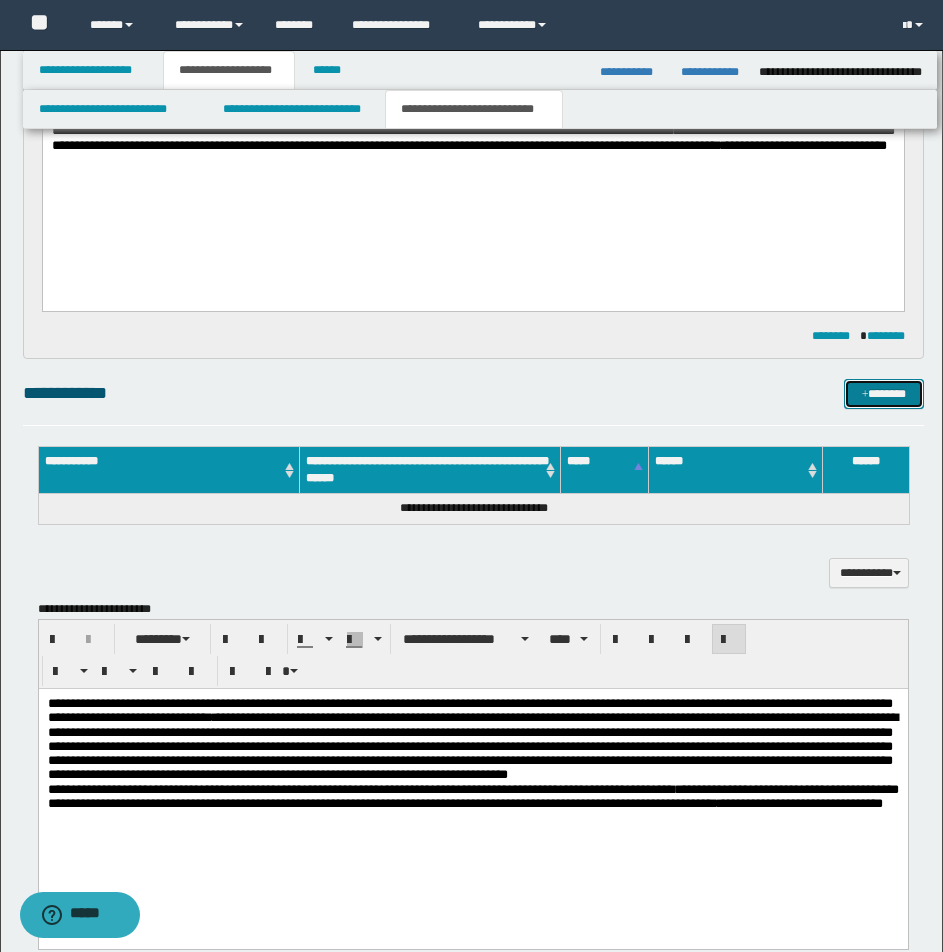 click on "*******" at bounding box center (884, 394) 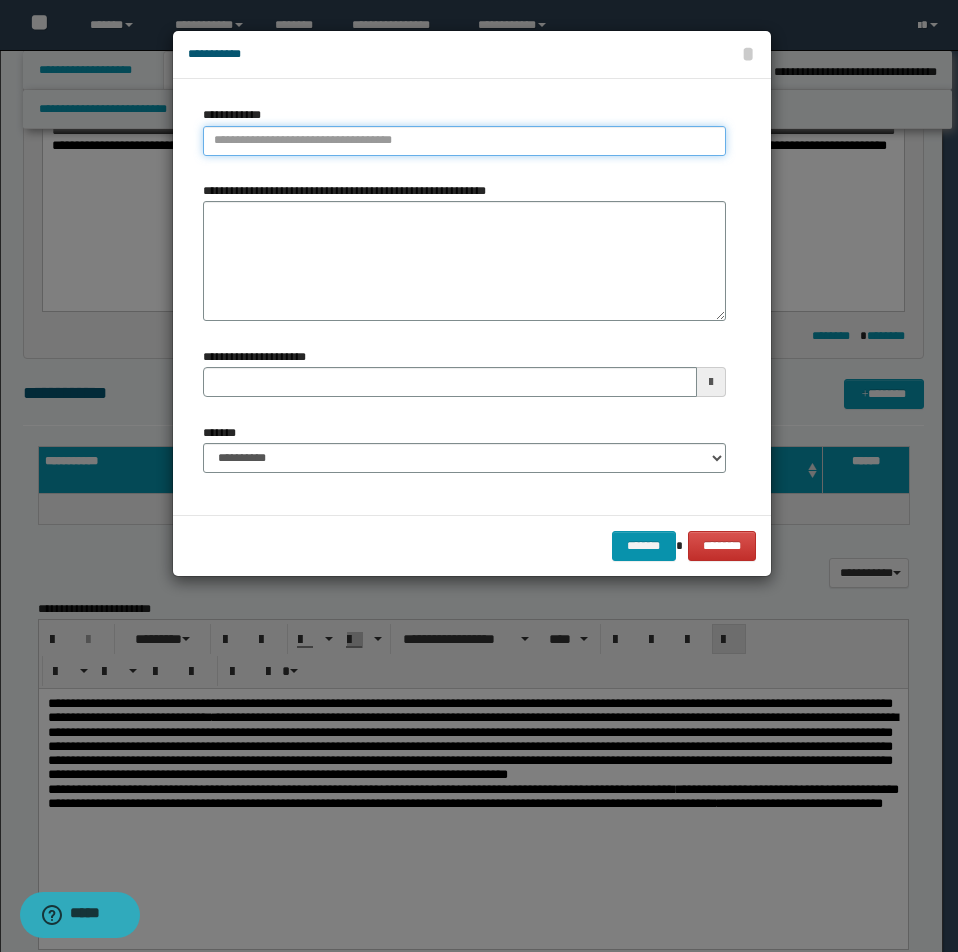 click on "**********" at bounding box center (464, 141) 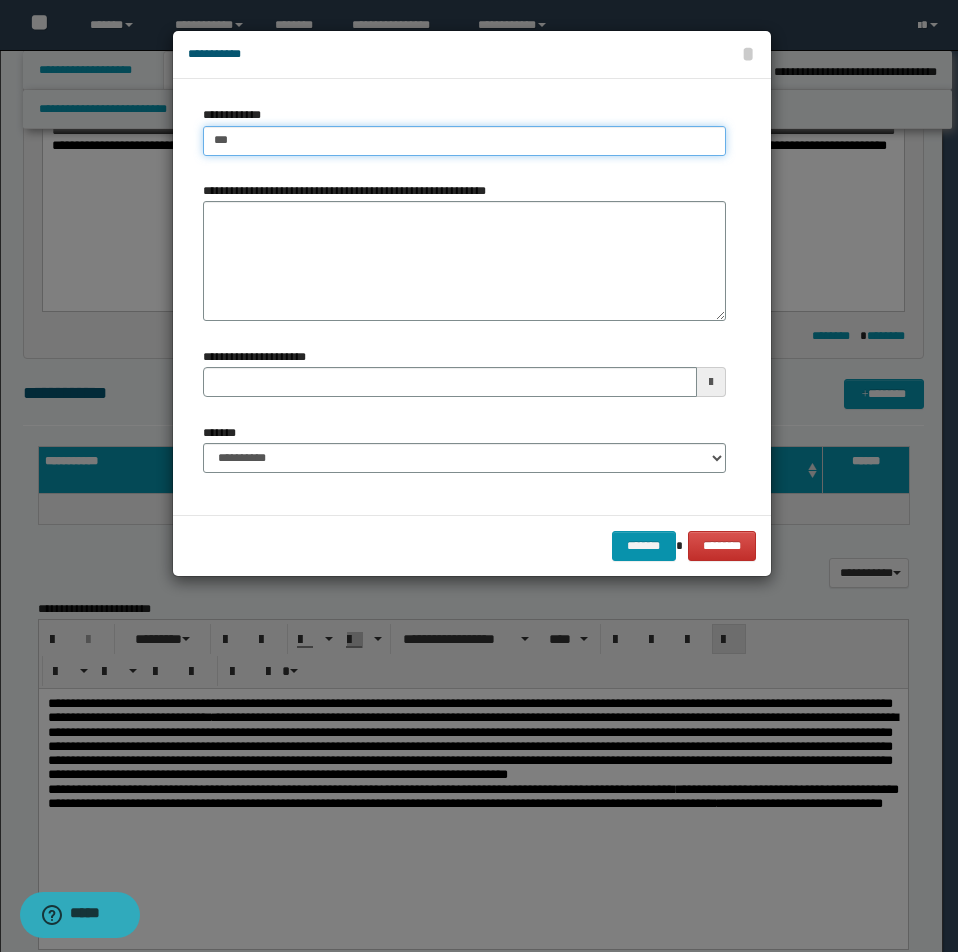 type on "****" 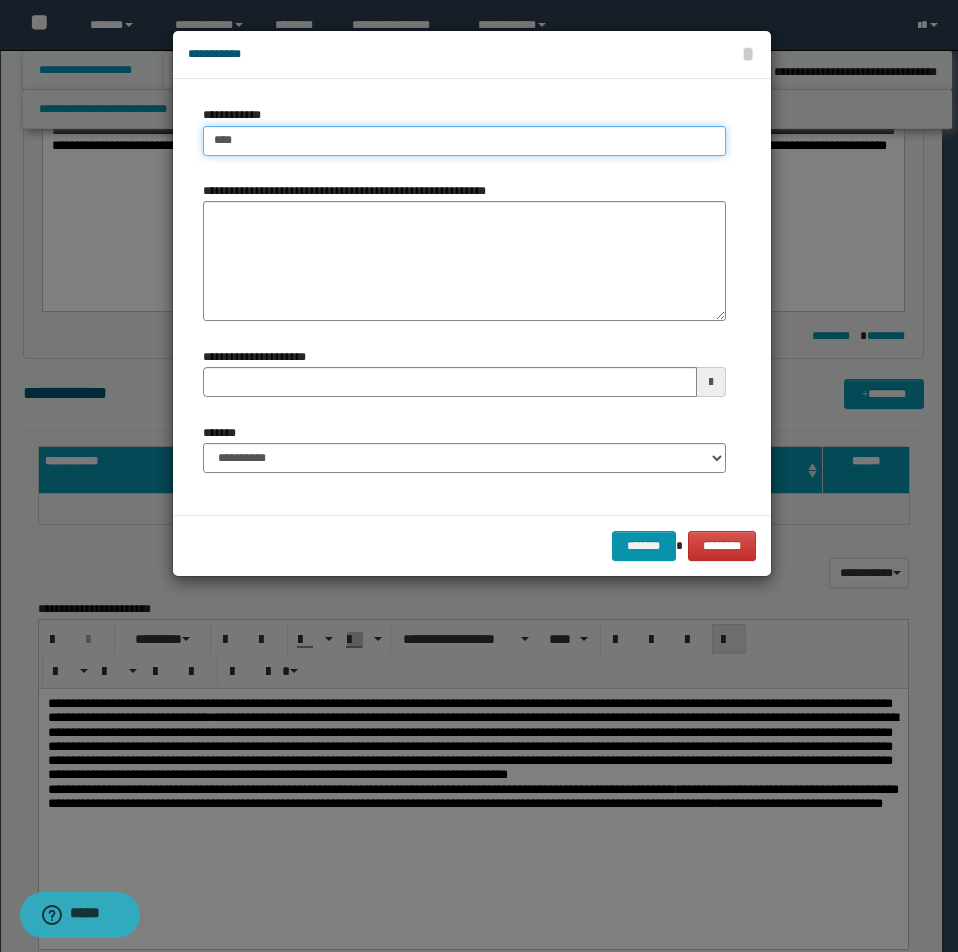 type on "****" 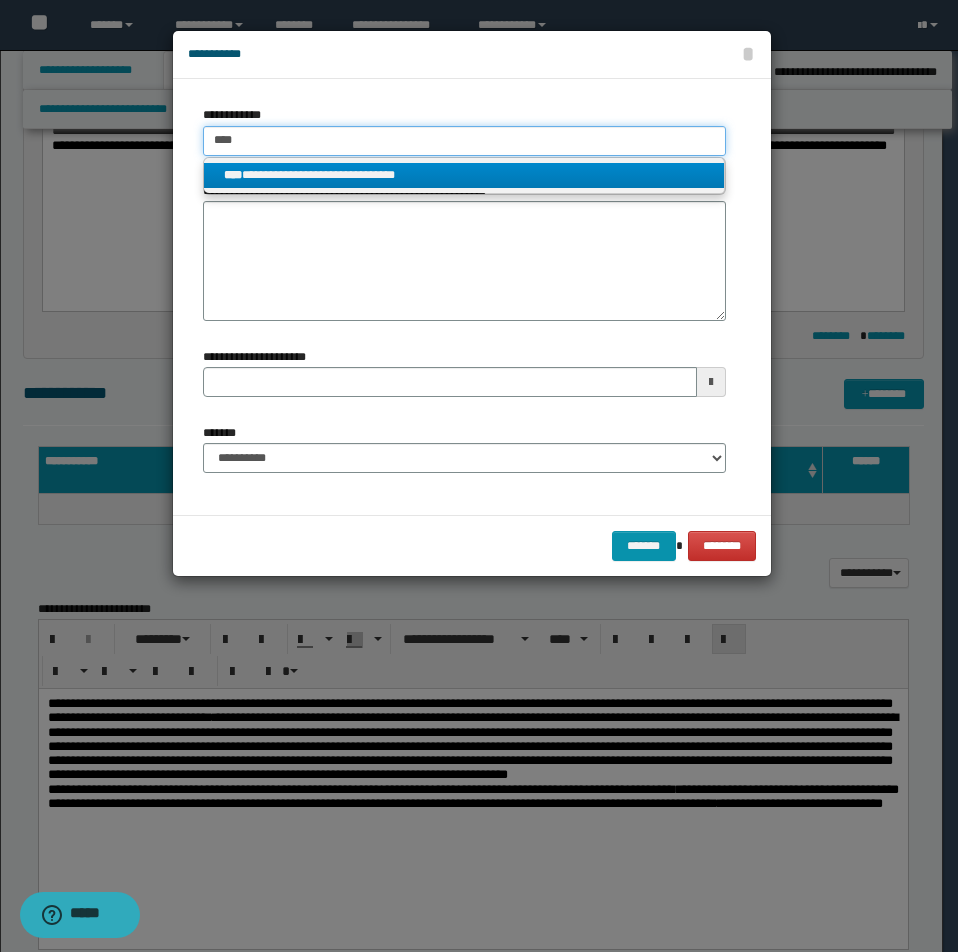 type on "****" 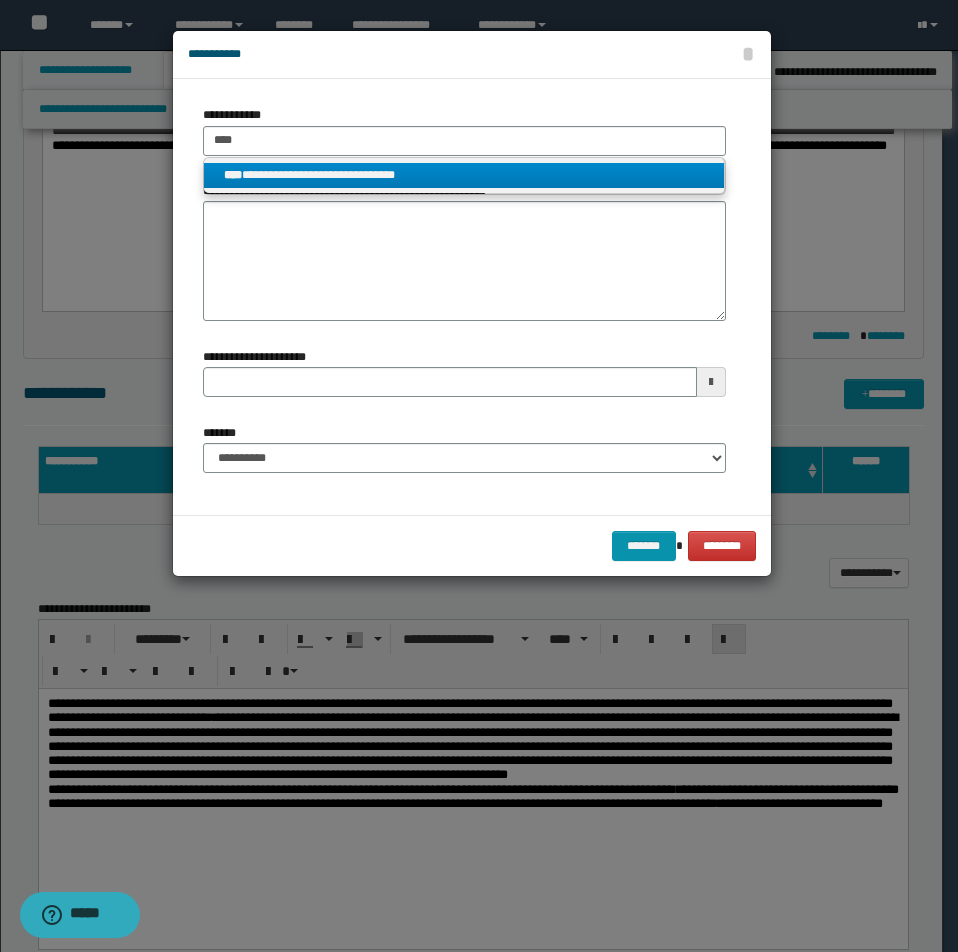 click on "**********" at bounding box center (464, 175) 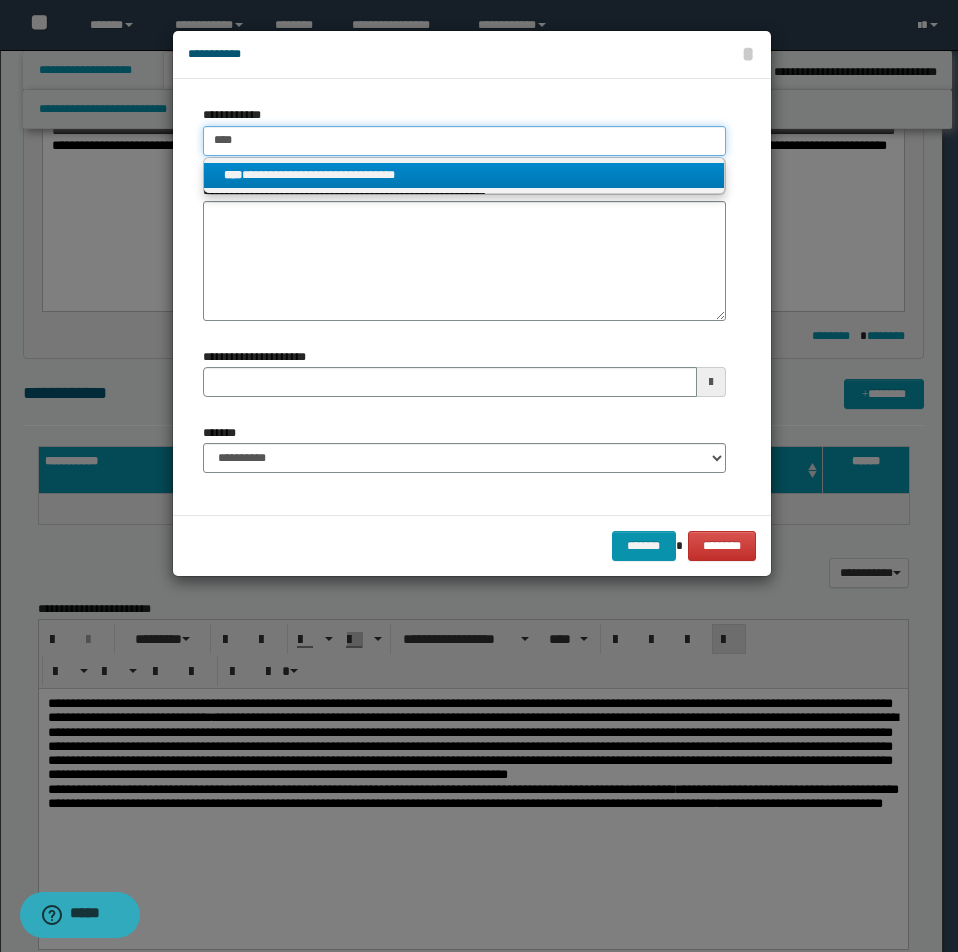type 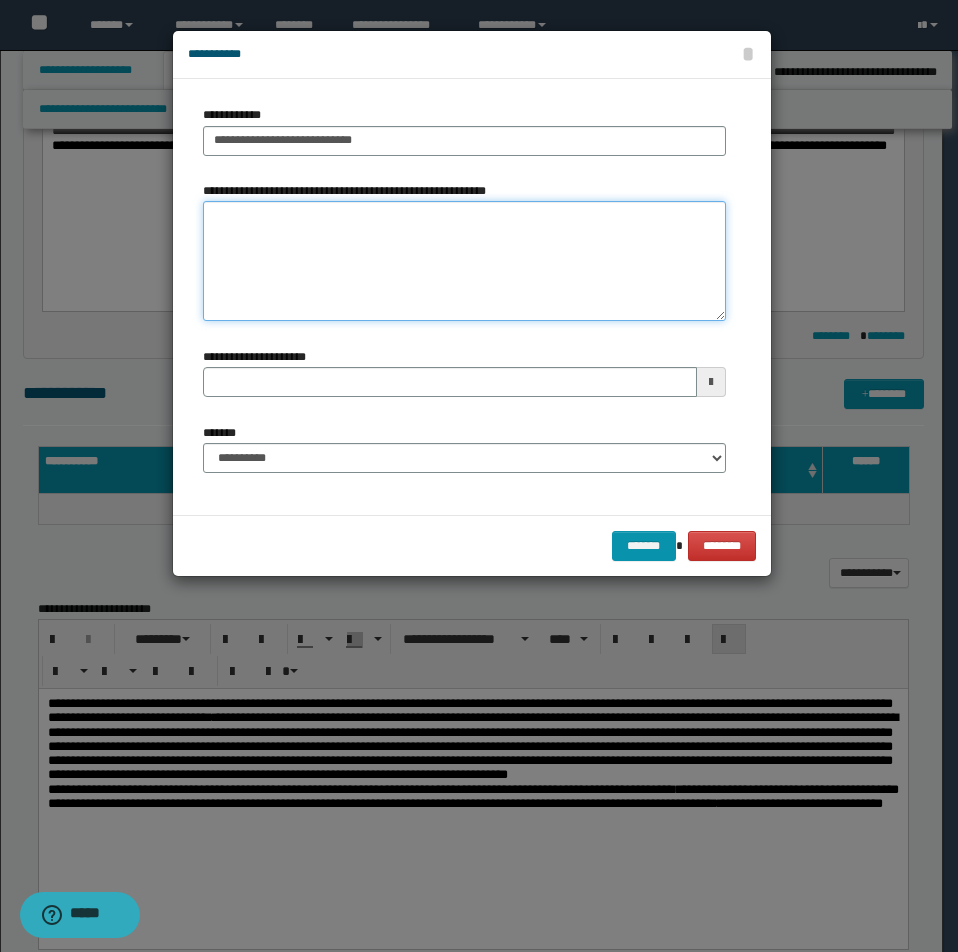 click on "**********" at bounding box center (464, 261) 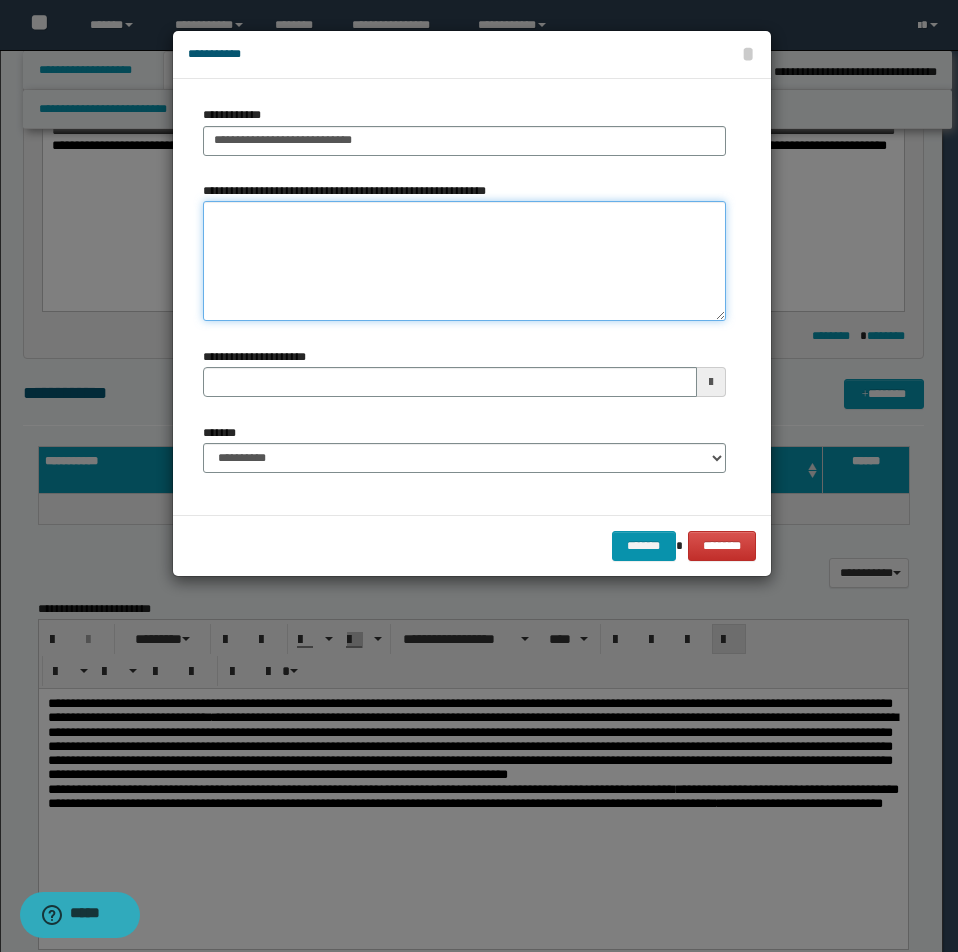 paste on "**********" 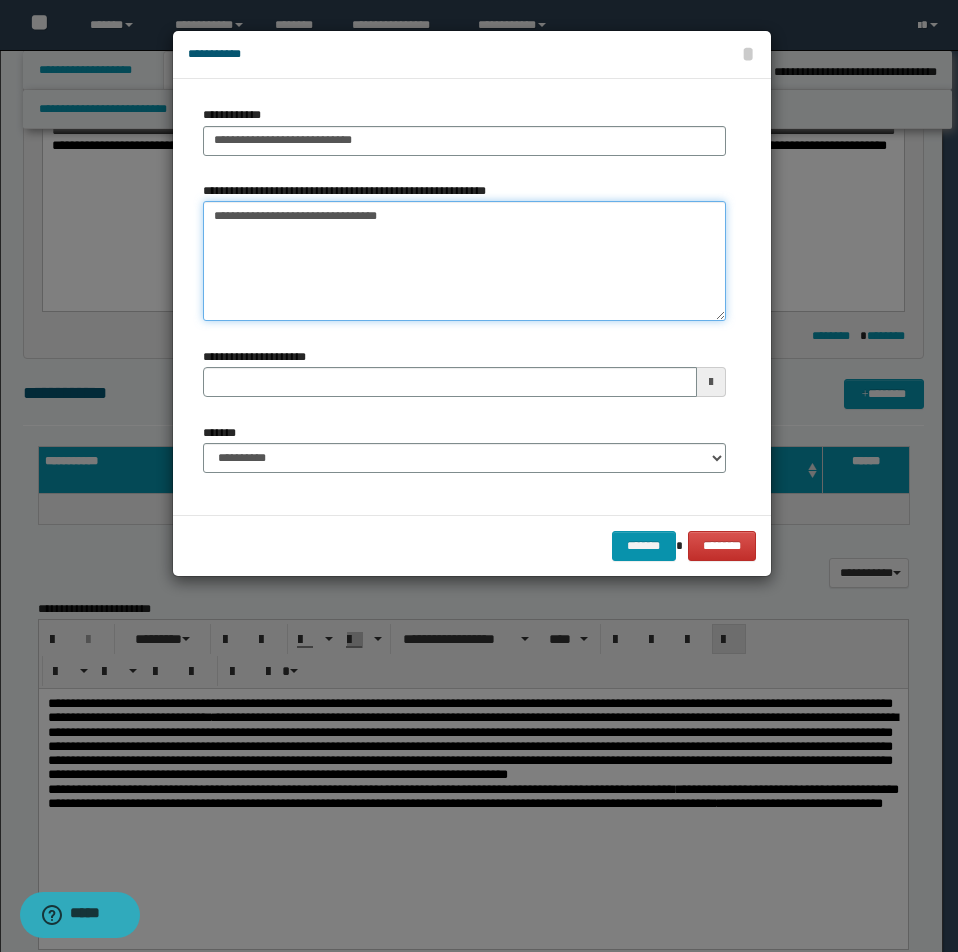 type 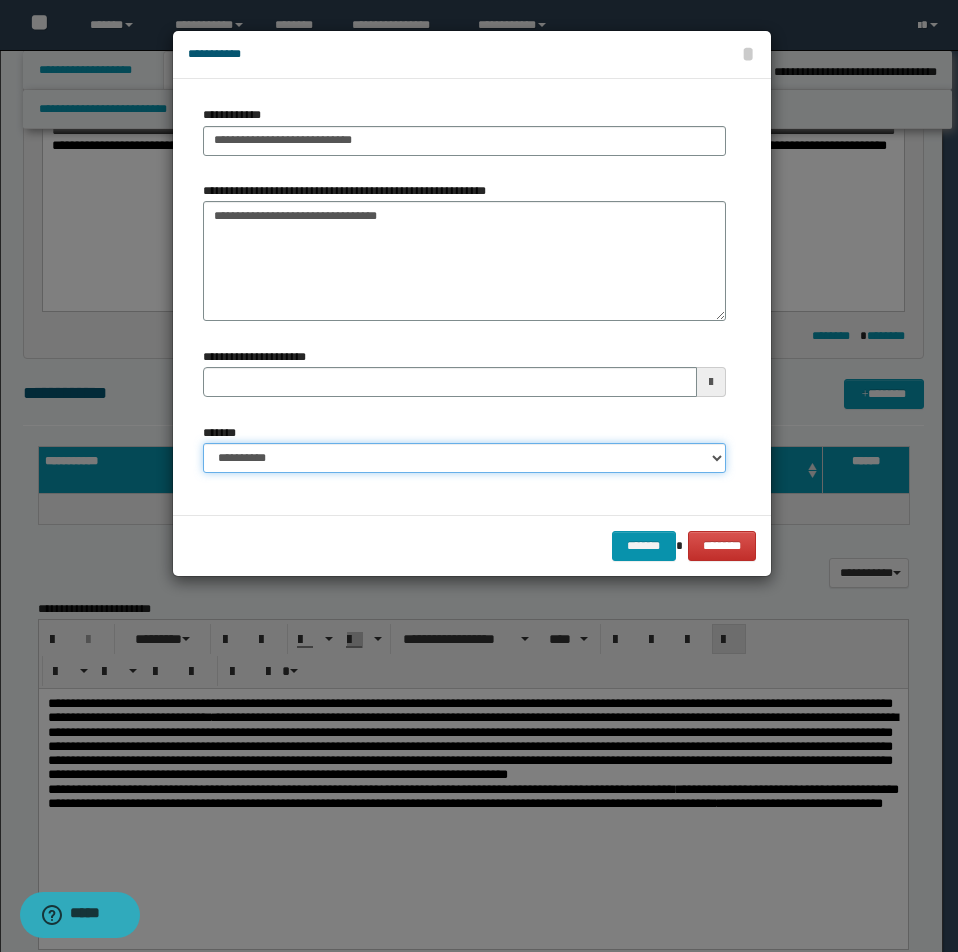 click on "**********" at bounding box center (464, 458) 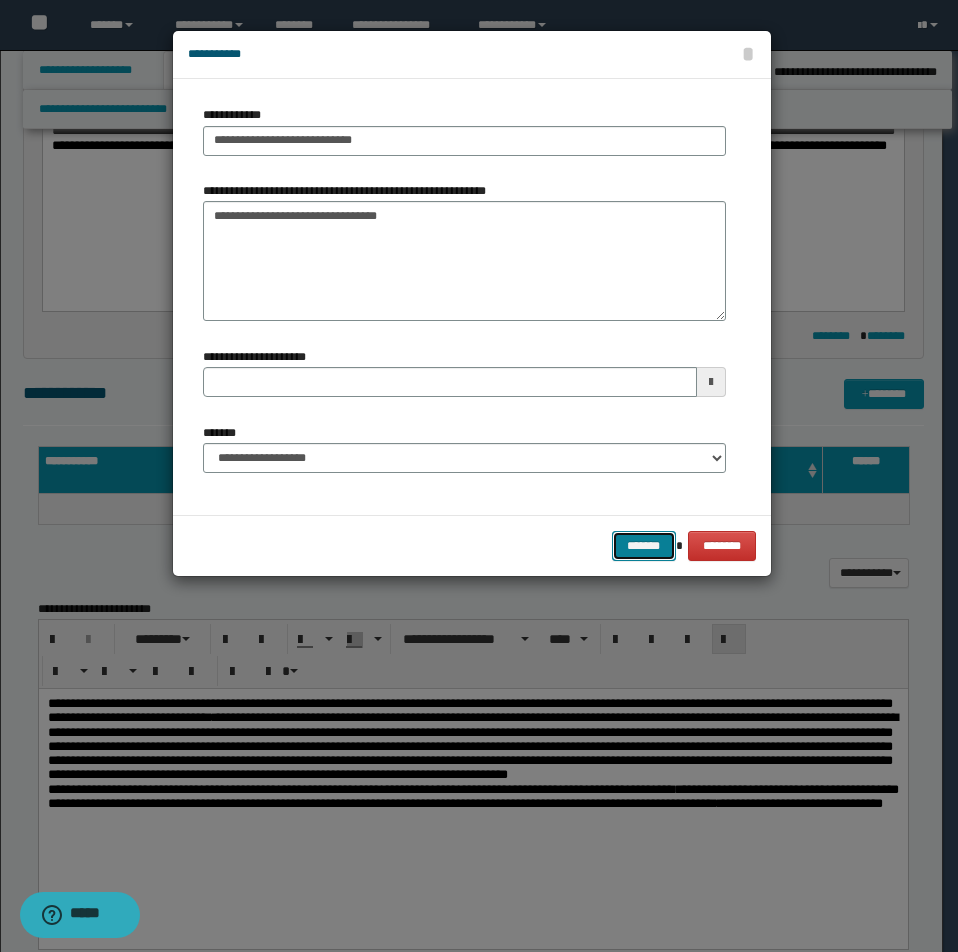click on "*******" at bounding box center (644, 546) 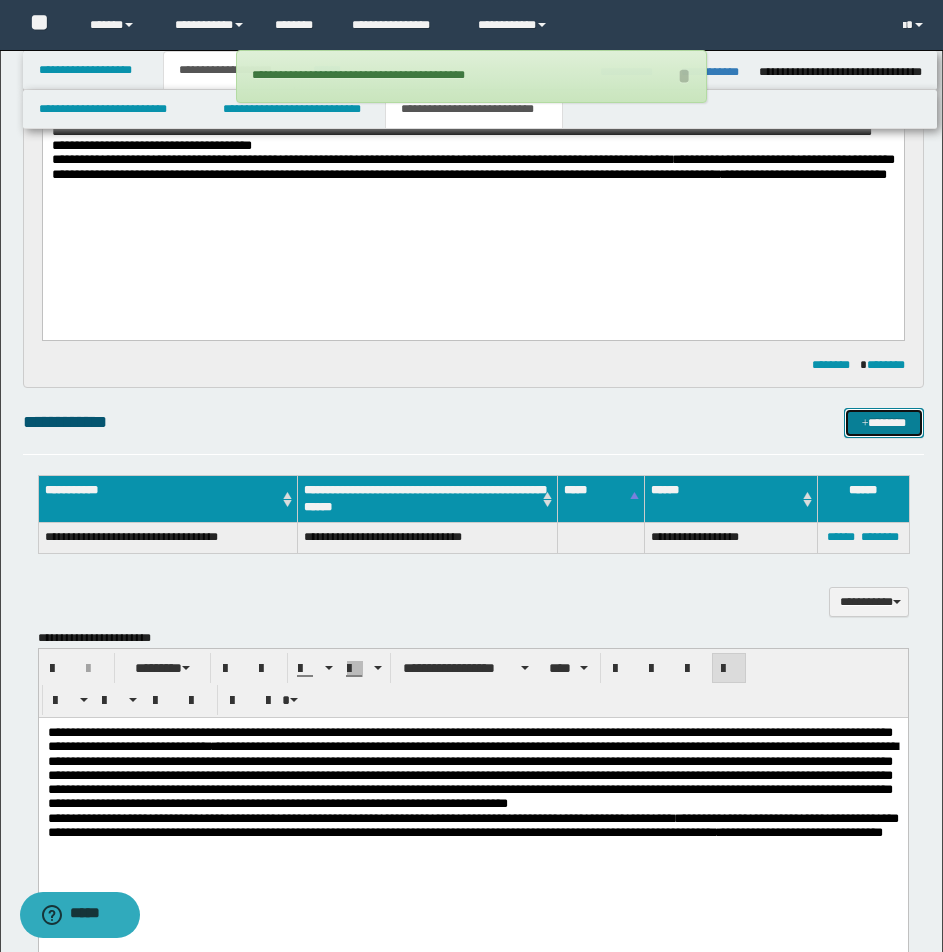 scroll, scrollTop: 0, scrollLeft: 0, axis: both 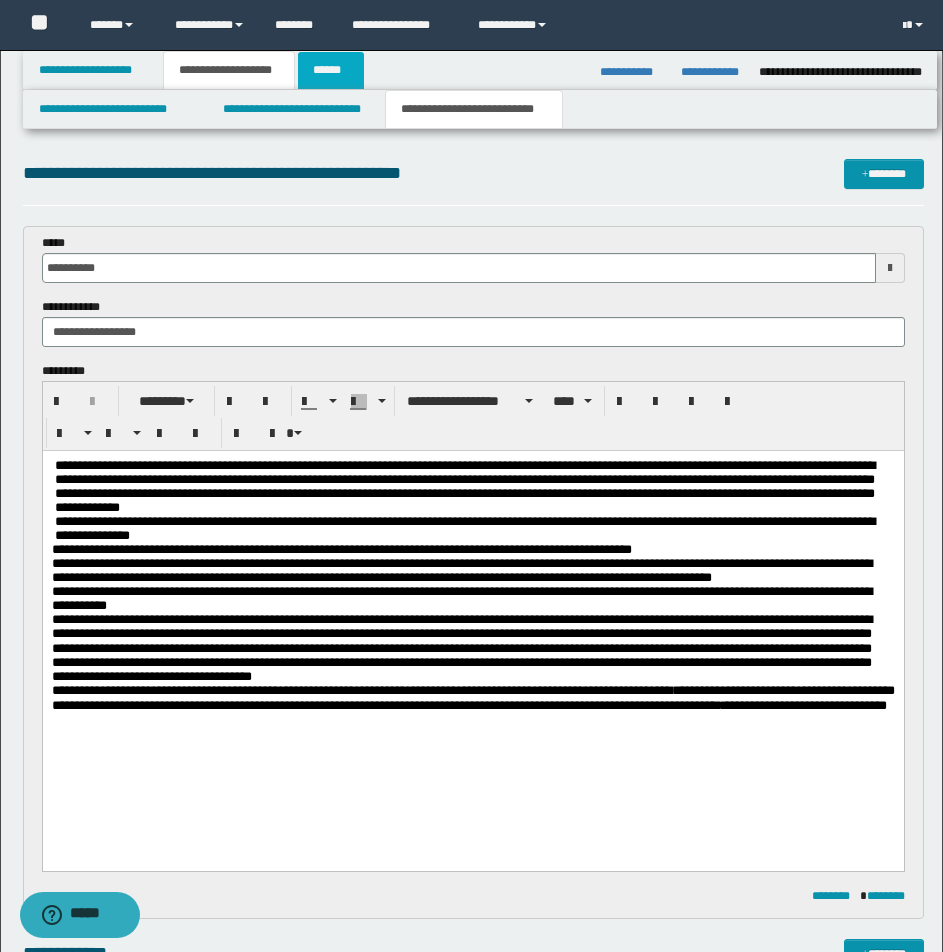 click on "******" at bounding box center (331, 70) 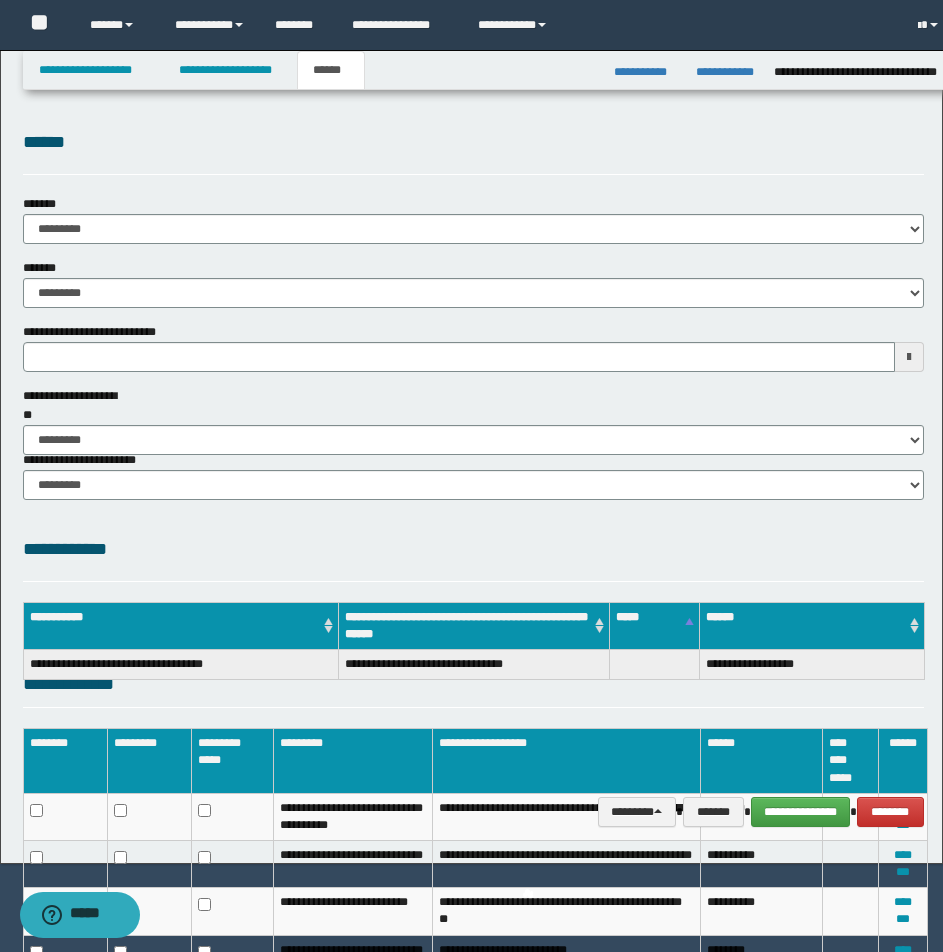 scroll, scrollTop: 0, scrollLeft: 0, axis: both 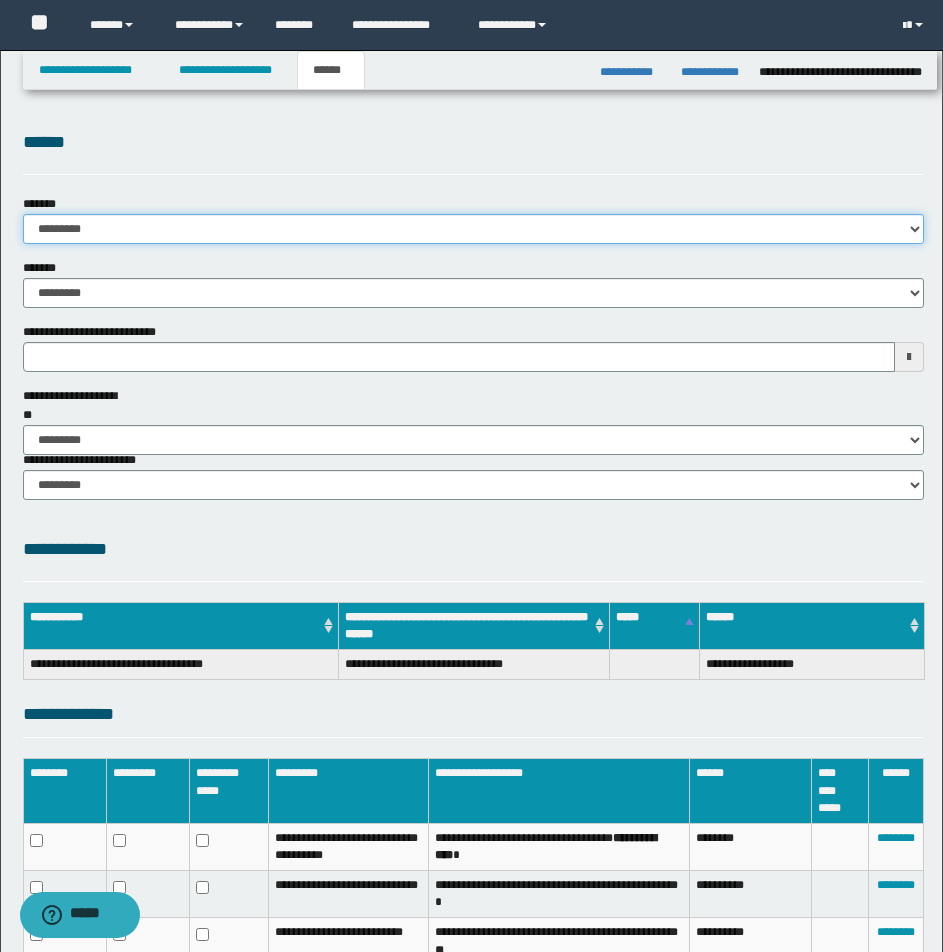 click on "**********" at bounding box center (473, 229) 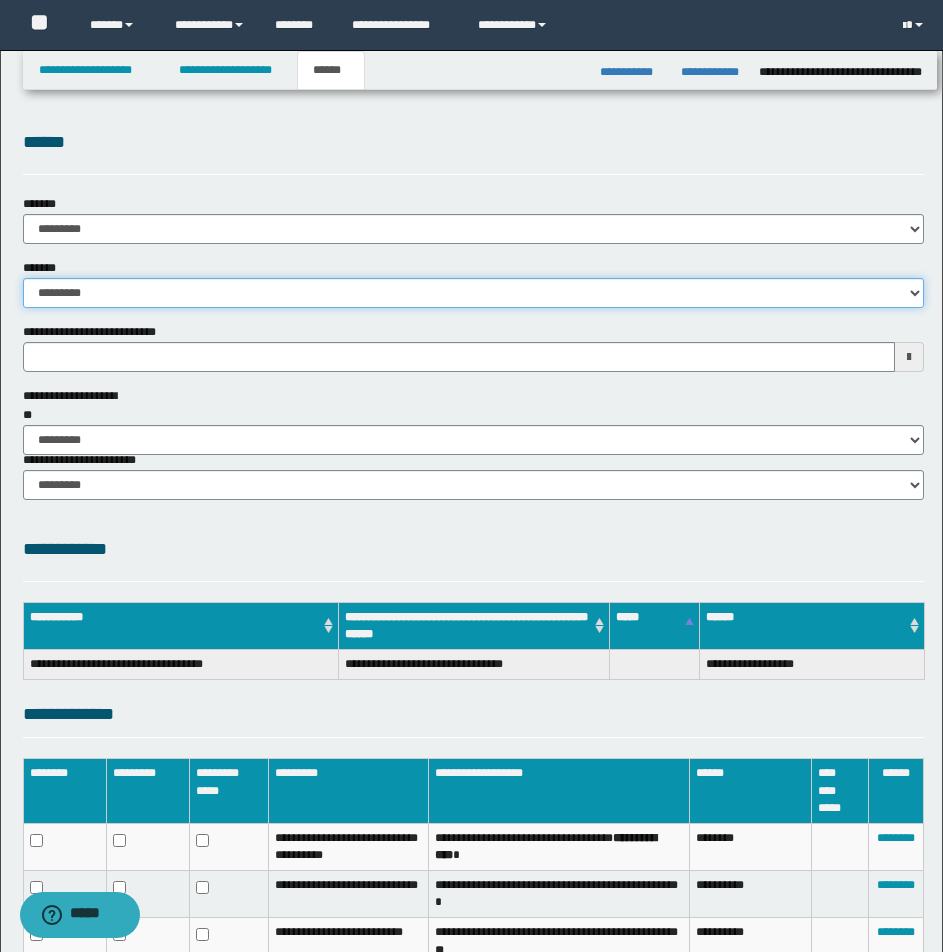 click on "**********" at bounding box center (473, 293) 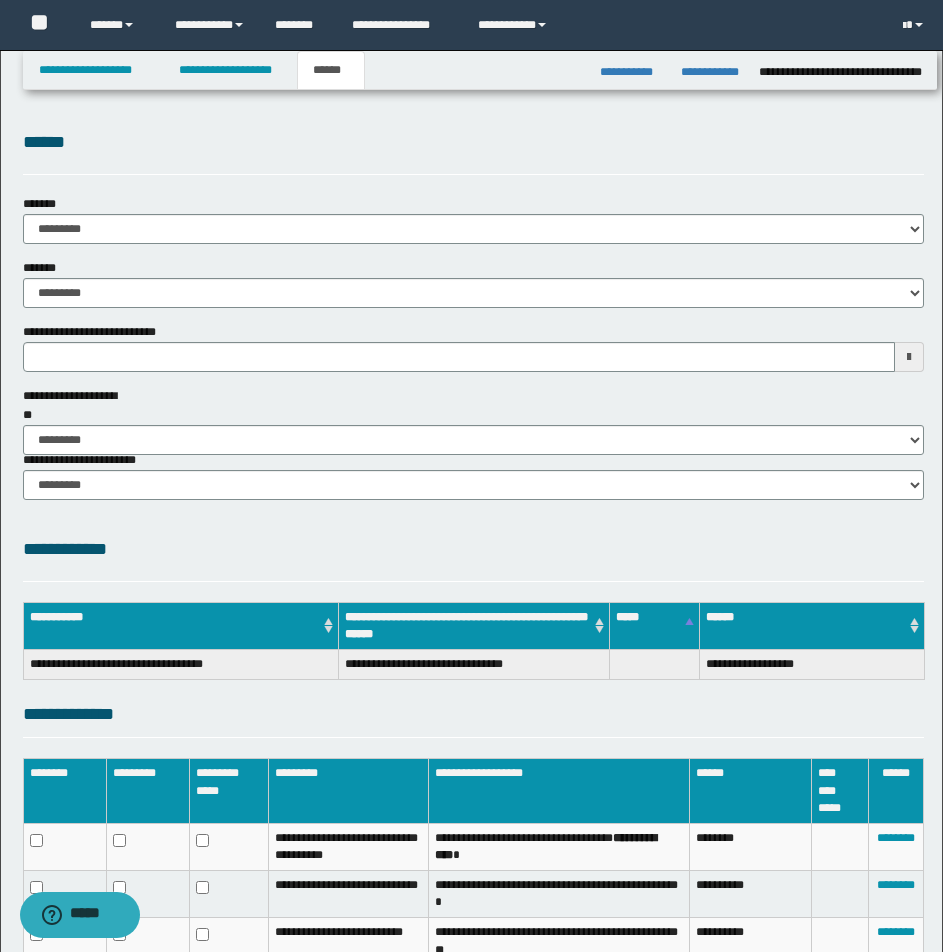 type 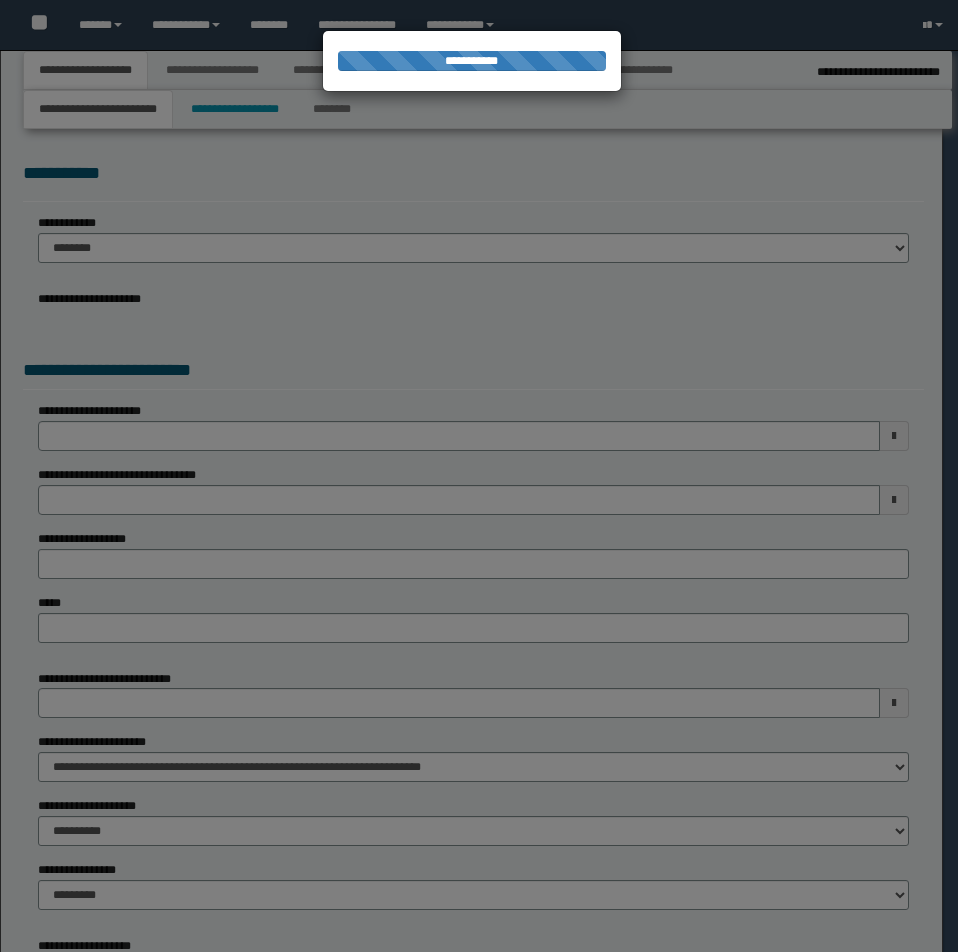 select on "*" 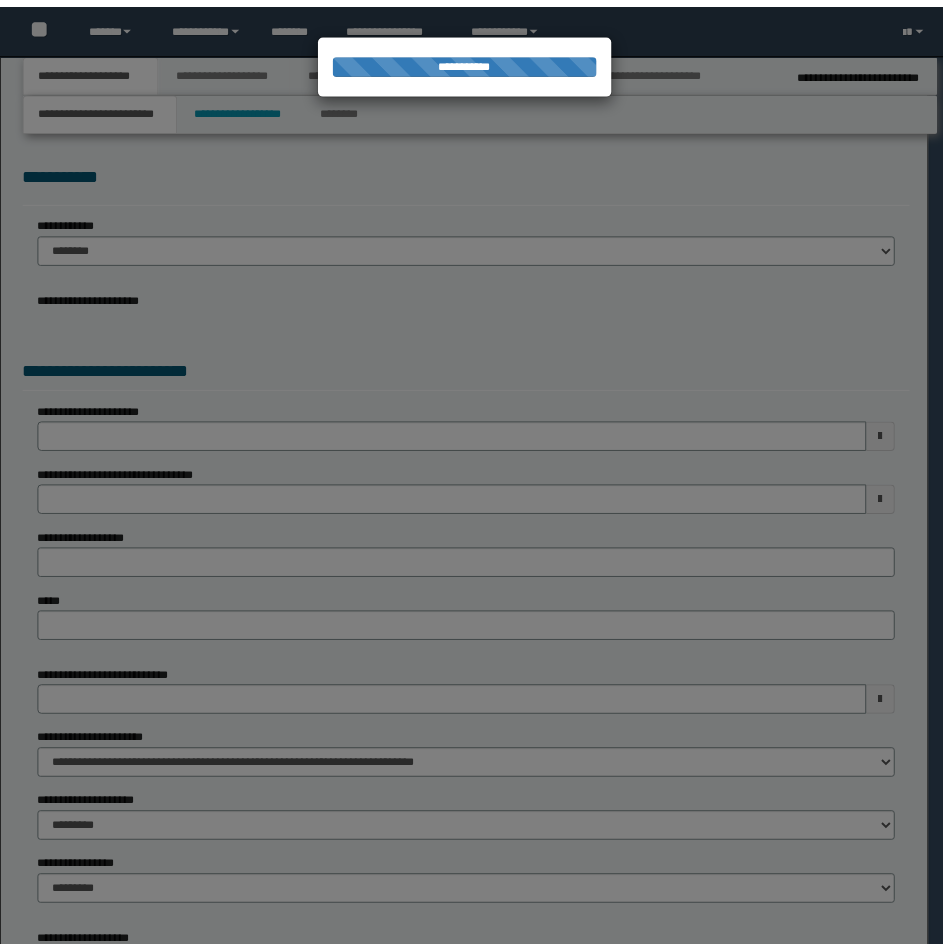 scroll, scrollTop: 0, scrollLeft: 0, axis: both 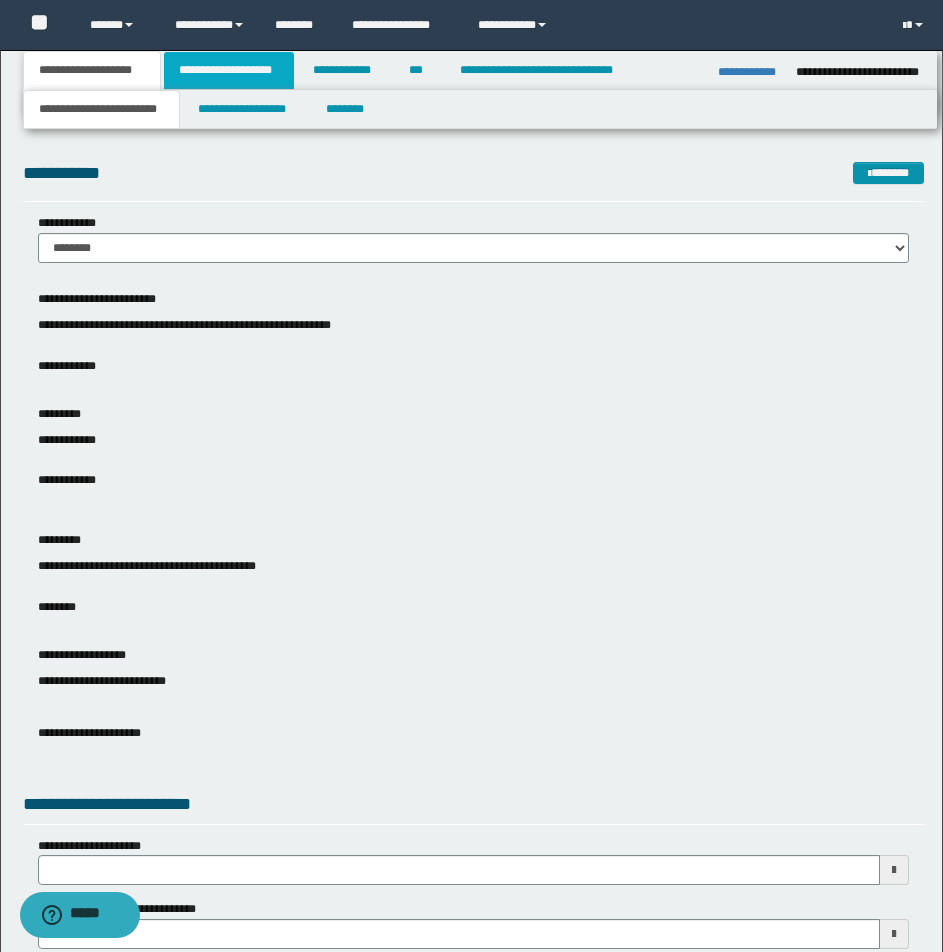 click on "**********" at bounding box center (229, 70) 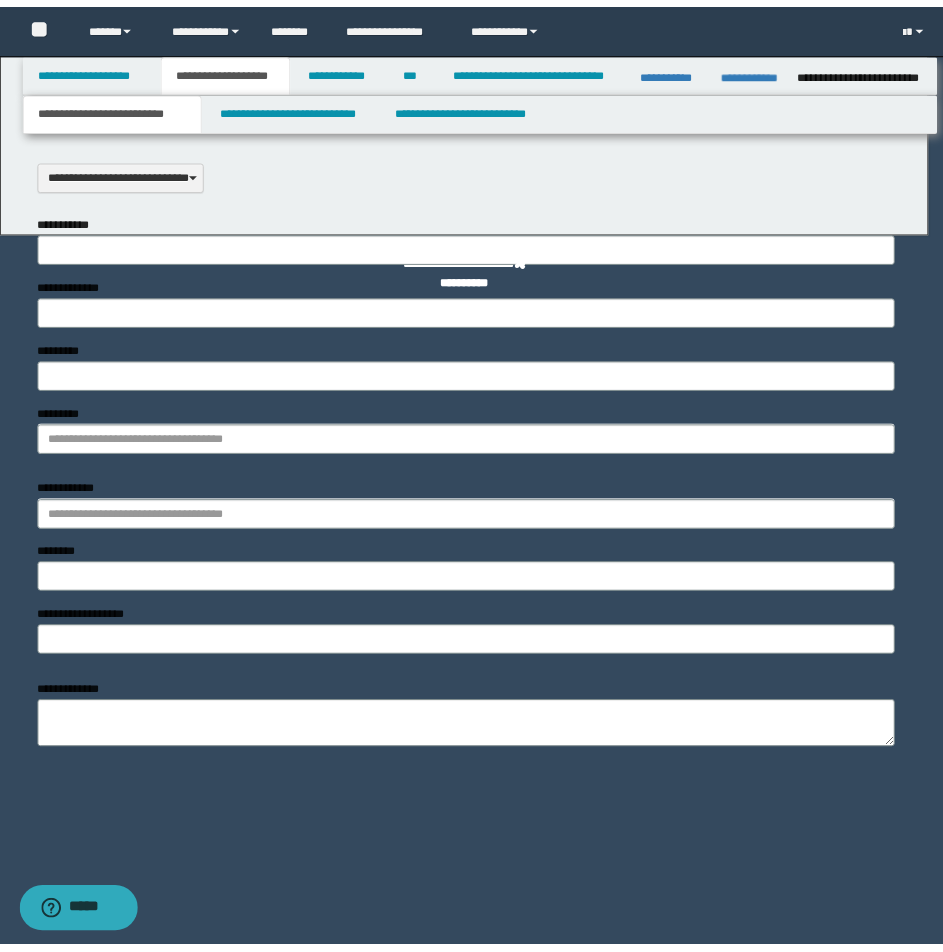 scroll, scrollTop: 0, scrollLeft: 0, axis: both 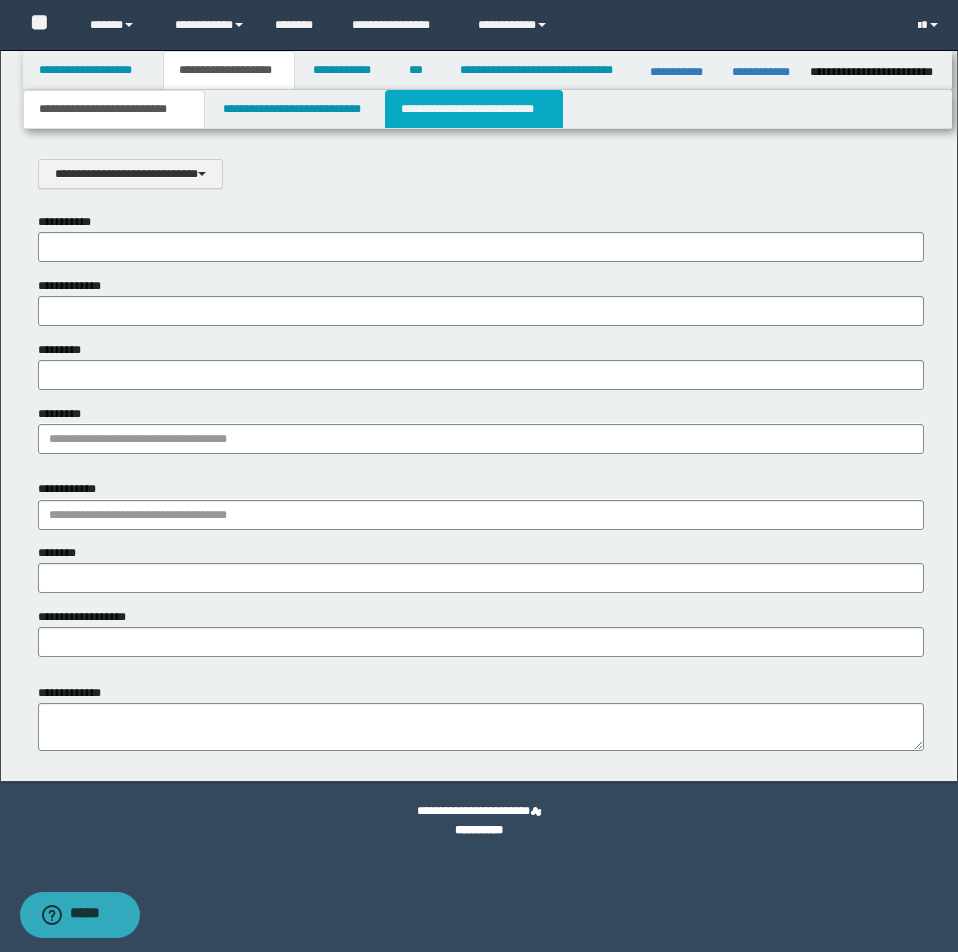 click on "**********" at bounding box center (474, 109) 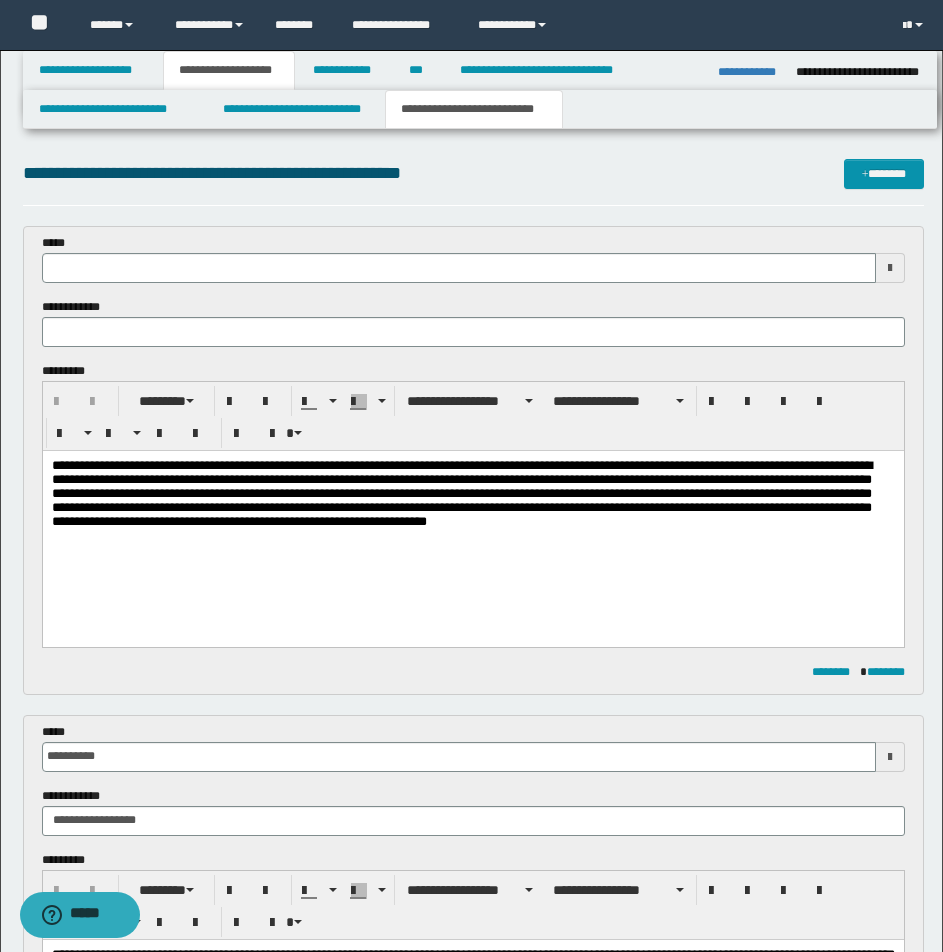 scroll, scrollTop: 0, scrollLeft: 0, axis: both 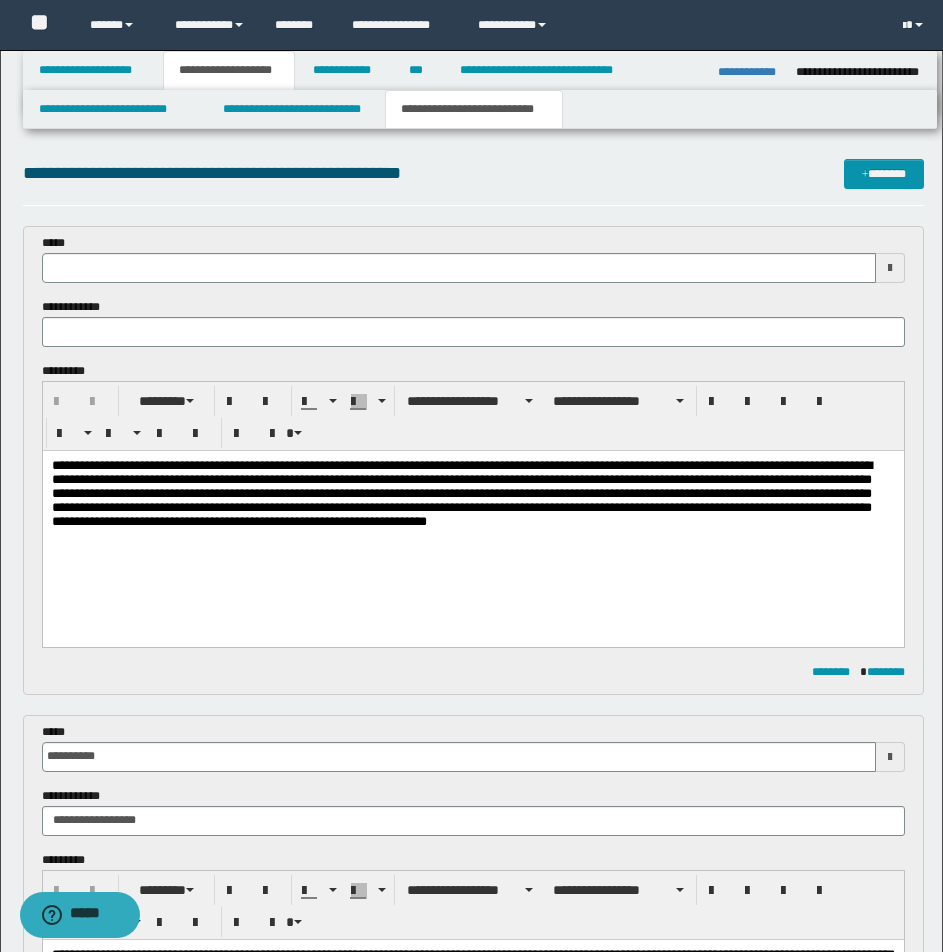 click at bounding box center (890, 268) 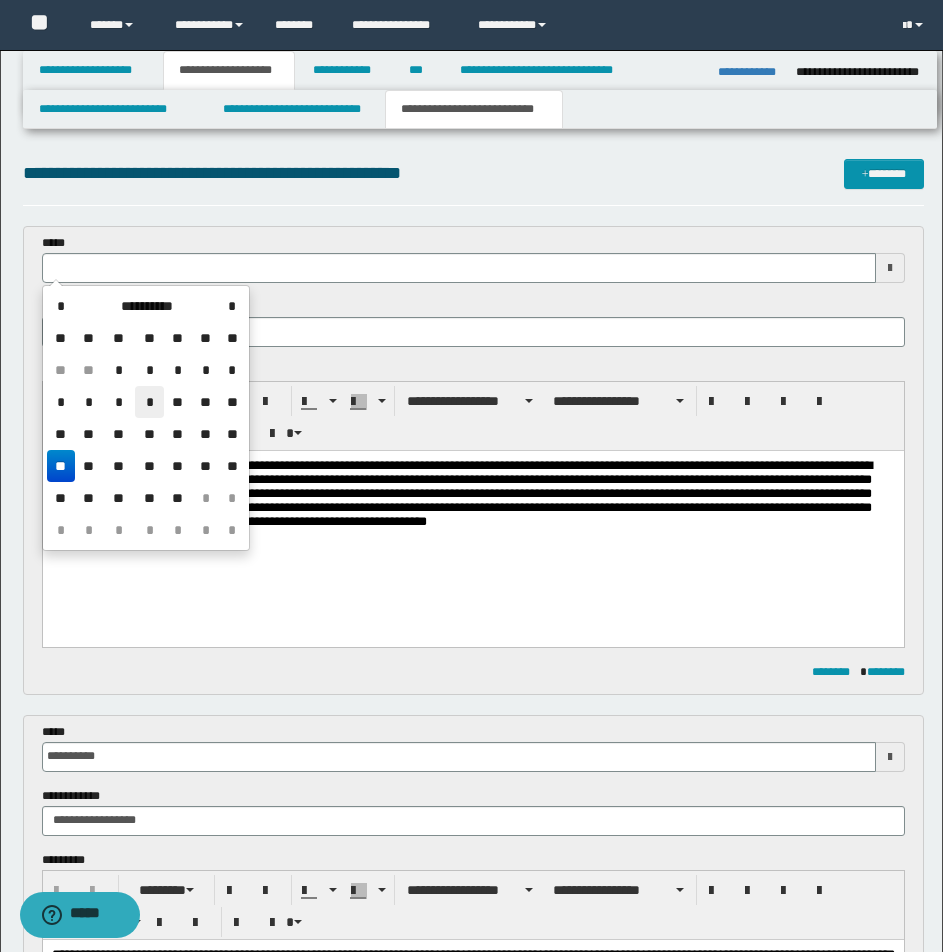 click on "*" at bounding box center [149, 402] 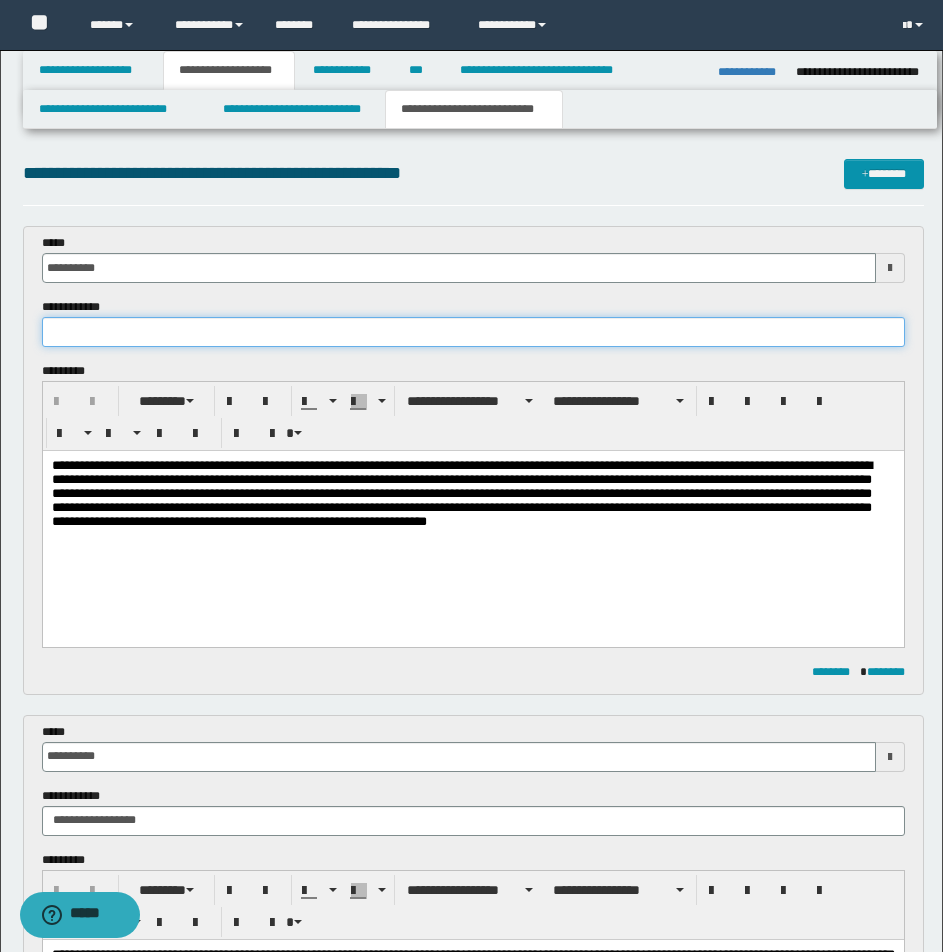 click at bounding box center [473, 332] 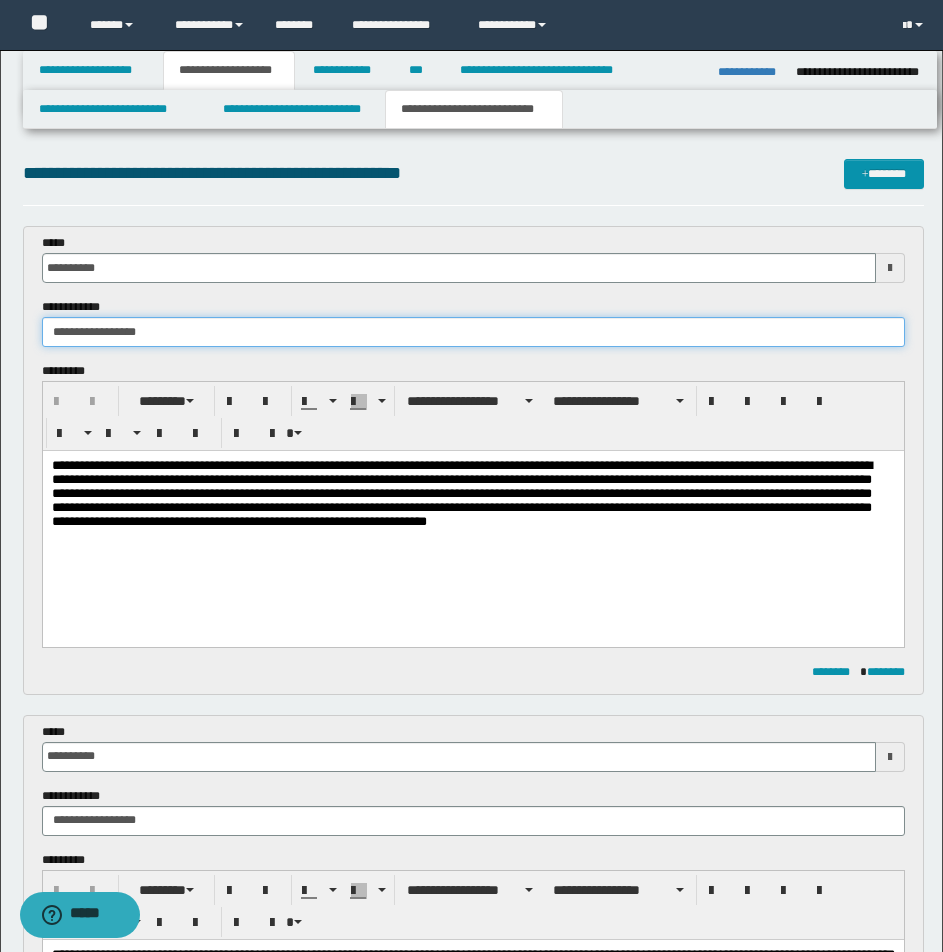 type on "**********" 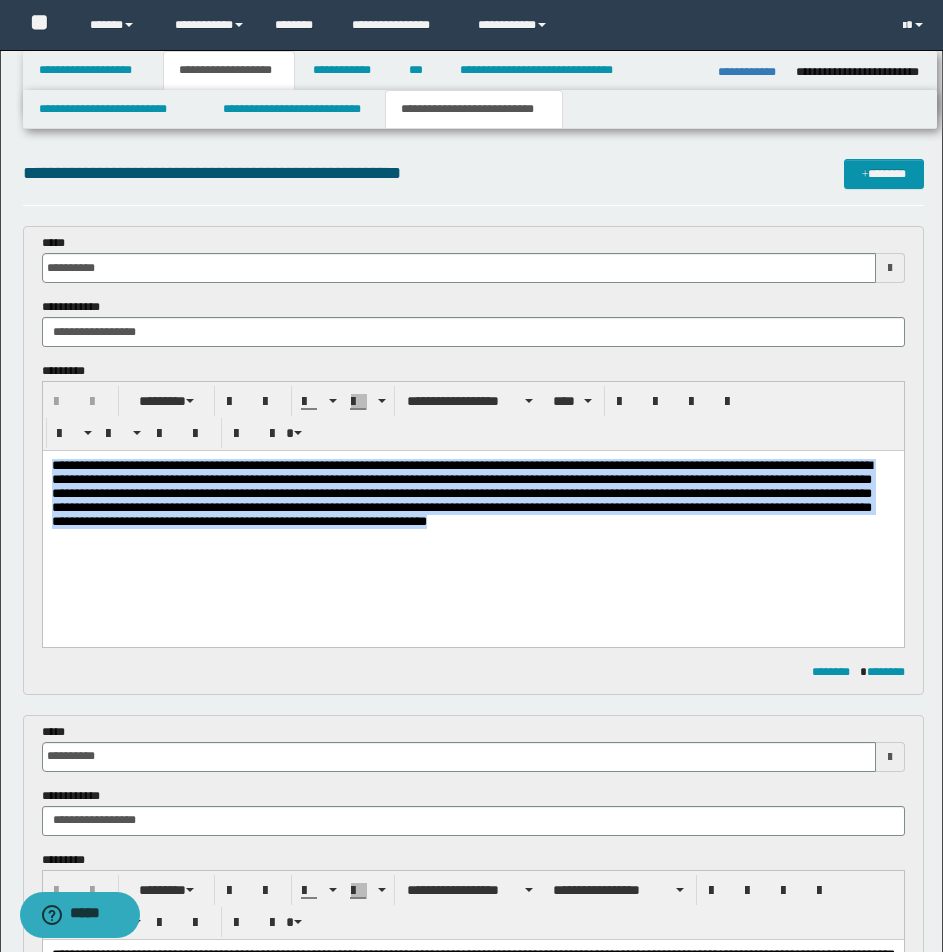 drag, startPoint x: 50, startPoint y: 464, endPoint x: 953, endPoint y: 1051, distance: 1077.0227 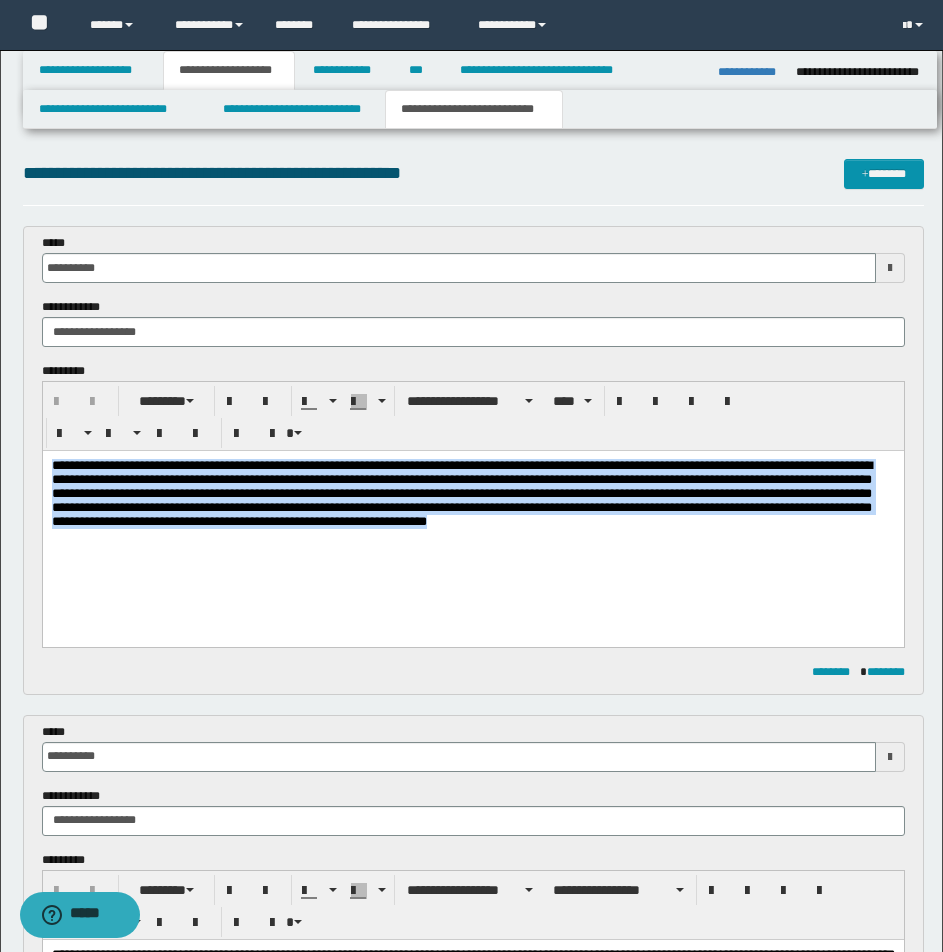 click on "**********" at bounding box center [472, 519] 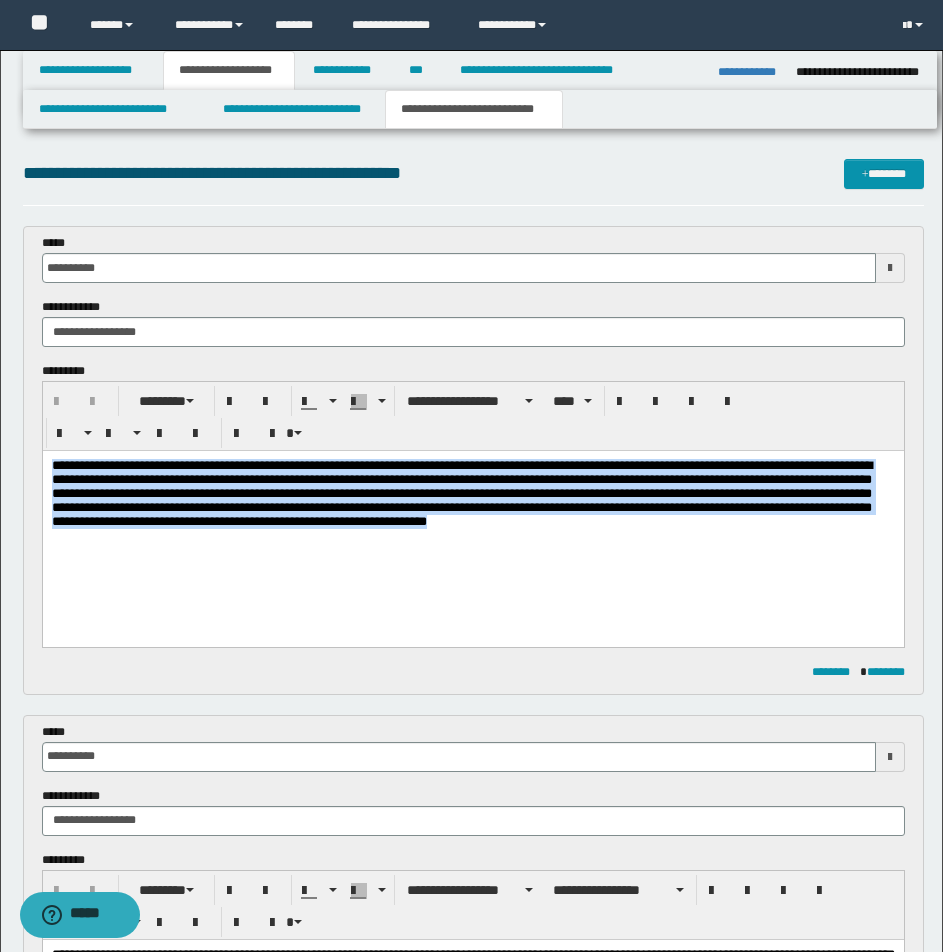 copy on "**********" 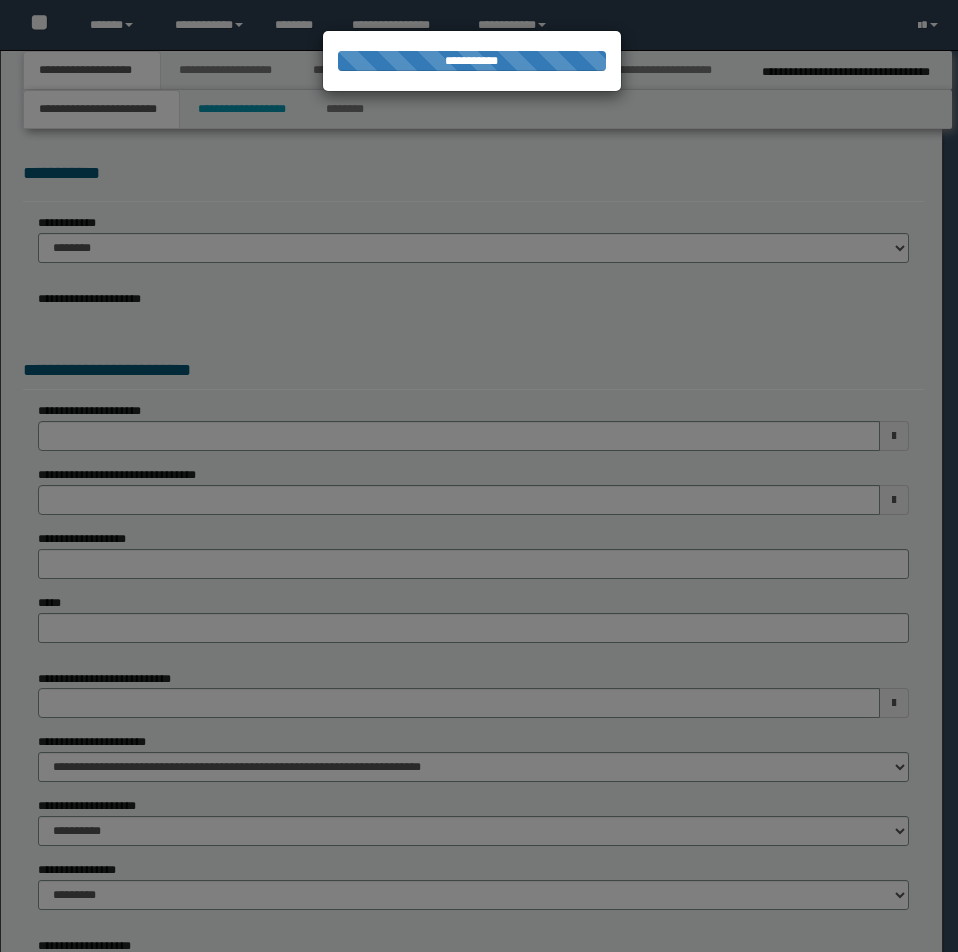 select on "**" 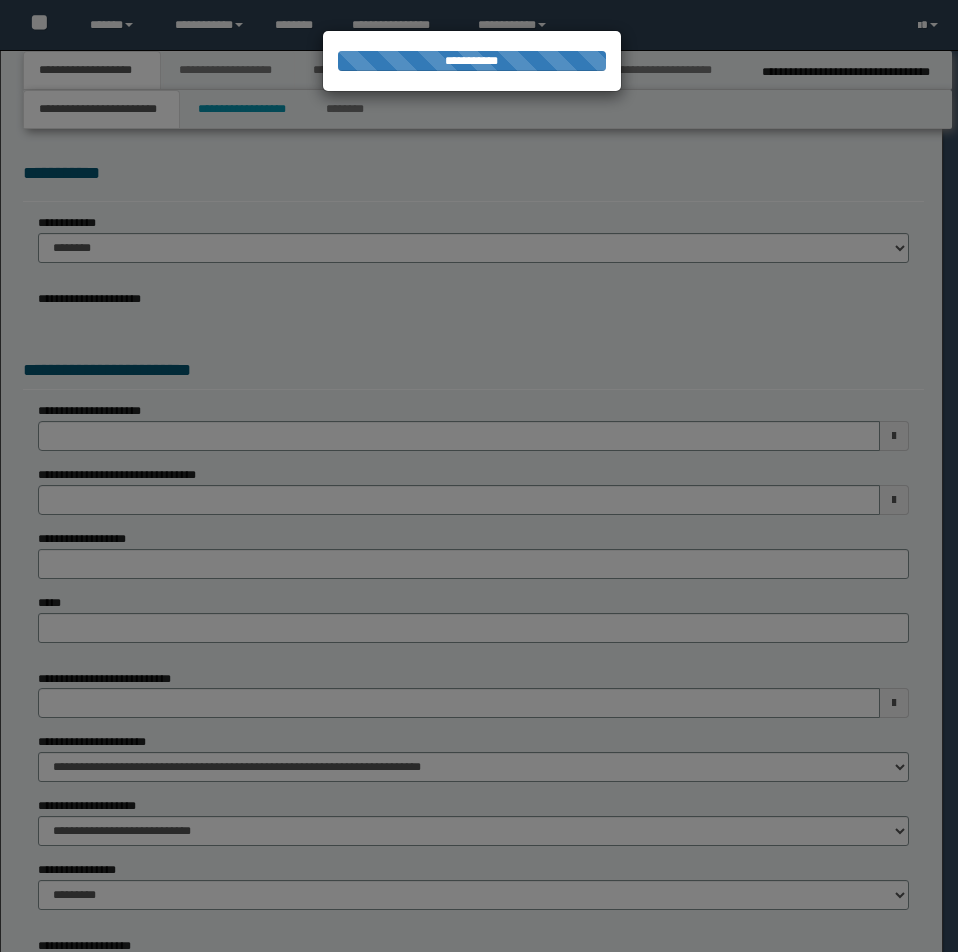 scroll, scrollTop: 0, scrollLeft: 0, axis: both 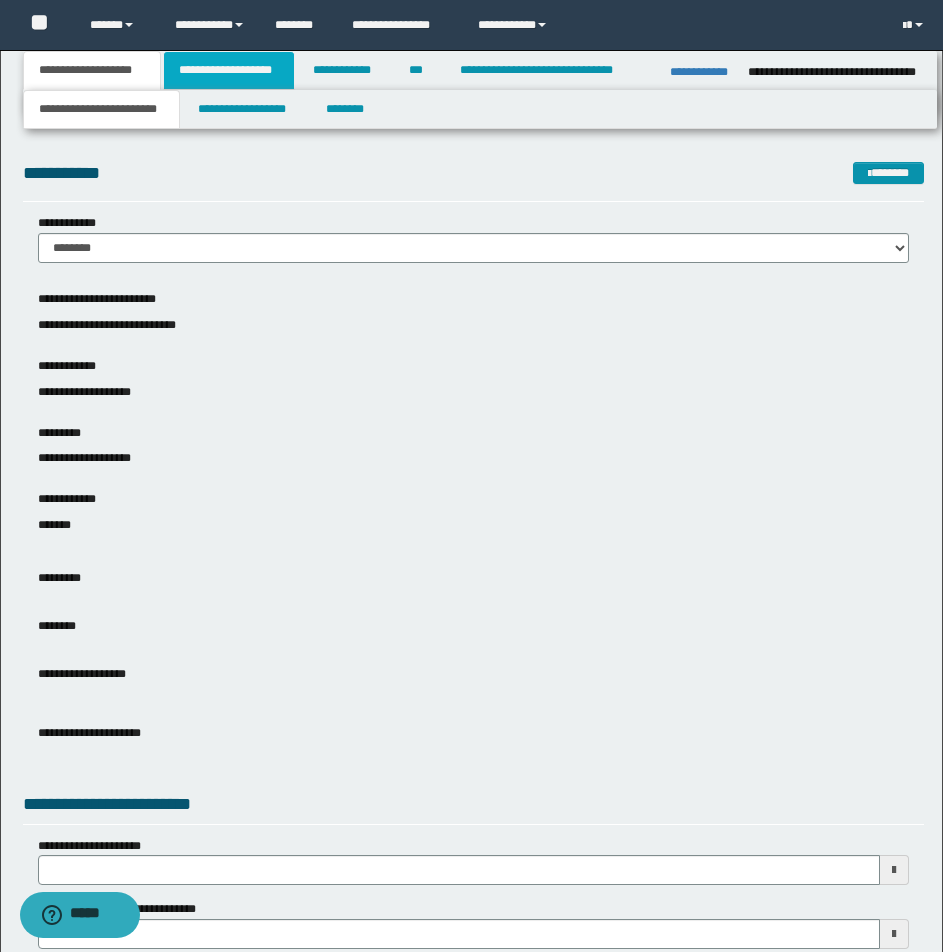 click on "**********" at bounding box center (229, 70) 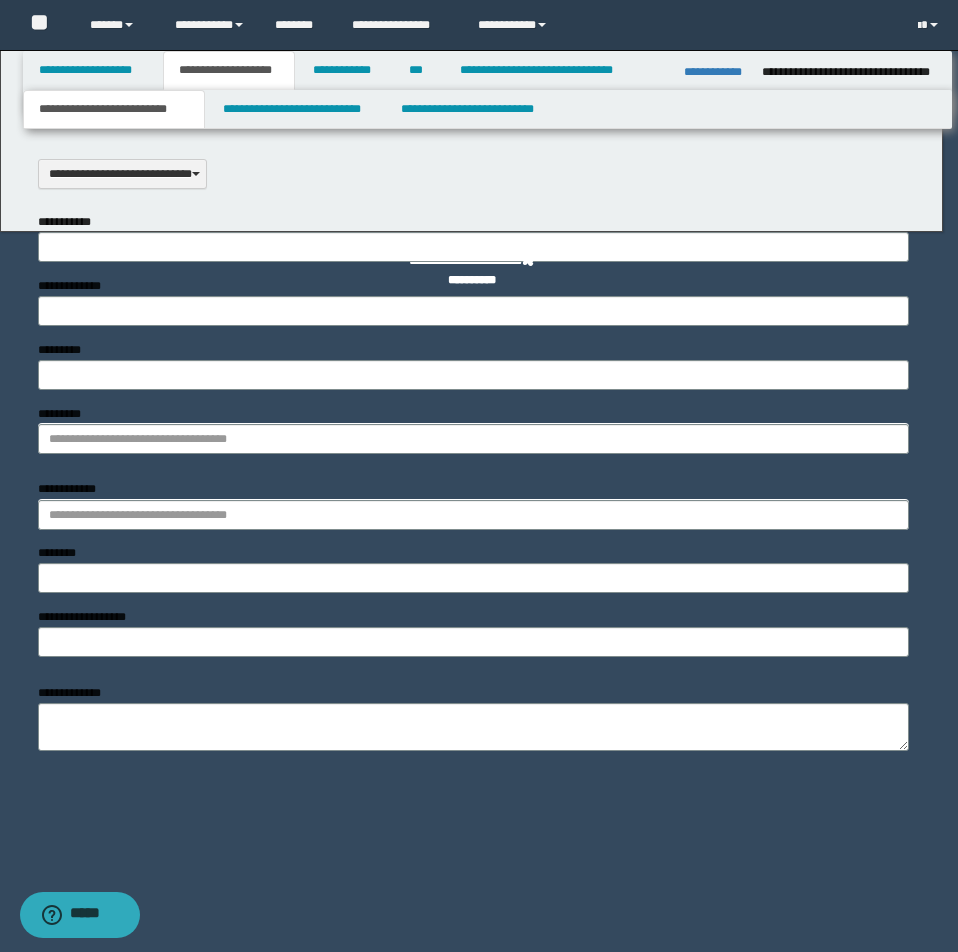 scroll, scrollTop: 0, scrollLeft: 0, axis: both 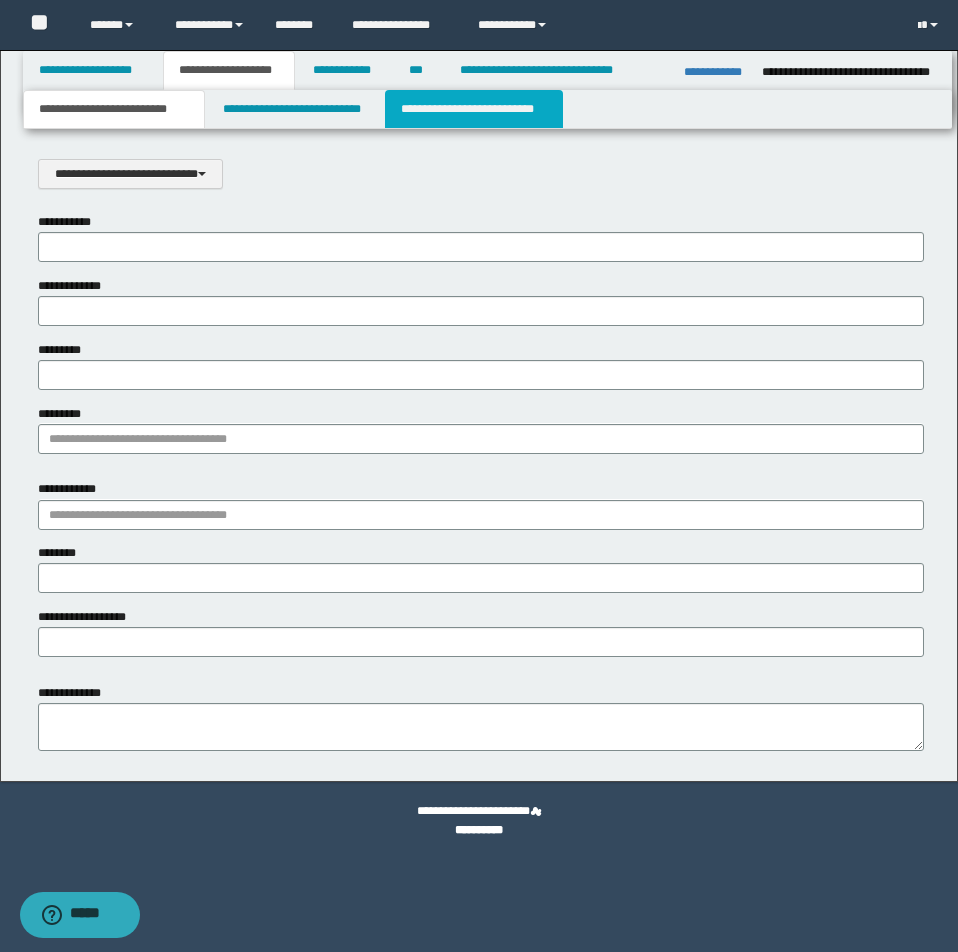 click on "**********" at bounding box center (474, 109) 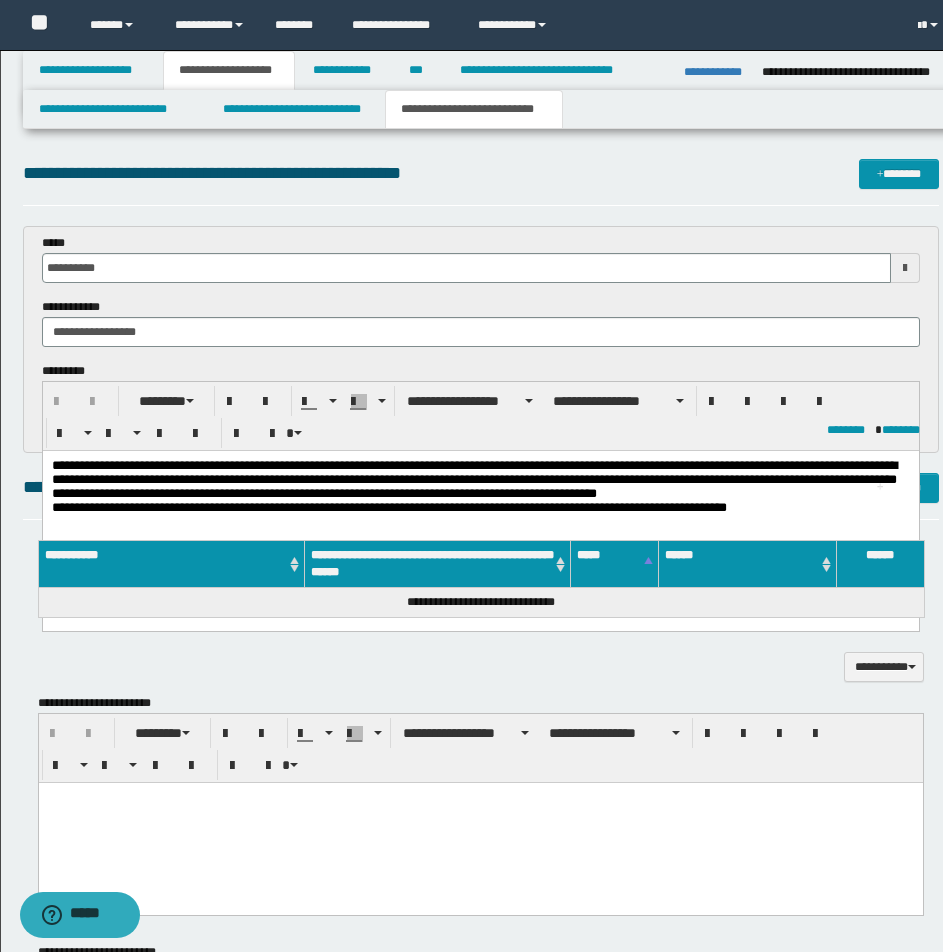 scroll, scrollTop: 0, scrollLeft: 0, axis: both 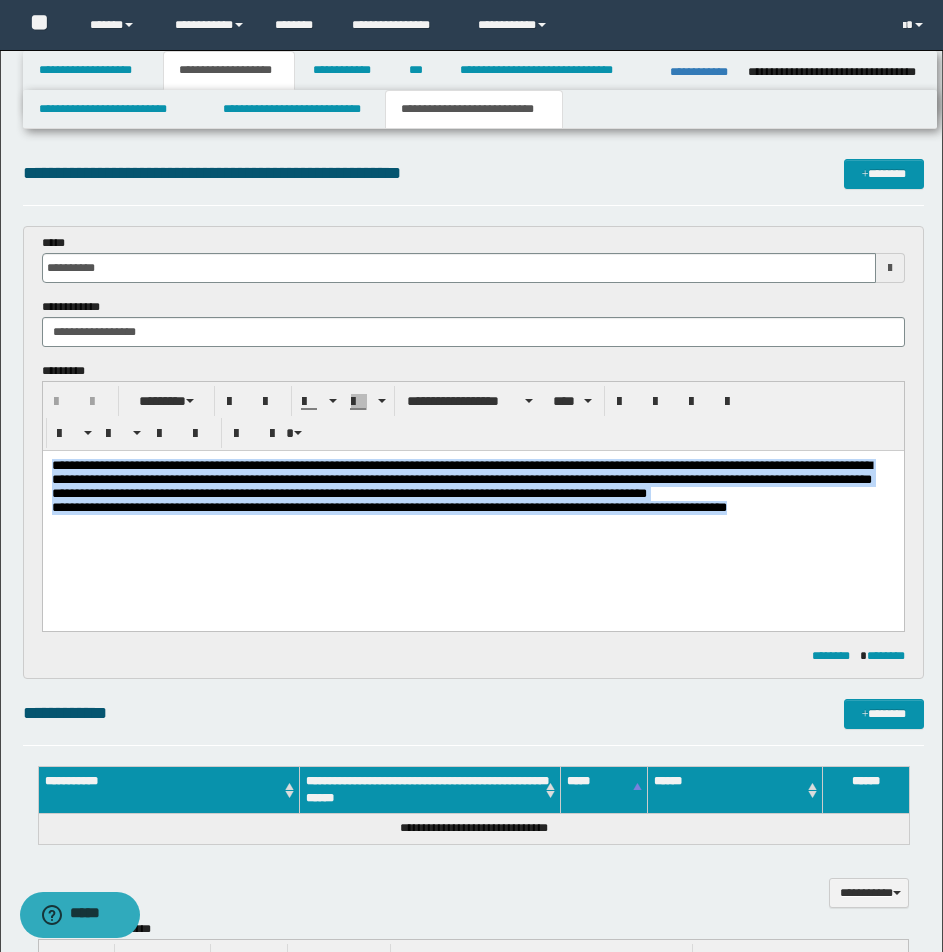 drag, startPoint x: 52, startPoint y: 468, endPoint x: 879, endPoint y: 551, distance: 831.1546 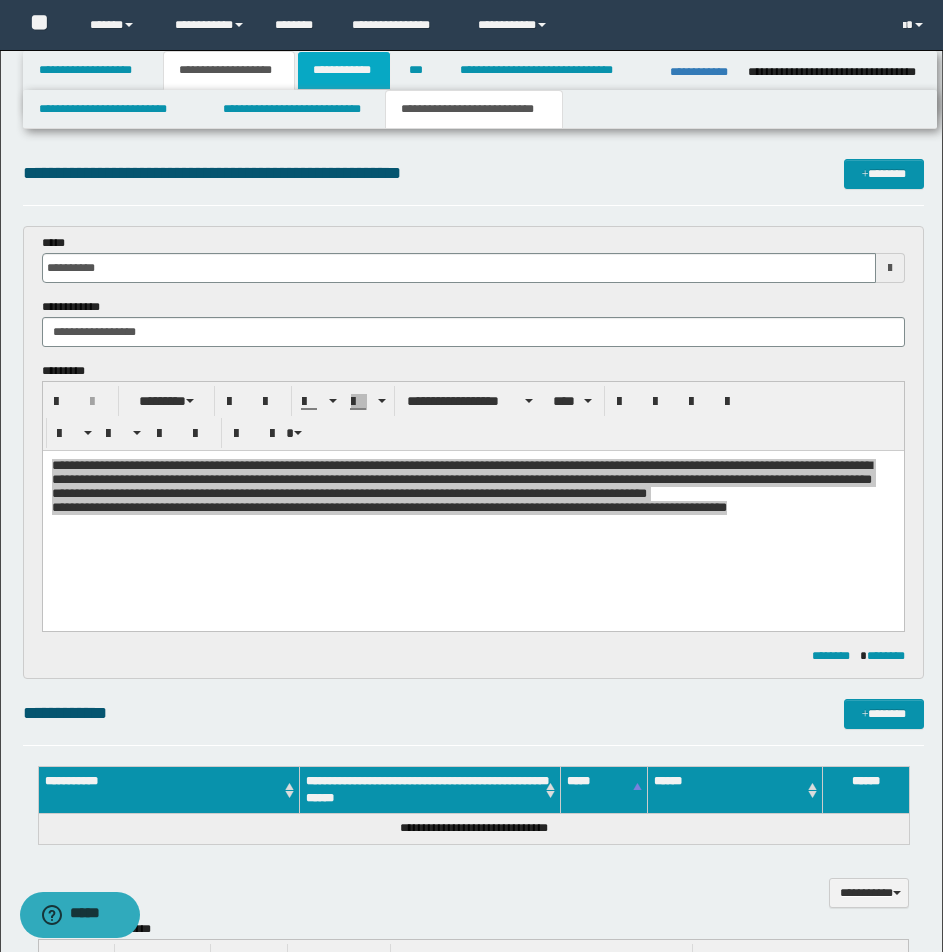 click on "**********" at bounding box center [344, 70] 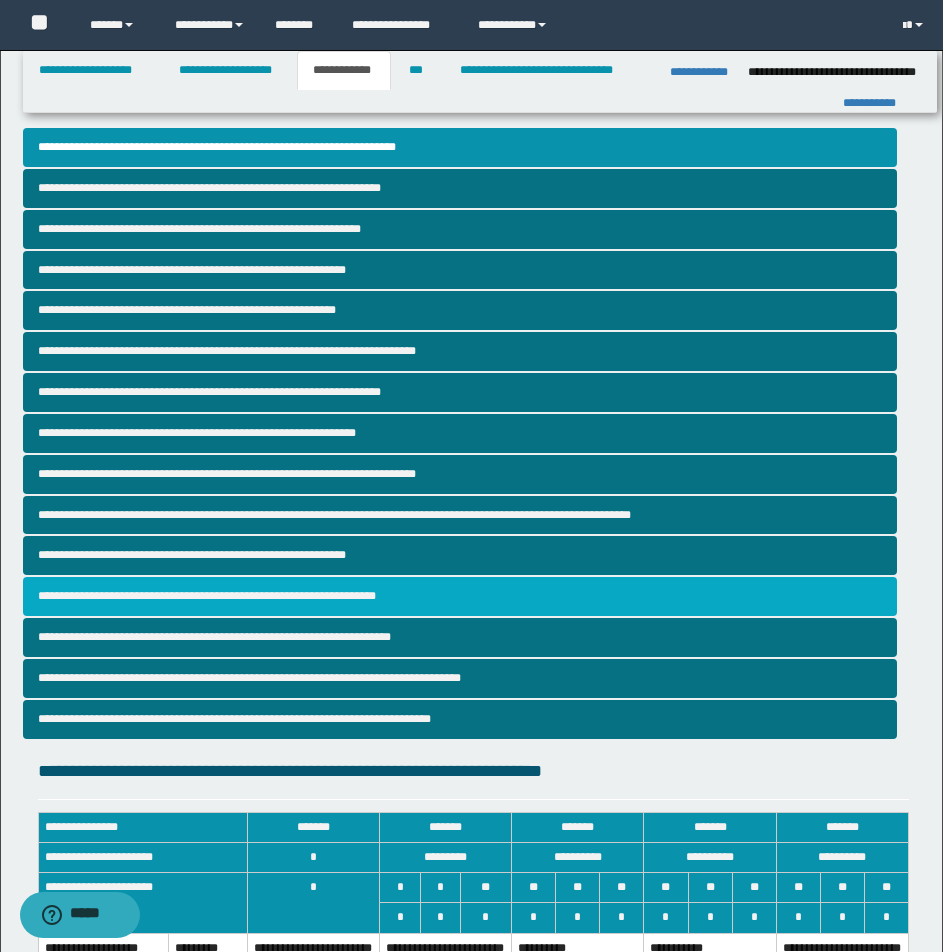 click on "**********" at bounding box center (460, 596) 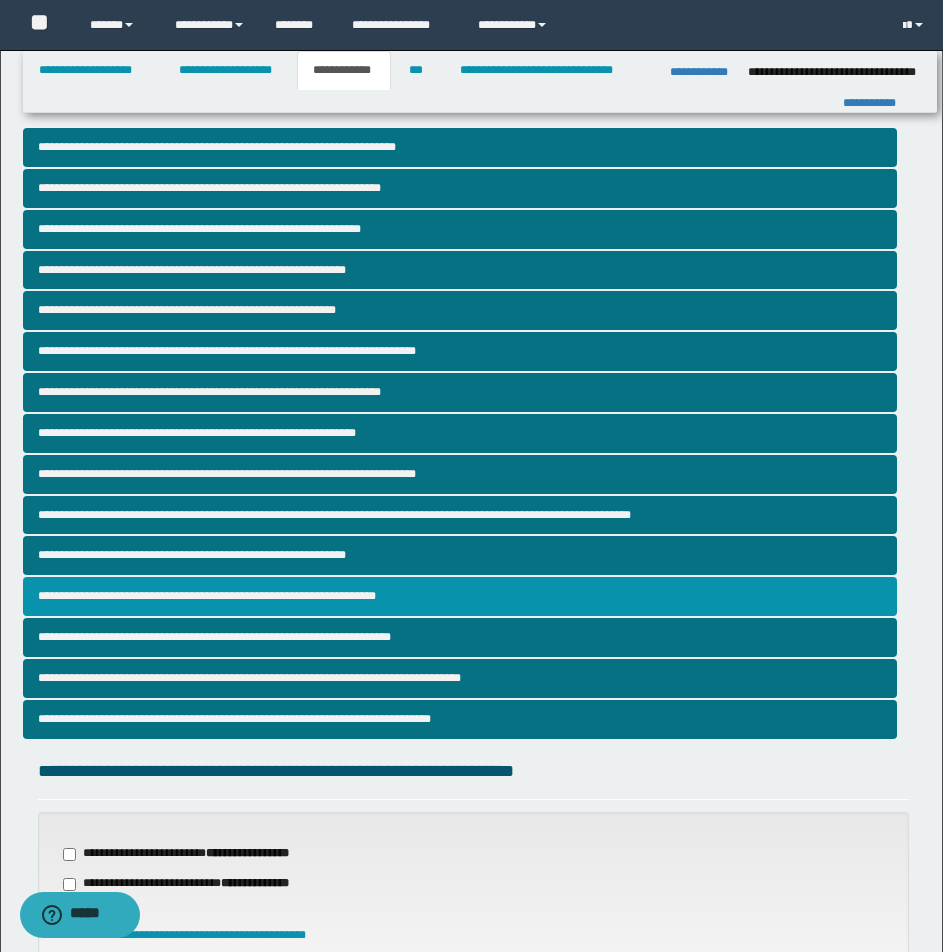 scroll, scrollTop: 406, scrollLeft: 0, axis: vertical 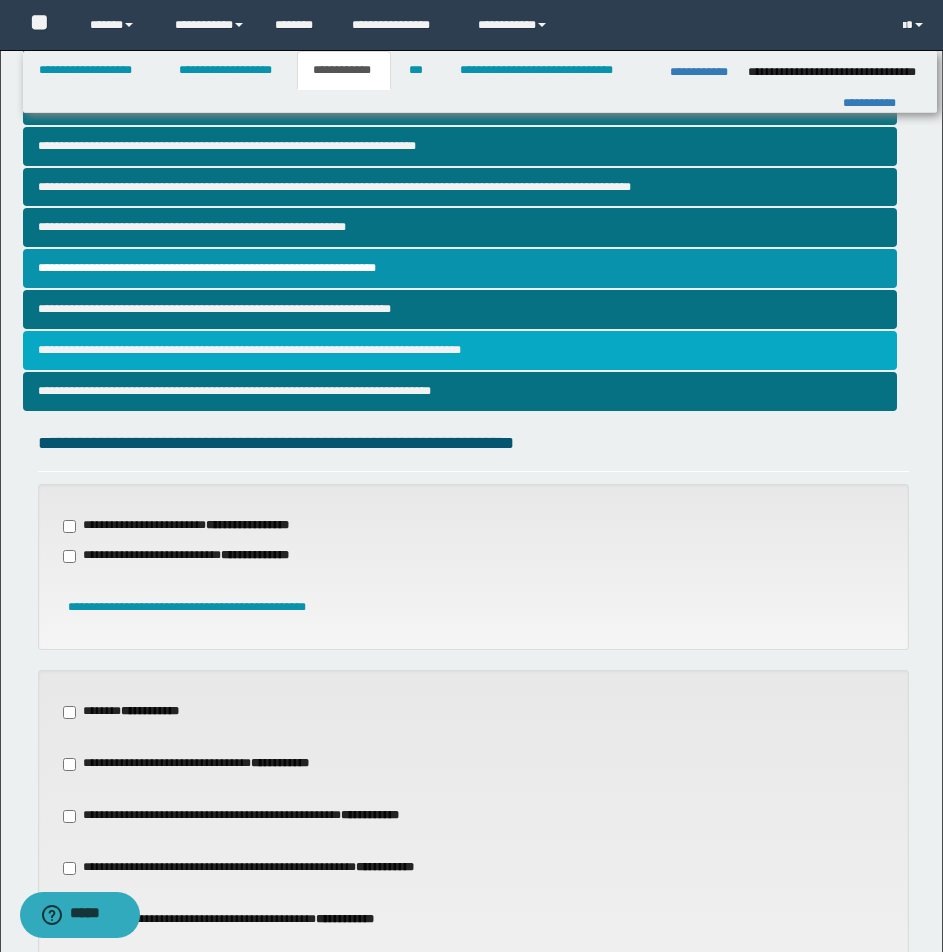 click on "**********" at bounding box center (460, 350) 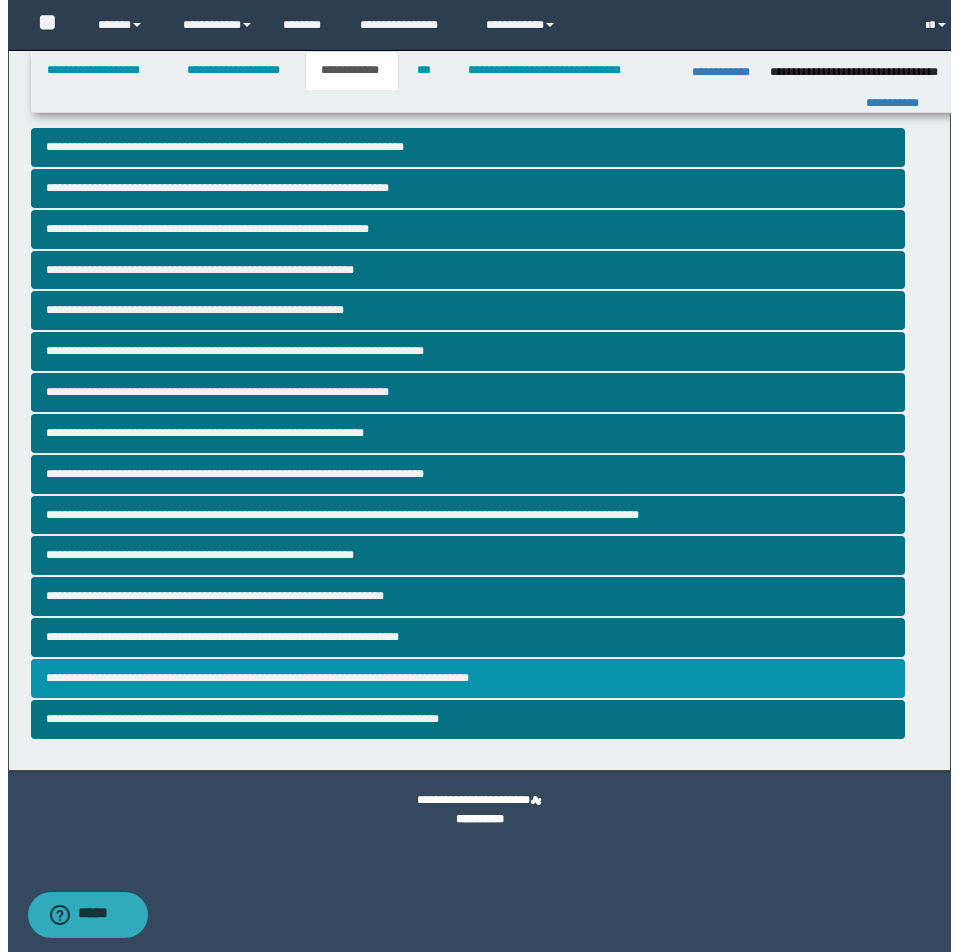 scroll, scrollTop: 0, scrollLeft: 0, axis: both 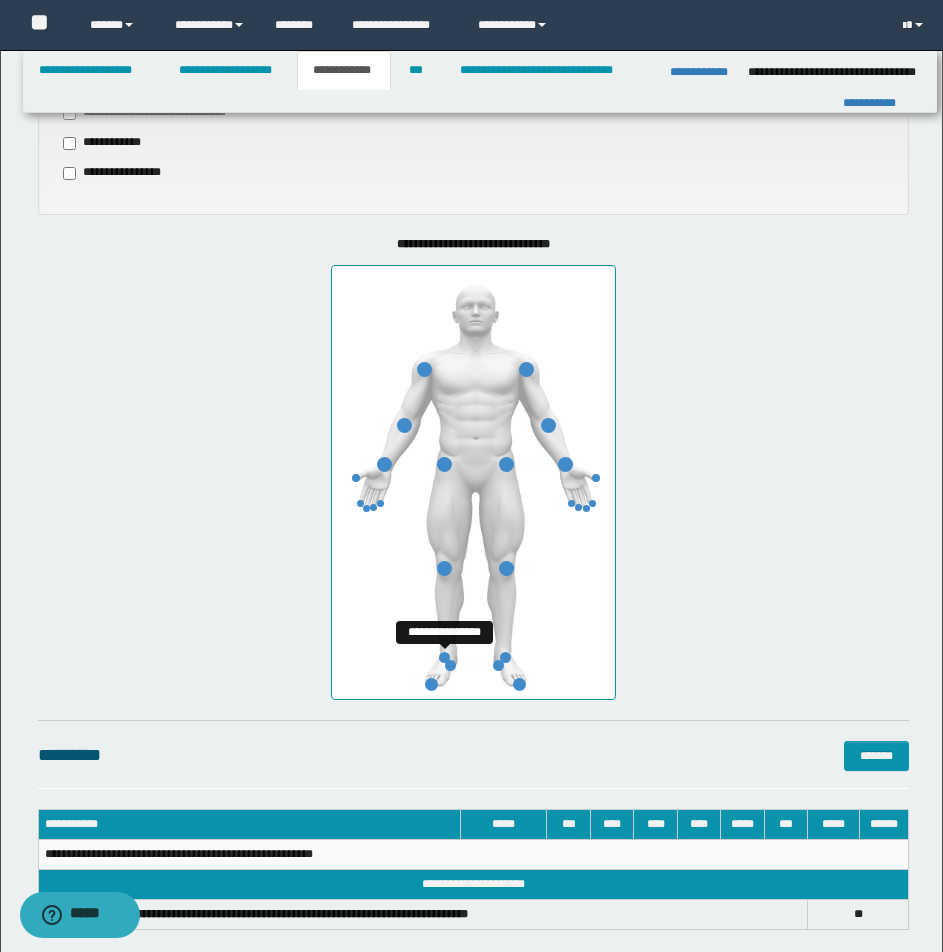 click at bounding box center (444, 657) 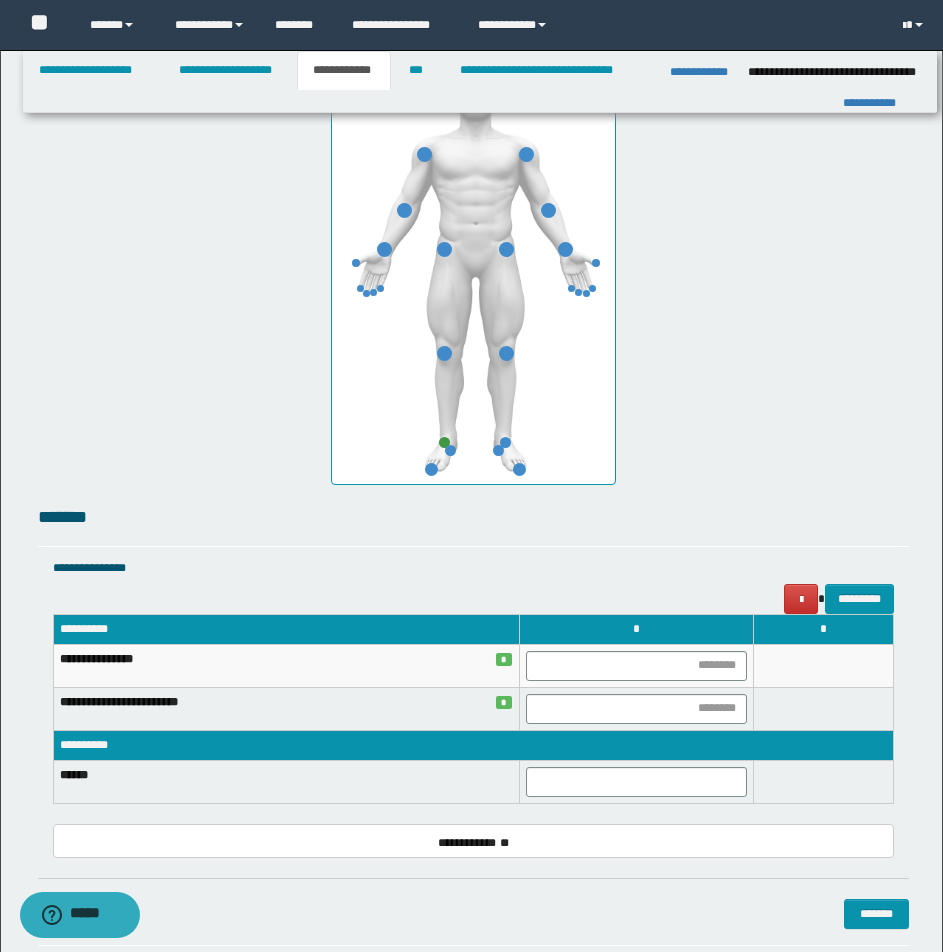 scroll, scrollTop: 1198, scrollLeft: 0, axis: vertical 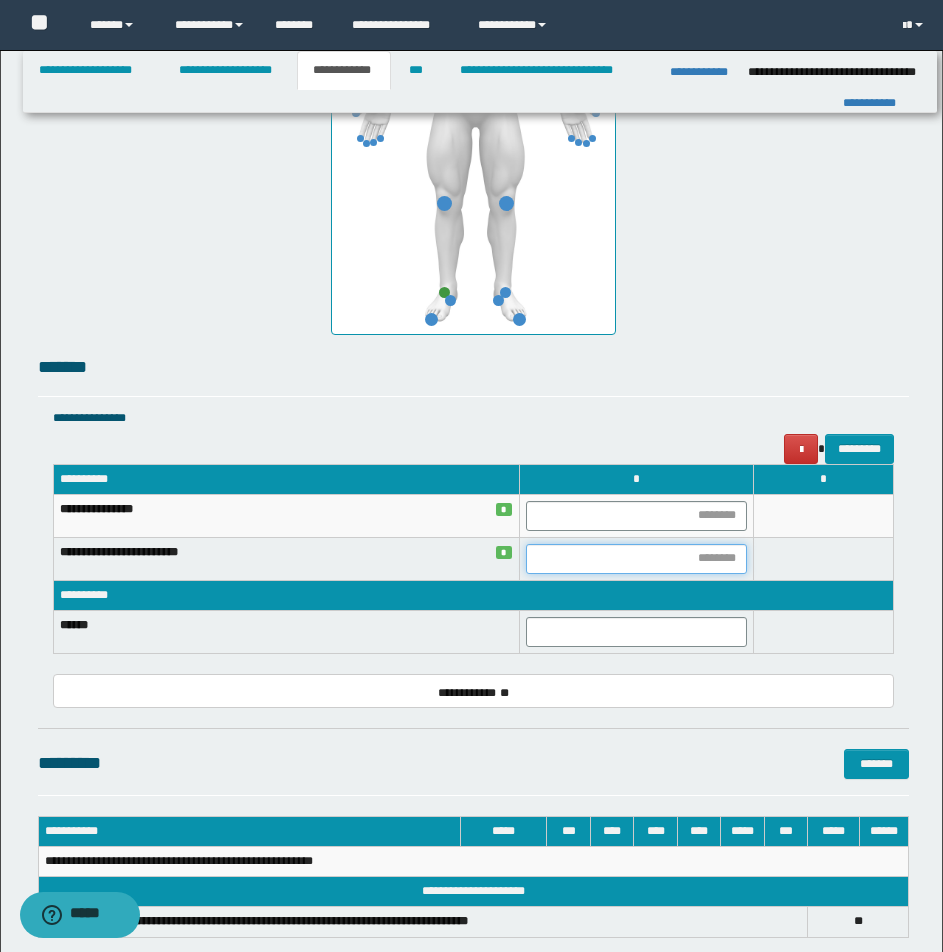 click at bounding box center (636, 559) 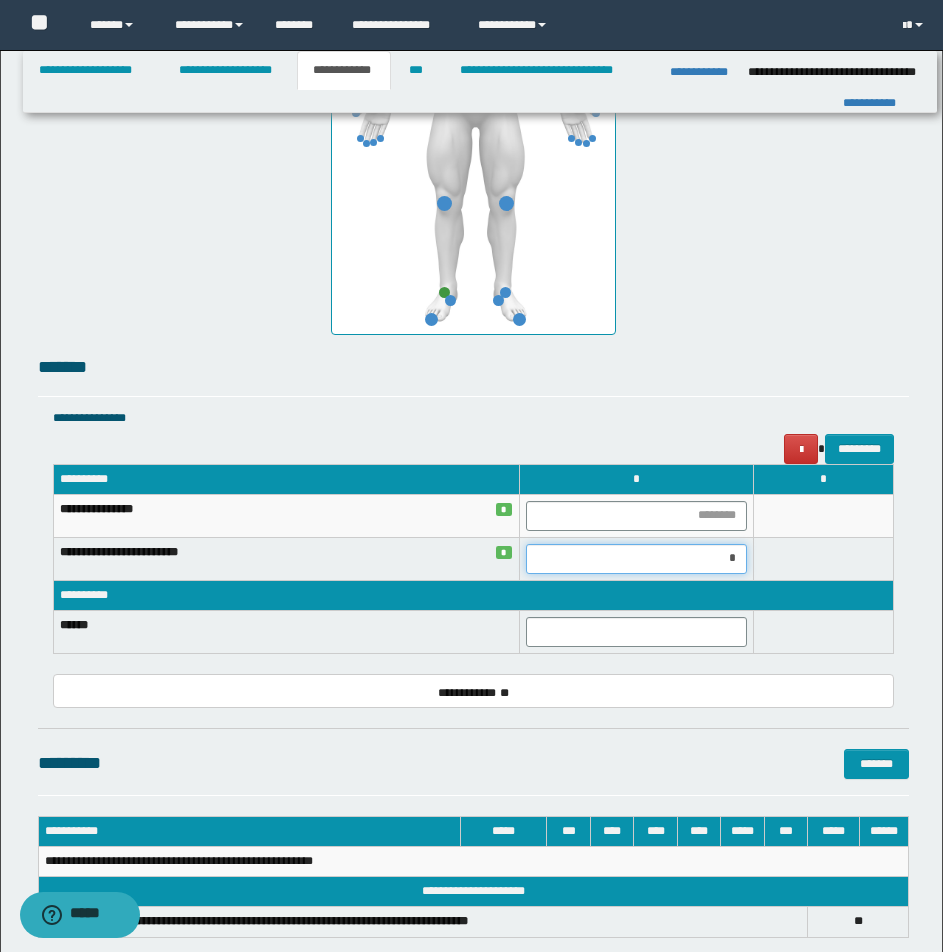 type on "**" 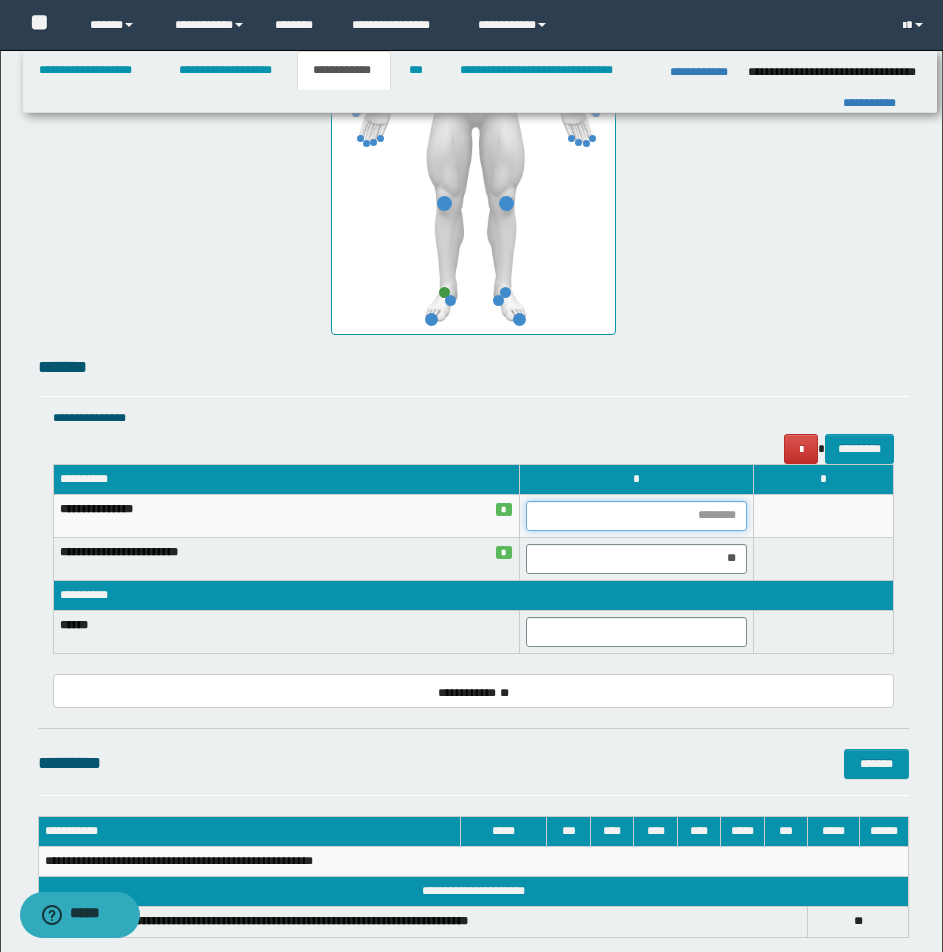 click at bounding box center [636, 516] 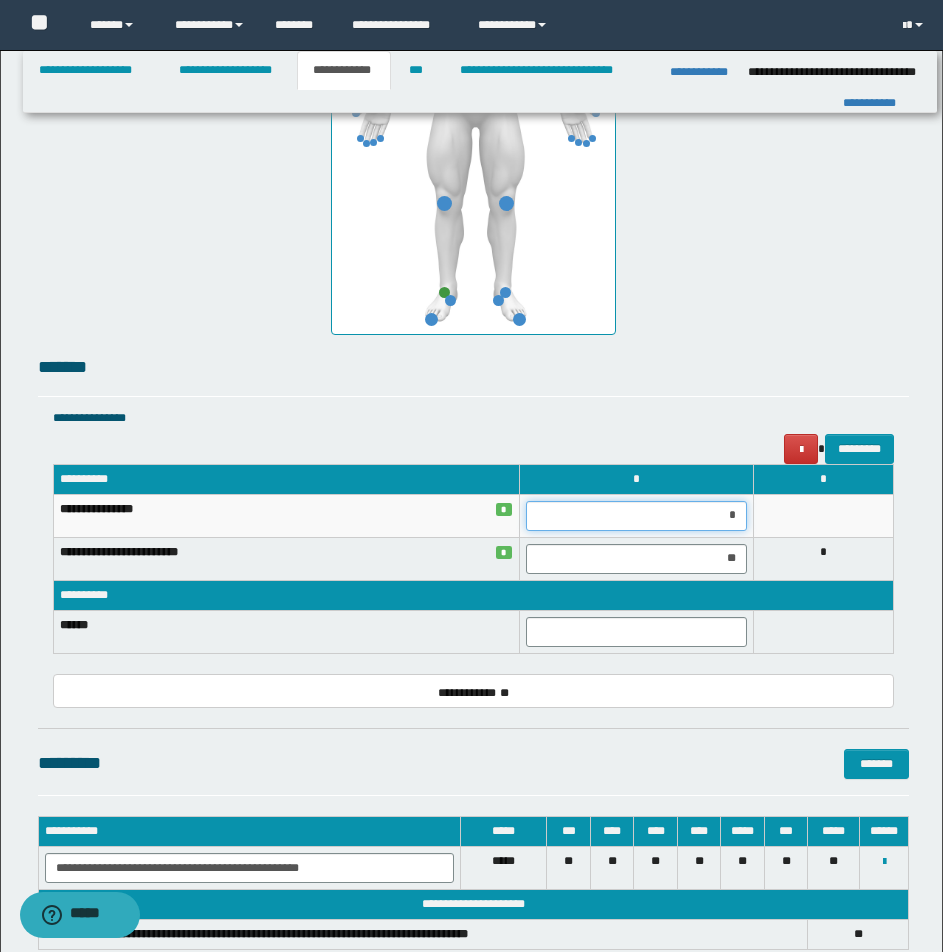 type on "**" 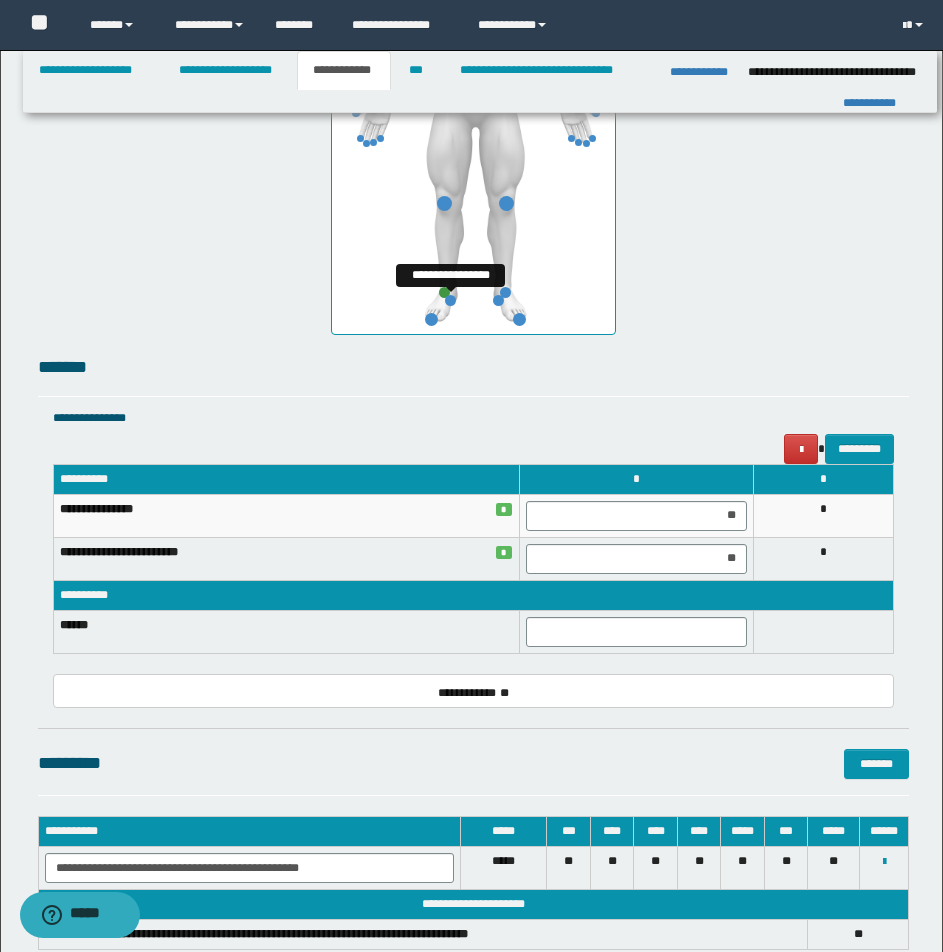 click at bounding box center (450, 300) 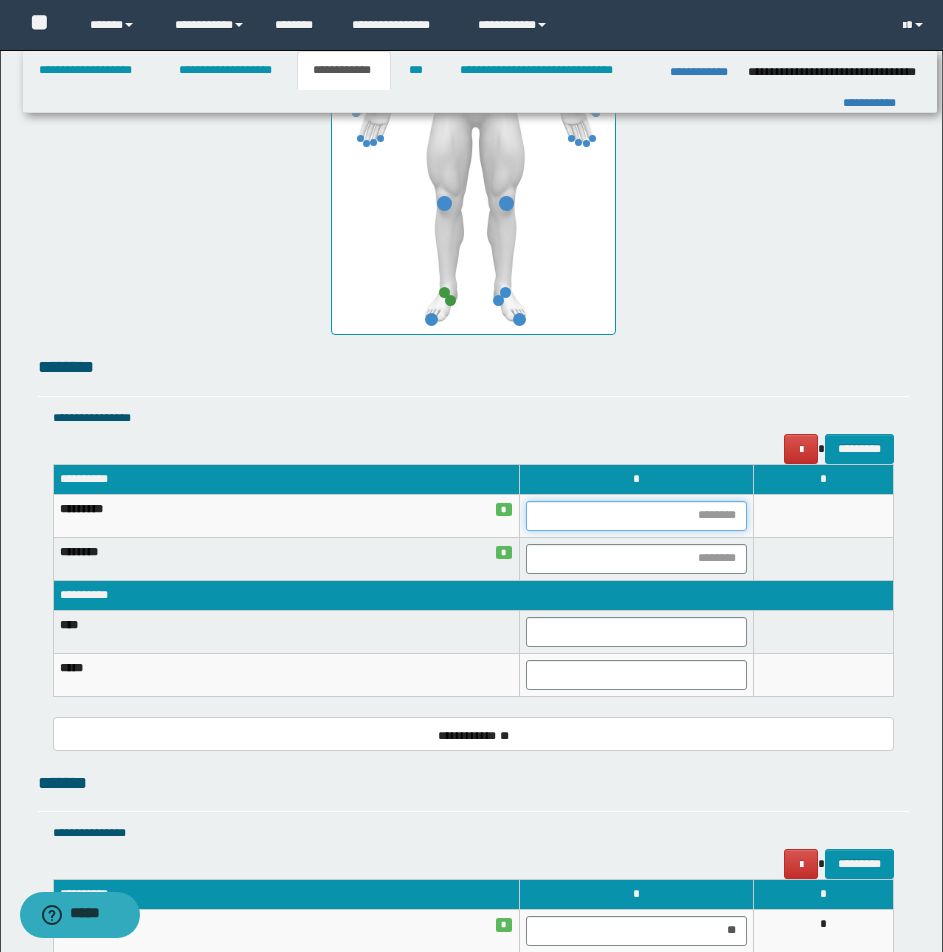 click at bounding box center (636, 516) 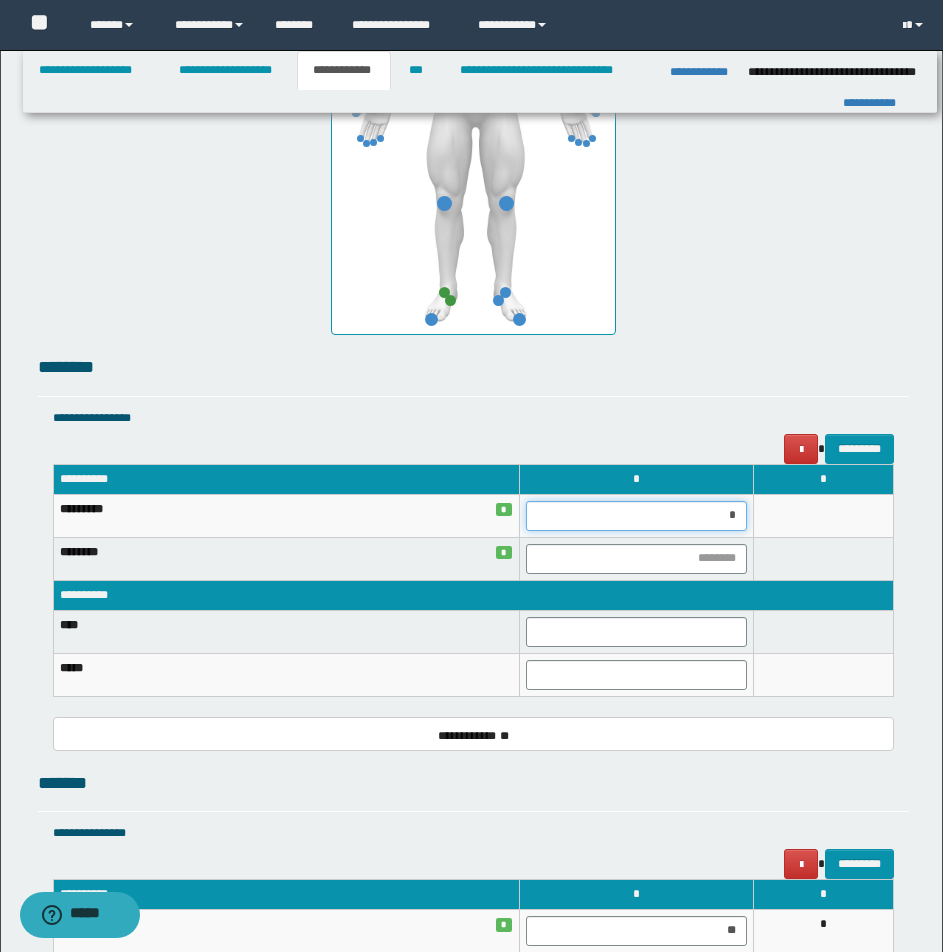 type on "**" 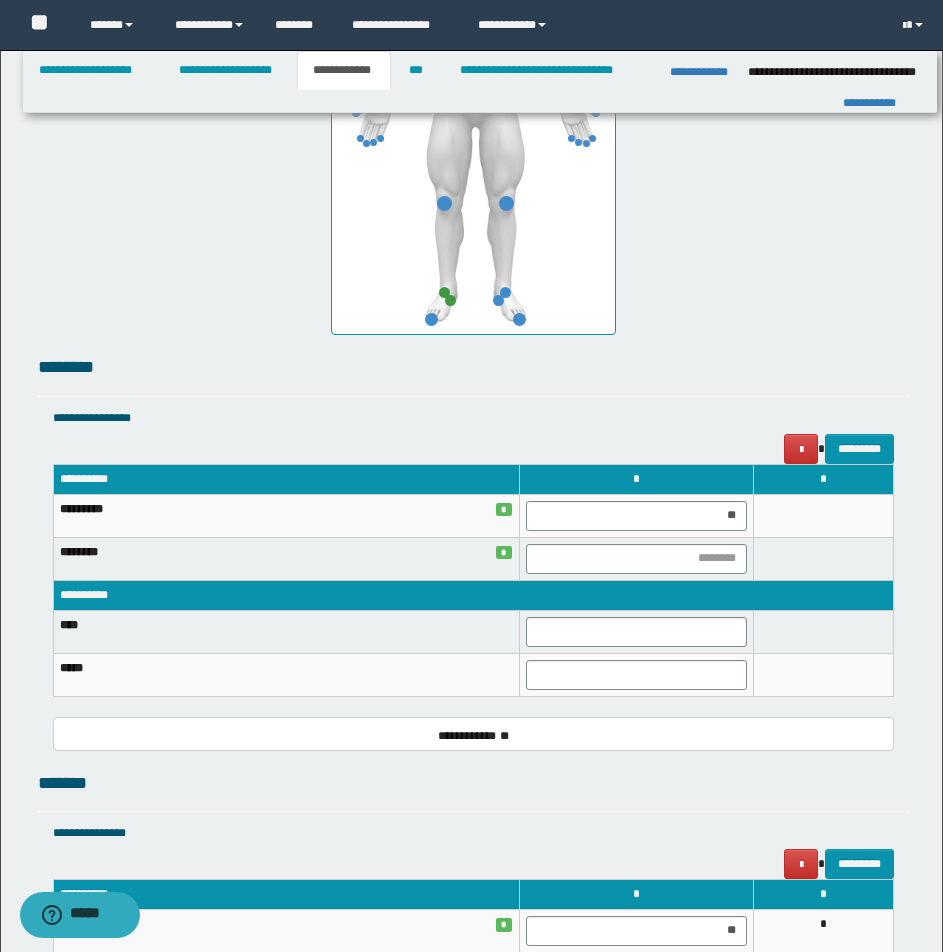 click at bounding box center (823, 558) 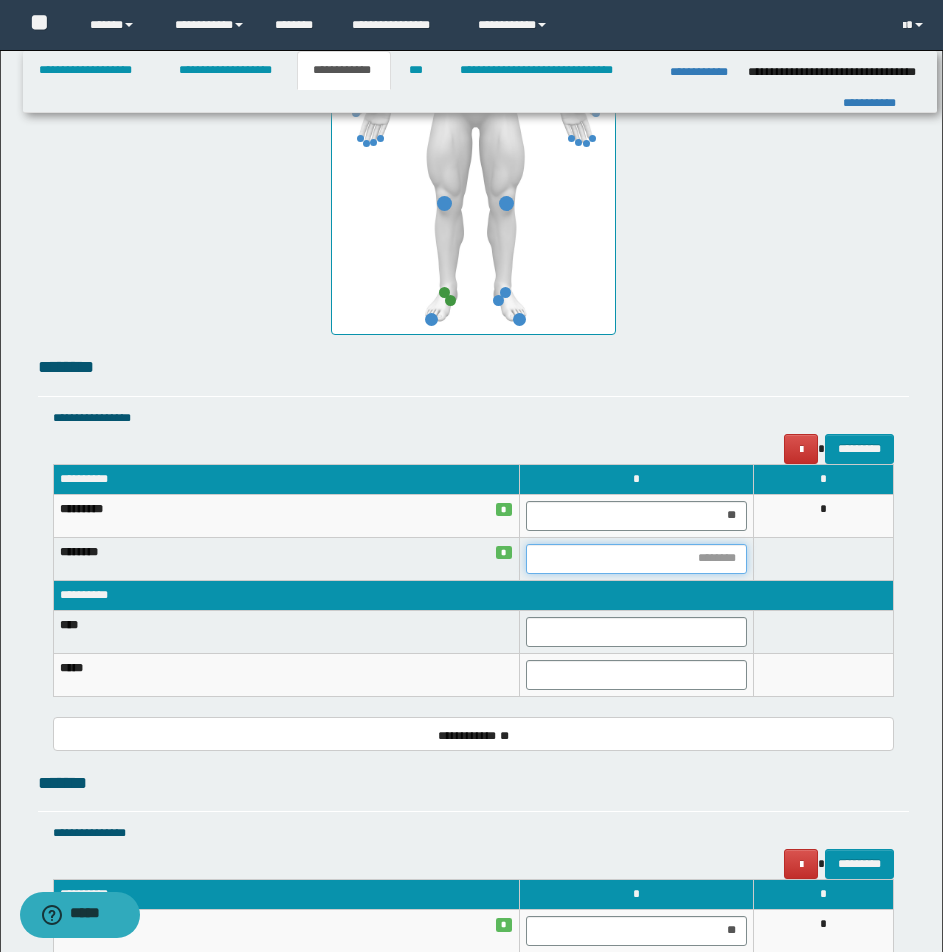click at bounding box center (636, 559) 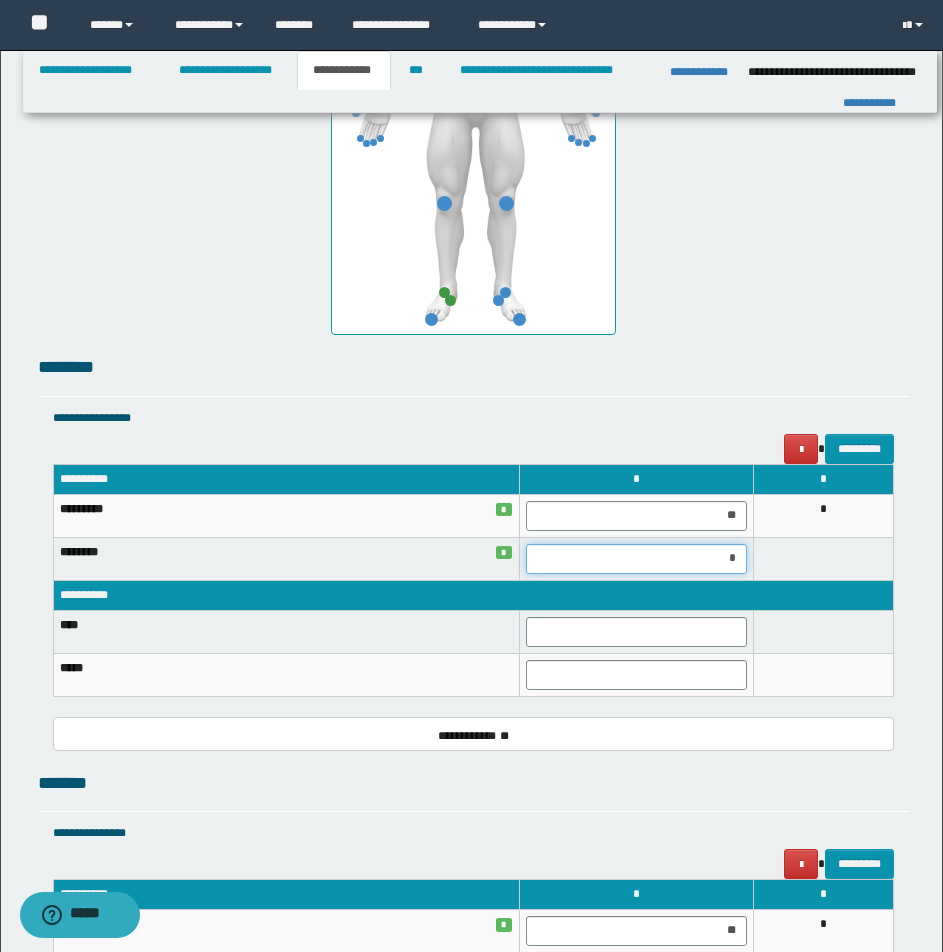type on "**" 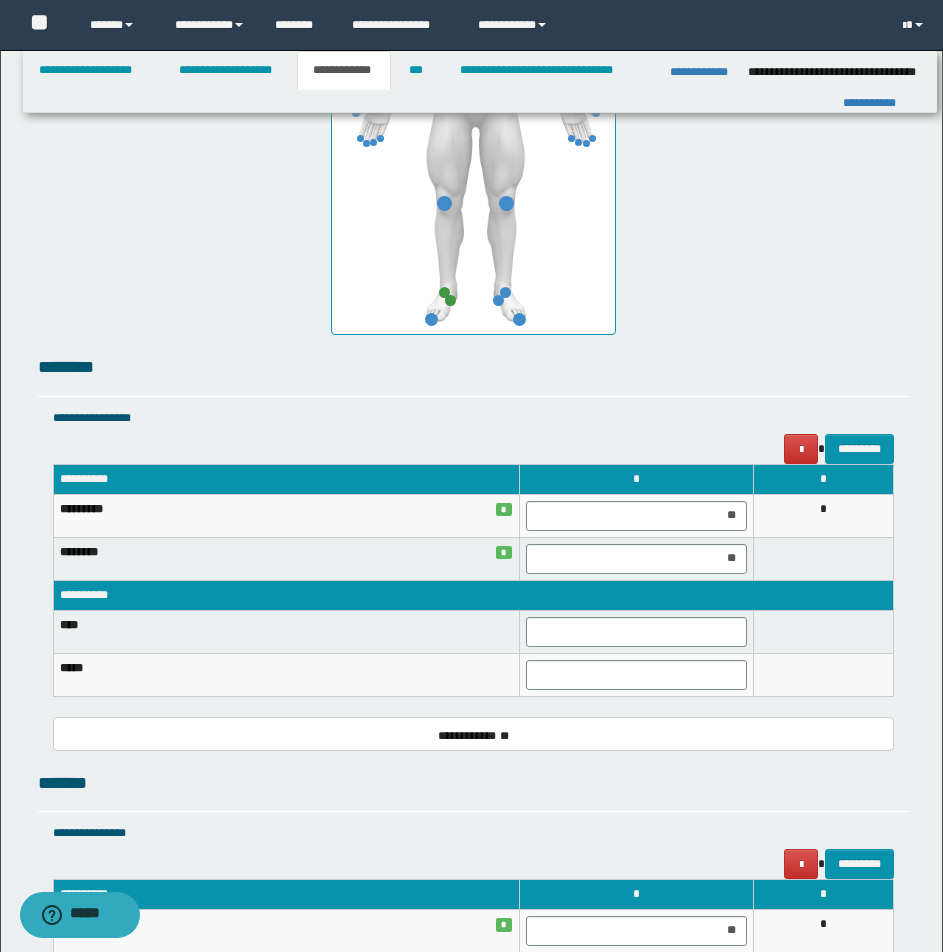 click at bounding box center [823, 558] 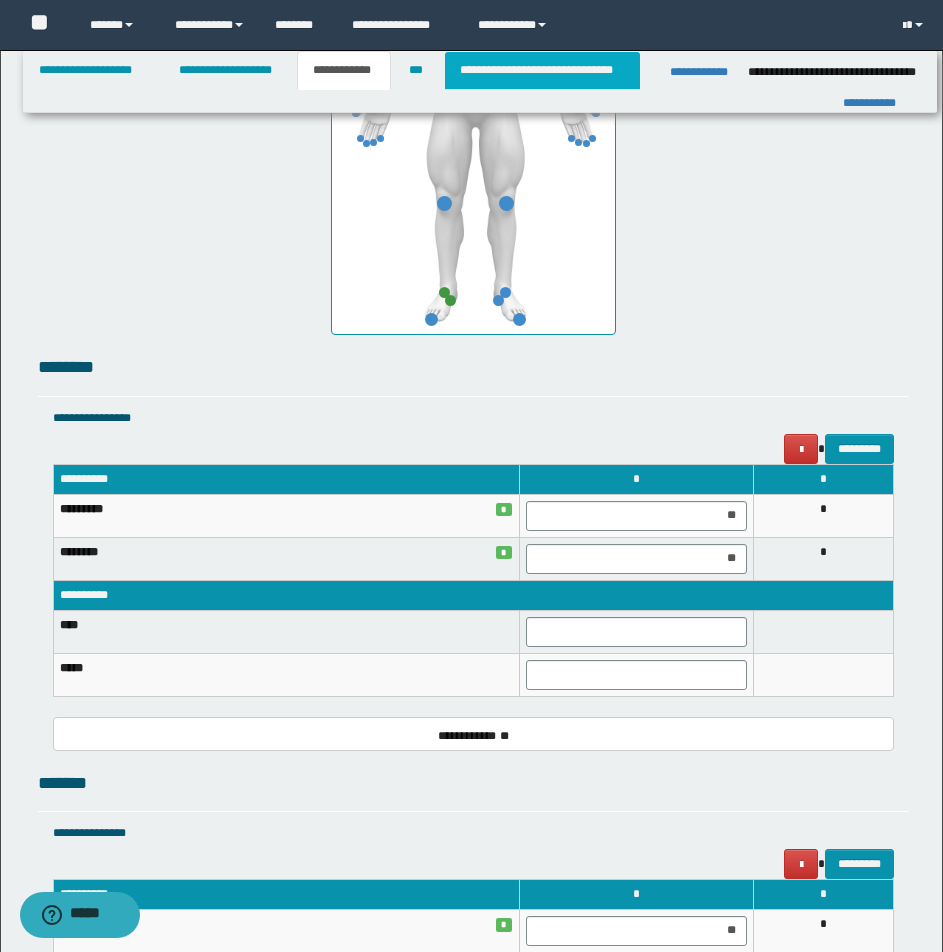click on "**********" at bounding box center [542, 70] 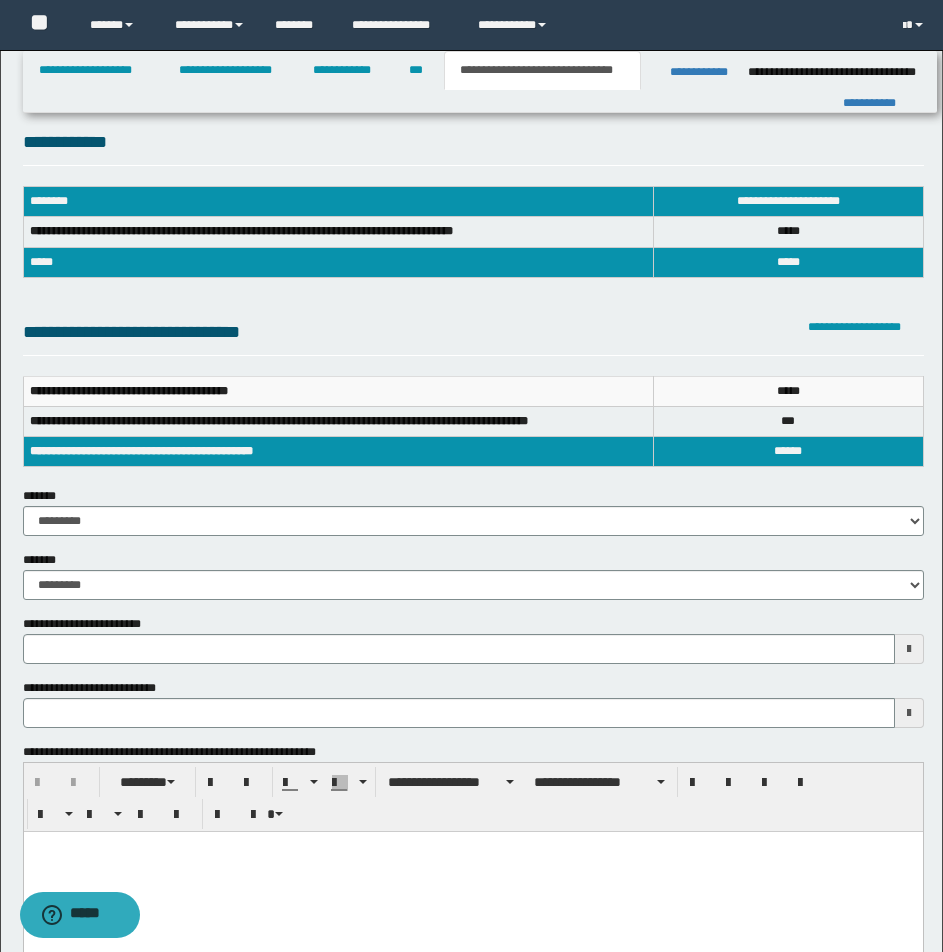 scroll, scrollTop: 0, scrollLeft: 0, axis: both 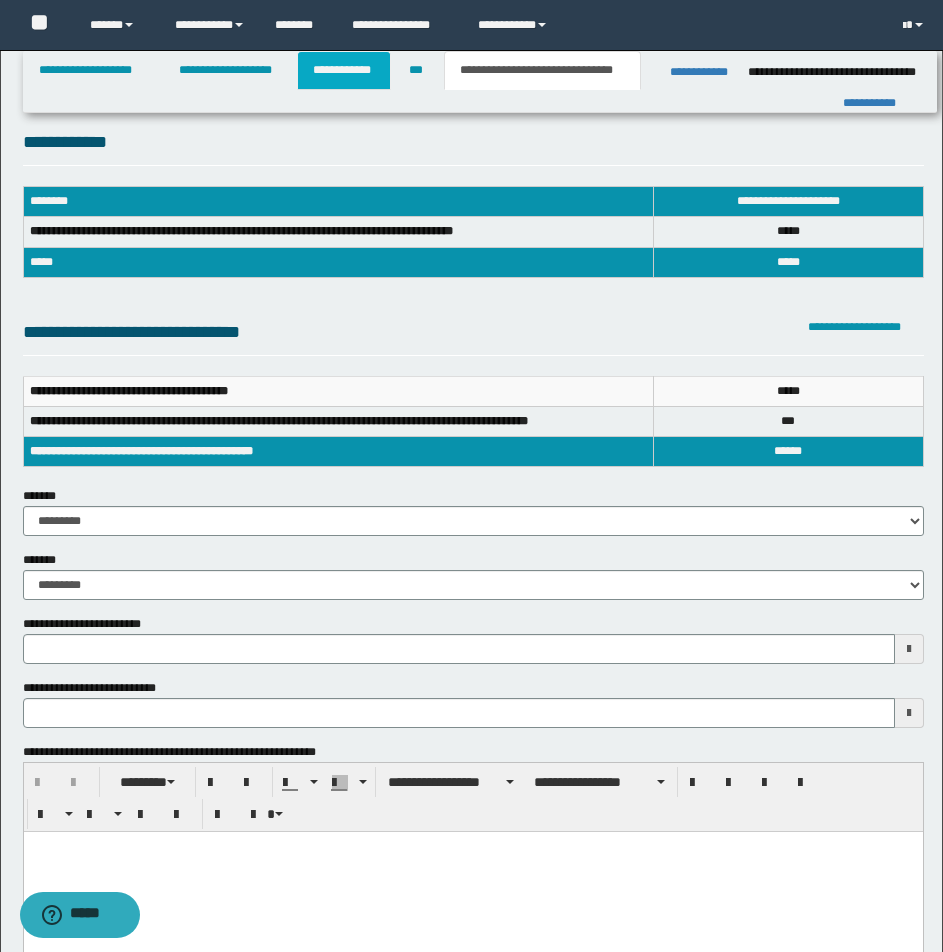 click on "**********" at bounding box center (344, 70) 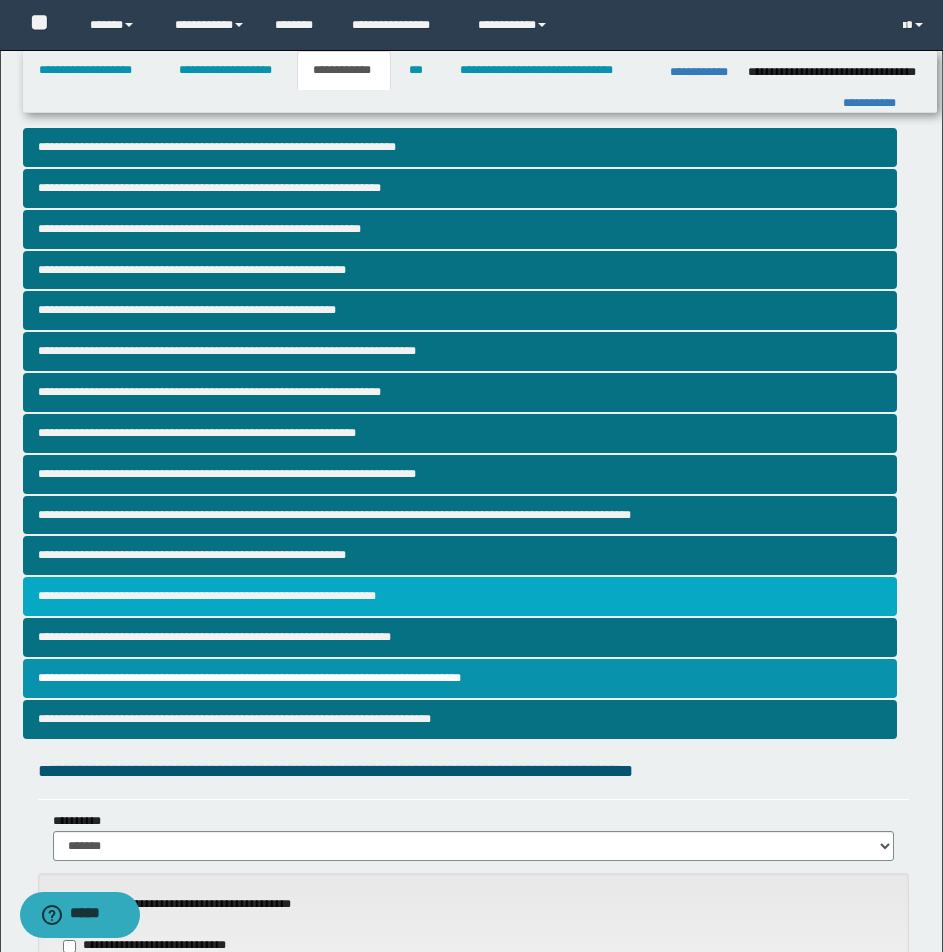click on "**********" at bounding box center [460, 596] 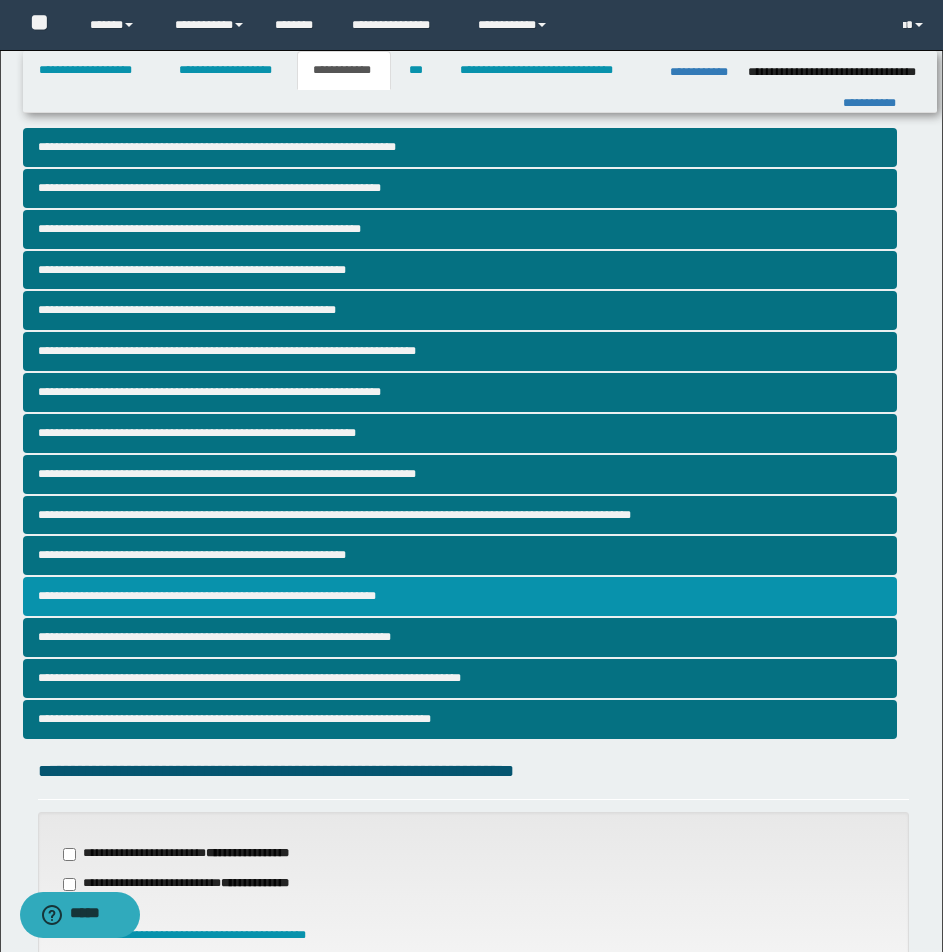 scroll, scrollTop: 833, scrollLeft: 0, axis: vertical 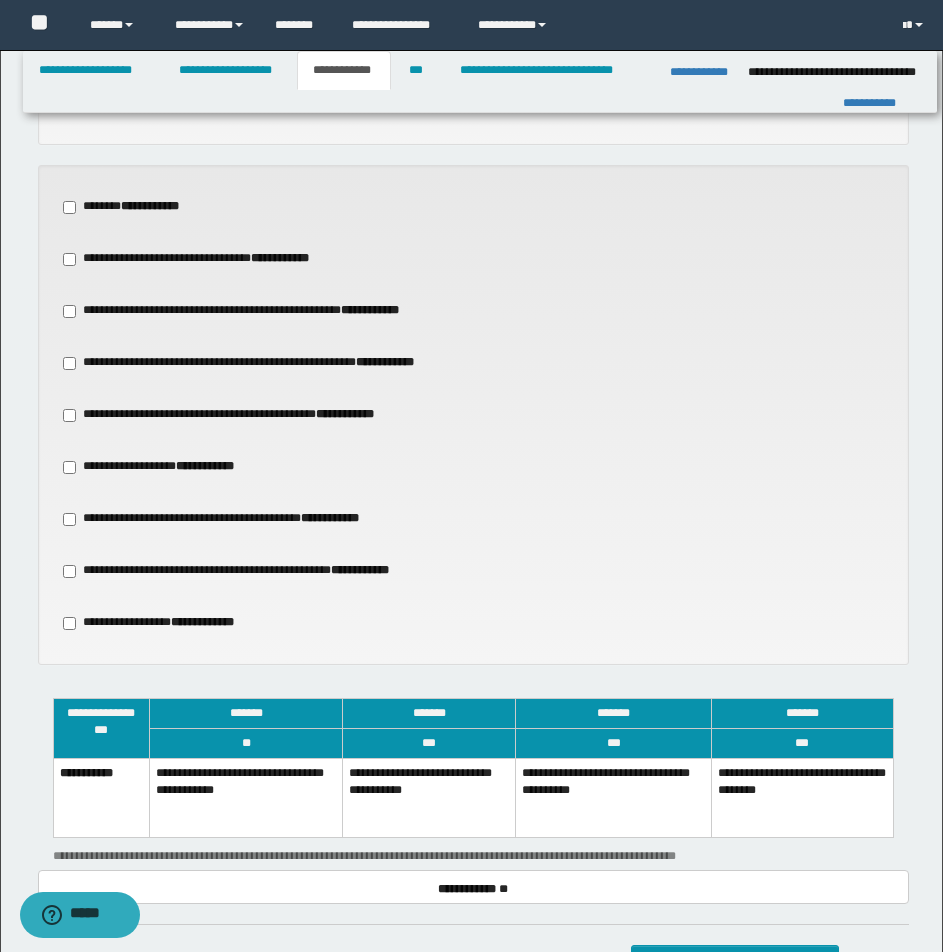 click on "**********" at bounding box center (429, 798) 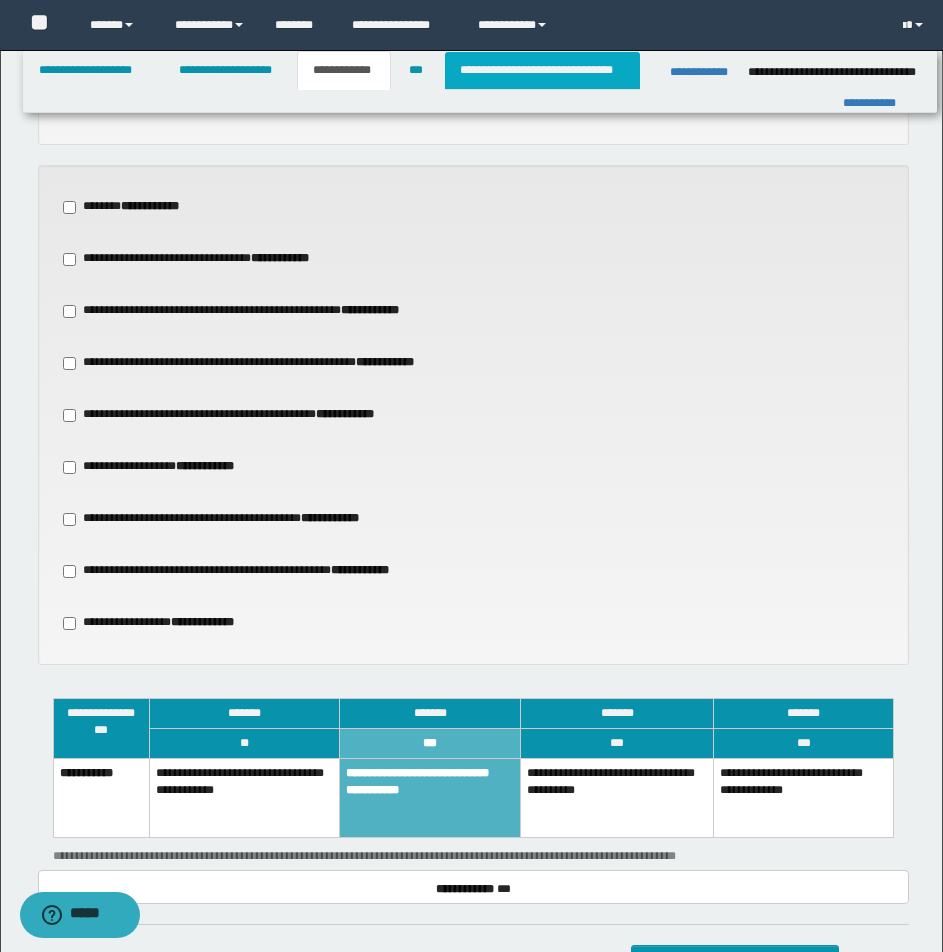 click on "**********" at bounding box center (542, 70) 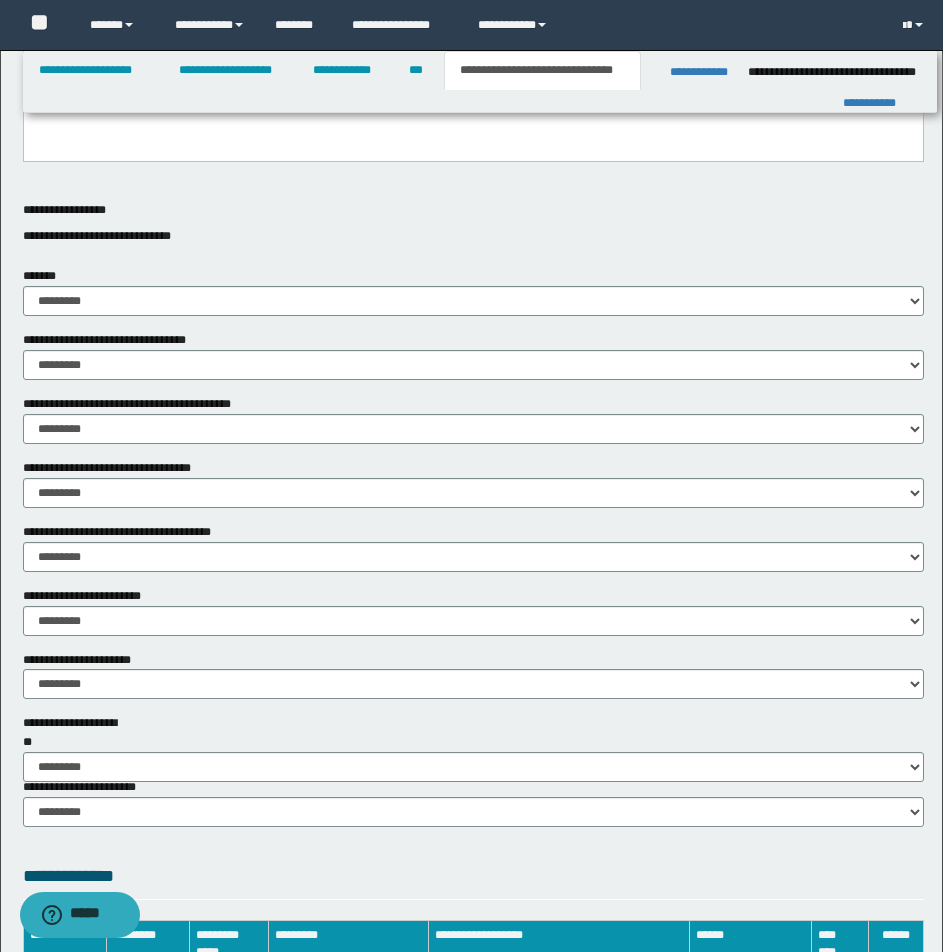 scroll, scrollTop: 0, scrollLeft: 0, axis: both 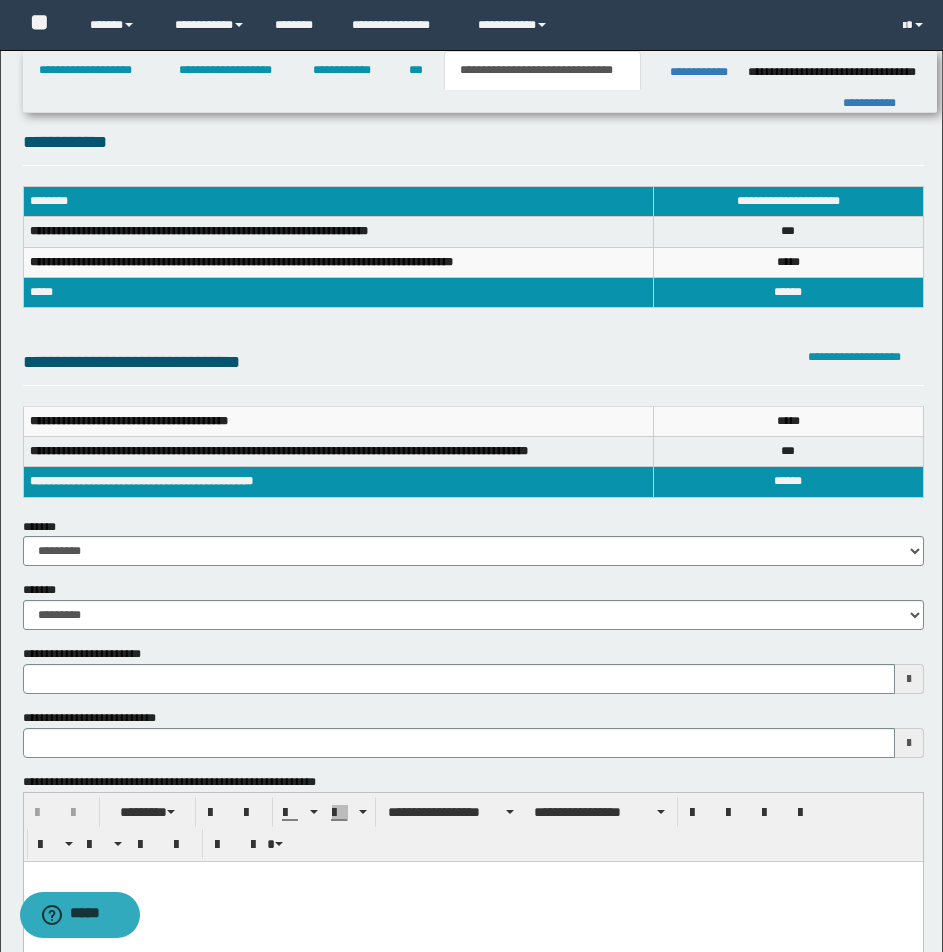 click on "**********" at bounding box center (542, 70) 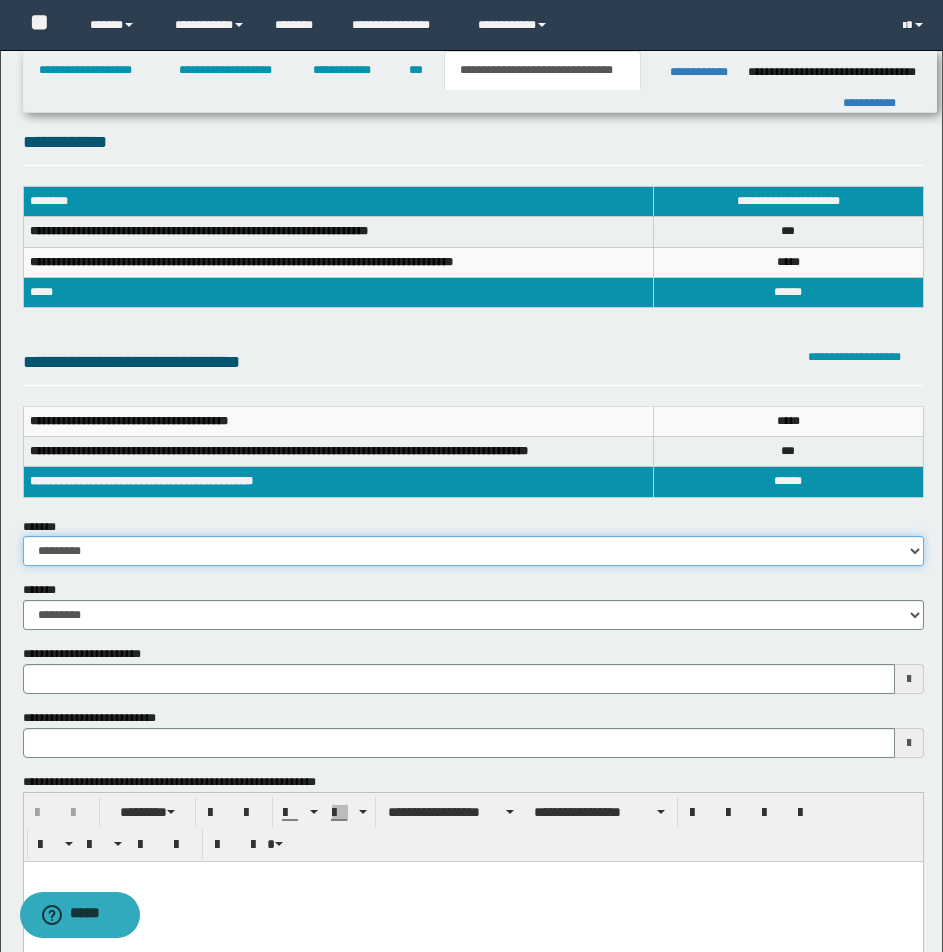 click on "**********" at bounding box center (473, 551) 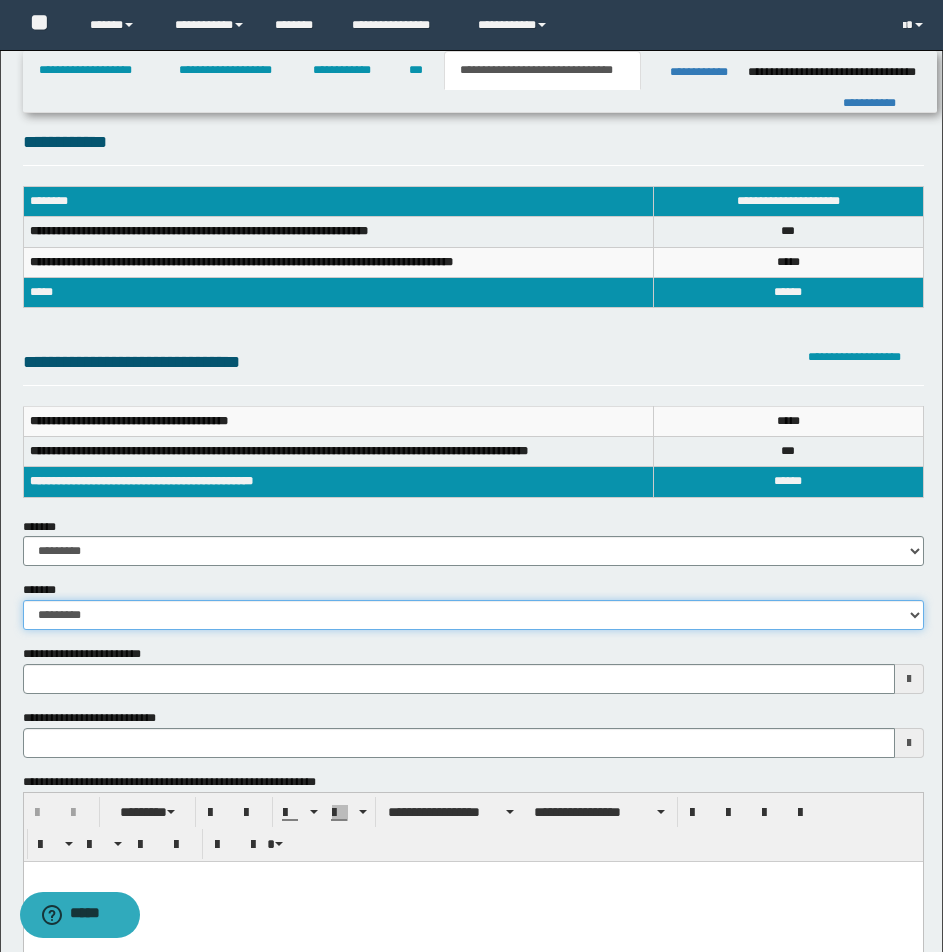 click on "**********" at bounding box center [473, 615] 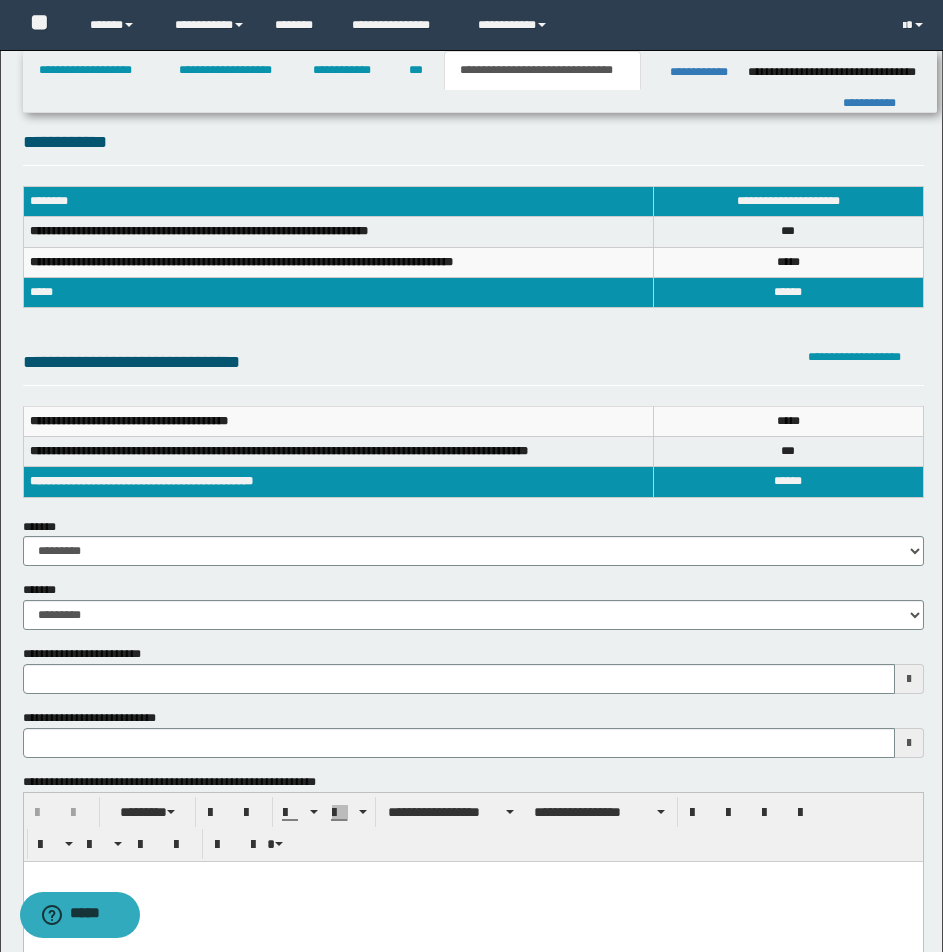 type 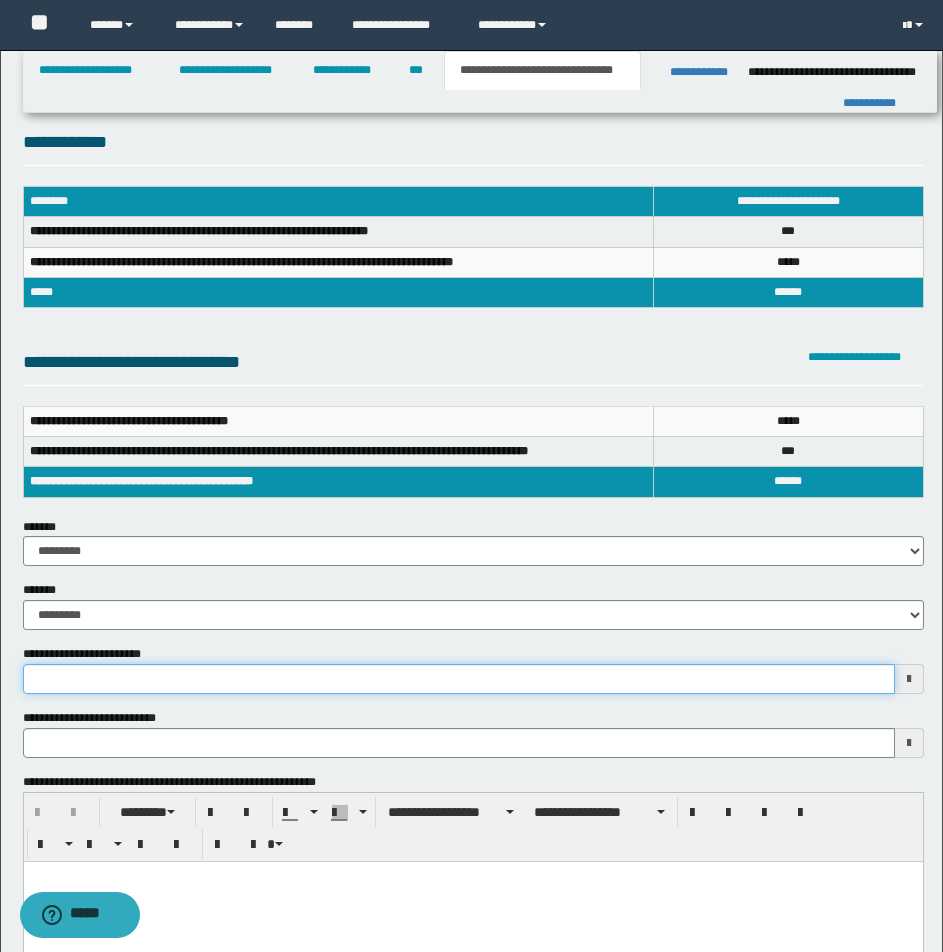 click on "**********" at bounding box center [459, 679] 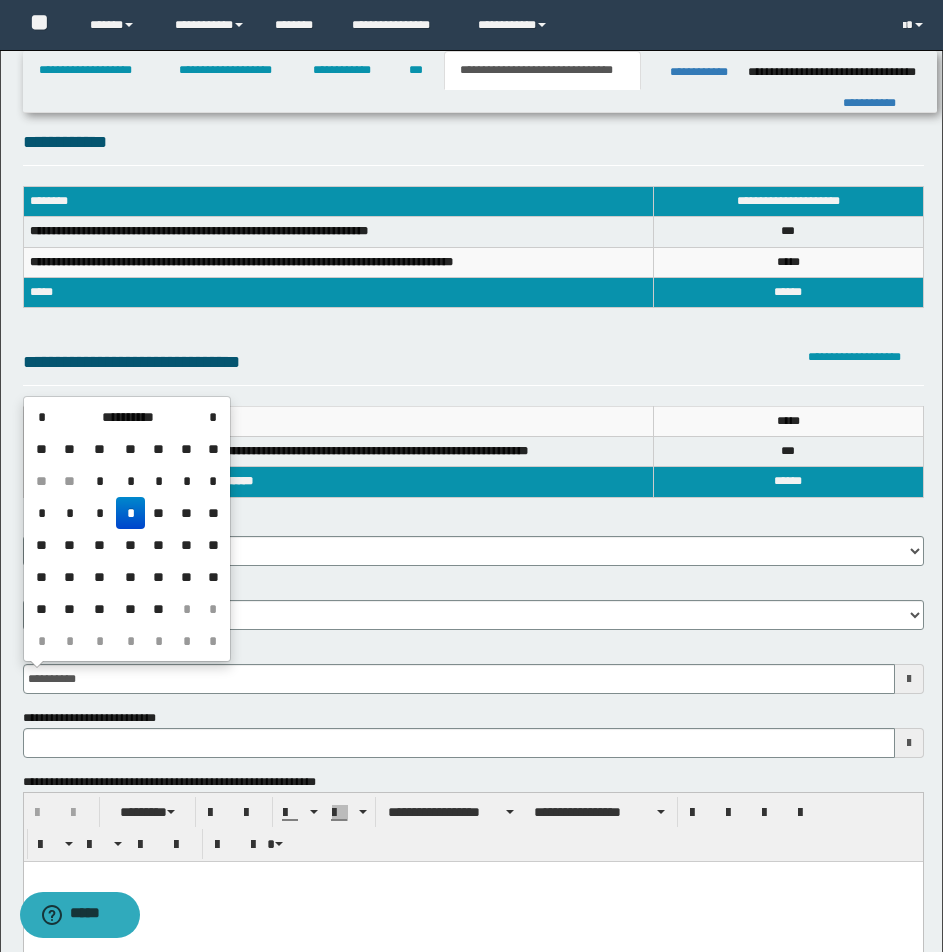 click on "*" at bounding box center [130, 513] 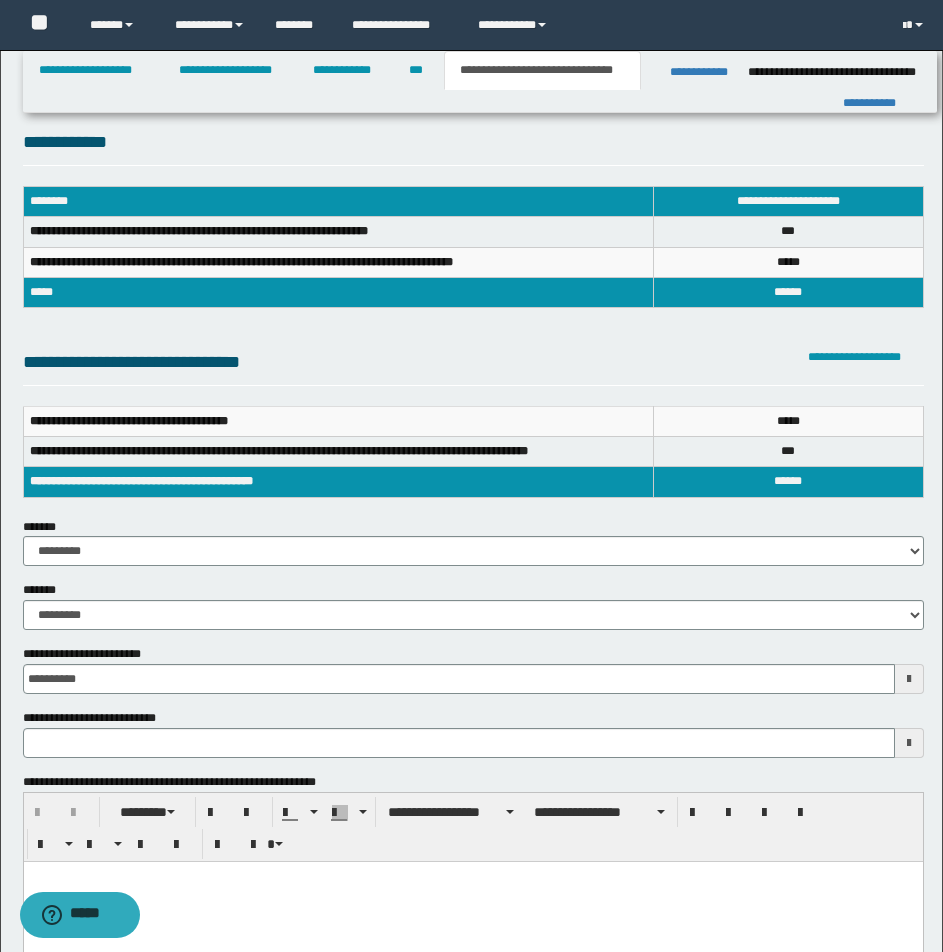 click at bounding box center [472, 876] 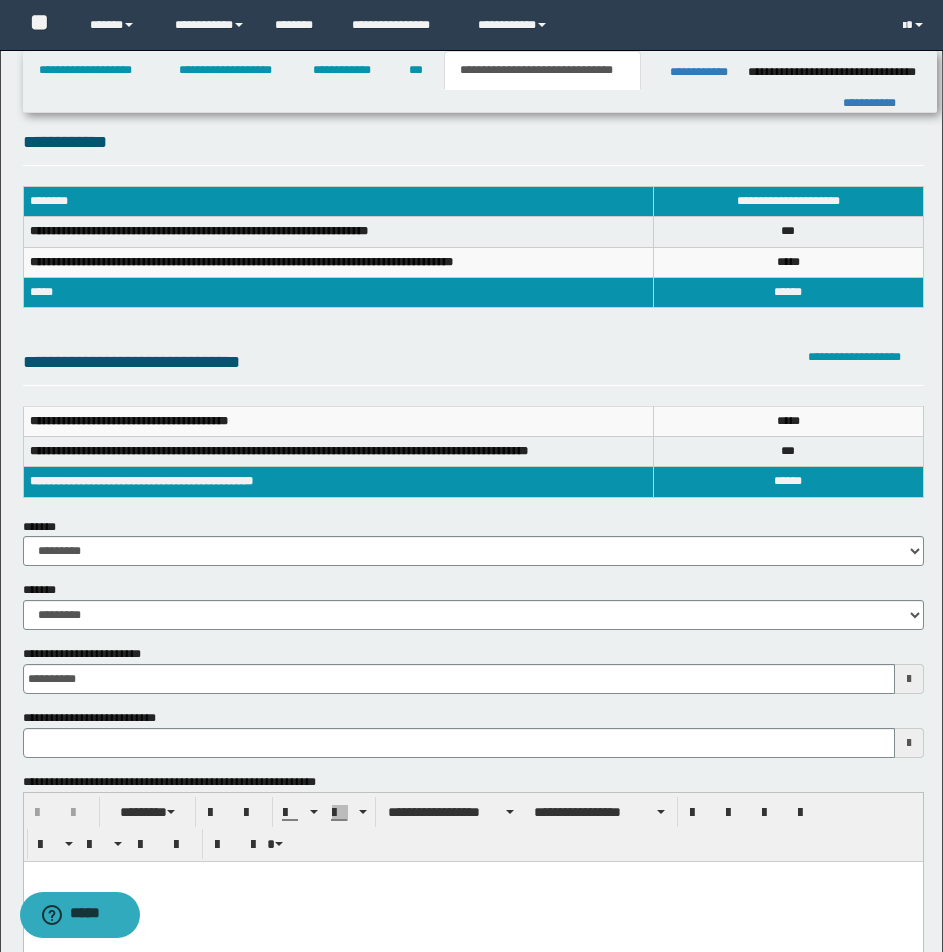 paste 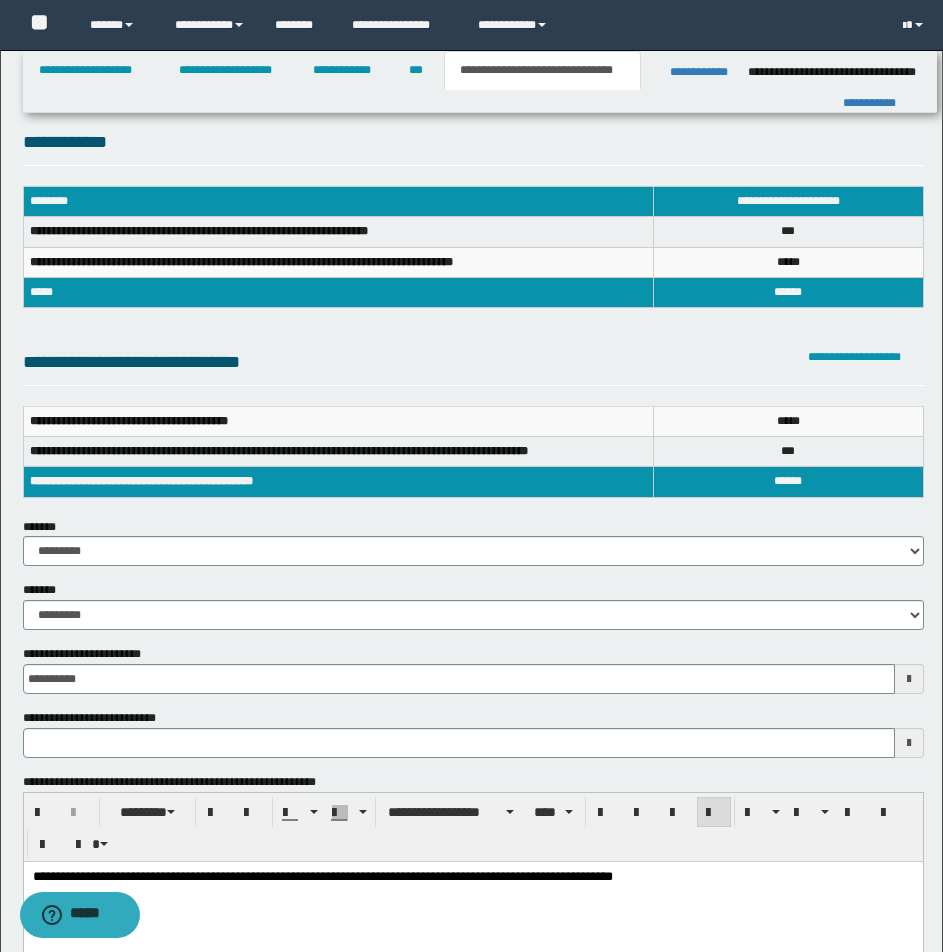 scroll, scrollTop: 833, scrollLeft: 0, axis: vertical 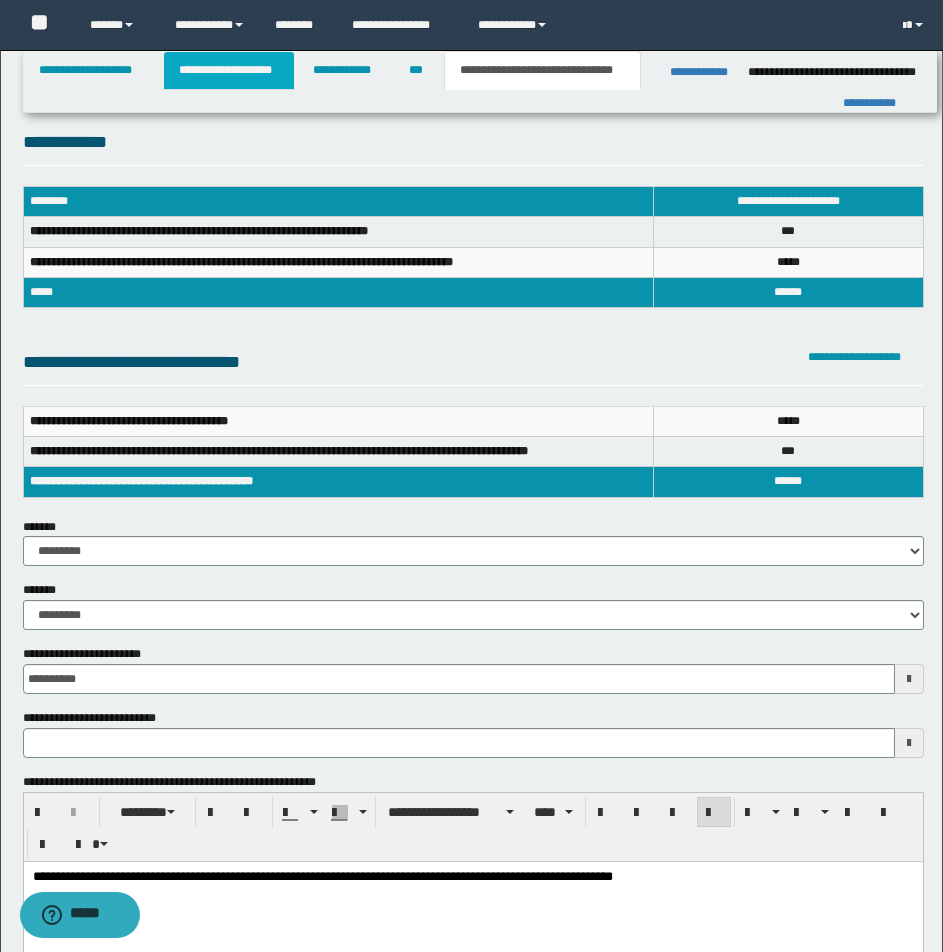 click on "**********" at bounding box center [229, 70] 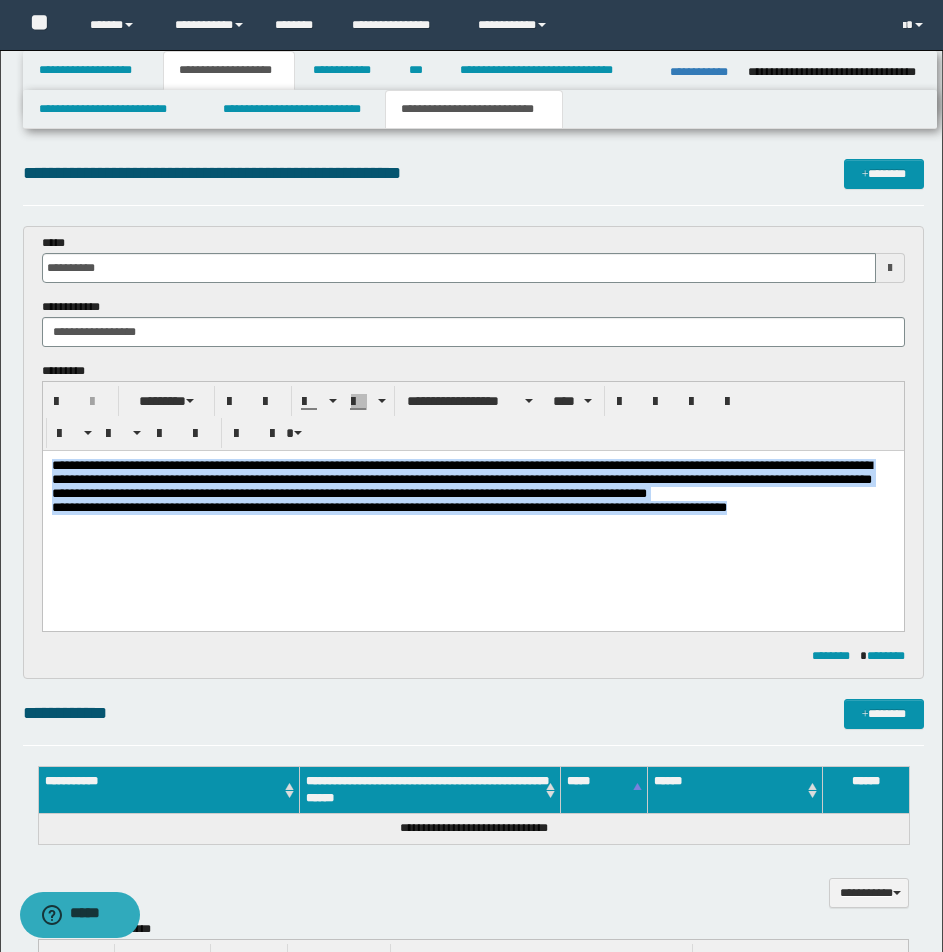 click on "**********" at bounding box center [472, 480] 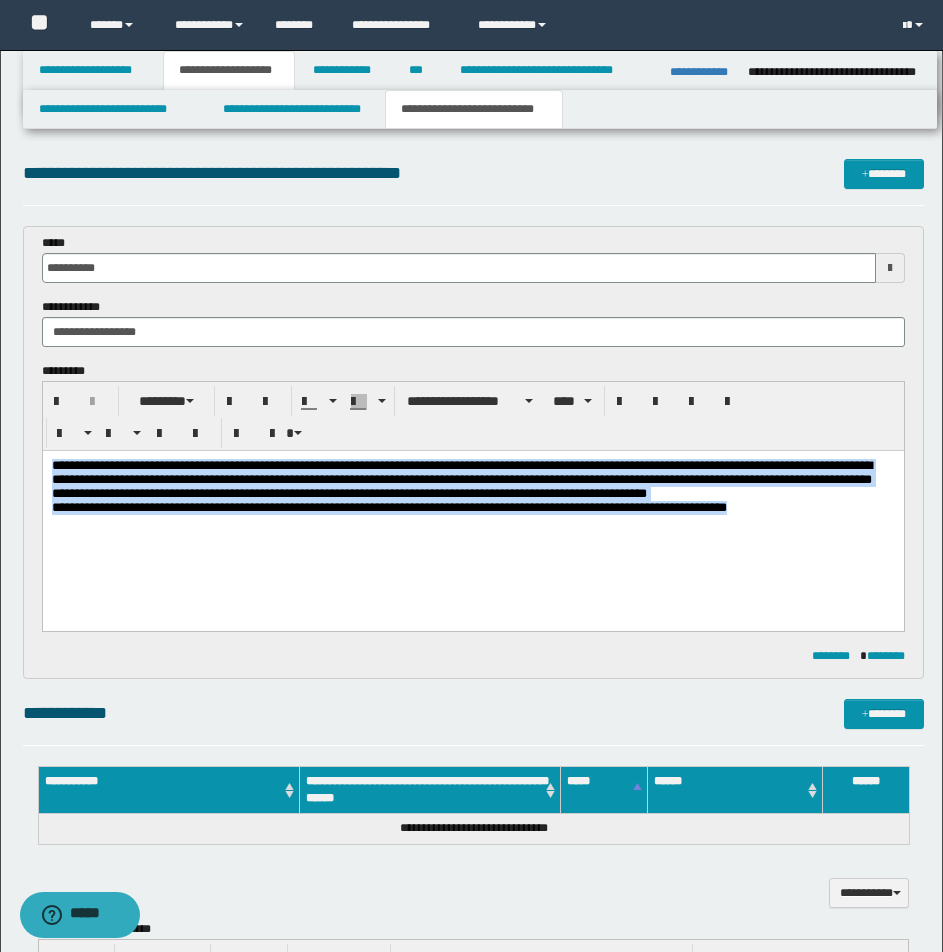 click on "**********" at bounding box center (461, 479) 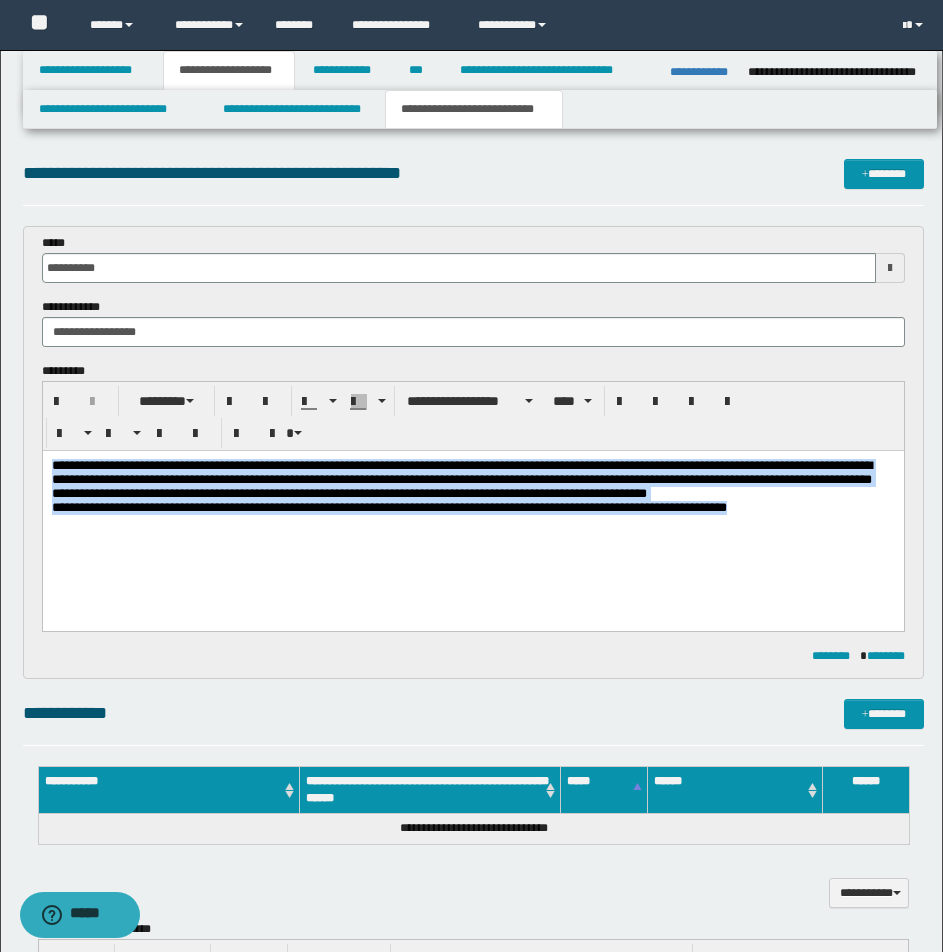 click on "**********" at bounding box center (472, 512) 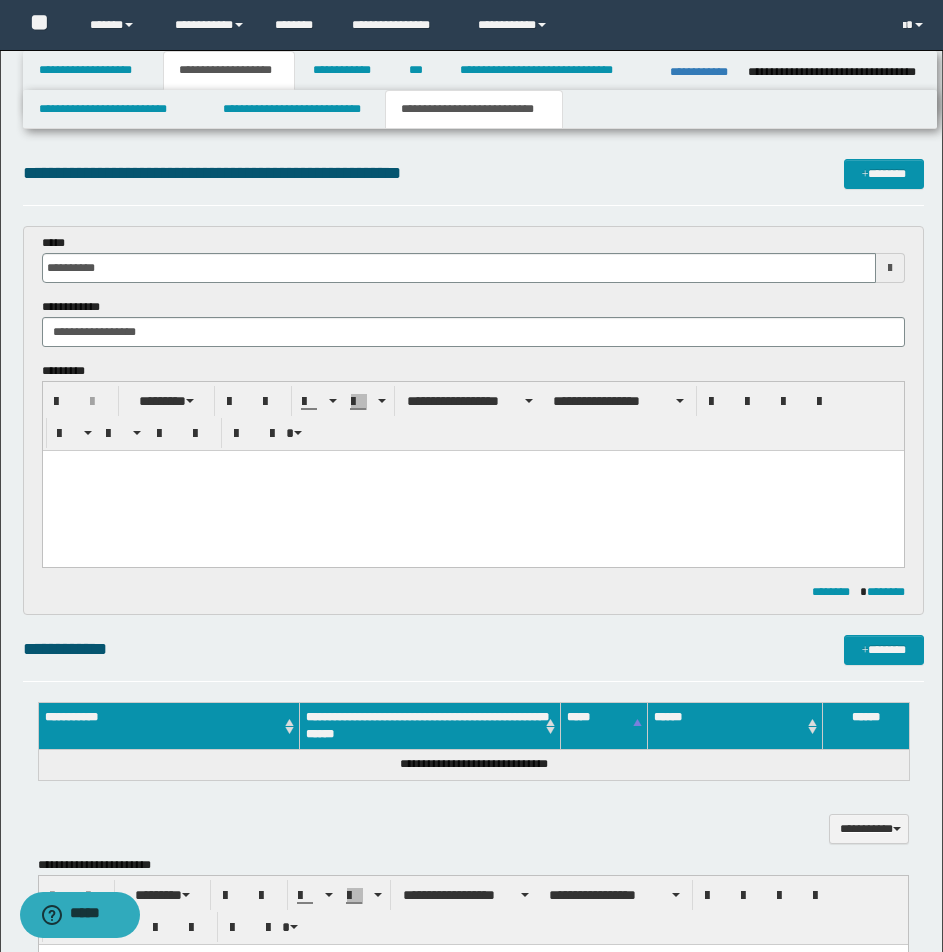 type 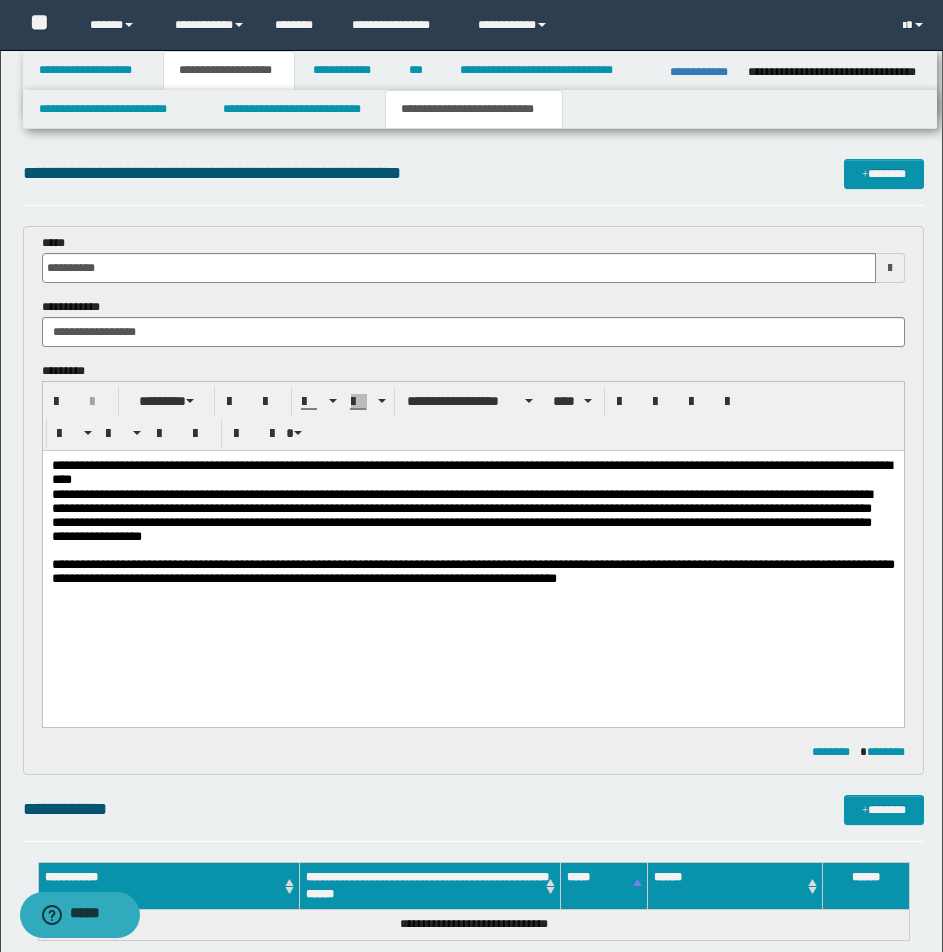 click on "**********" at bounding box center (472, 516) 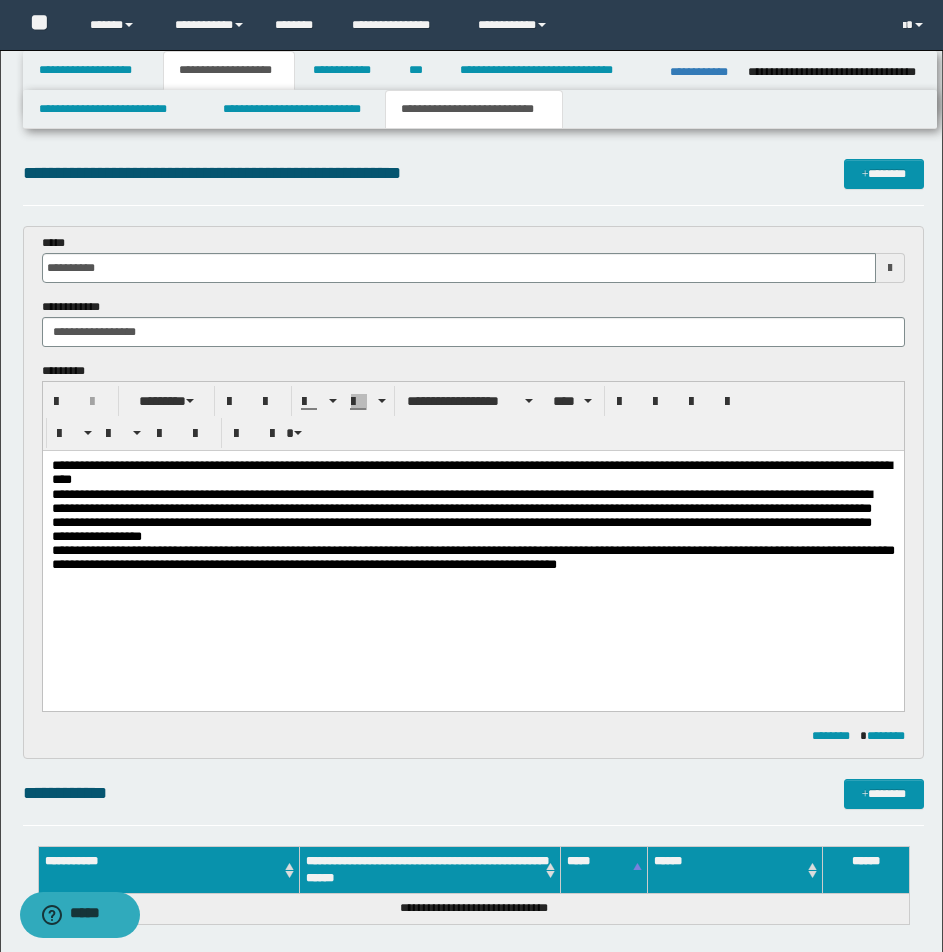 scroll, scrollTop: 833, scrollLeft: 0, axis: vertical 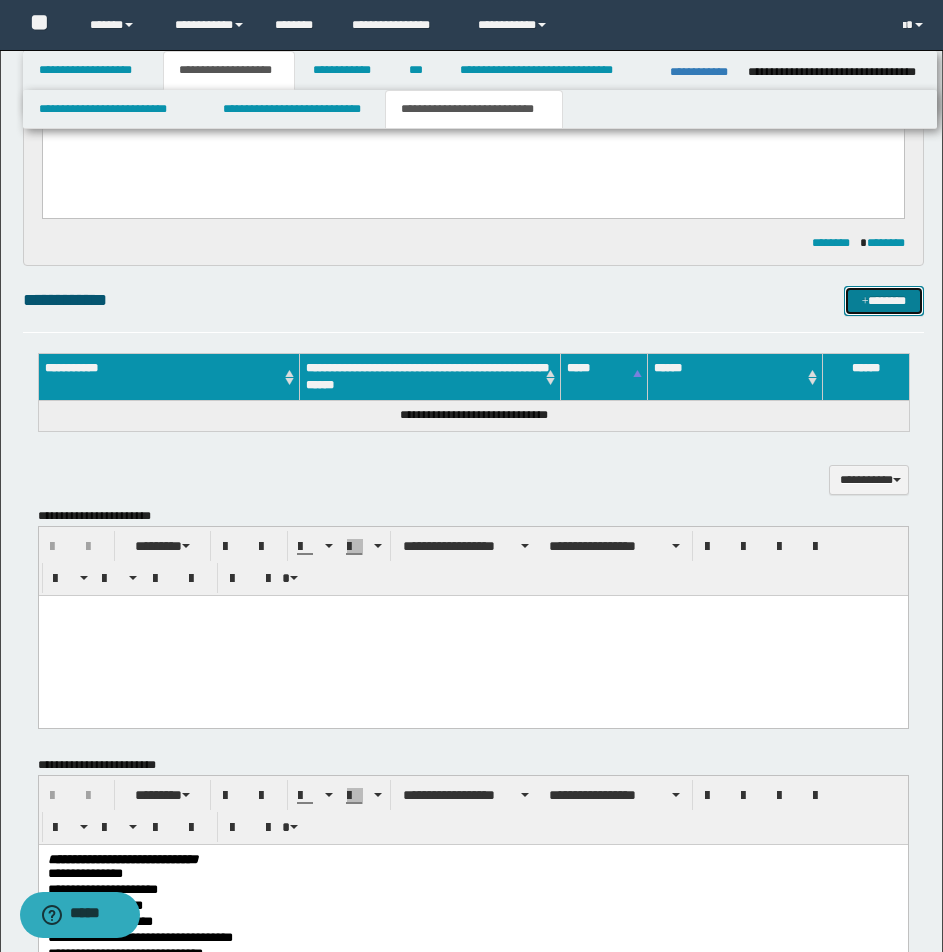 click on "*******" at bounding box center [884, 301] 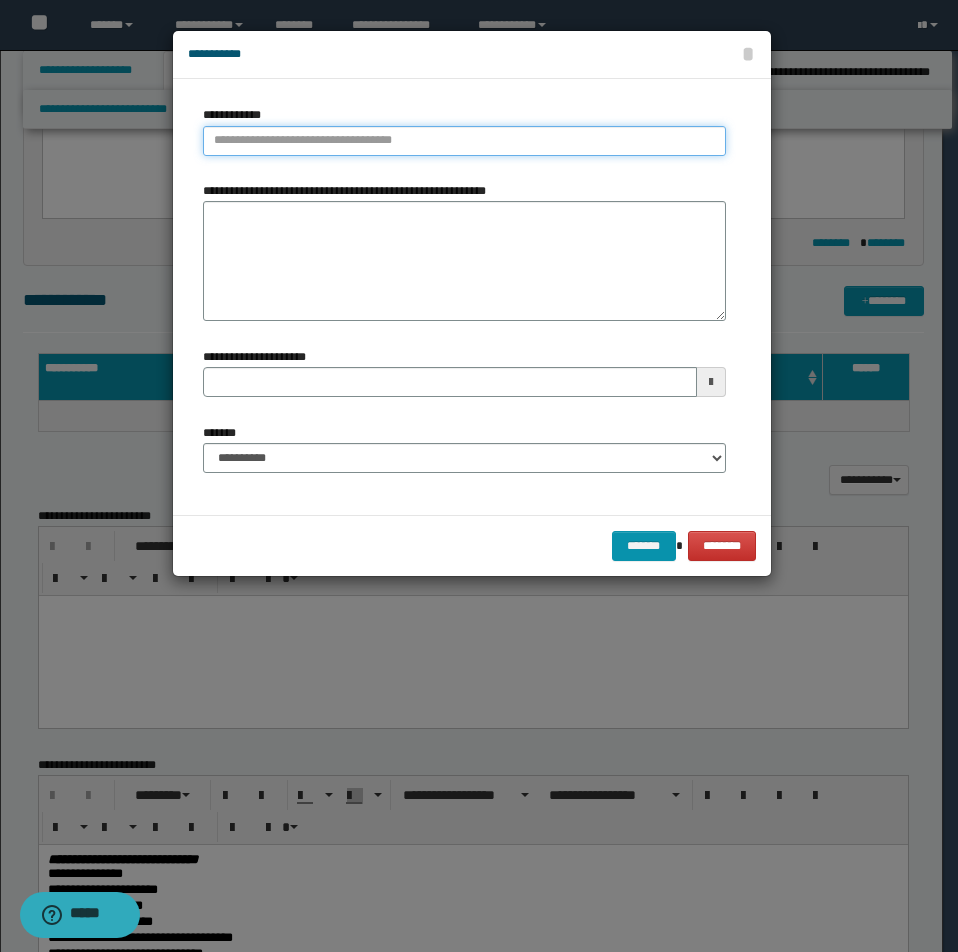 click on "**********" at bounding box center [464, 141] 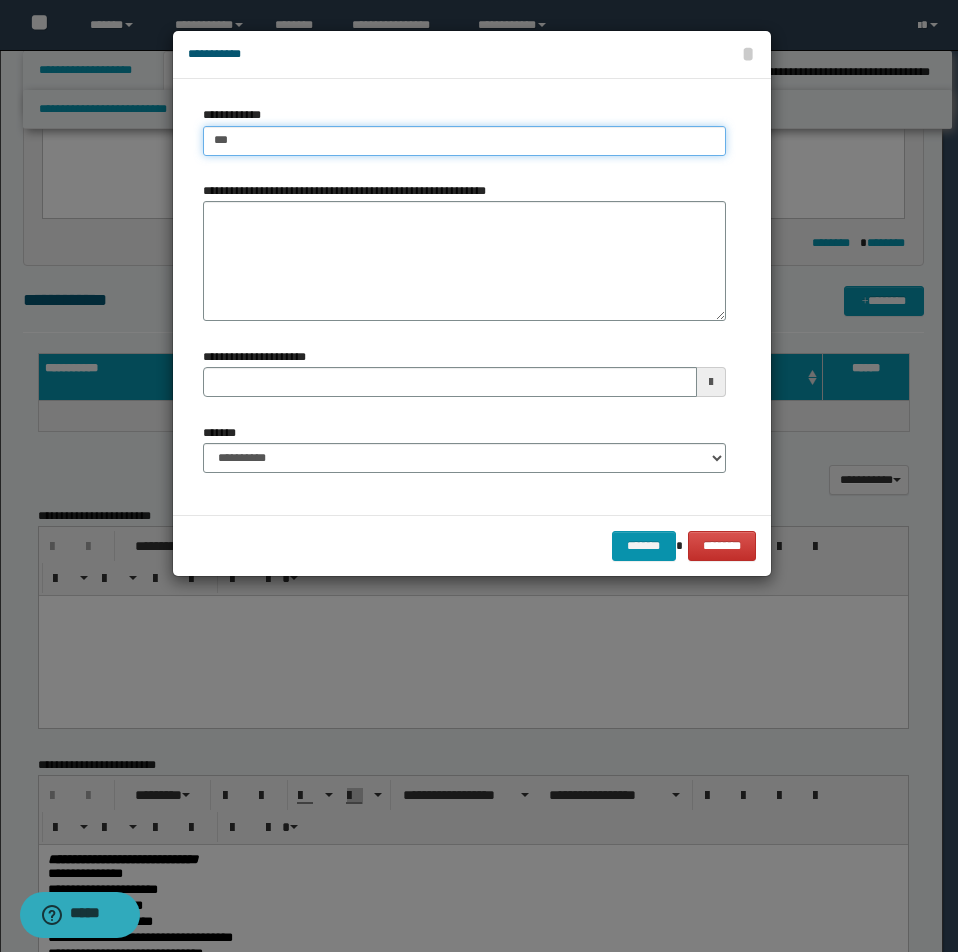 type on "****" 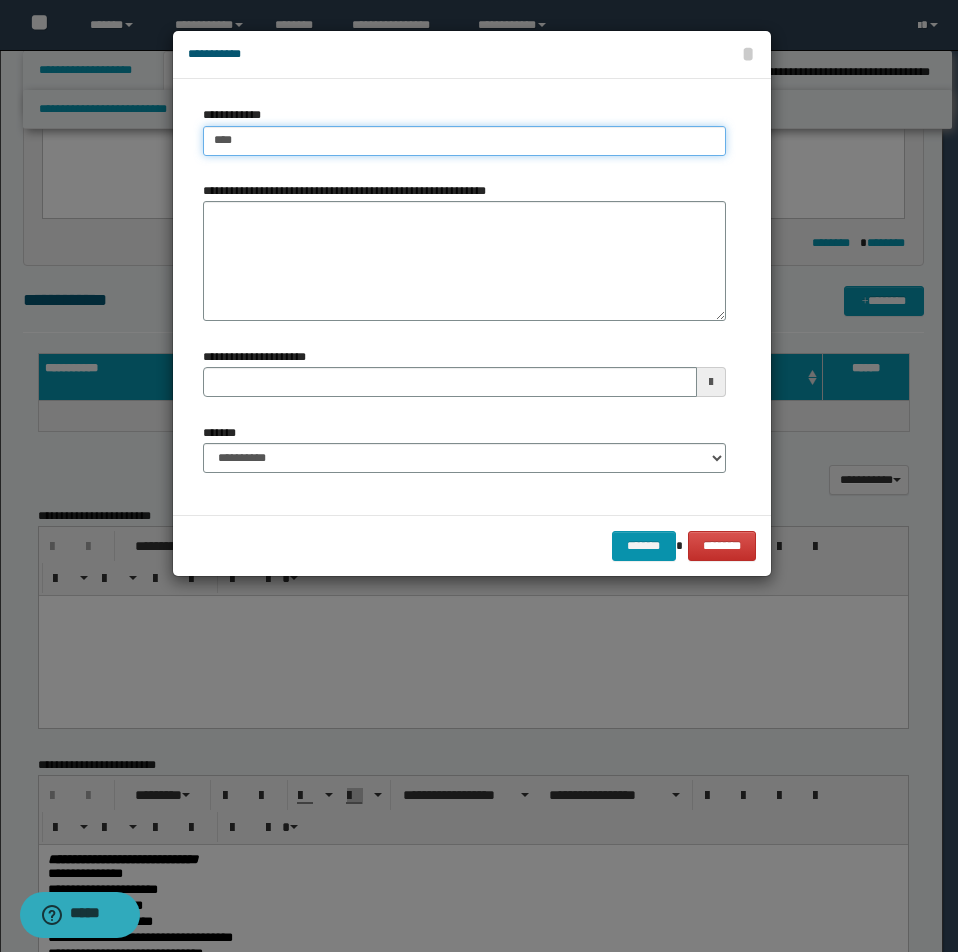 type on "****" 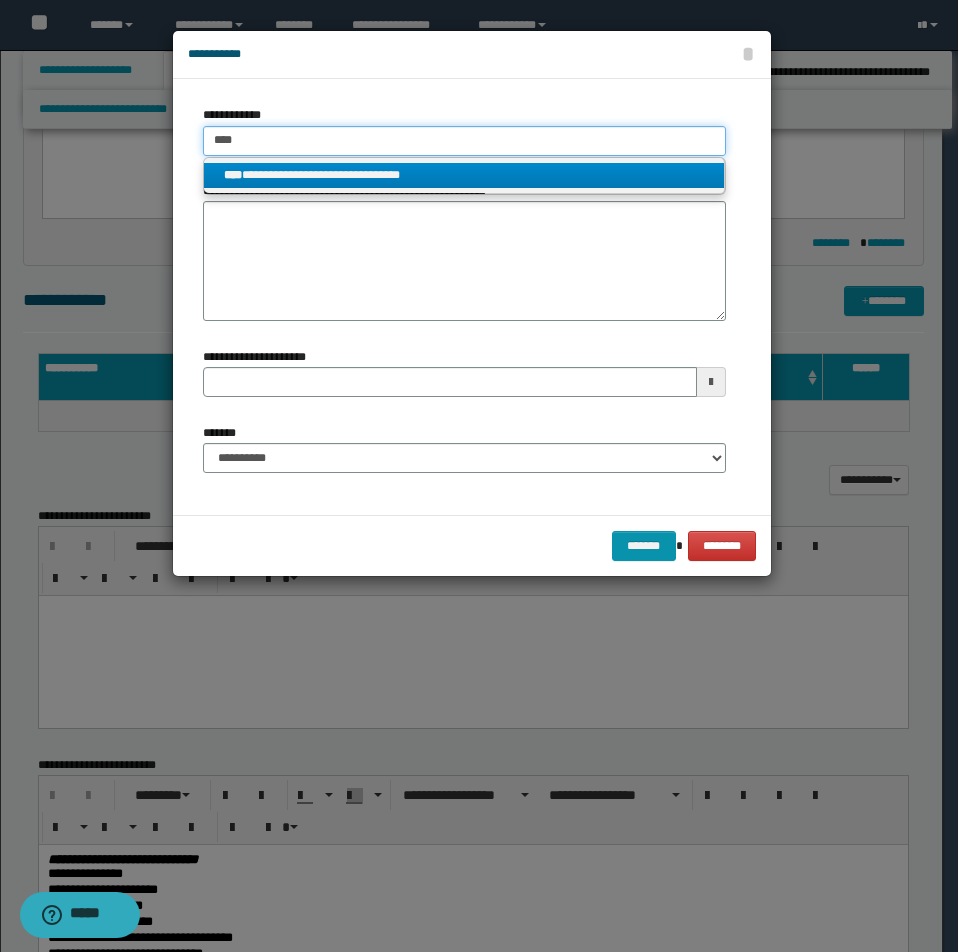 type on "****" 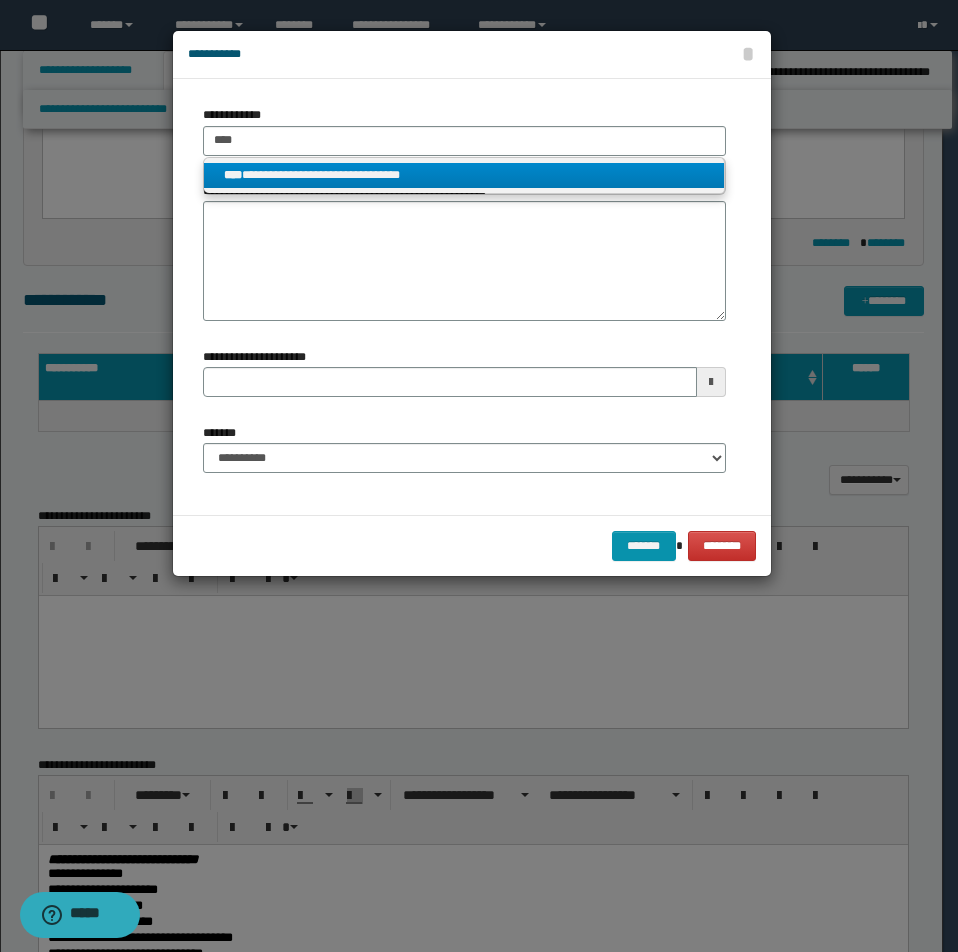 click on "**********" at bounding box center (464, 175) 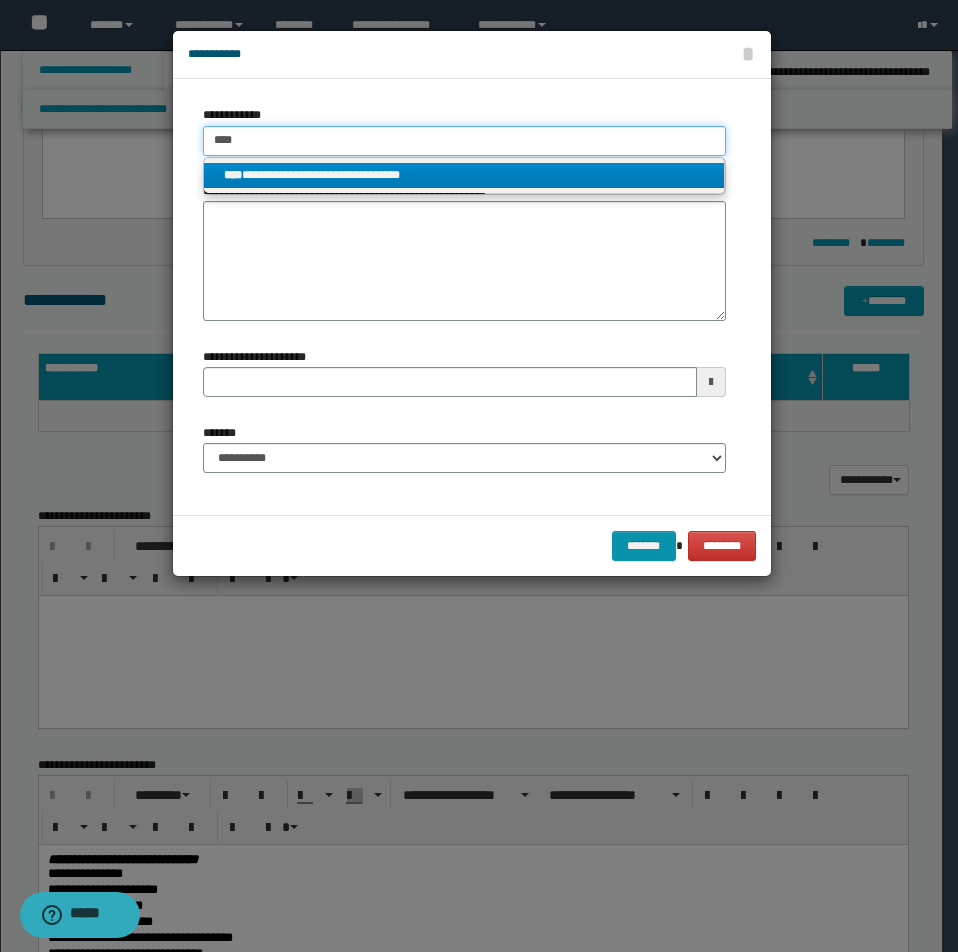 type 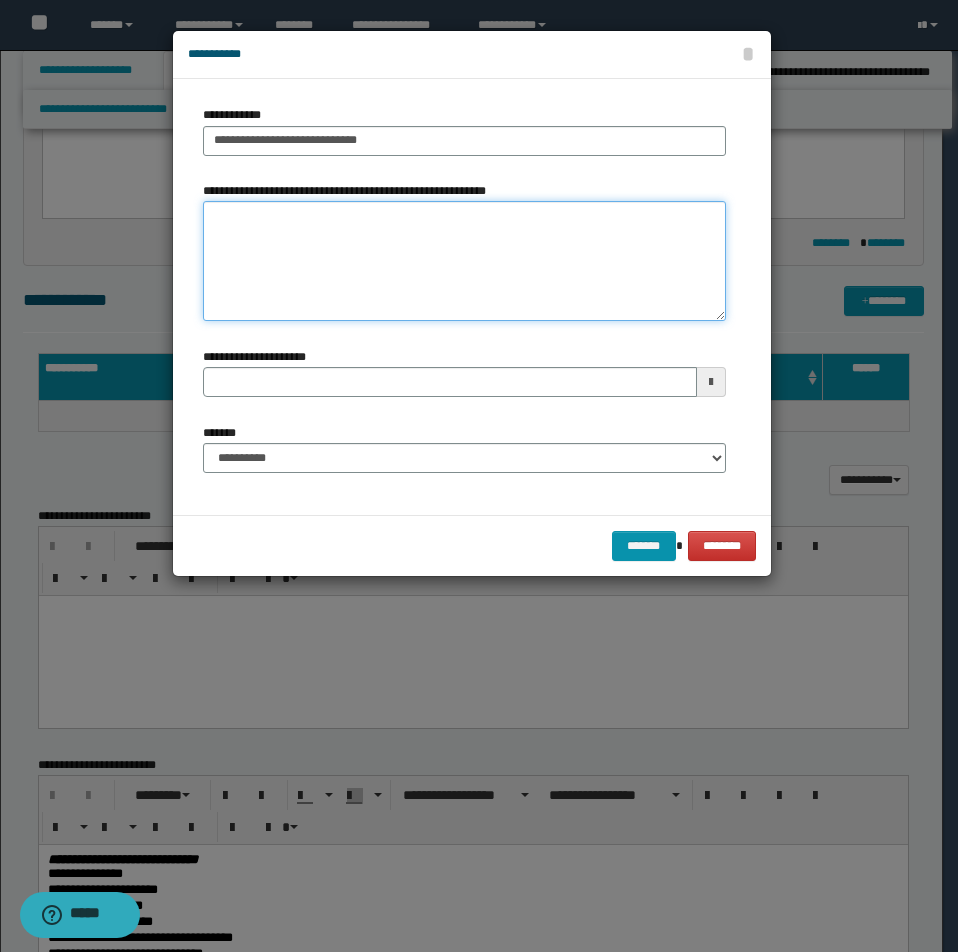click on "**********" at bounding box center (464, 261) 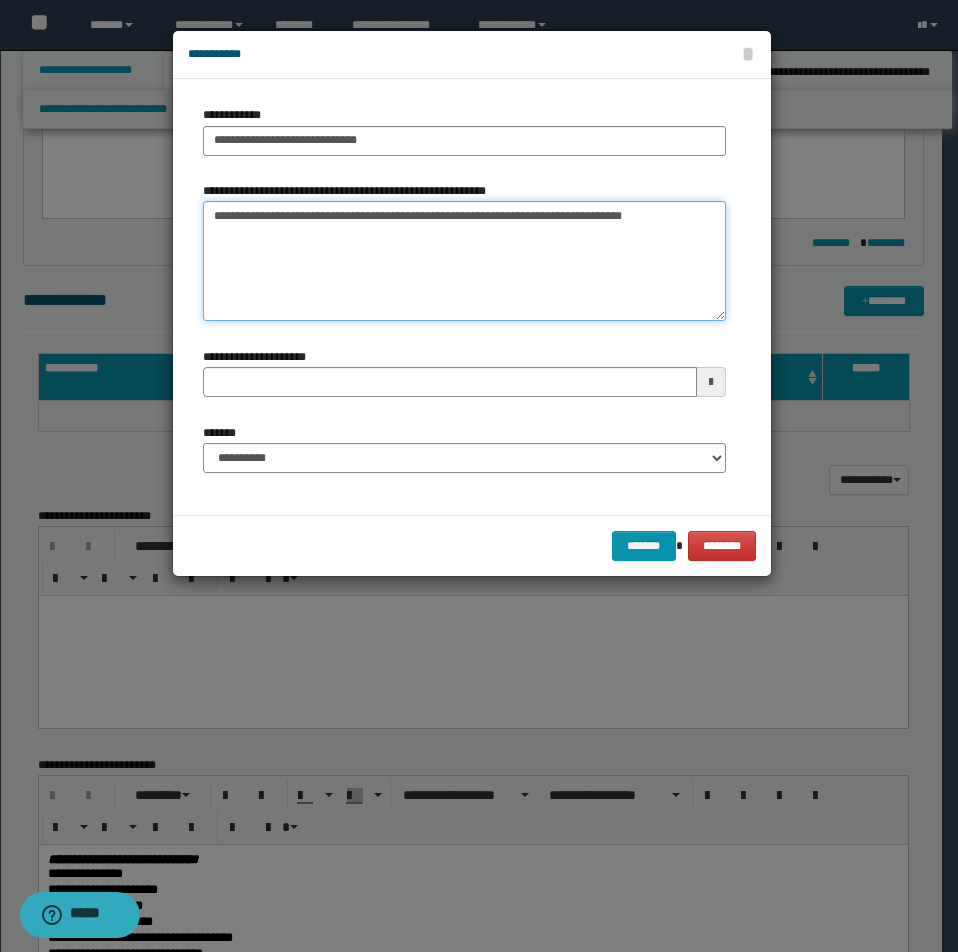 type 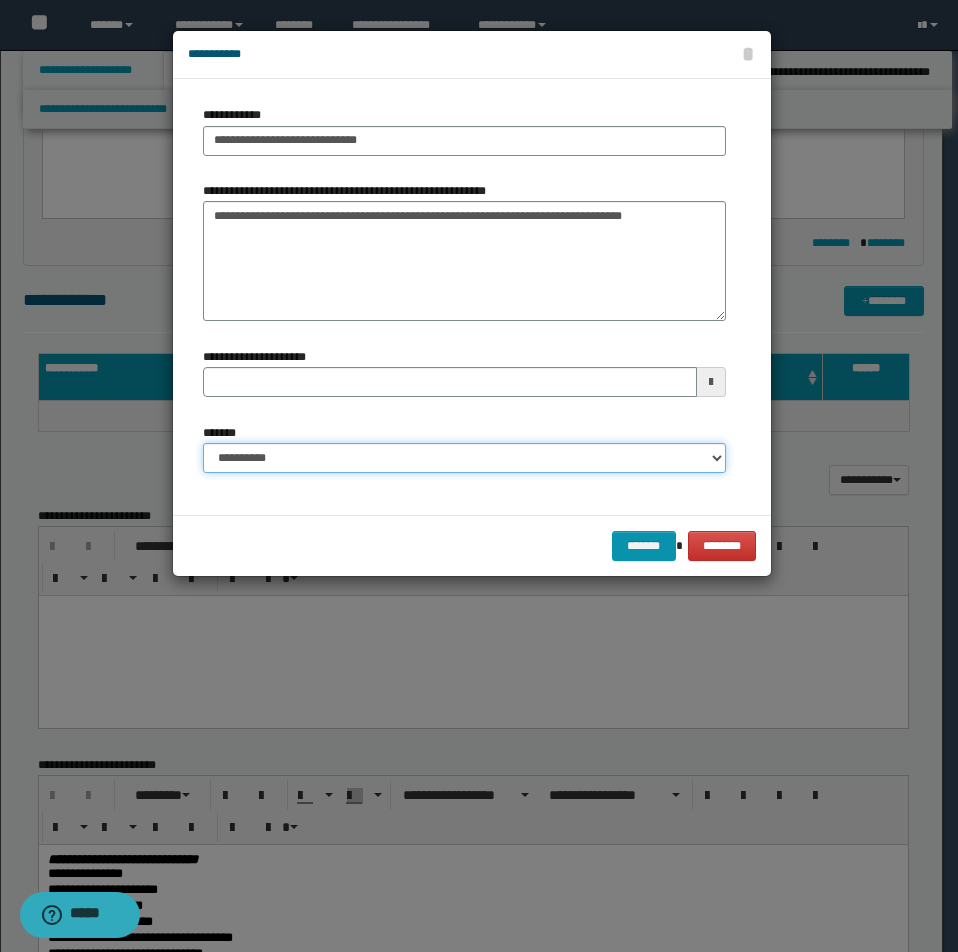 click on "**********" at bounding box center [464, 458] 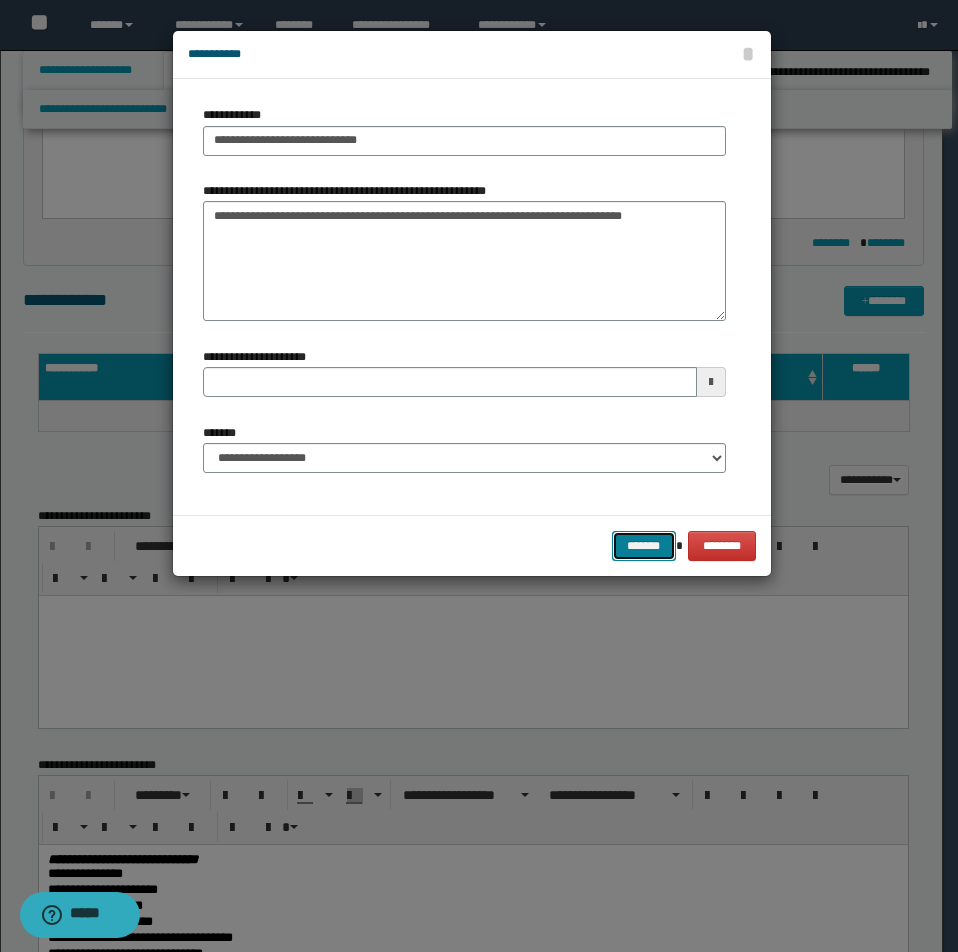 click on "*******" at bounding box center (644, 546) 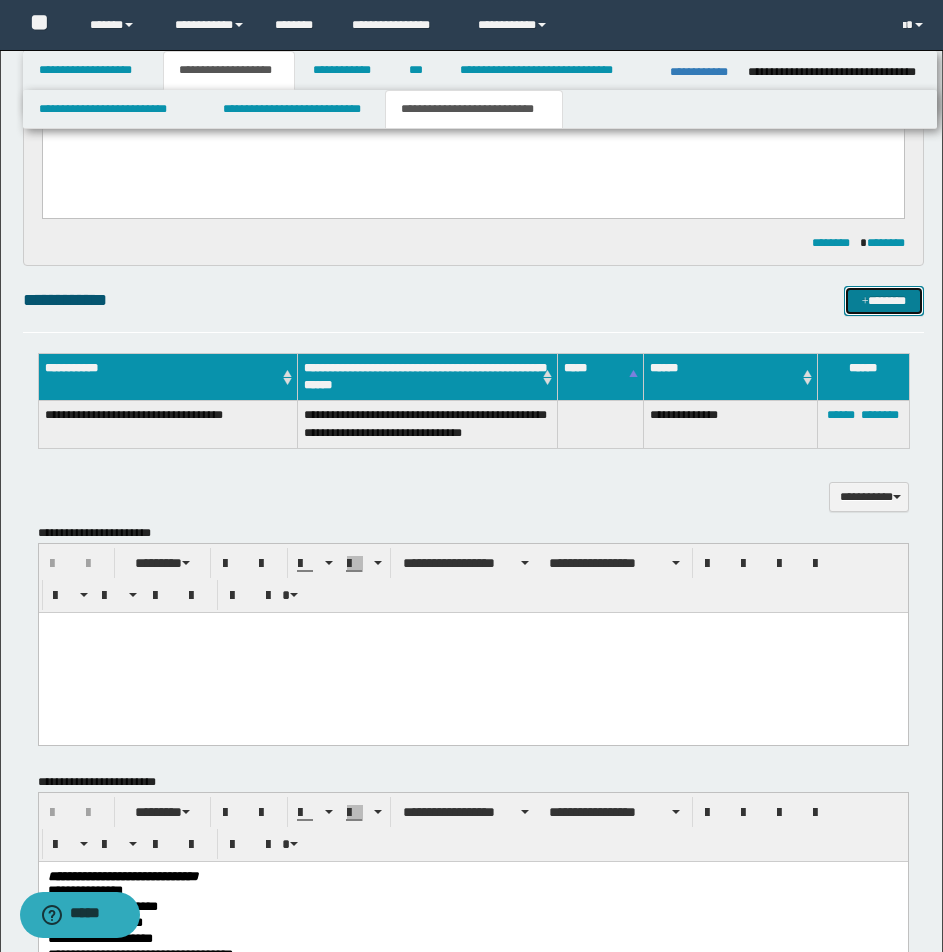 click on "*******" at bounding box center (884, 301) 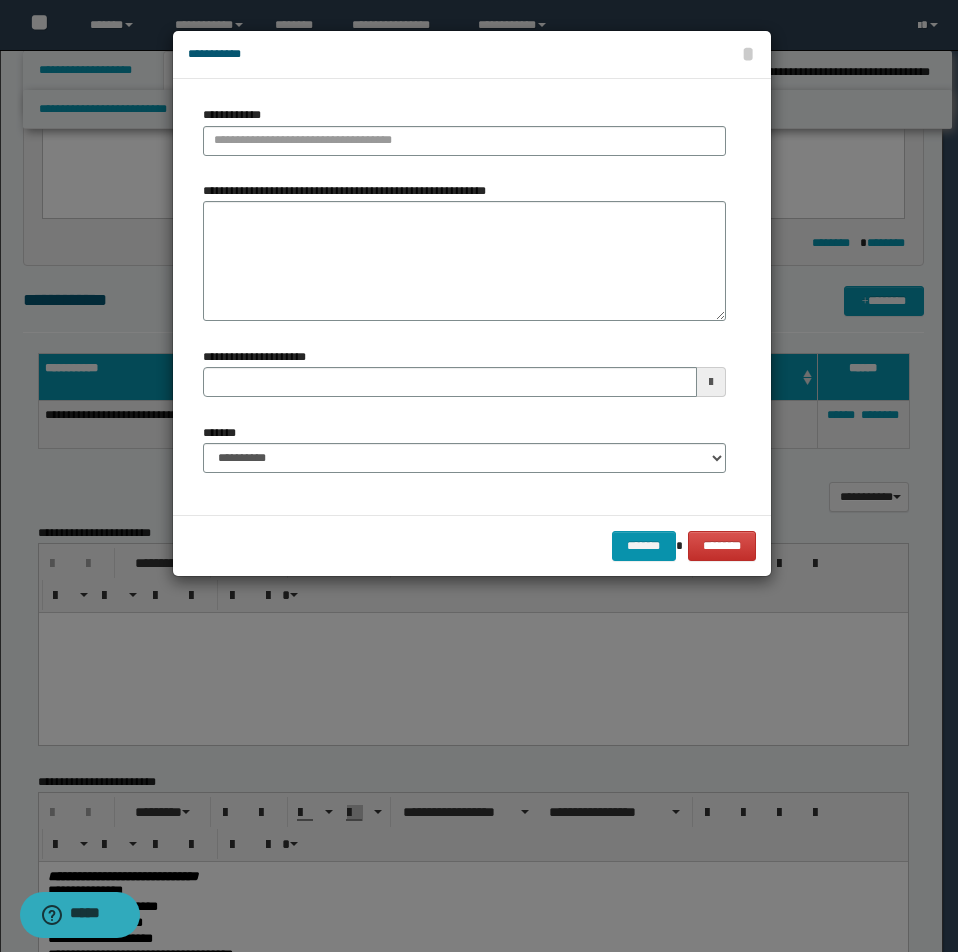 type 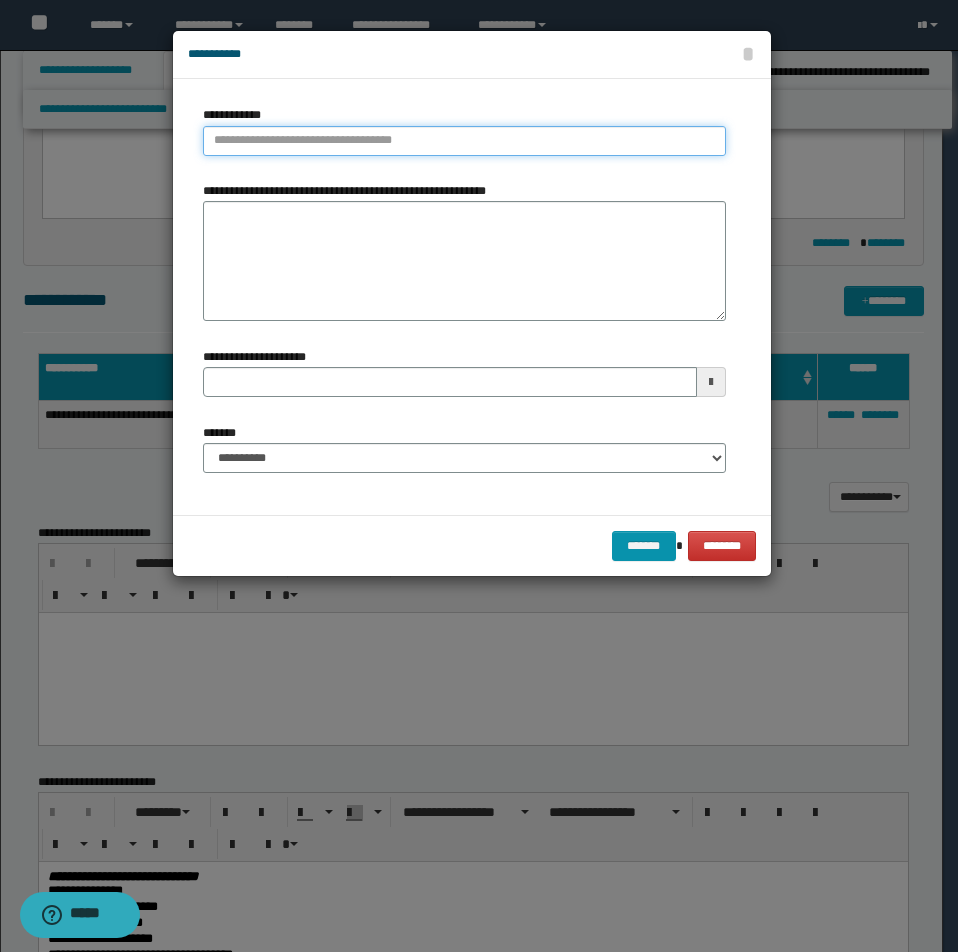 type on "**********" 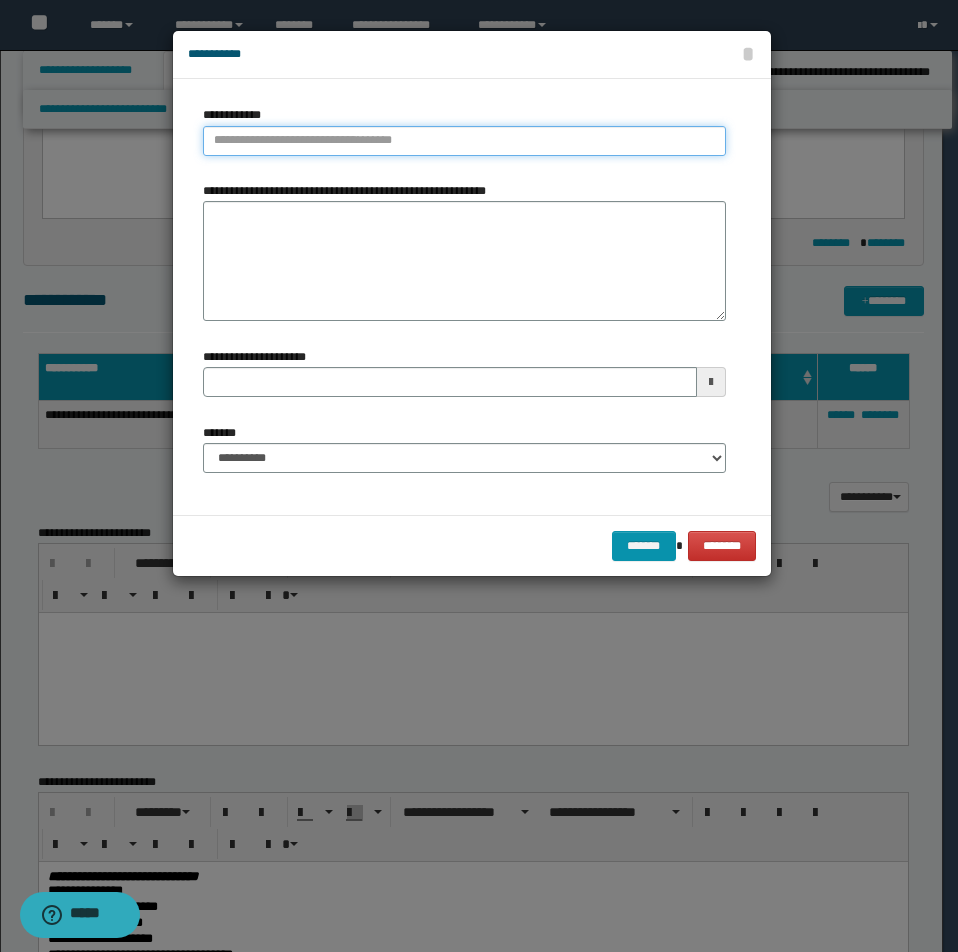 click on "**********" at bounding box center (464, 141) 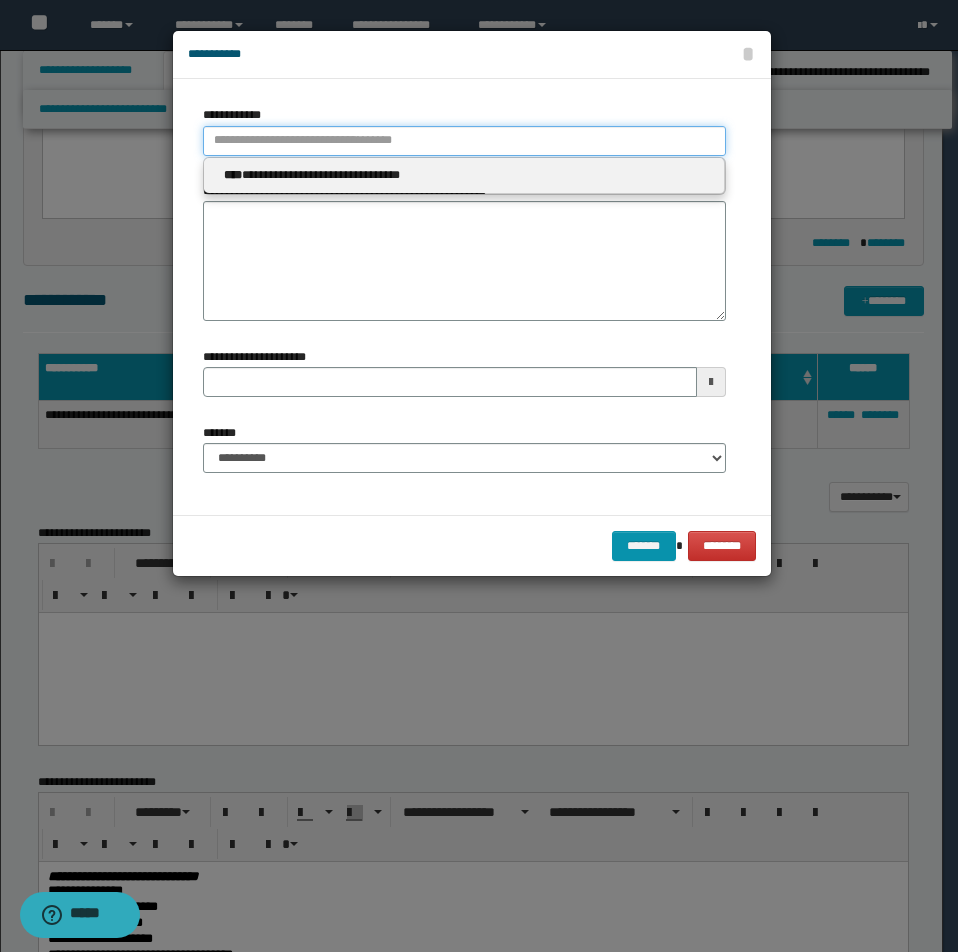 type 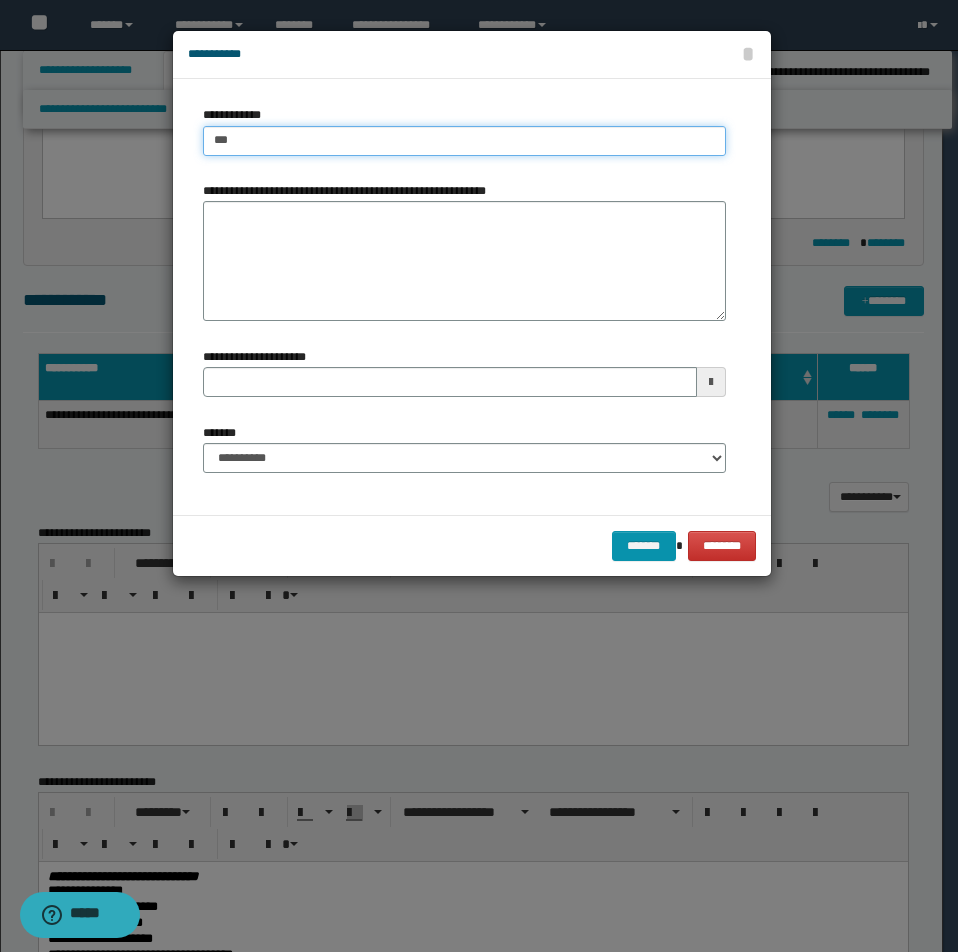 type on "****" 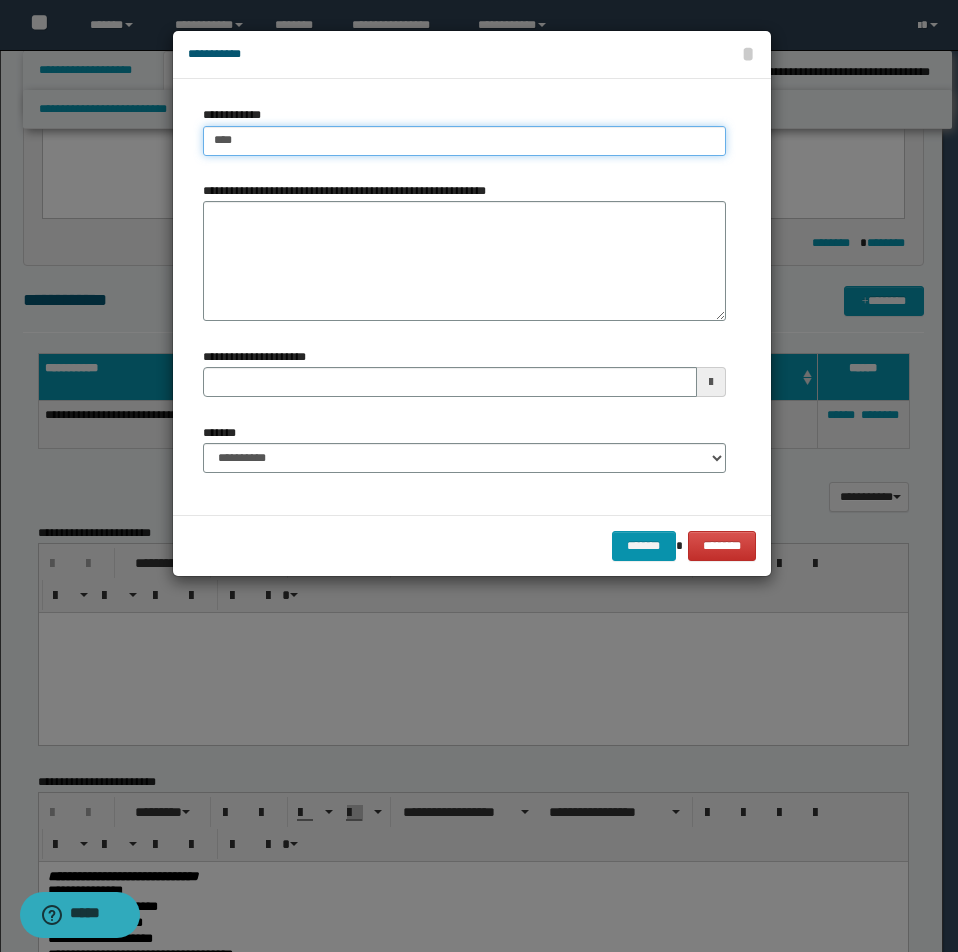type on "****" 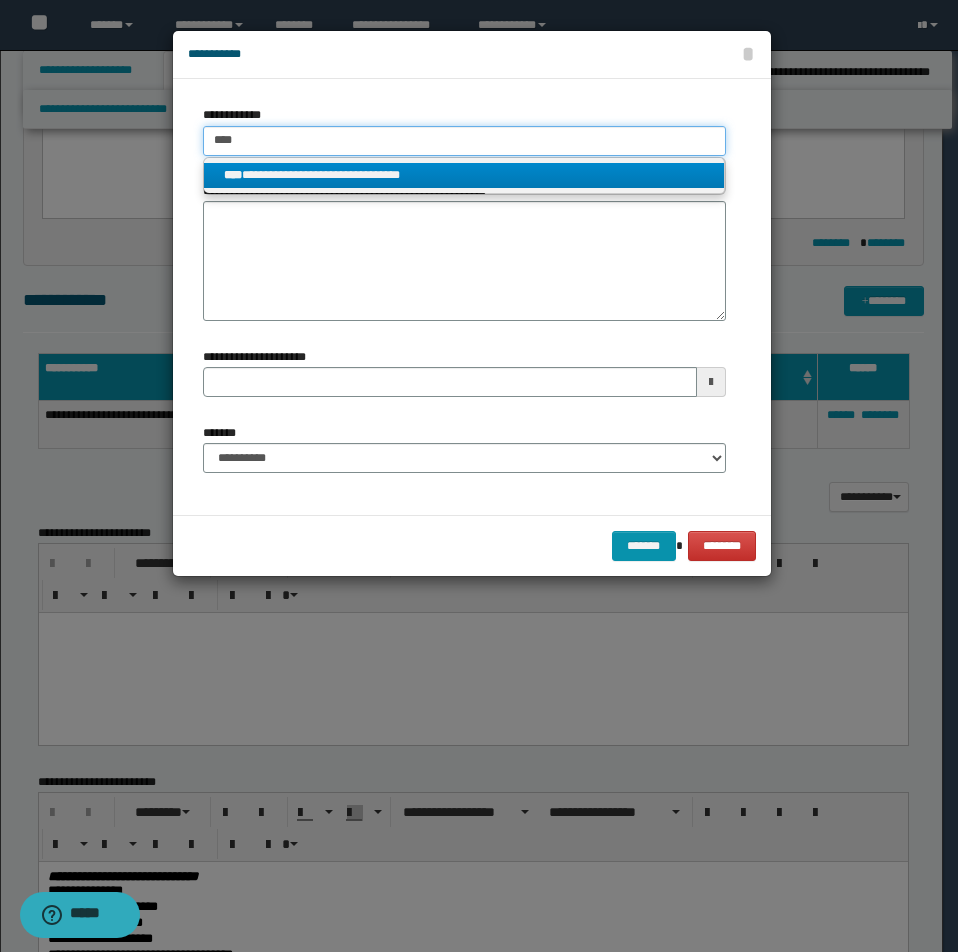 type on "****" 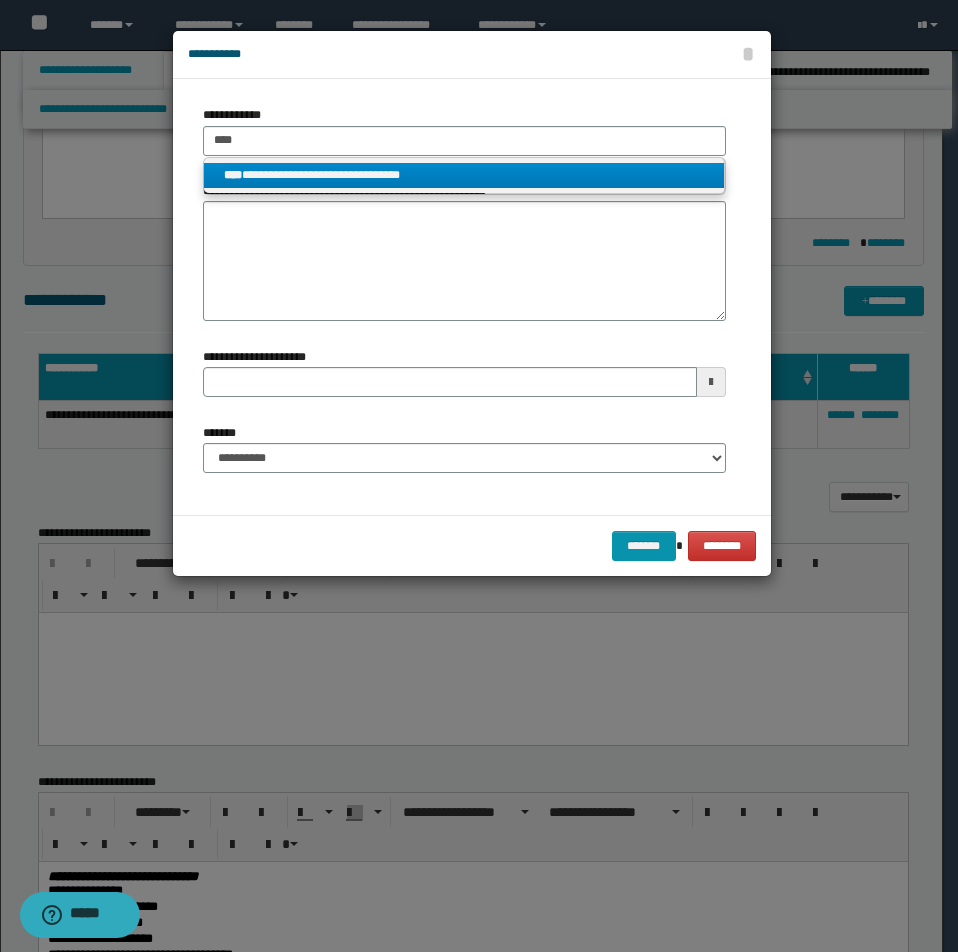 click on "**********" at bounding box center (464, 175) 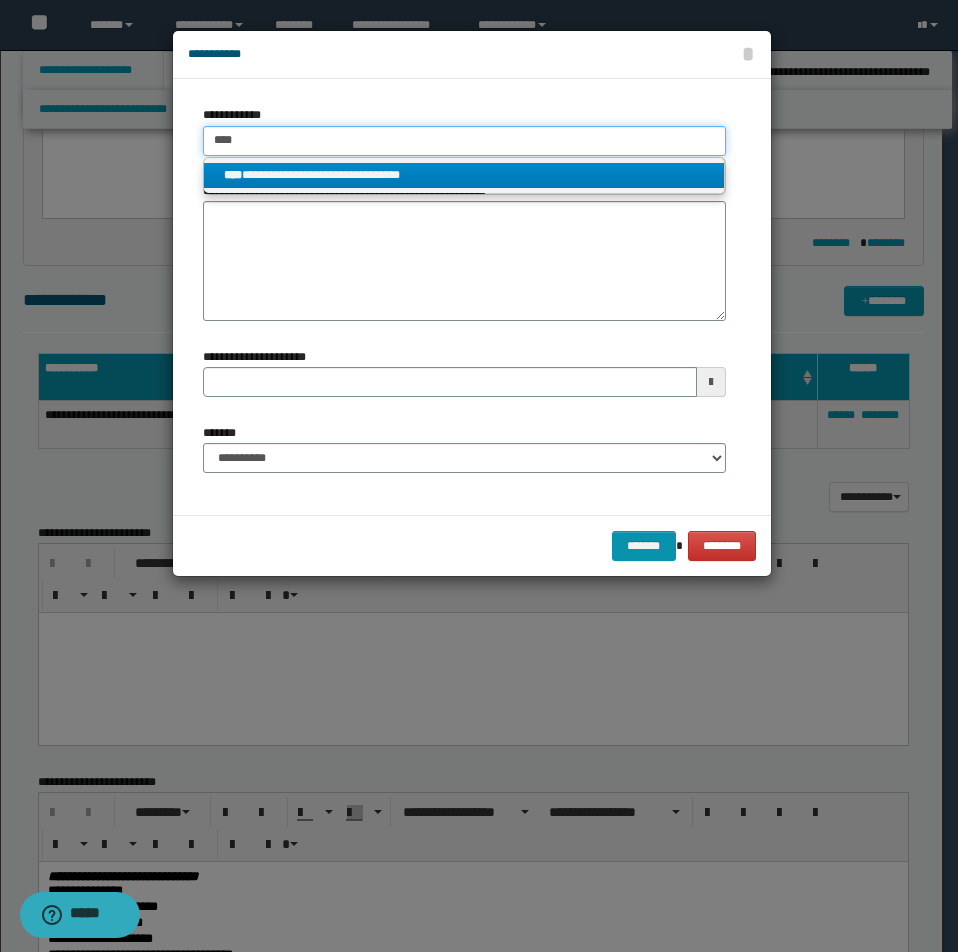 type 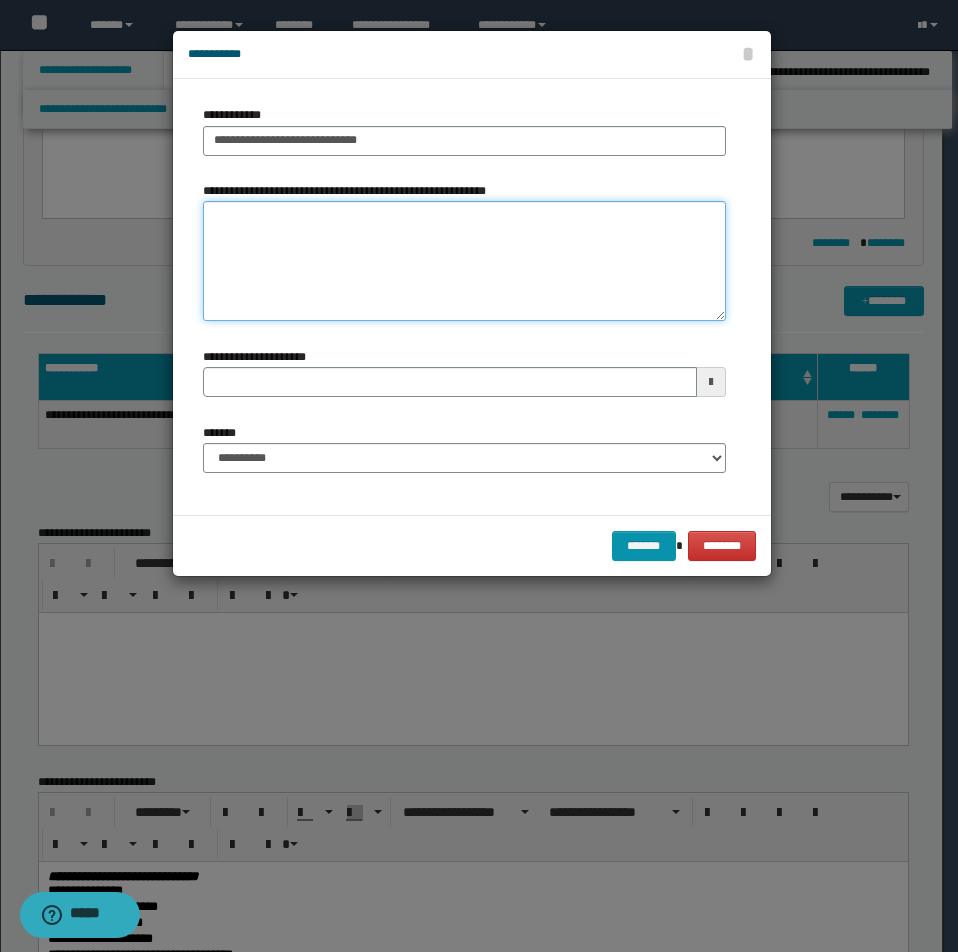 click on "**********" at bounding box center (464, 261) 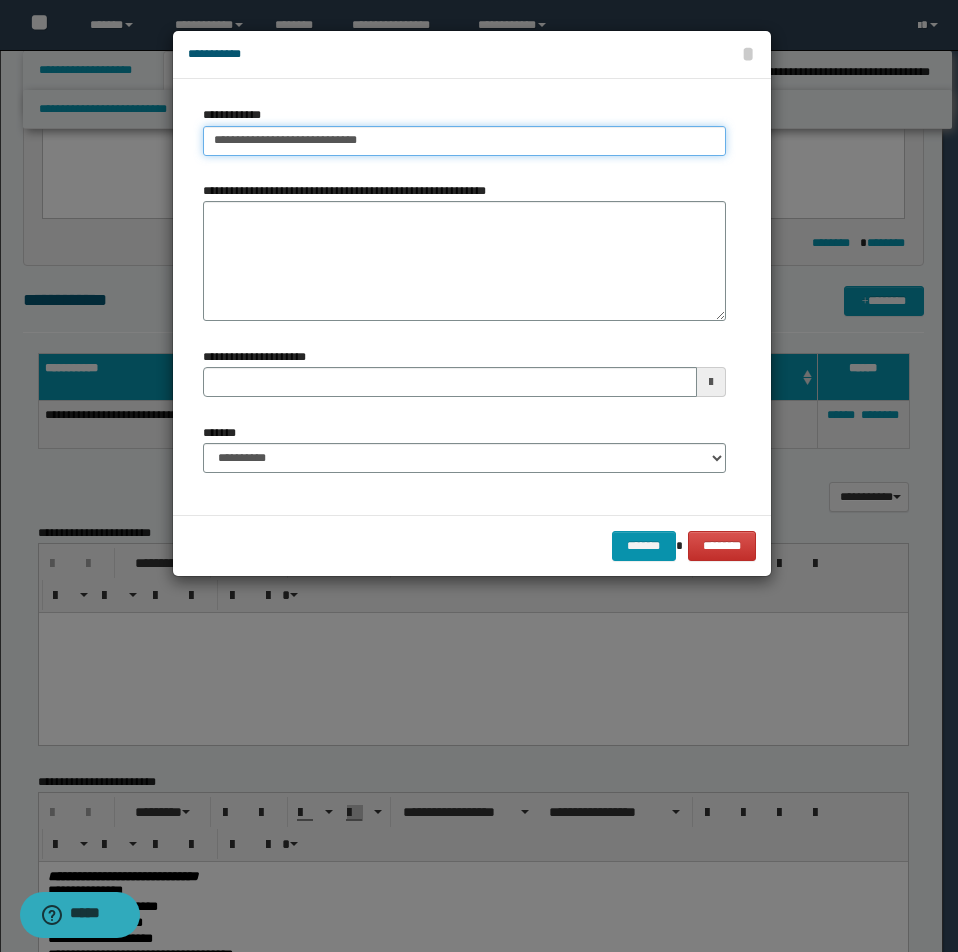 type on "**********" 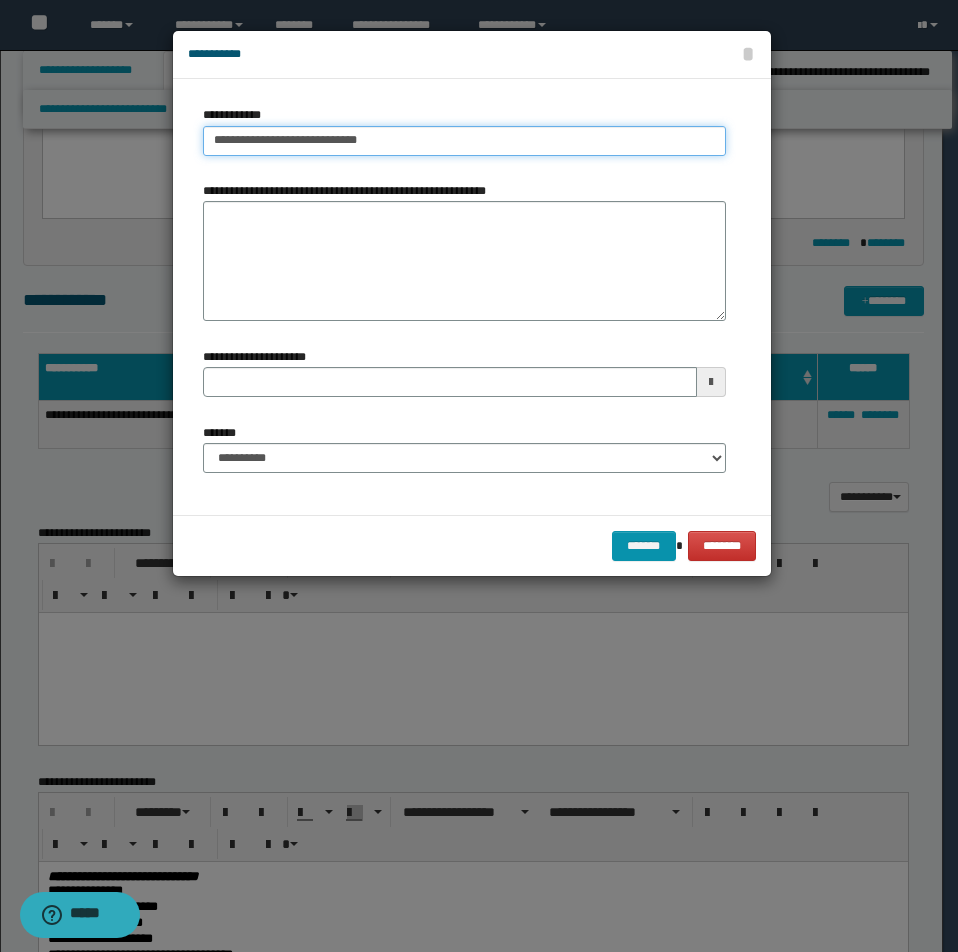 click on "**********" at bounding box center [464, 141] 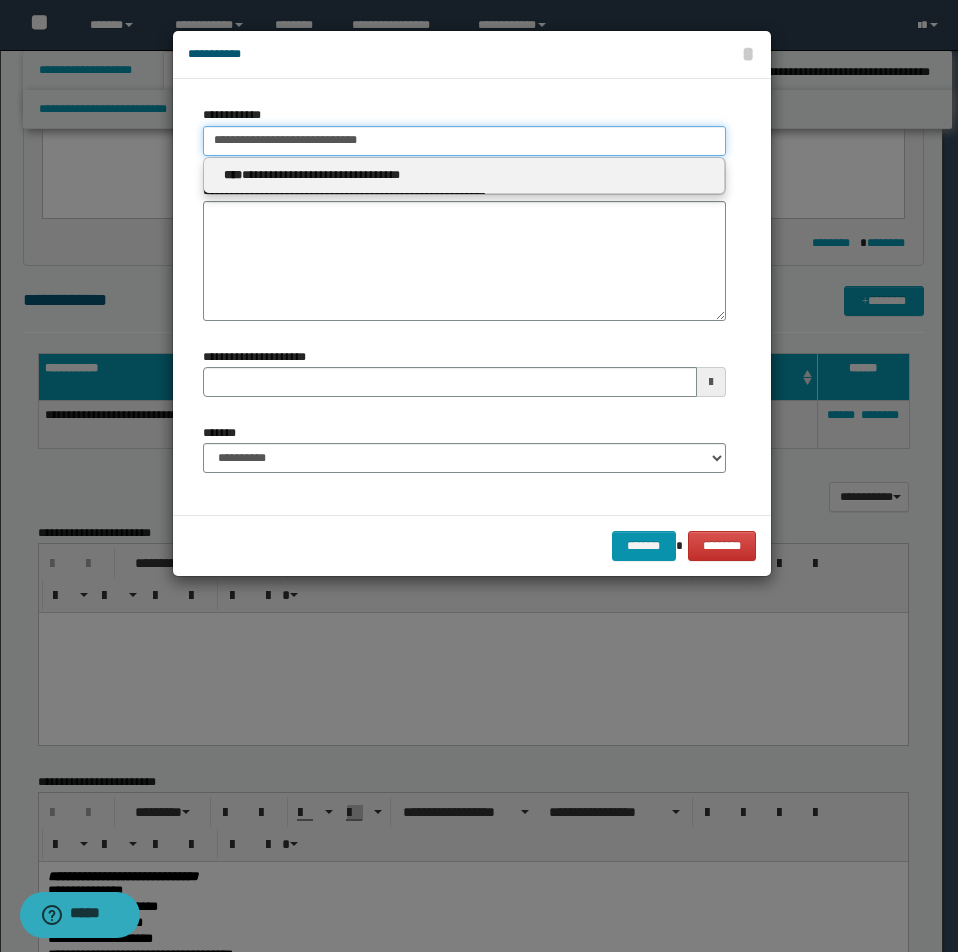 click on "**********" at bounding box center [464, 141] 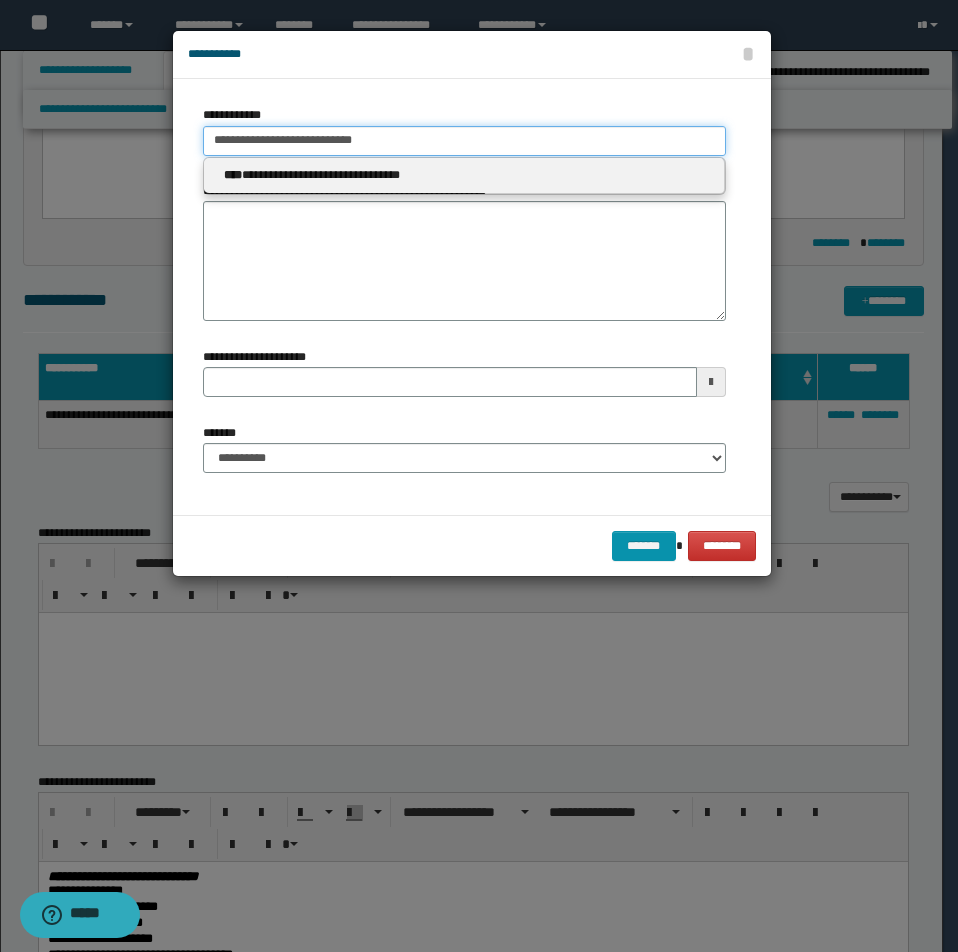 type on "**********" 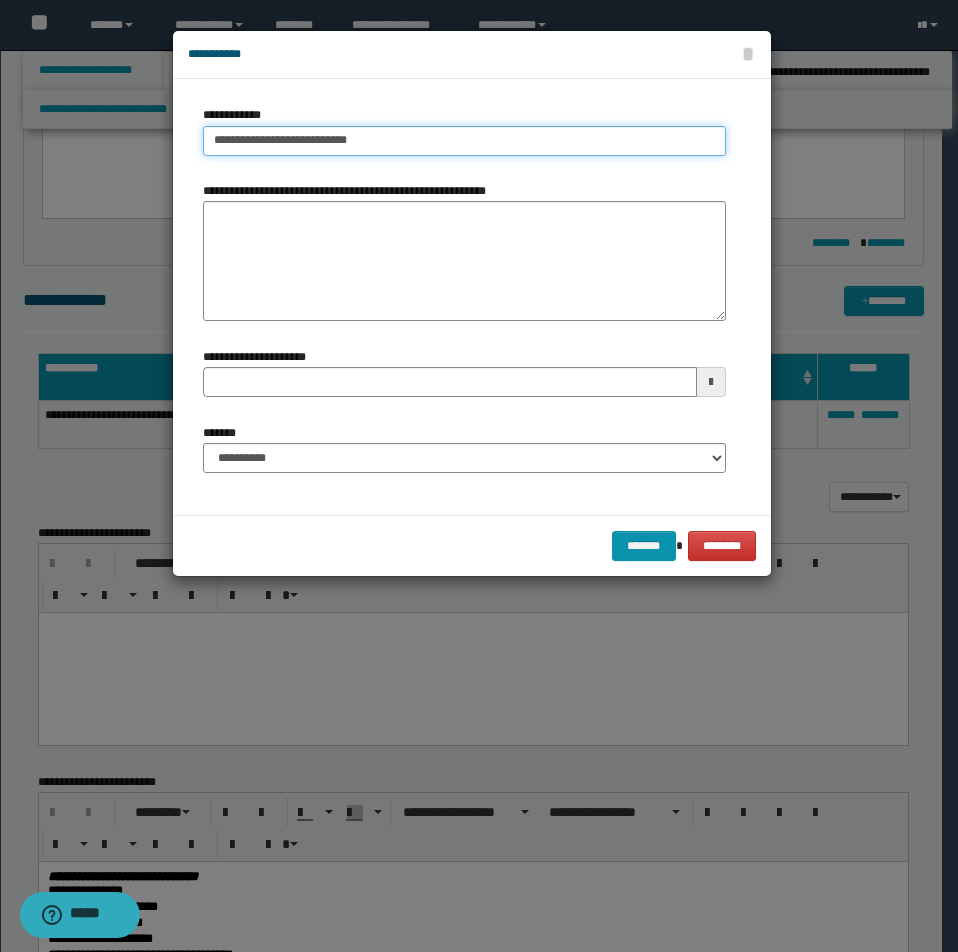 type on "**********" 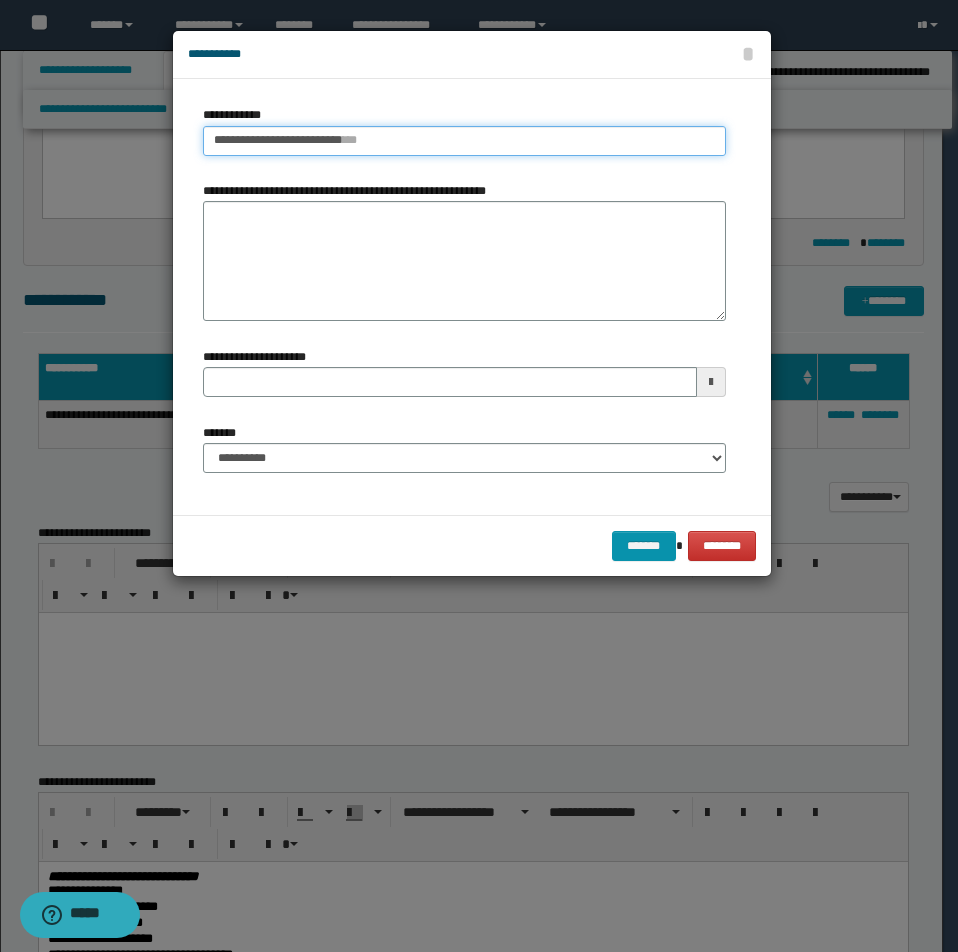 type on "**********" 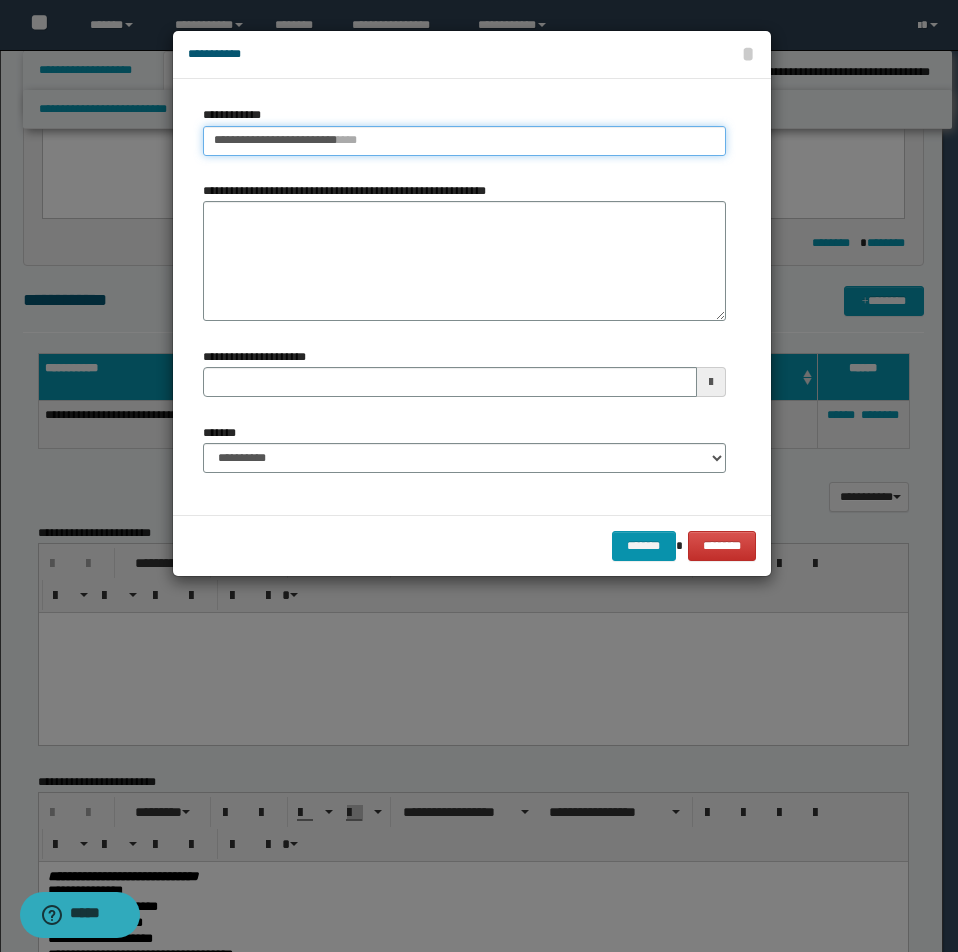 type 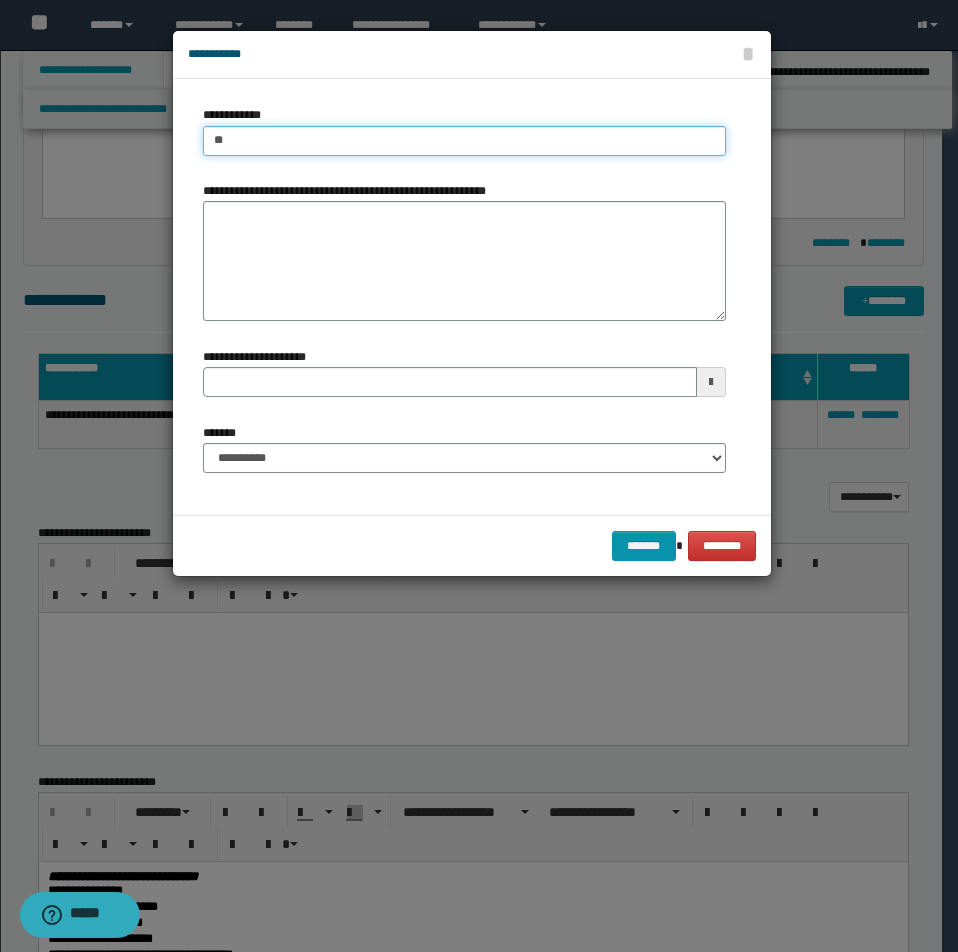 type on "*" 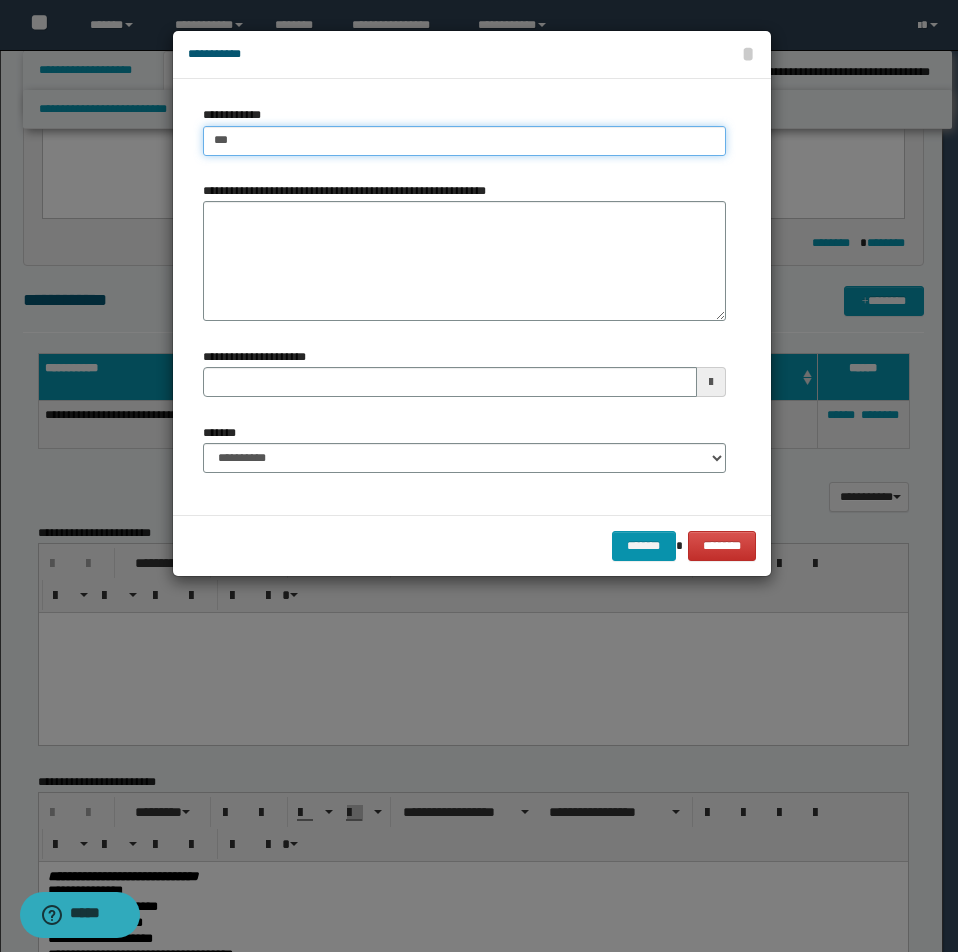 type on "***" 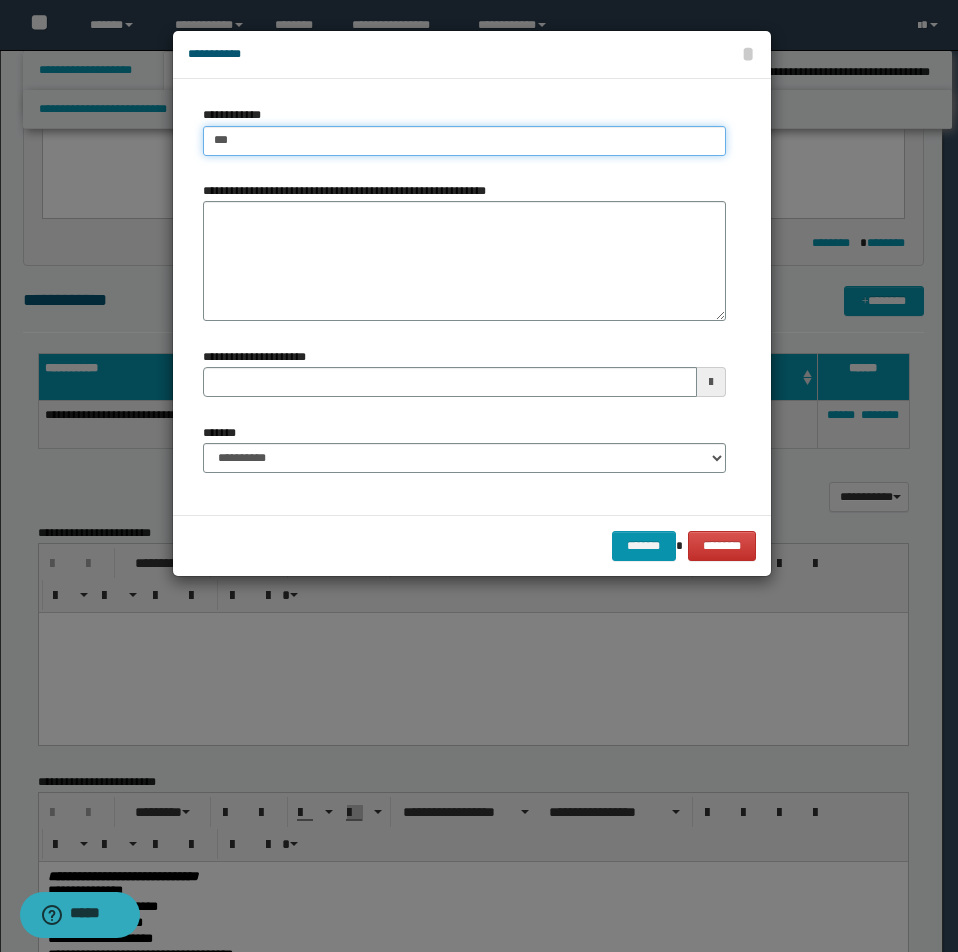 type 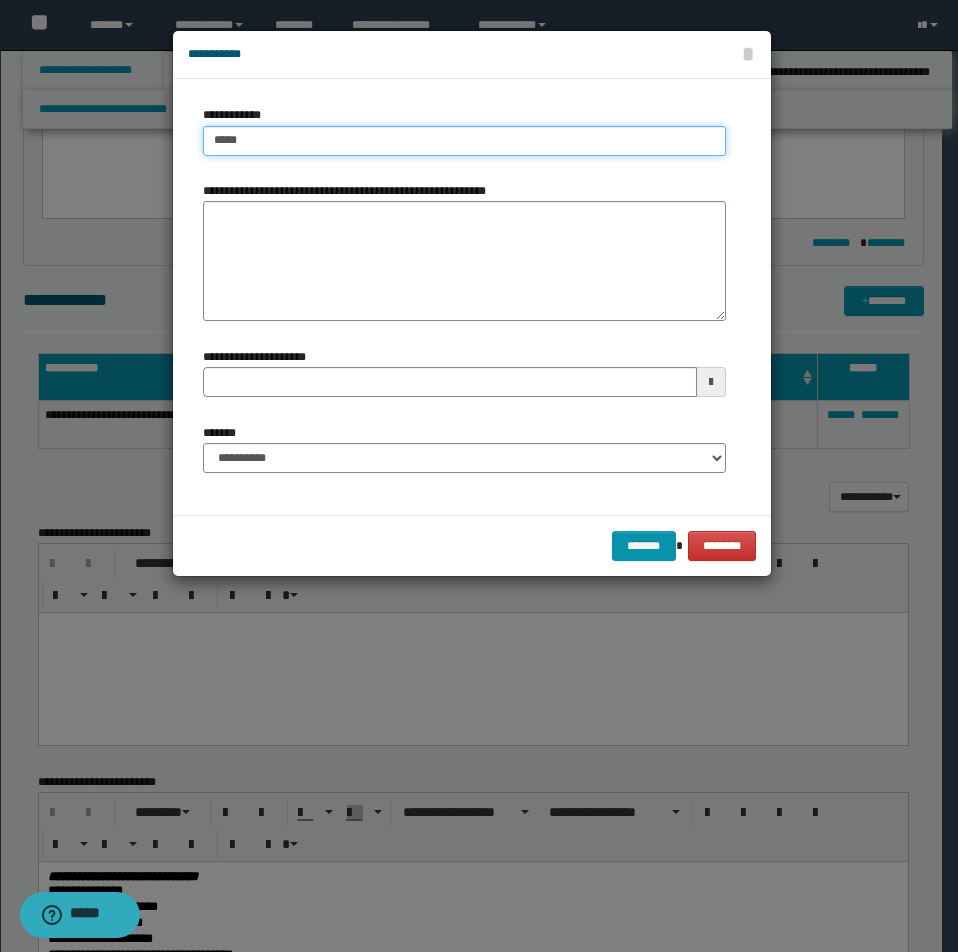 type on "*****" 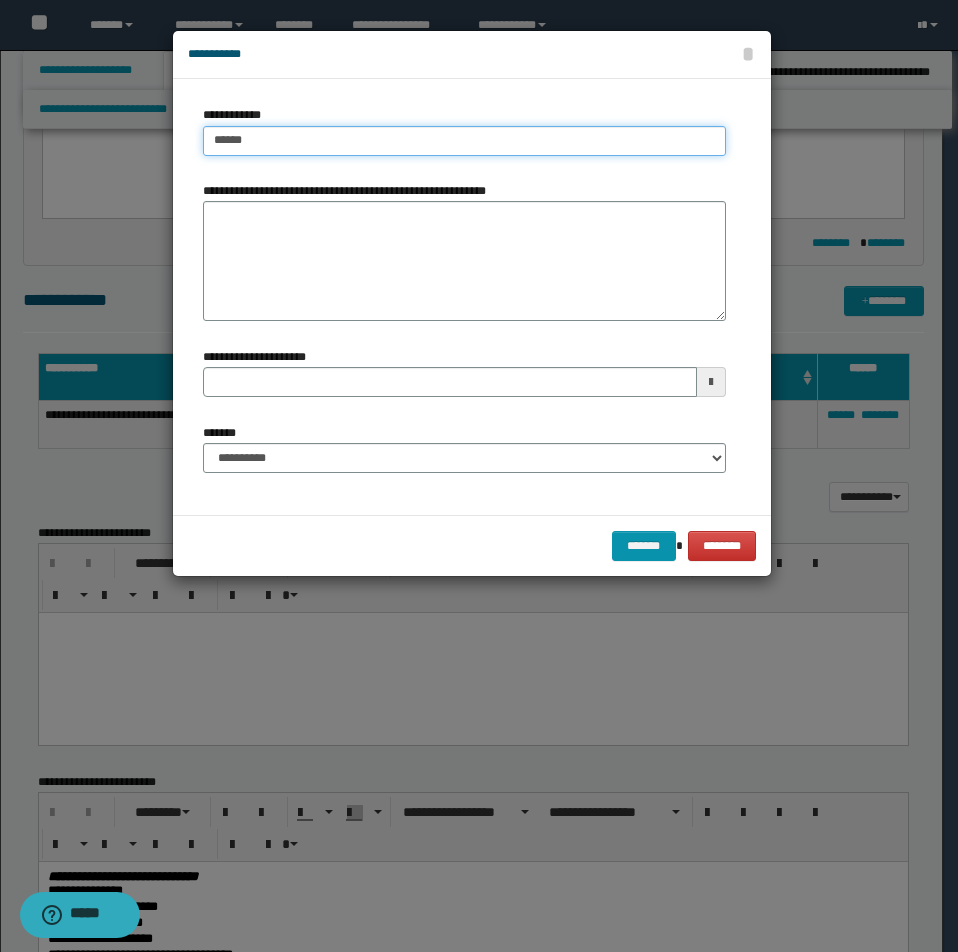 type on "*****" 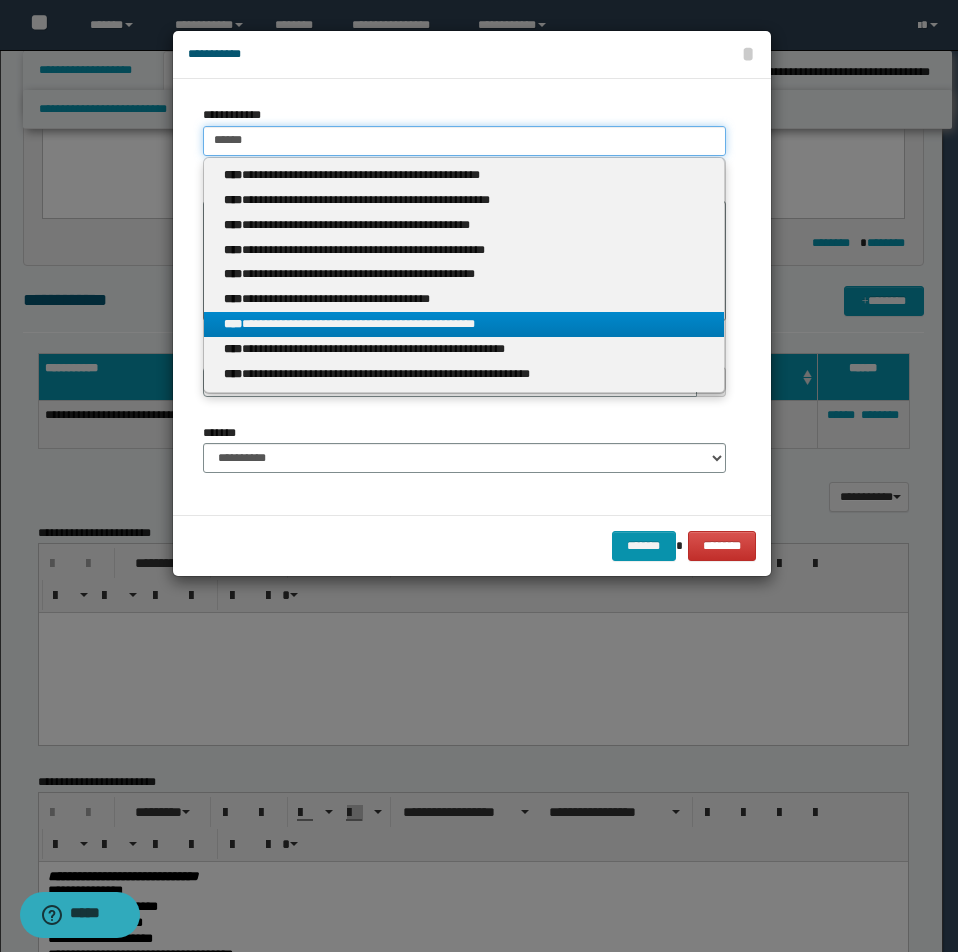 type on "*****" 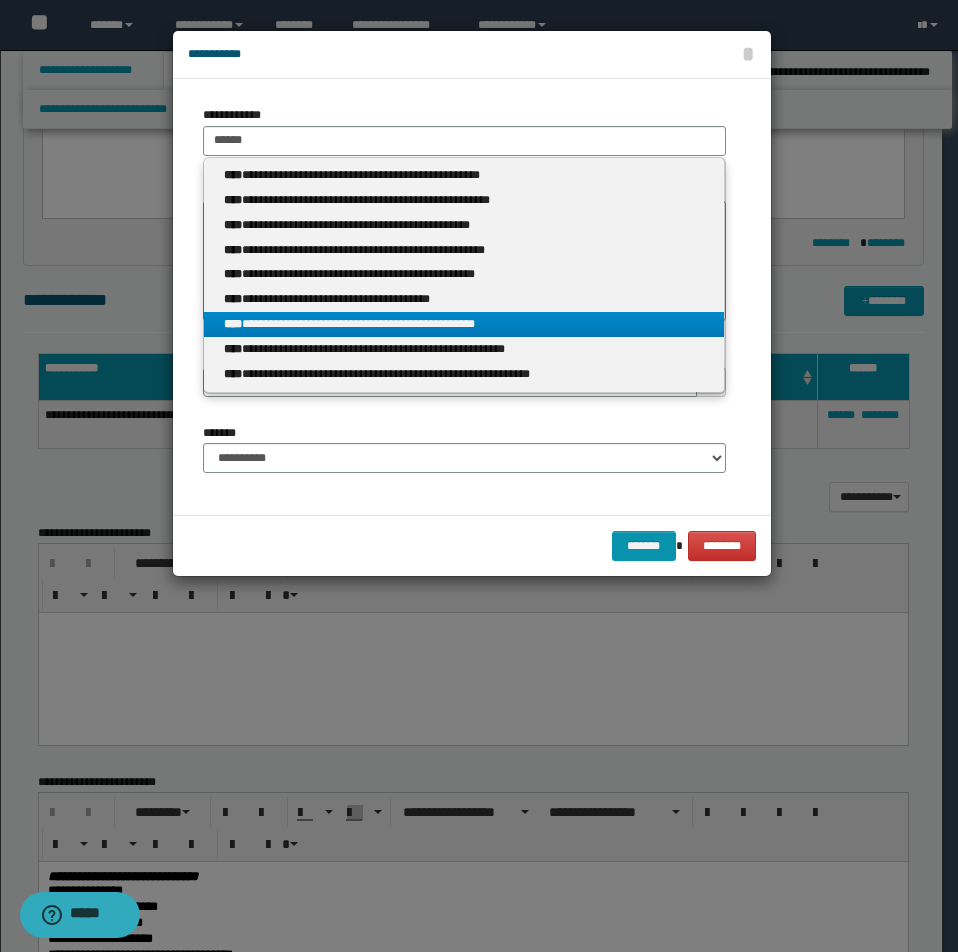 click on "**********" at bounding box center [464, 324] 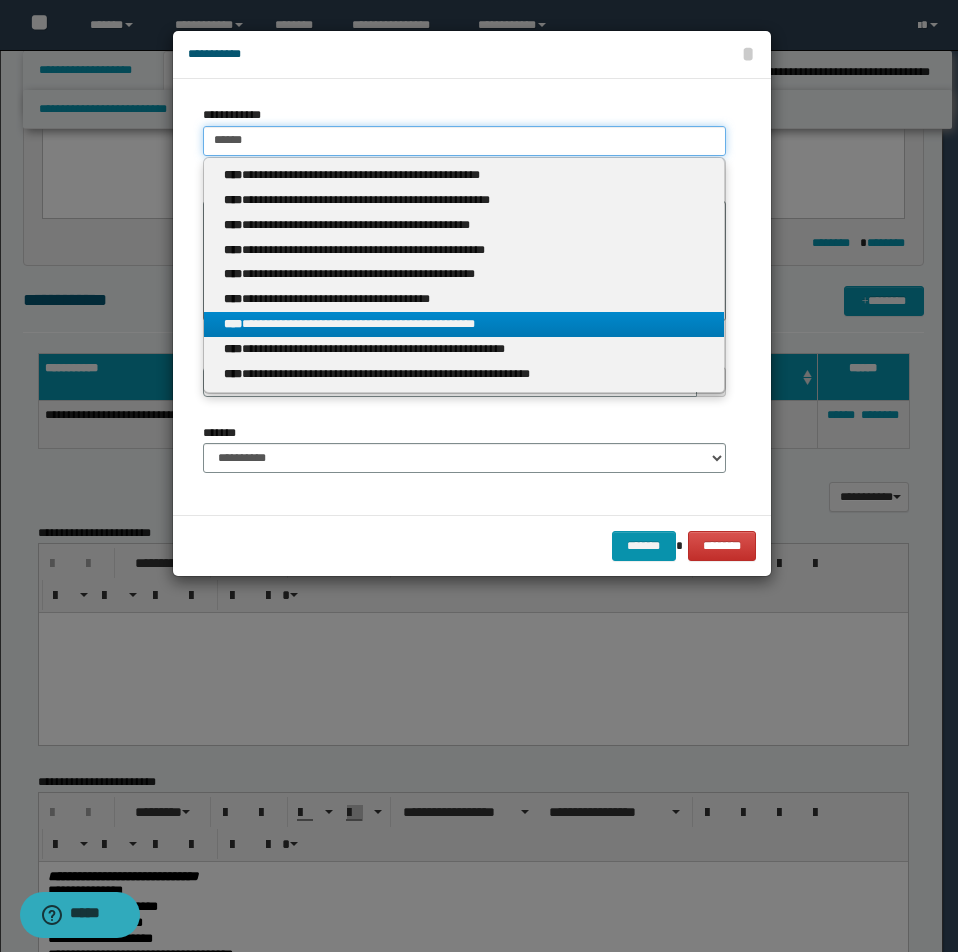 type 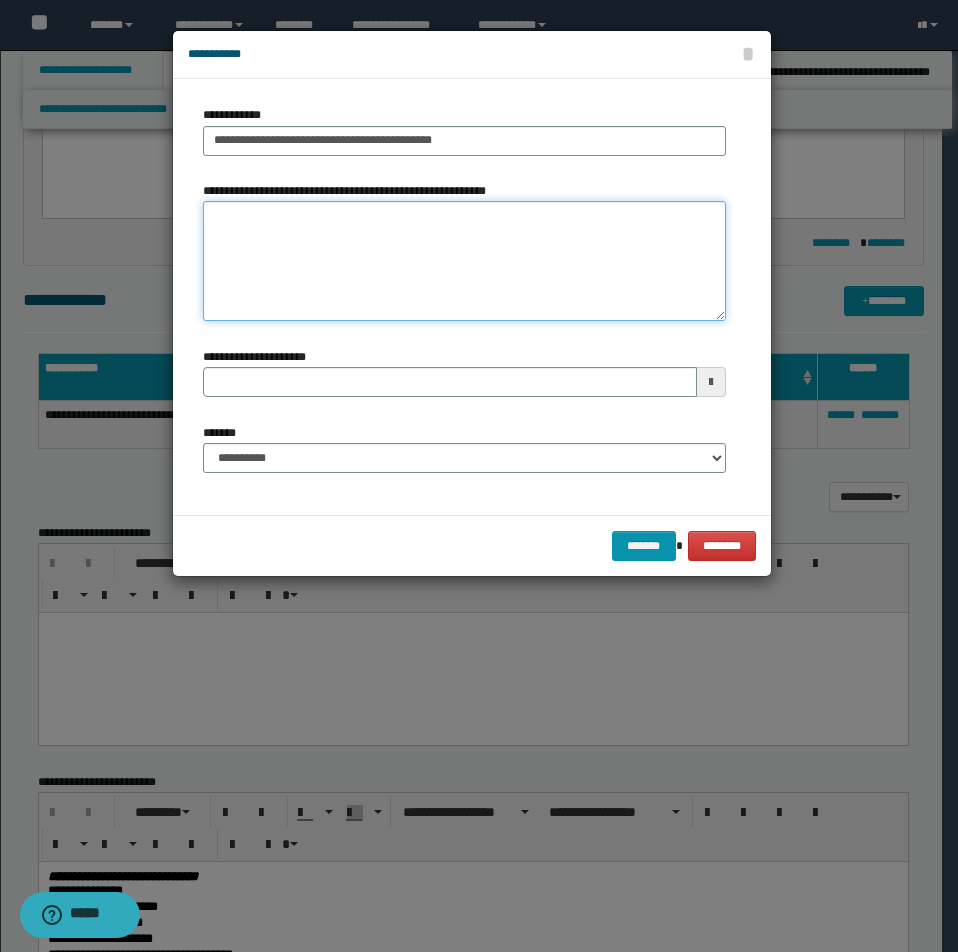 click on "**********" at bounding box center [464, 261] 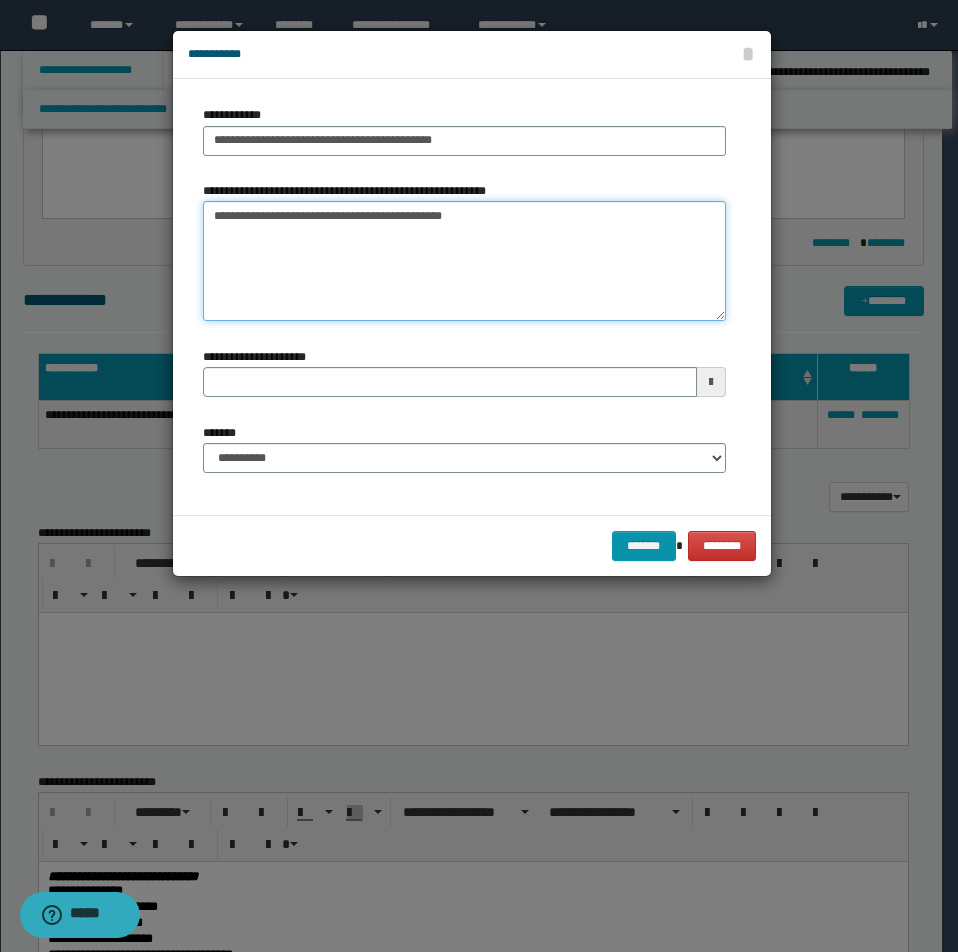 click on "**********" at bounding box center [464, 261] 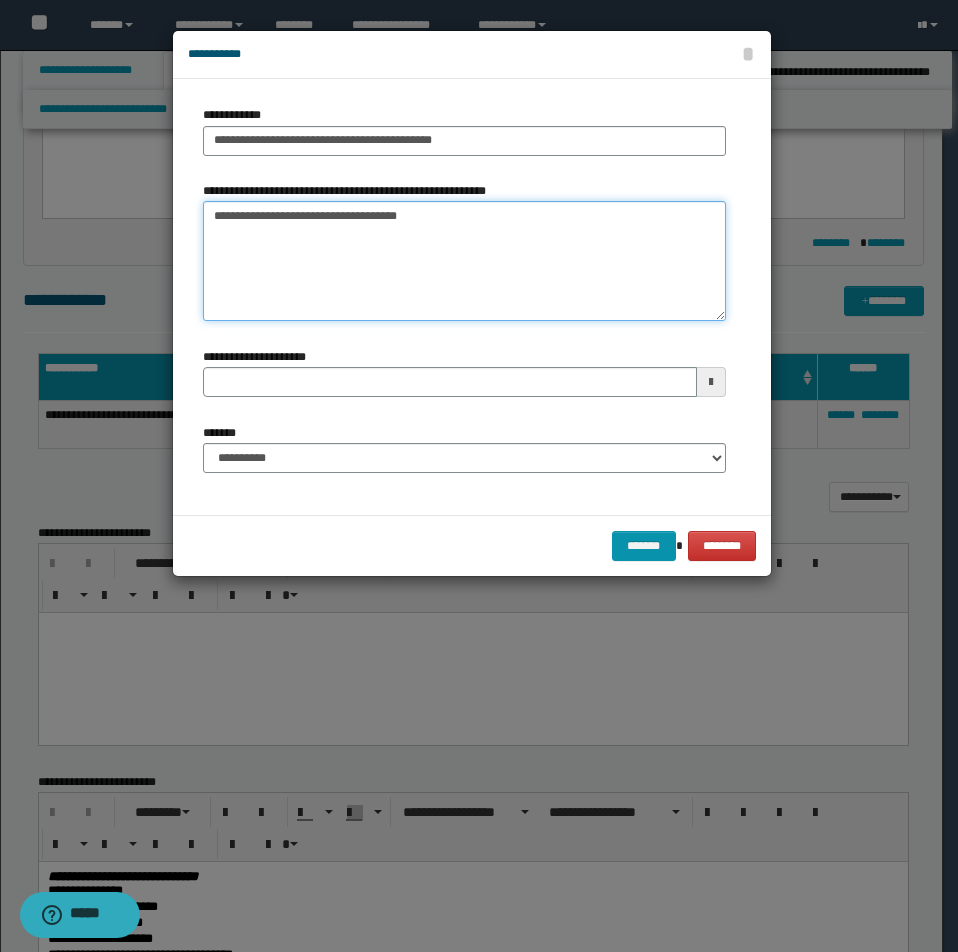 click on "**********" at bounding box center (464, 261) 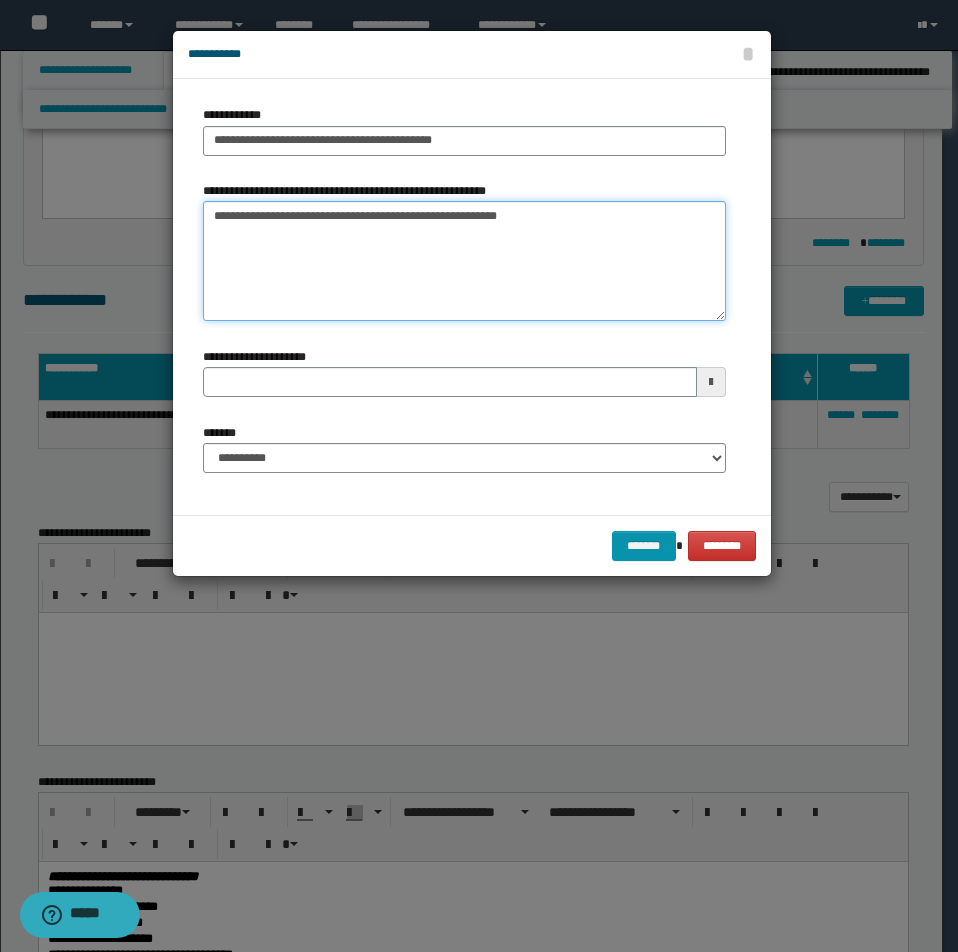 click on "**********" at bounding box center (464, 261) 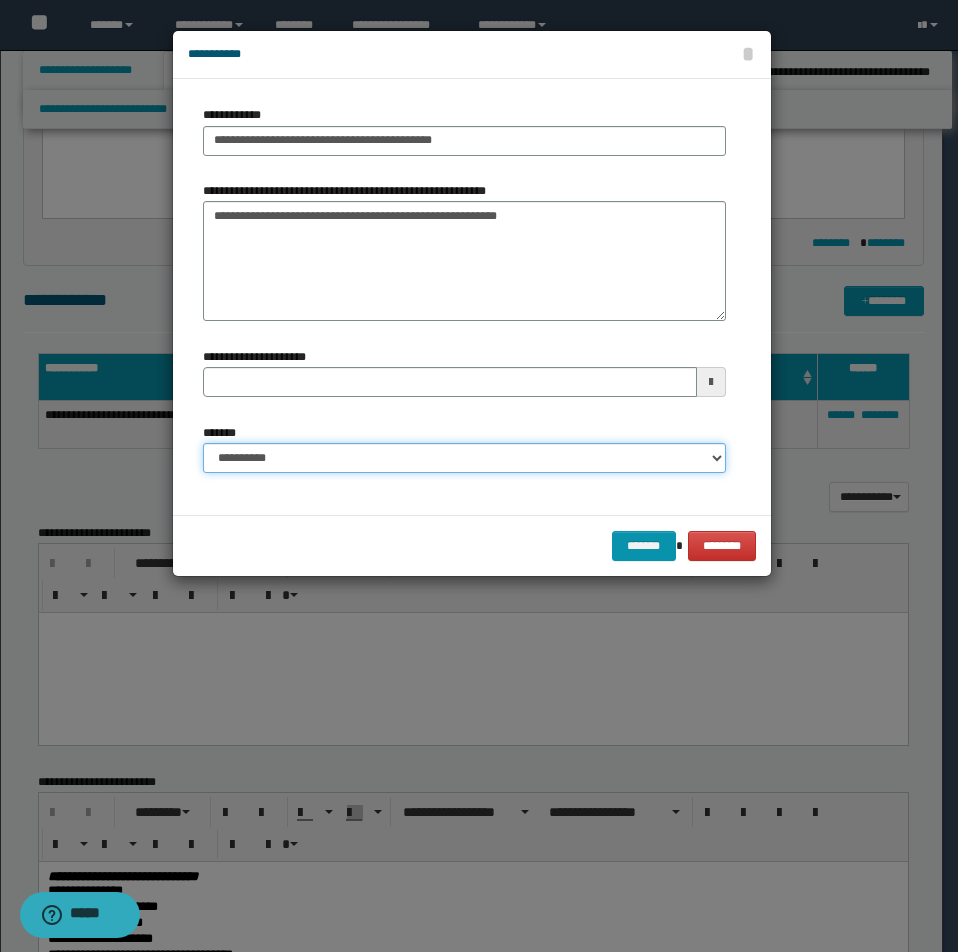 click on "**********" at bounding box center [464, 458] 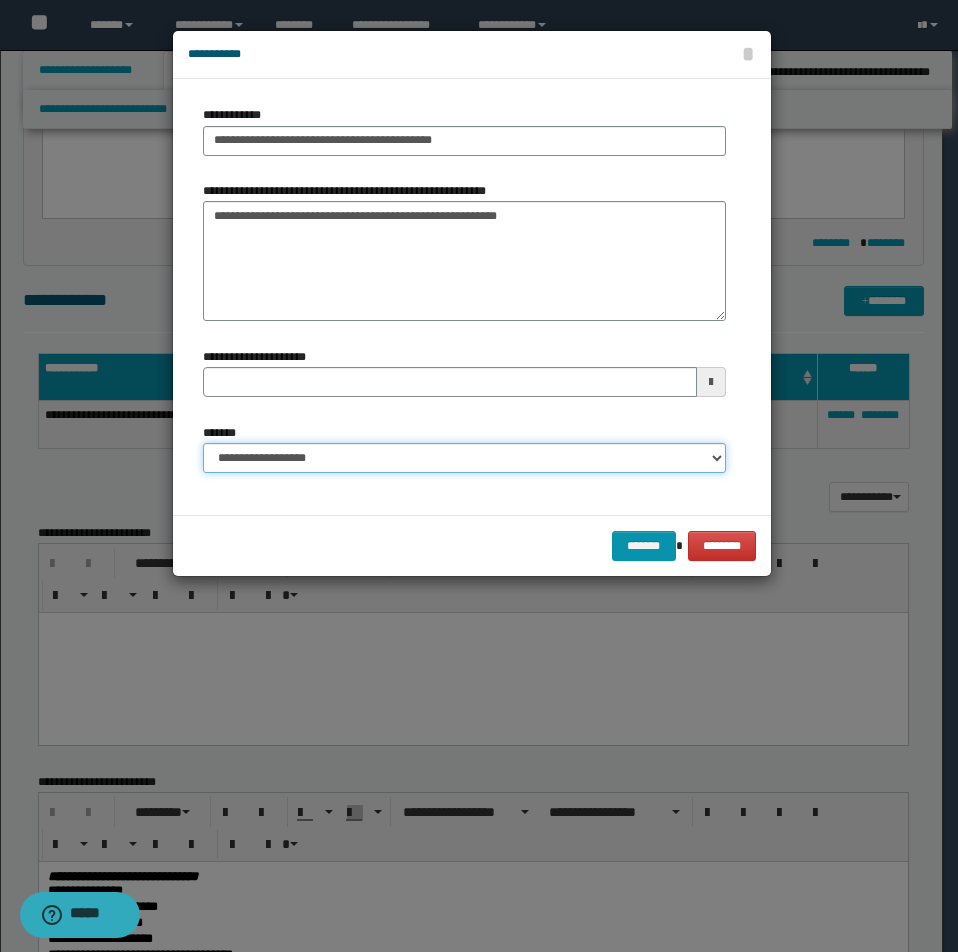 click on "**********" at bounding box center (464, 458) 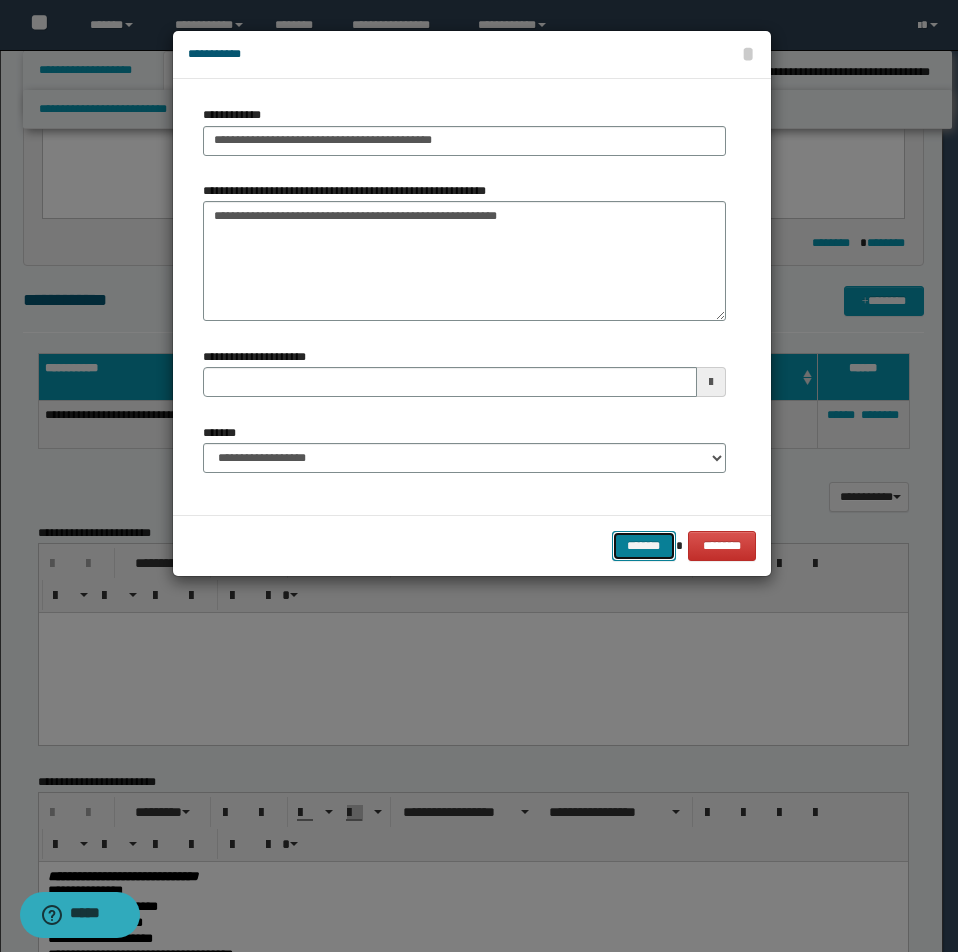 click on "*******" at bounding box center [644, 546] 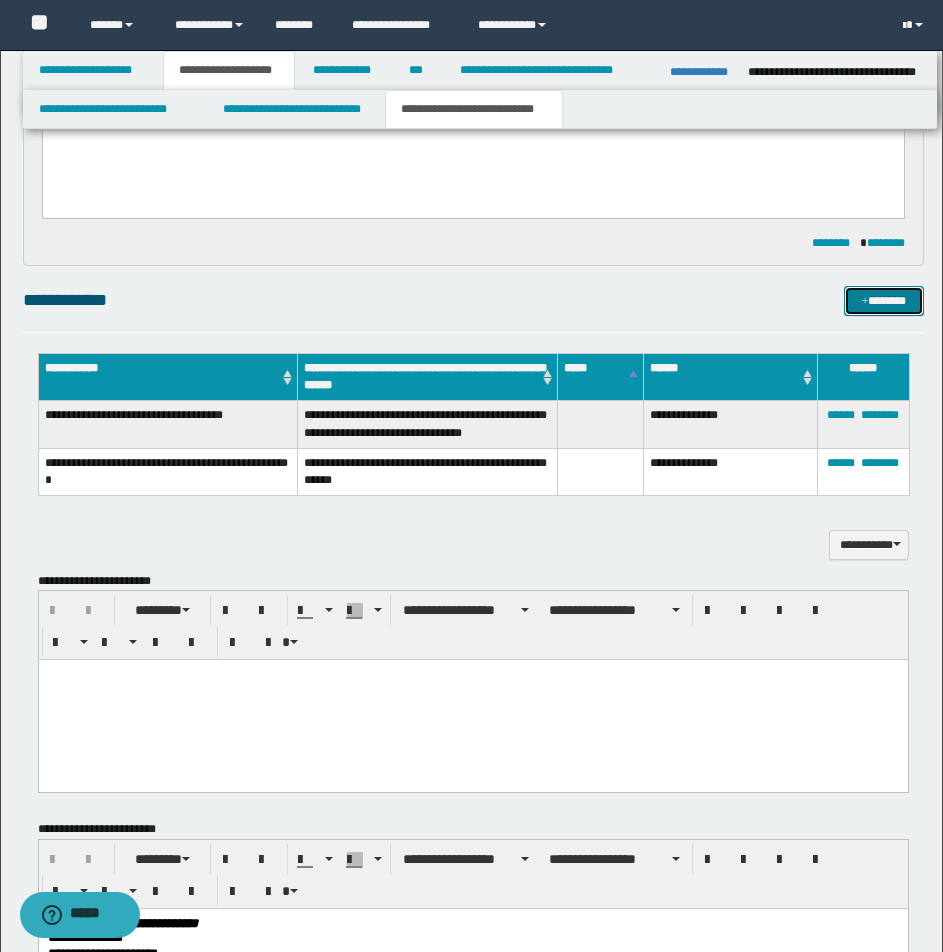 click on "*******" at bounding box center [884, 301] 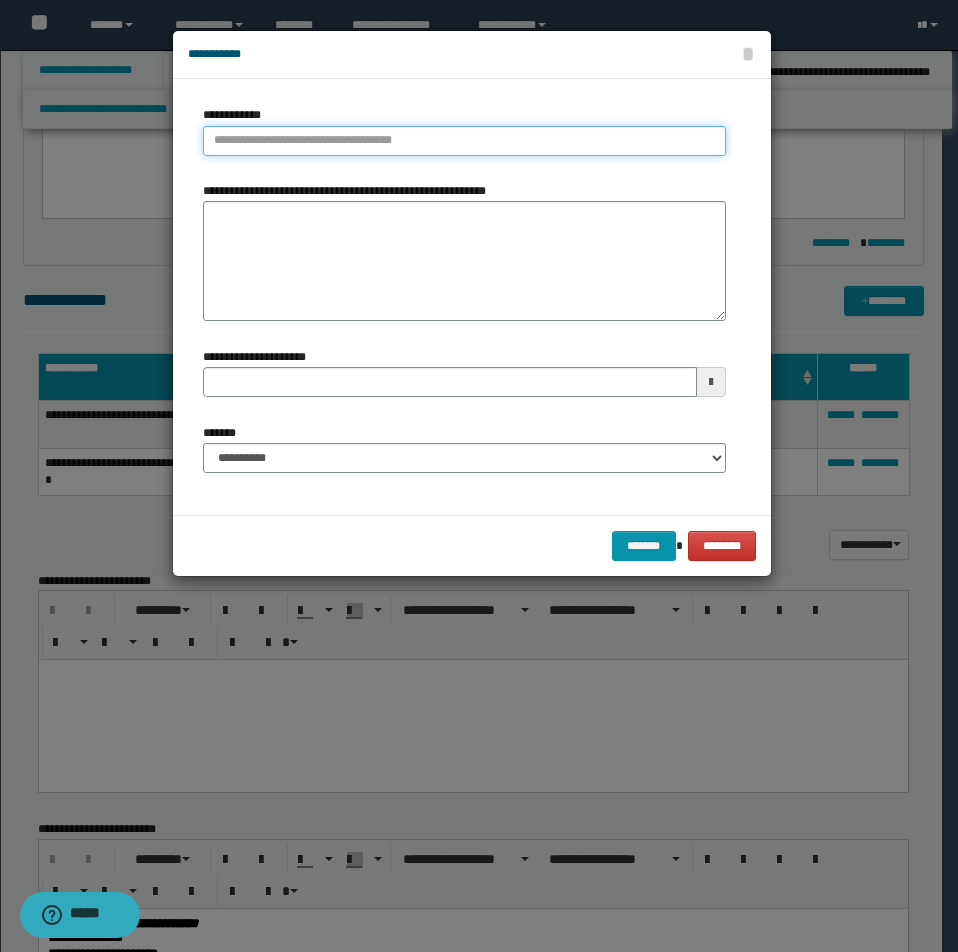type on "**********" 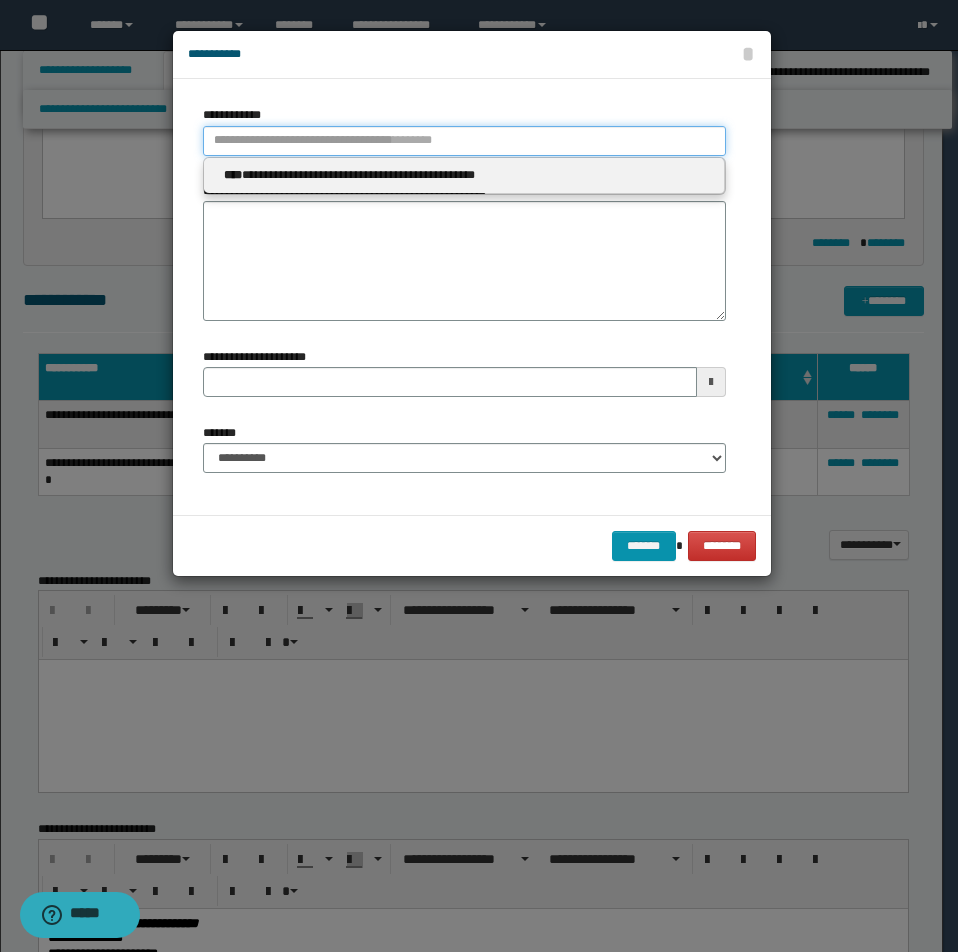 click on "**********" at bounding box center [464, 141] 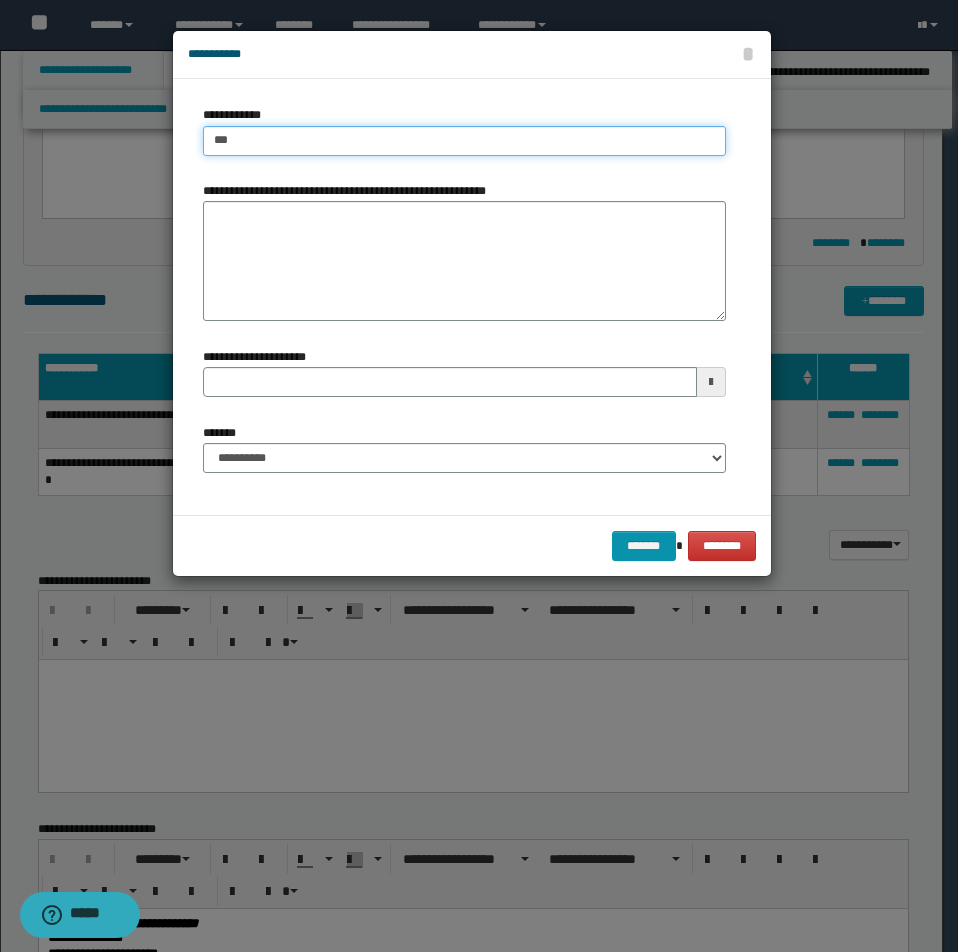 type on "****" 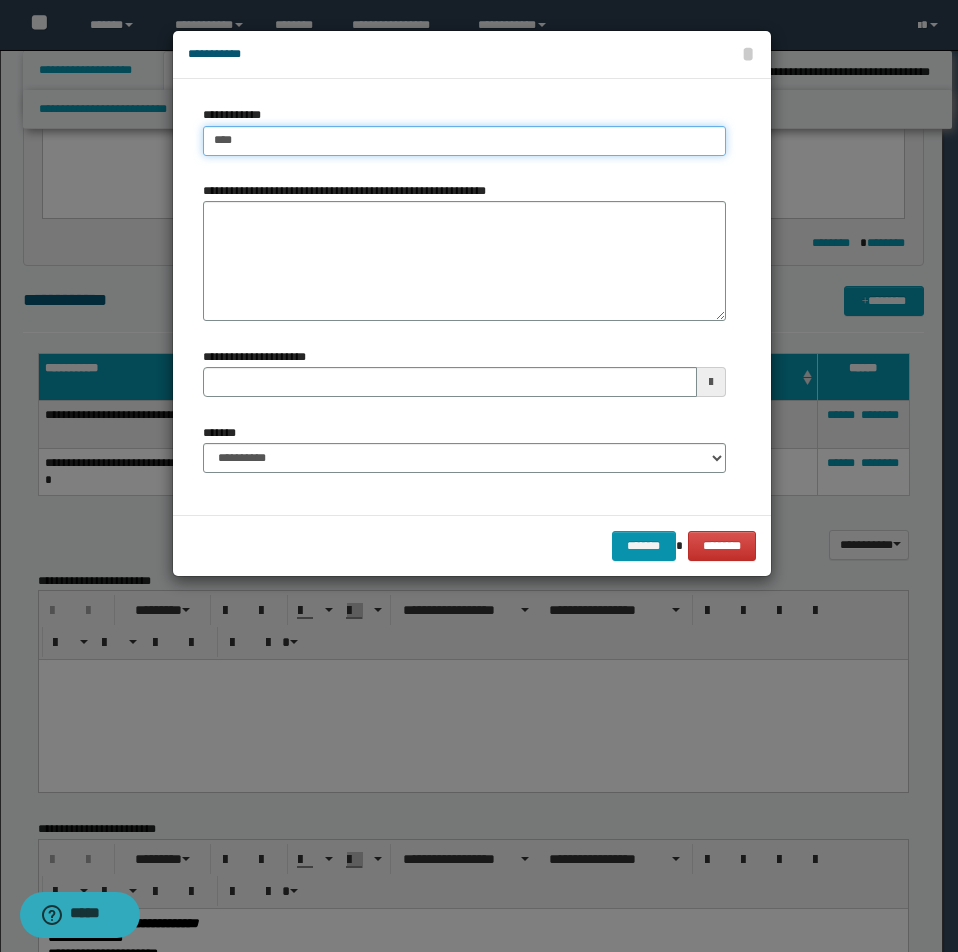 type on "****" 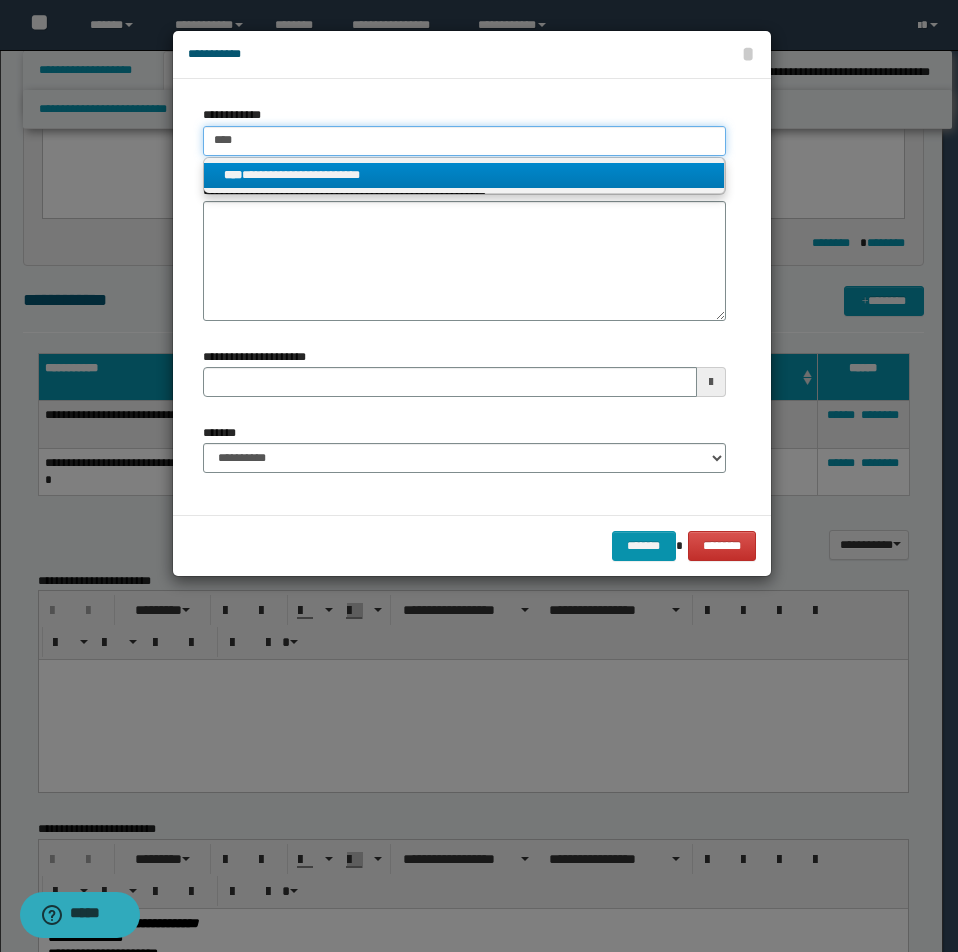type on "****" 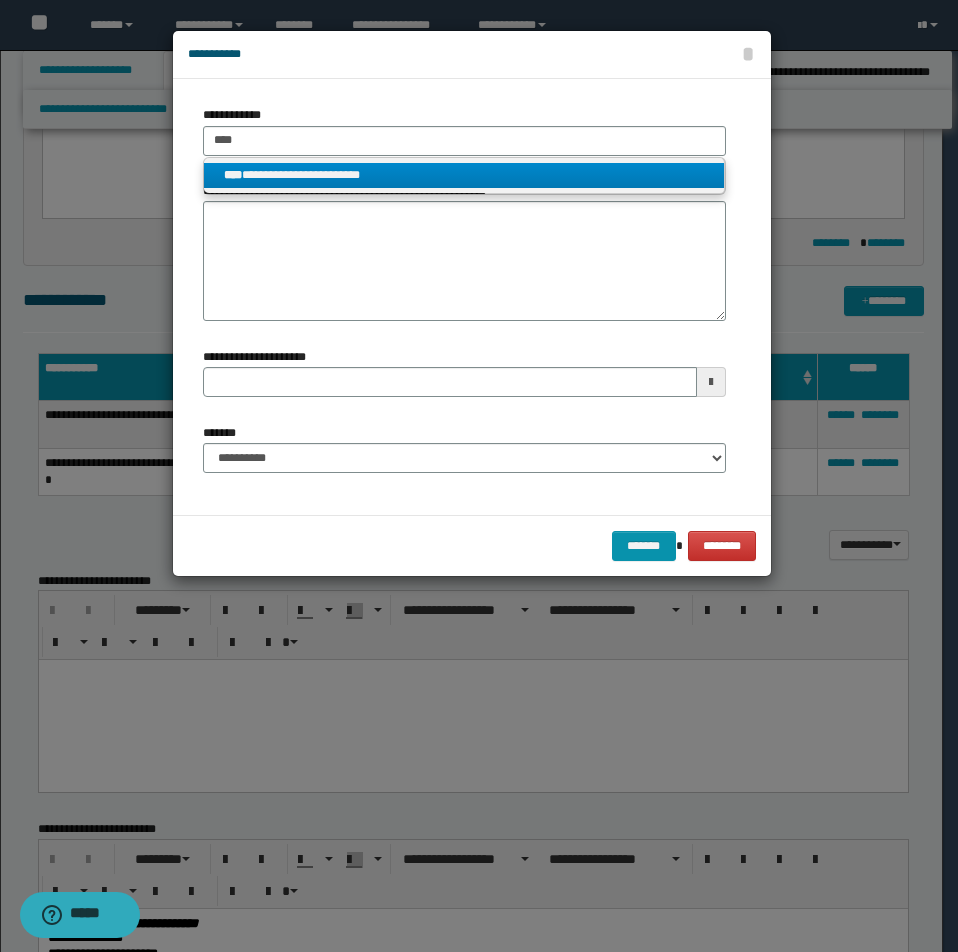 click on "**********" at bounding box center [464, 175] 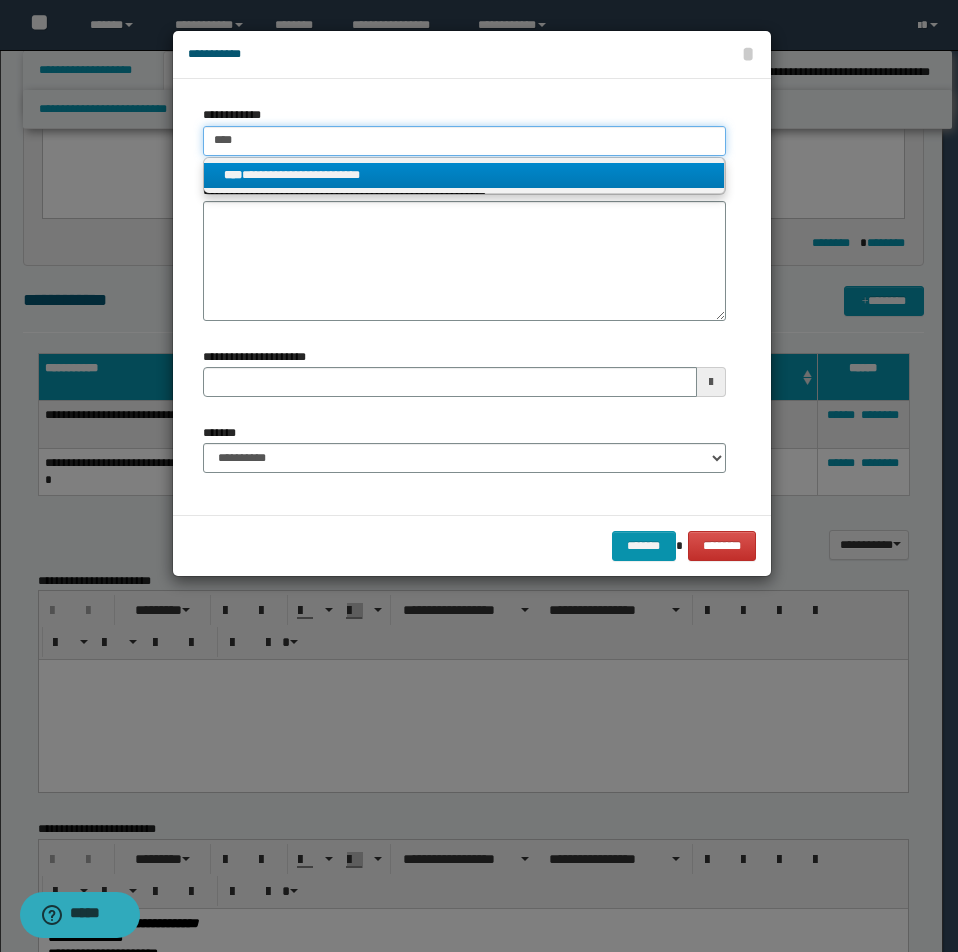 type 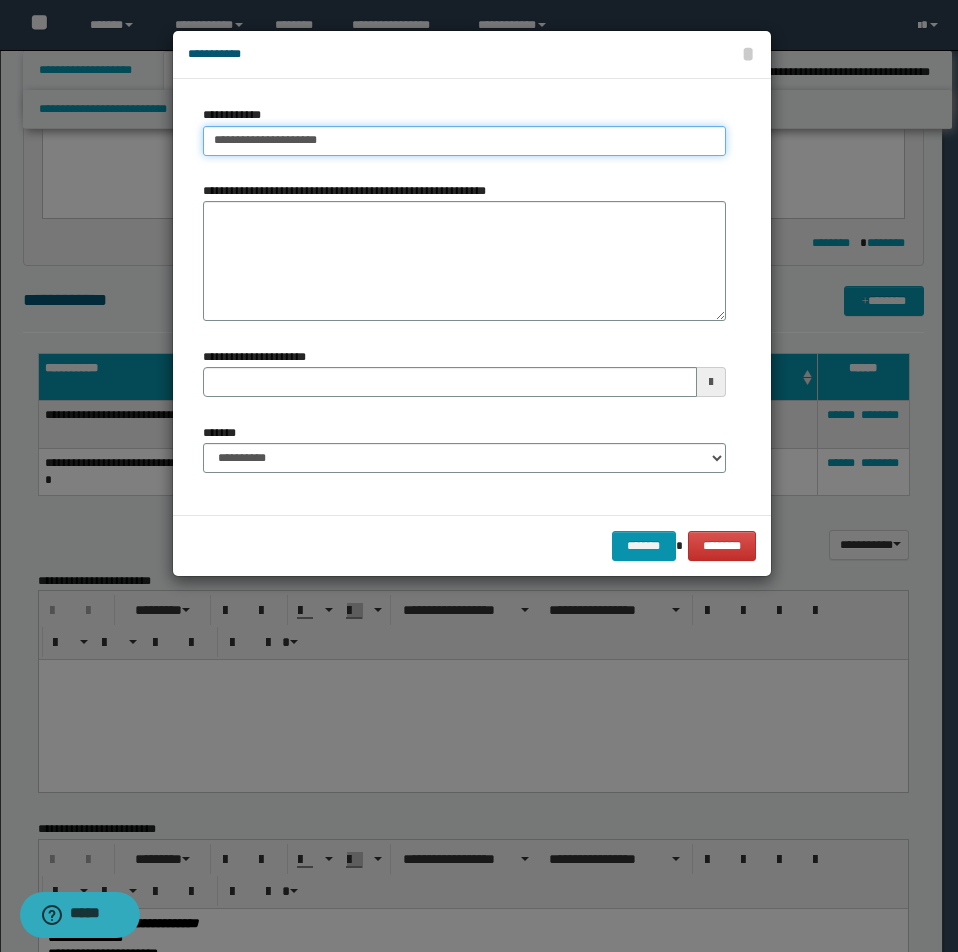 drag, startPoint x: 211, startPoint y: 135, endPoint x: 391, endPoint y: 145, distance: 180.27756 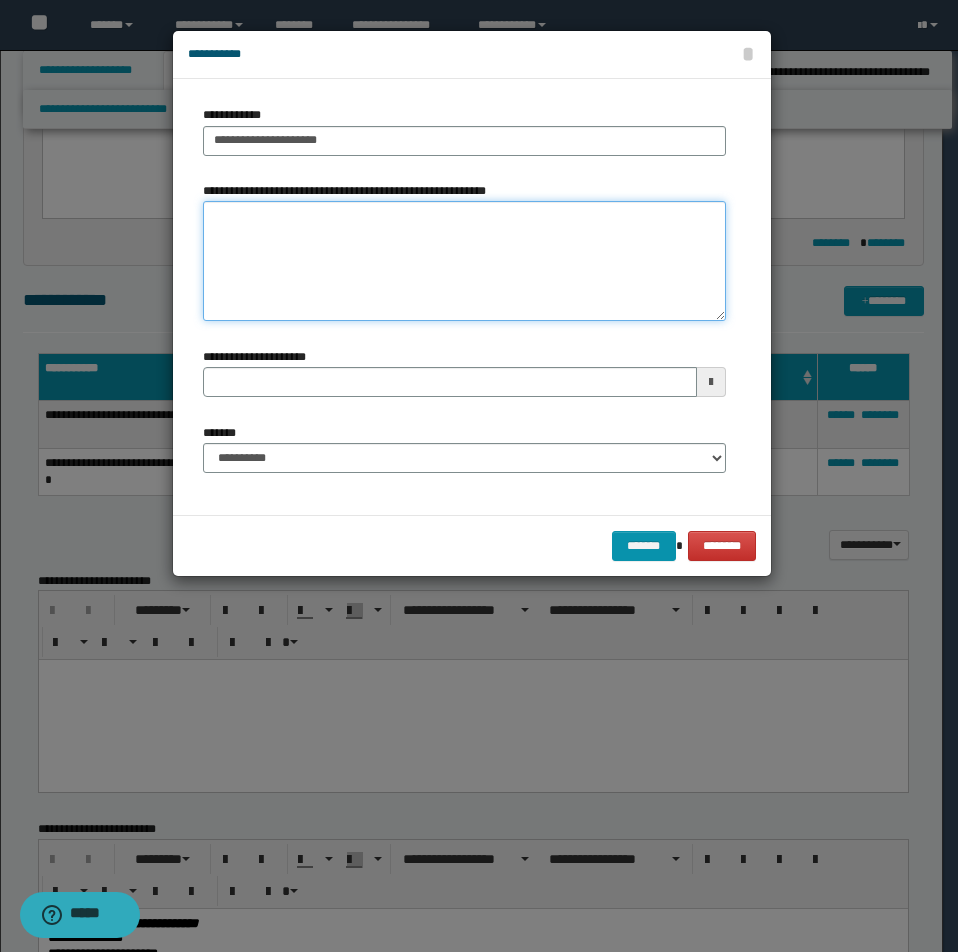 click on "**********" at bounding box center [464, 261] 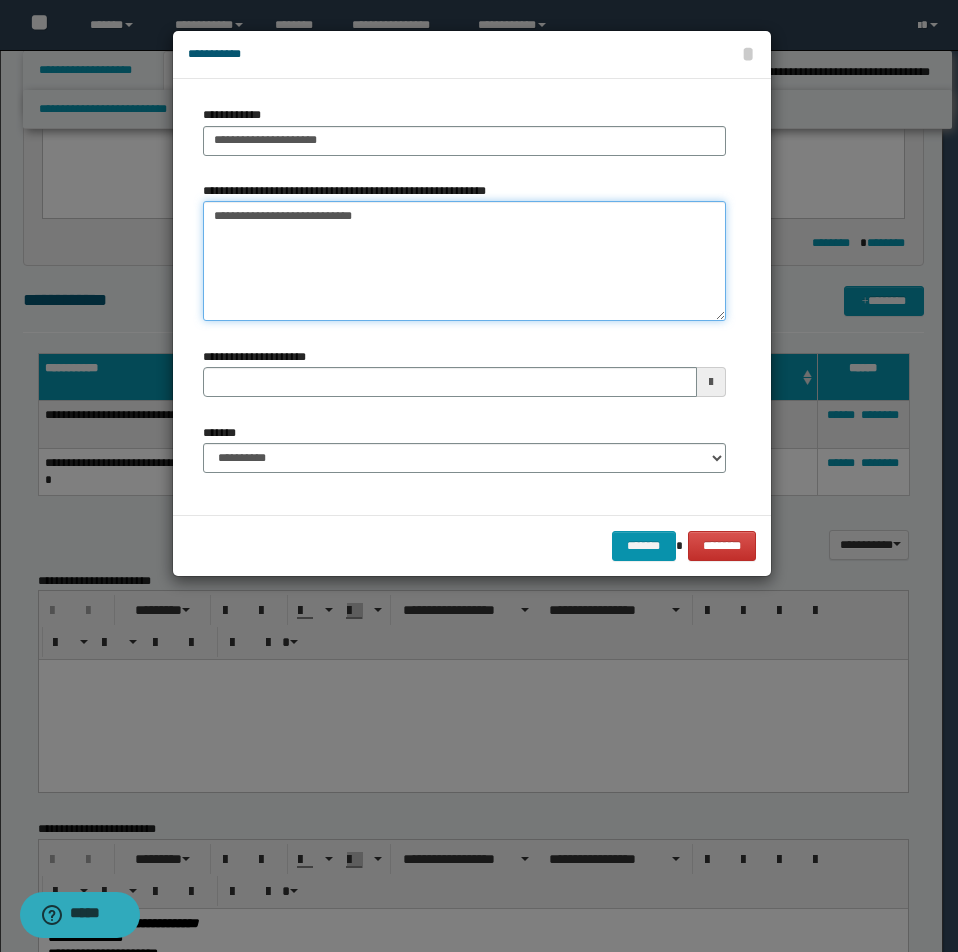 type on "**********" 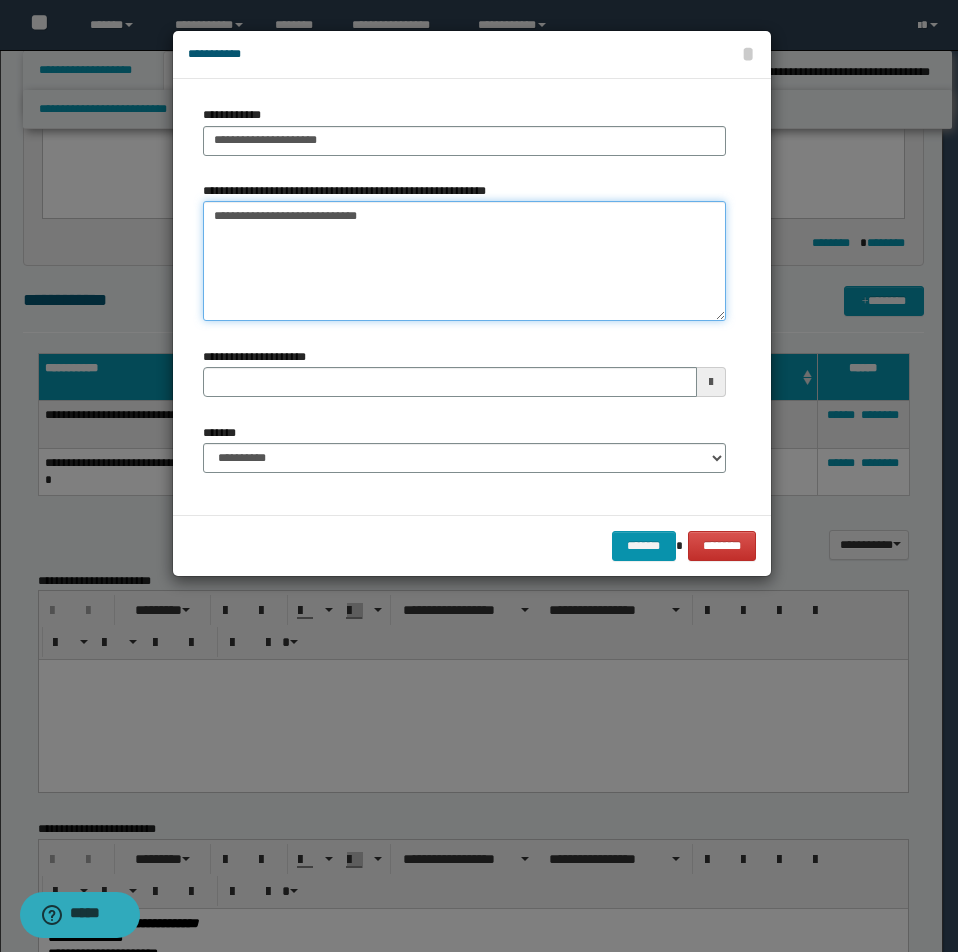 type 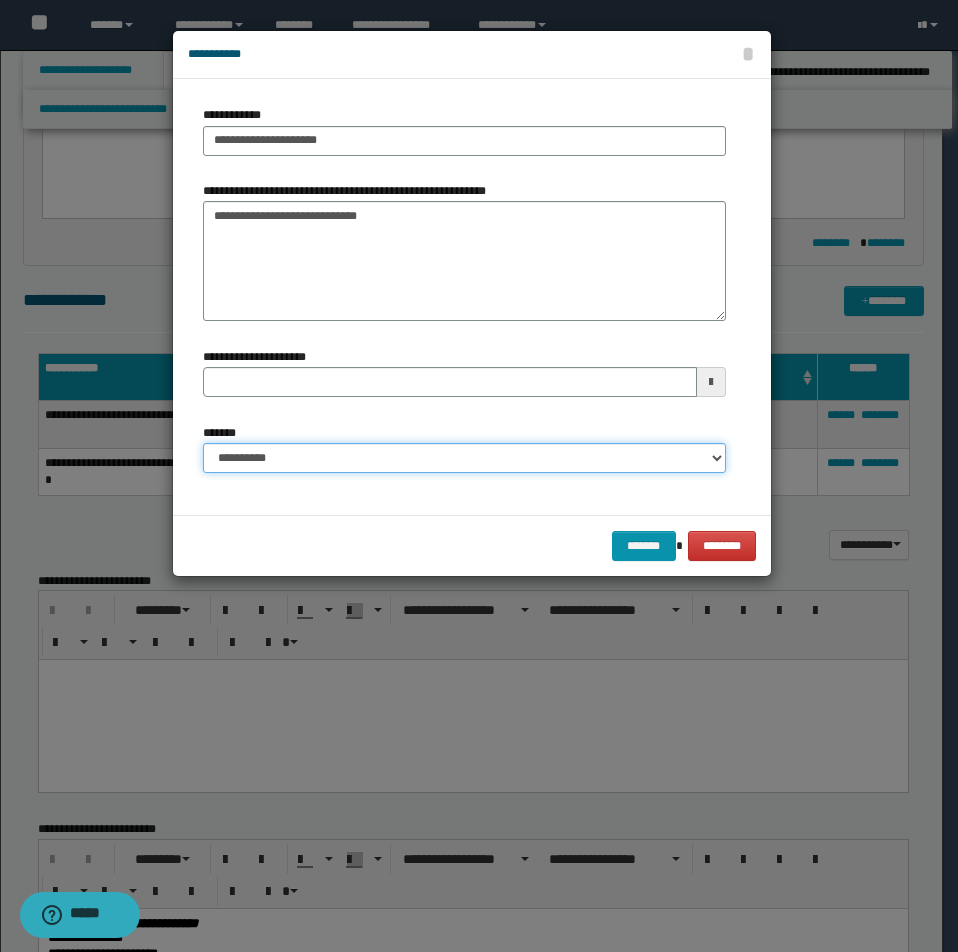 click on "**********" at bounding box center (464, 458) 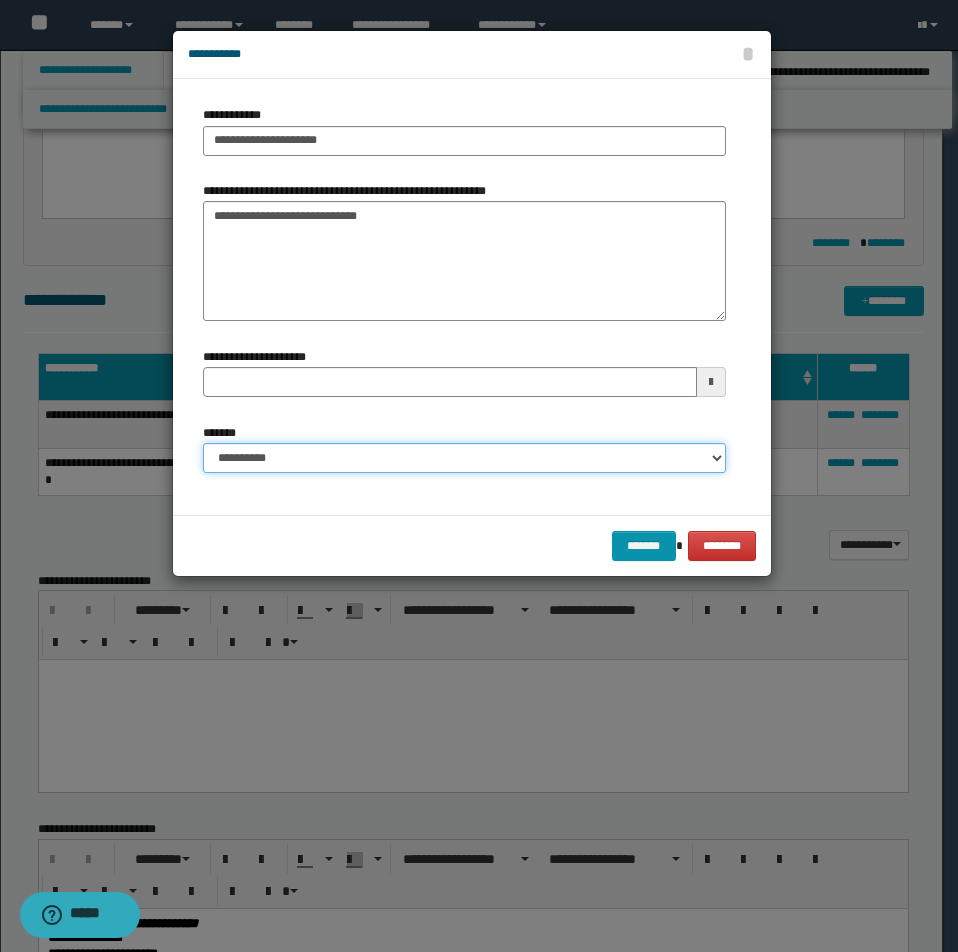 select on "*" 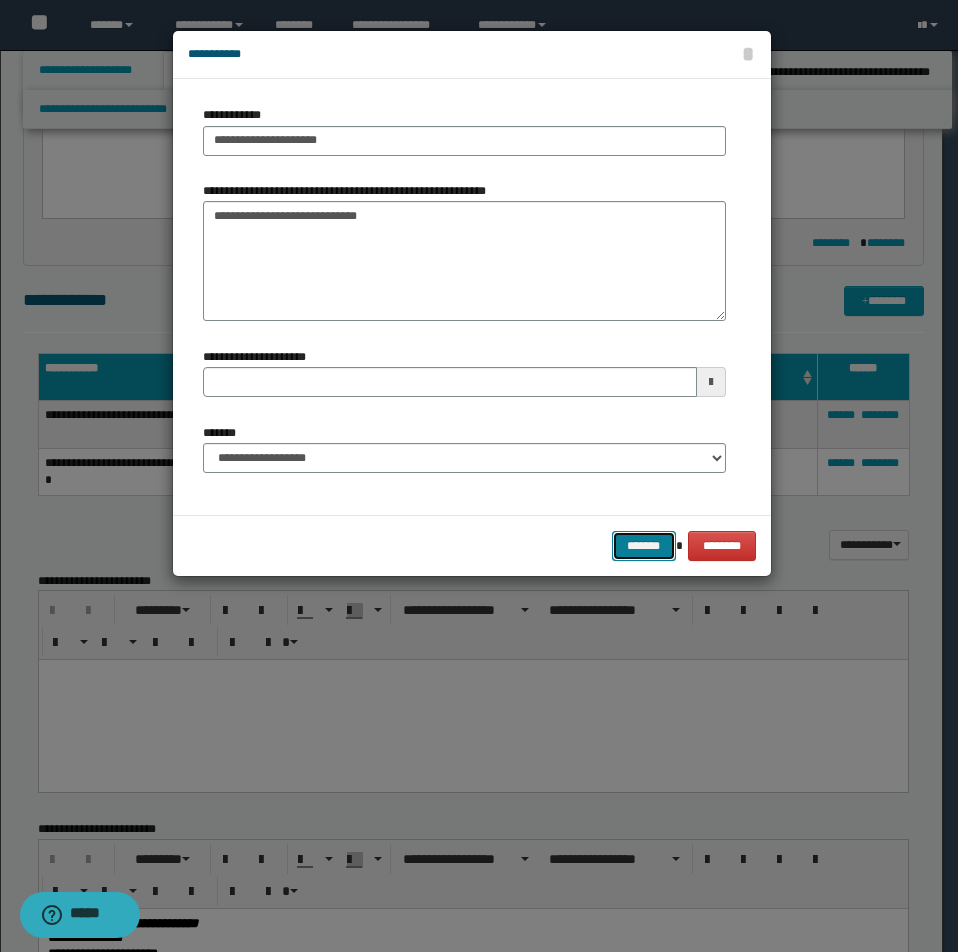 click on "*******" at bounding box center [644, 546] 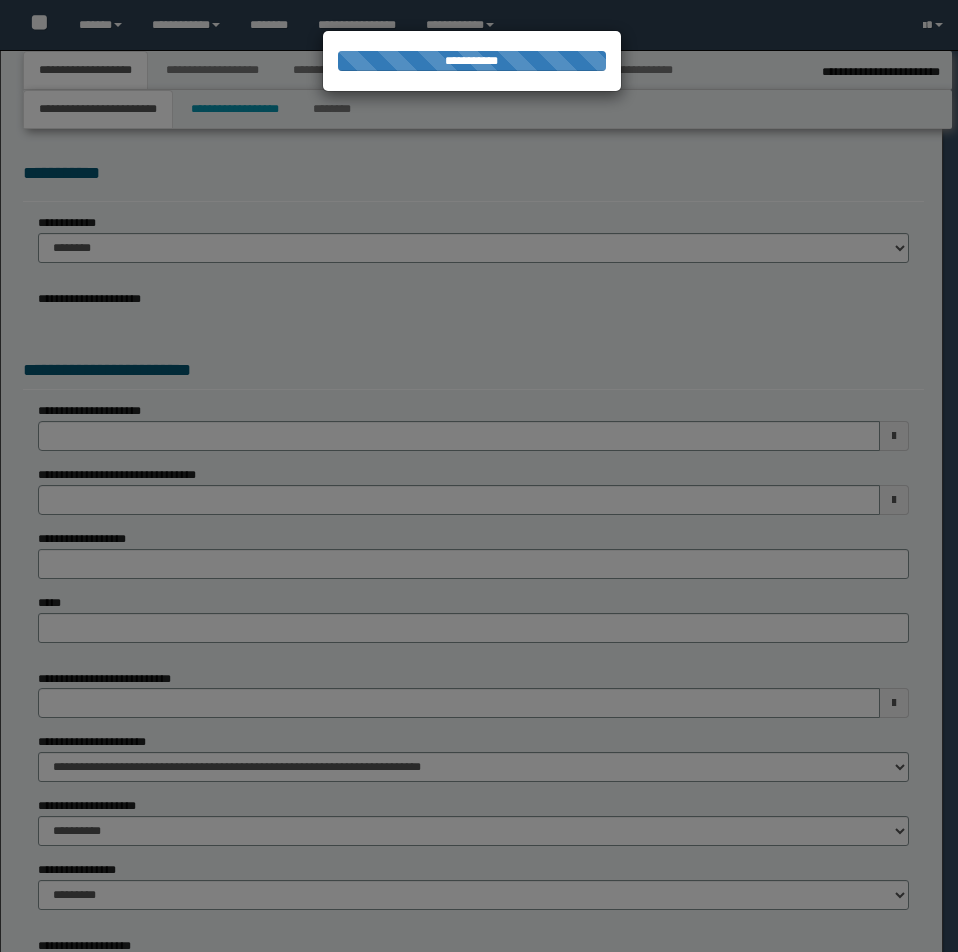 select on "**" 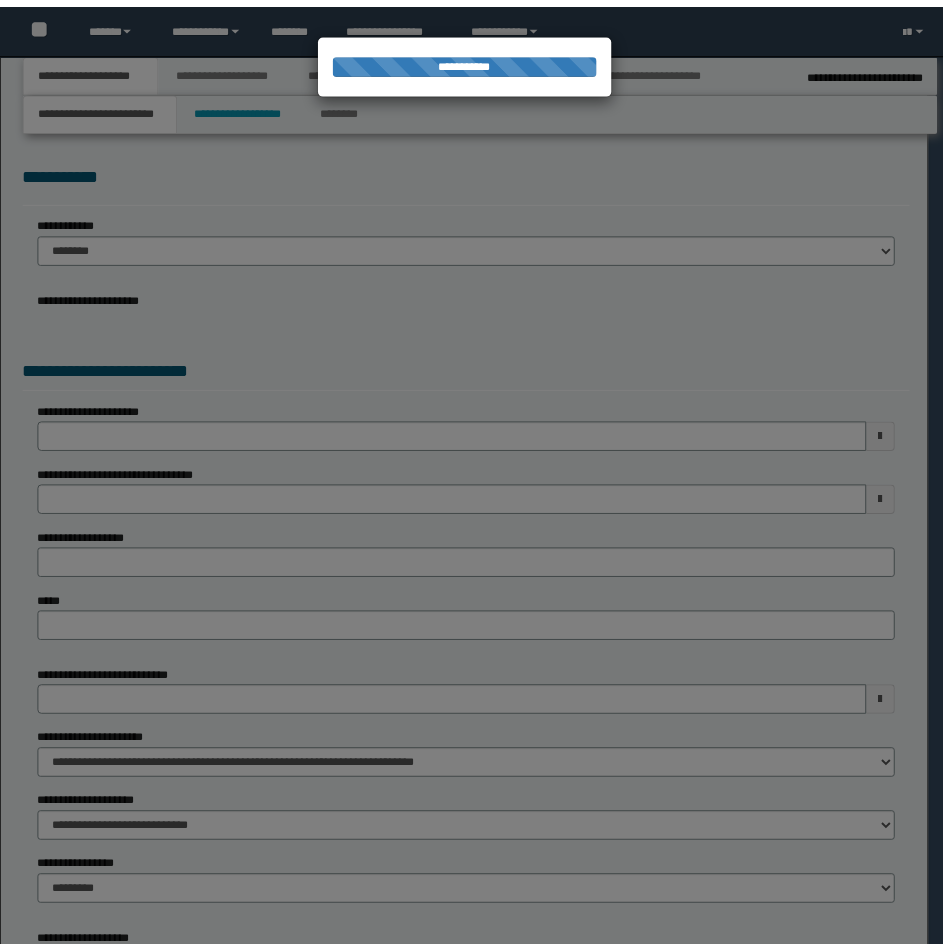 scroll, scrollTop: 0, scrollLeft: 0, axis: both 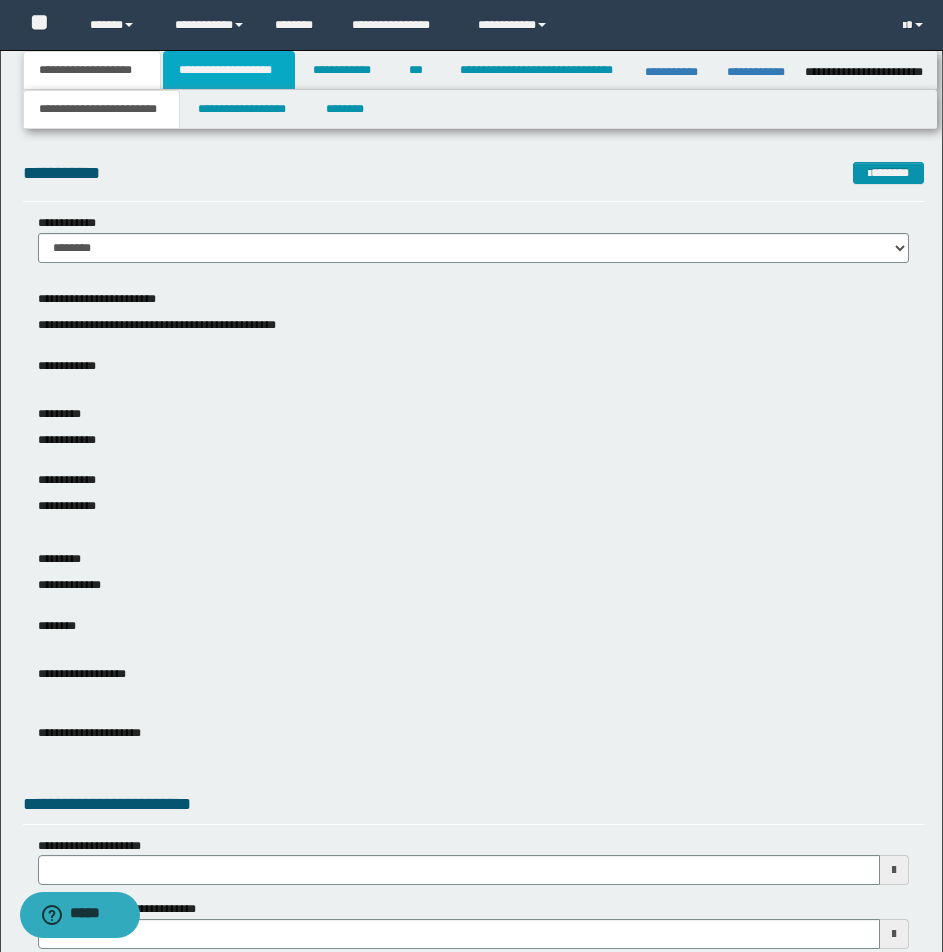 click on "**********" at bounding box center (229, 70) 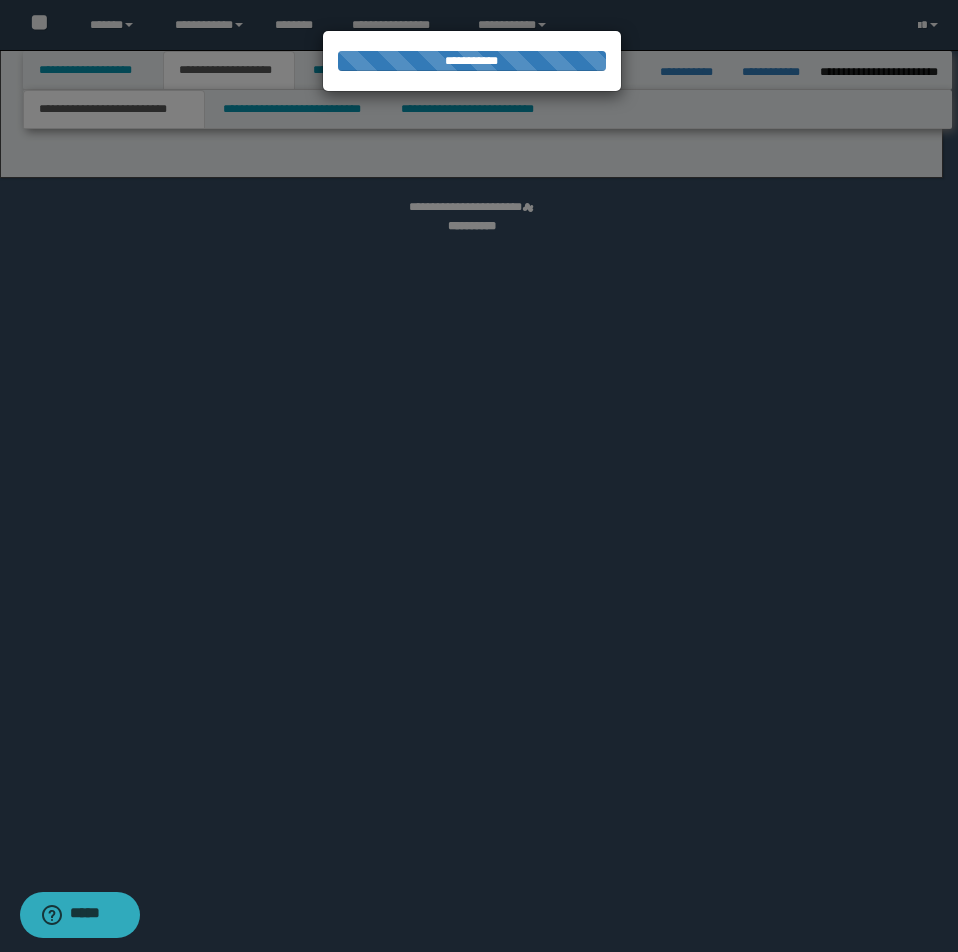 click at bounding box center (479, 476) 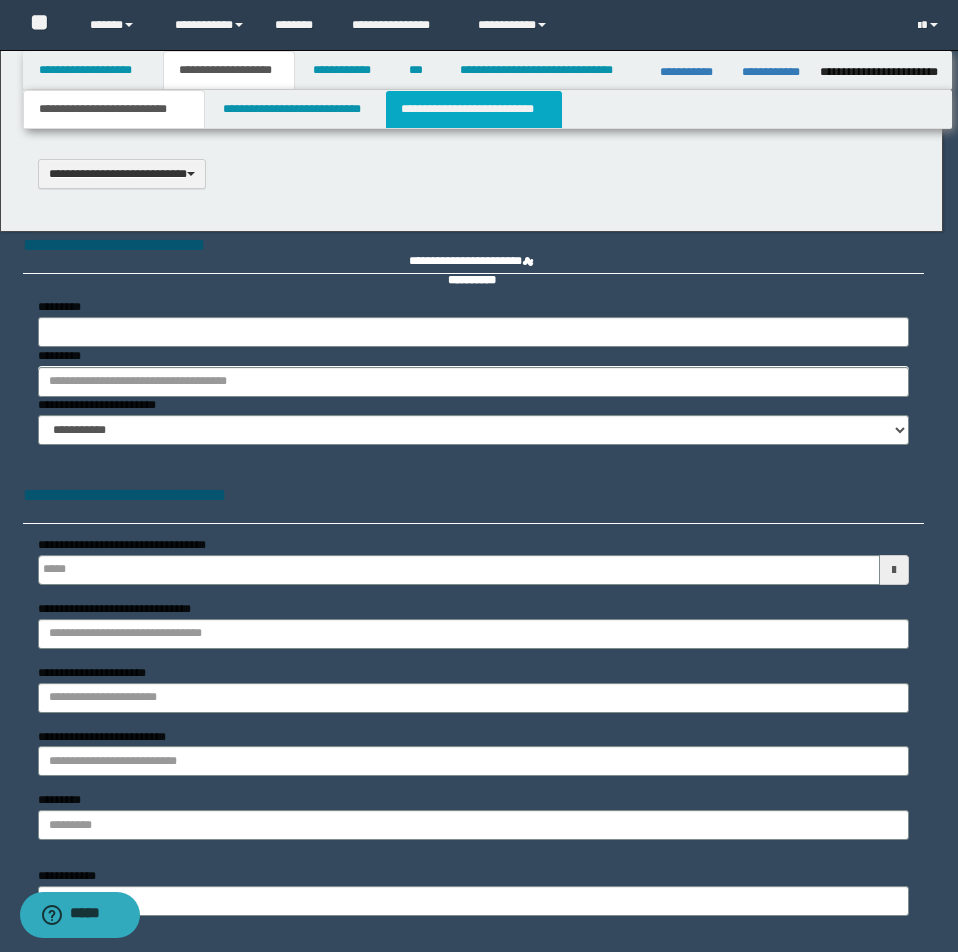 type 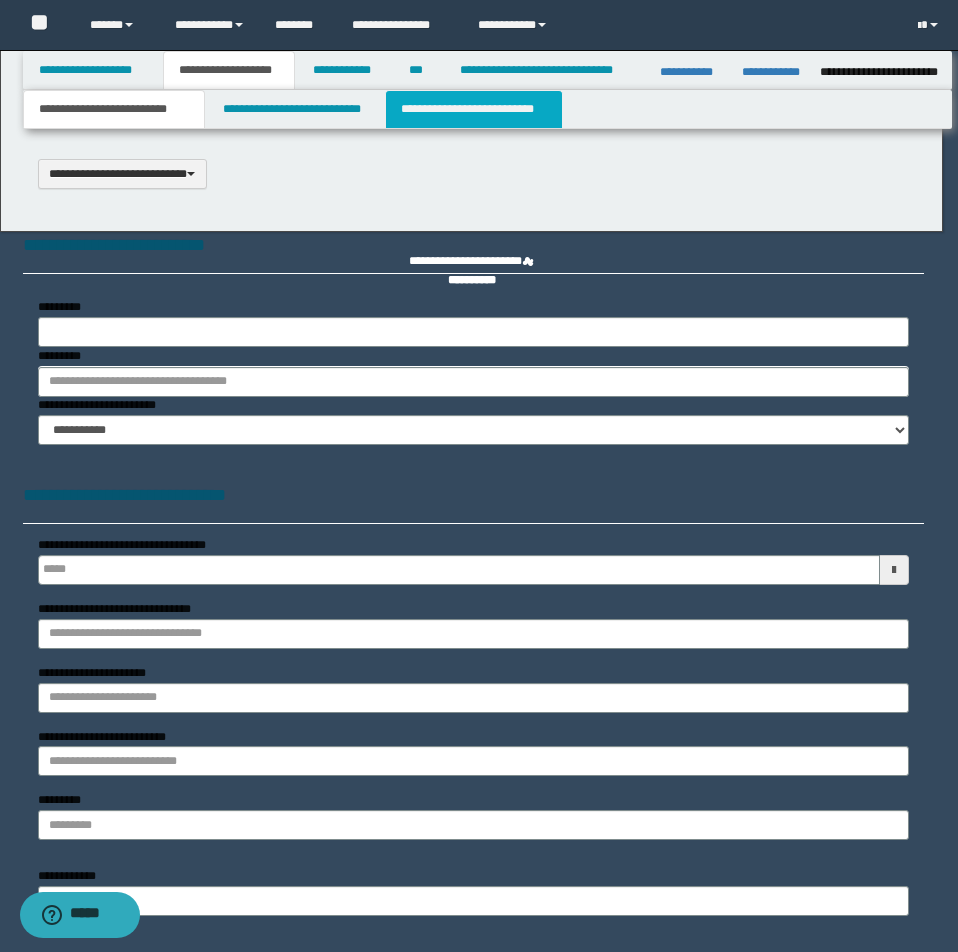 select on "*" 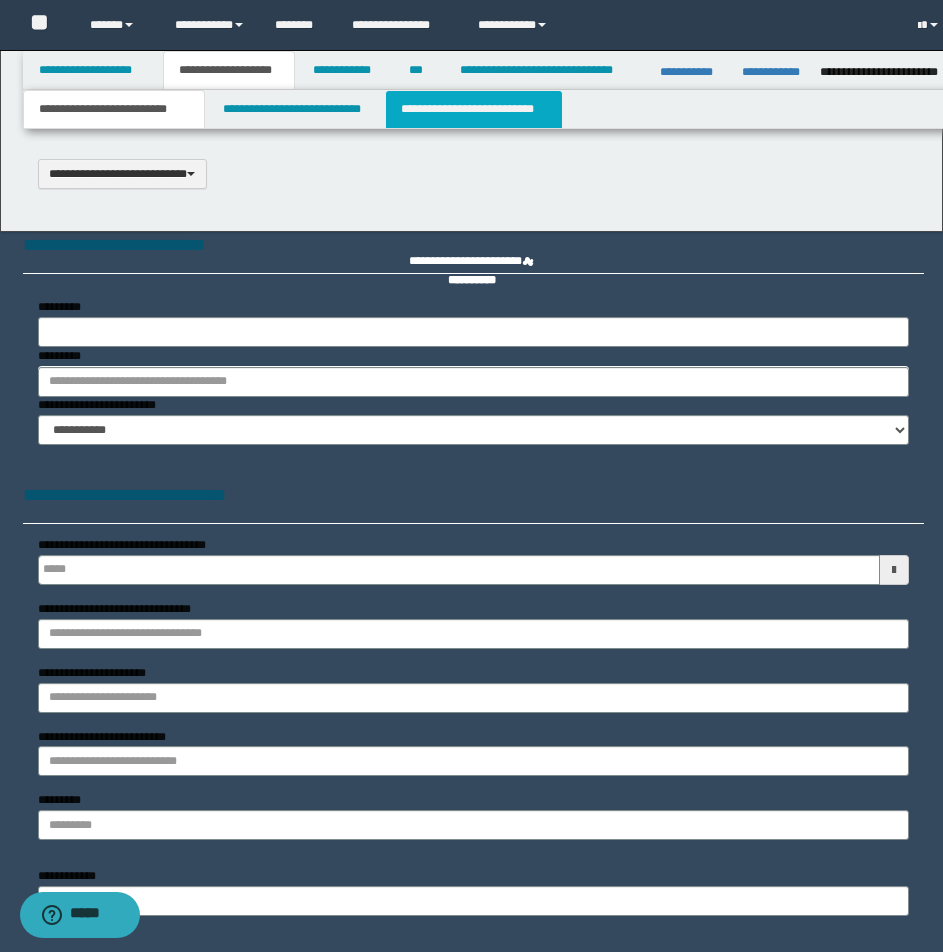scroll, scrollTop: 0, scrollLeft: 0, axis: both 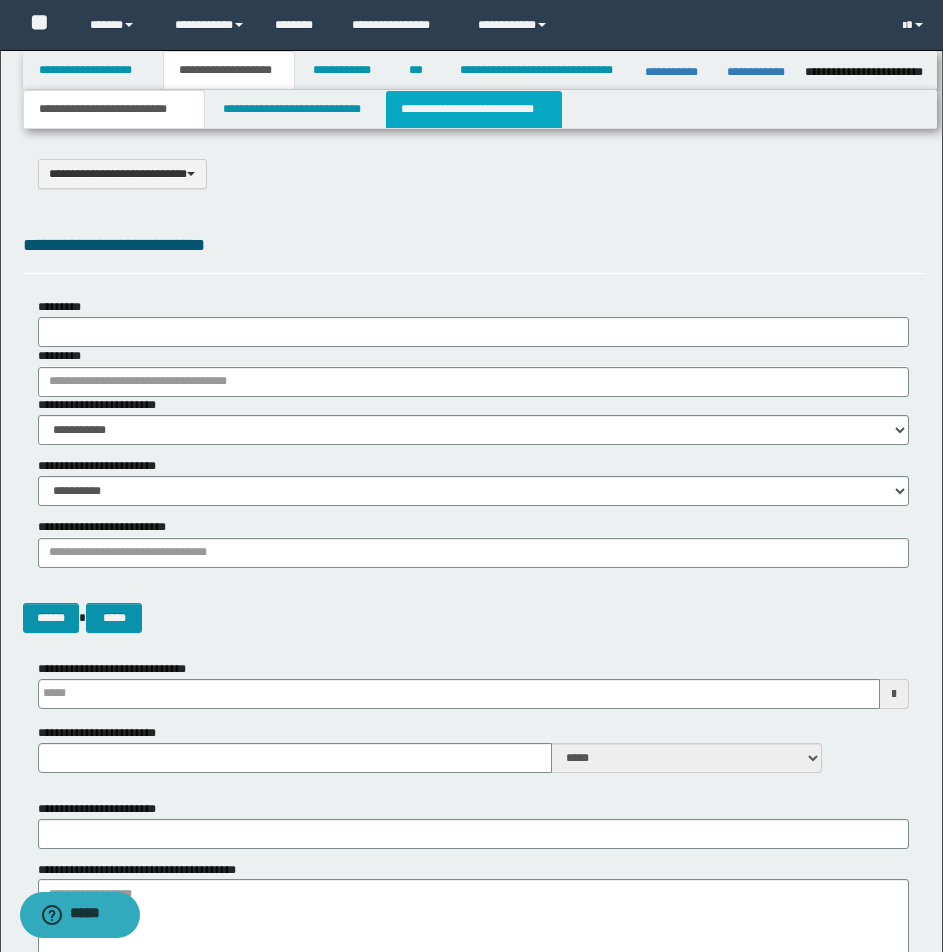 click on "**********" at bounding box center (474, 109) 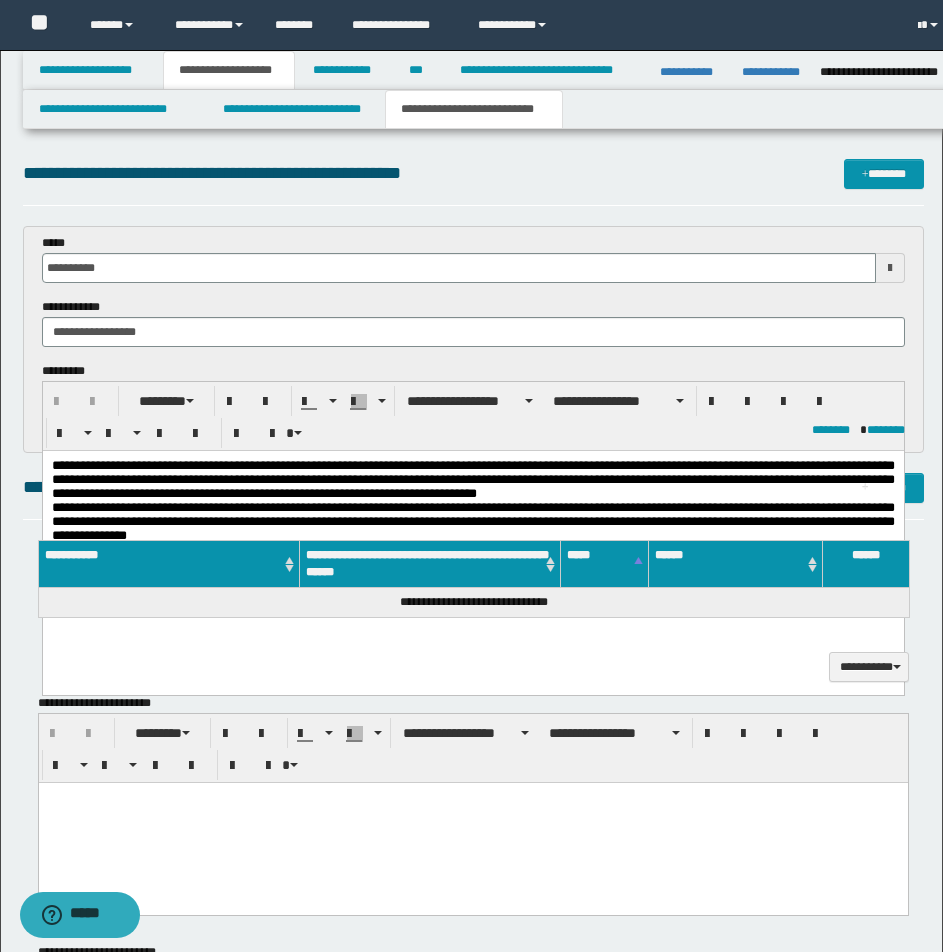 scroll, scrollTop: 0, scrollLeft: 0, axis: both 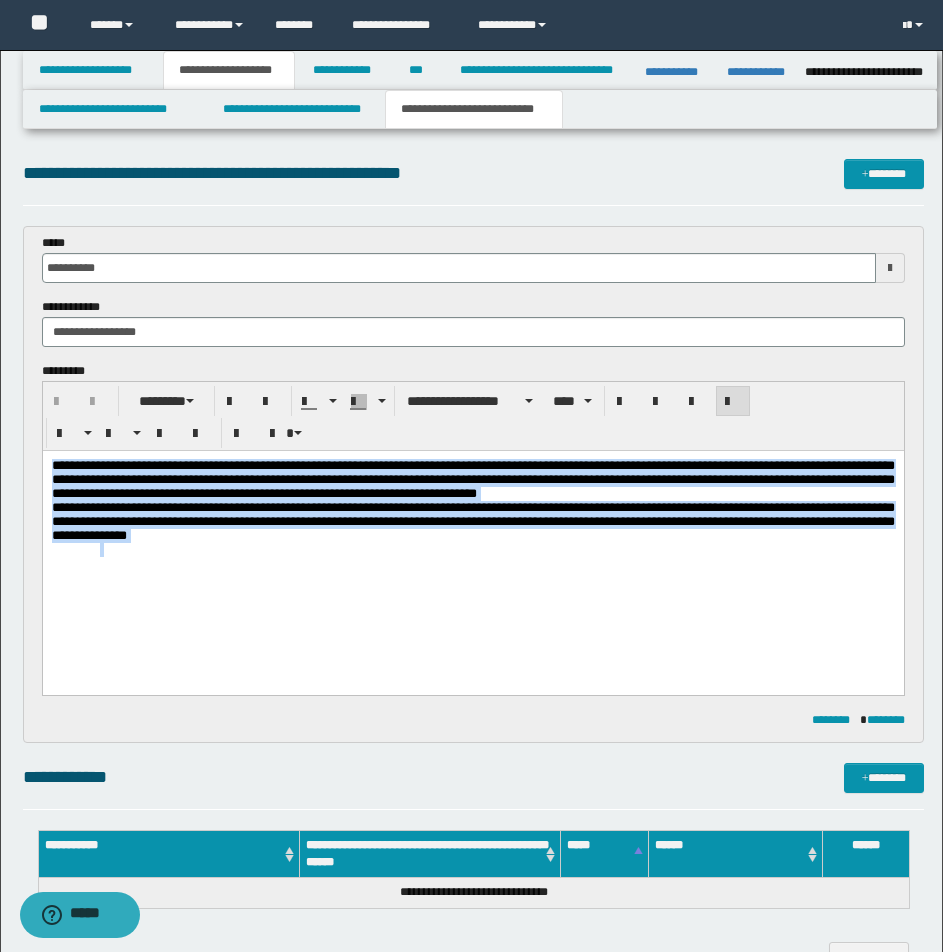 drag, startPoint x: 51, startPoint y: 464, endPoint x: 198, endPoint y: 568, distance: 180.06943 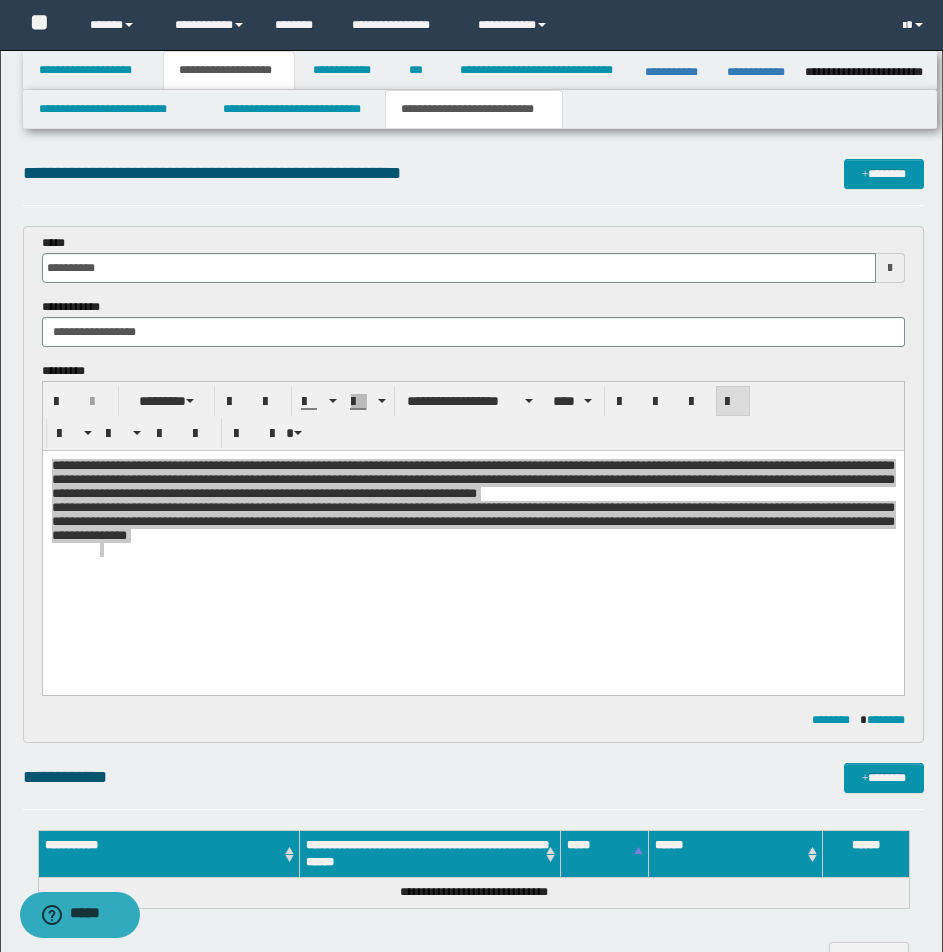 click on "**********" at bounding box center (473, 786) 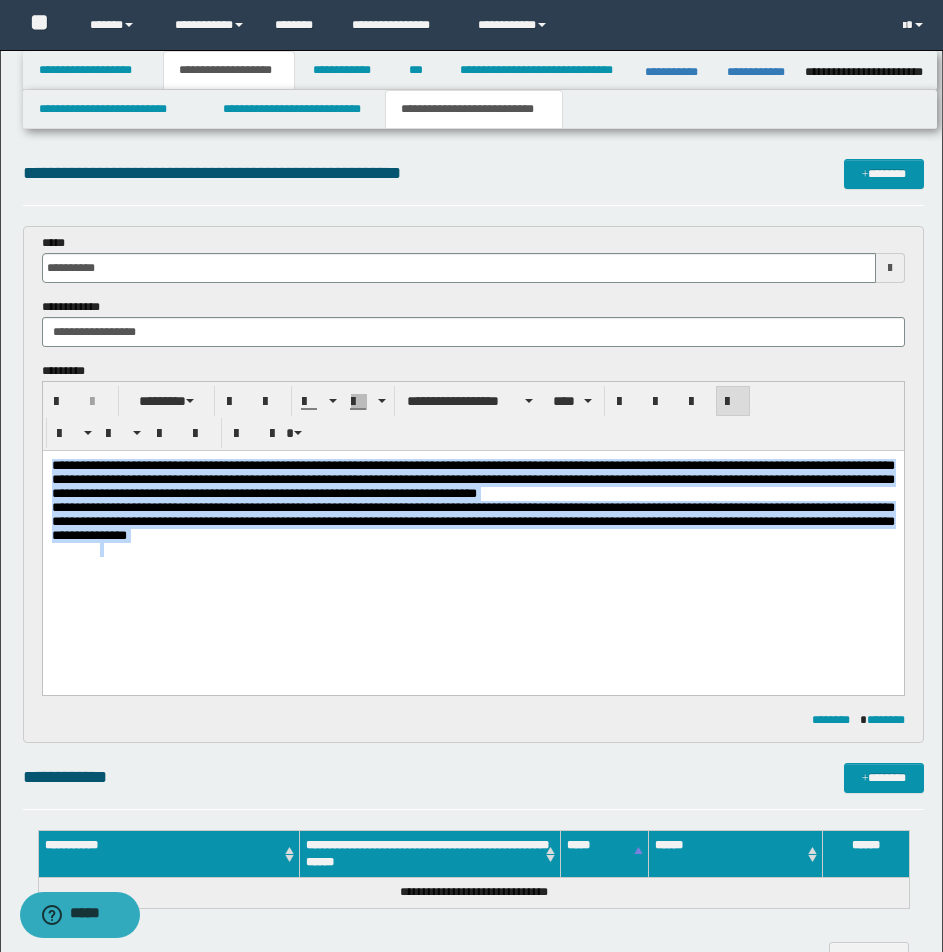 click at bounding box center [496, 550] 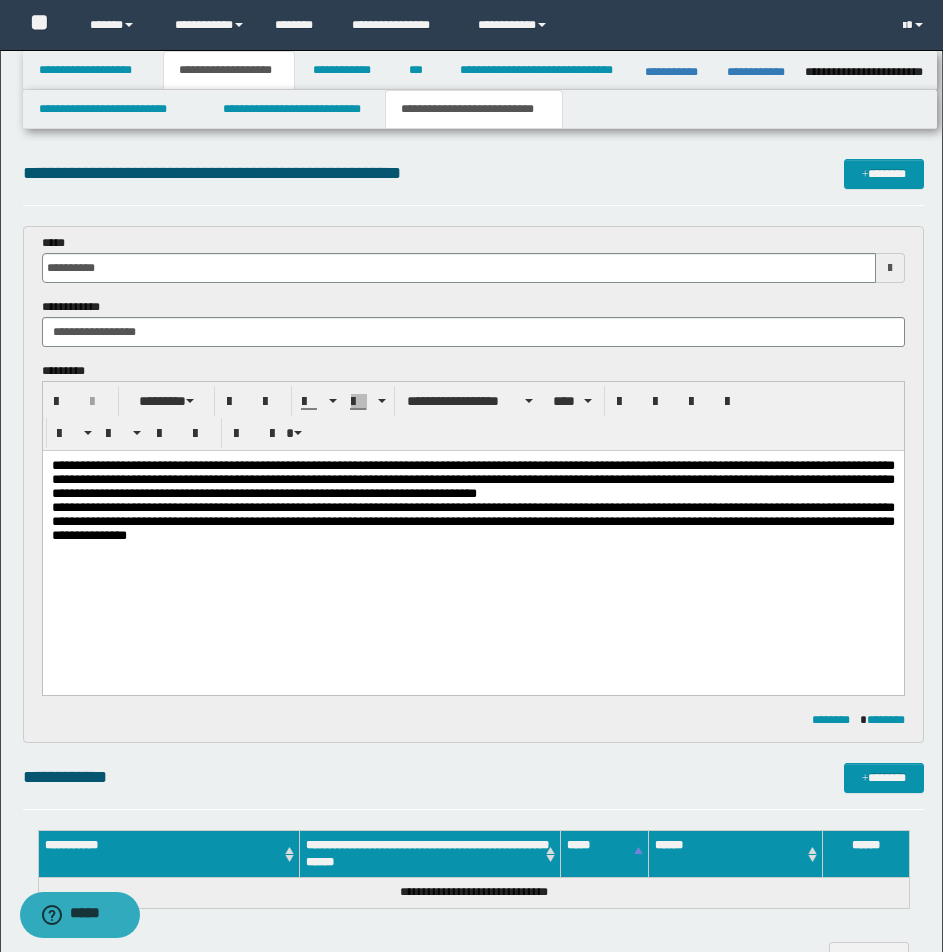 click on "**********" at bounding box center [472, 540] 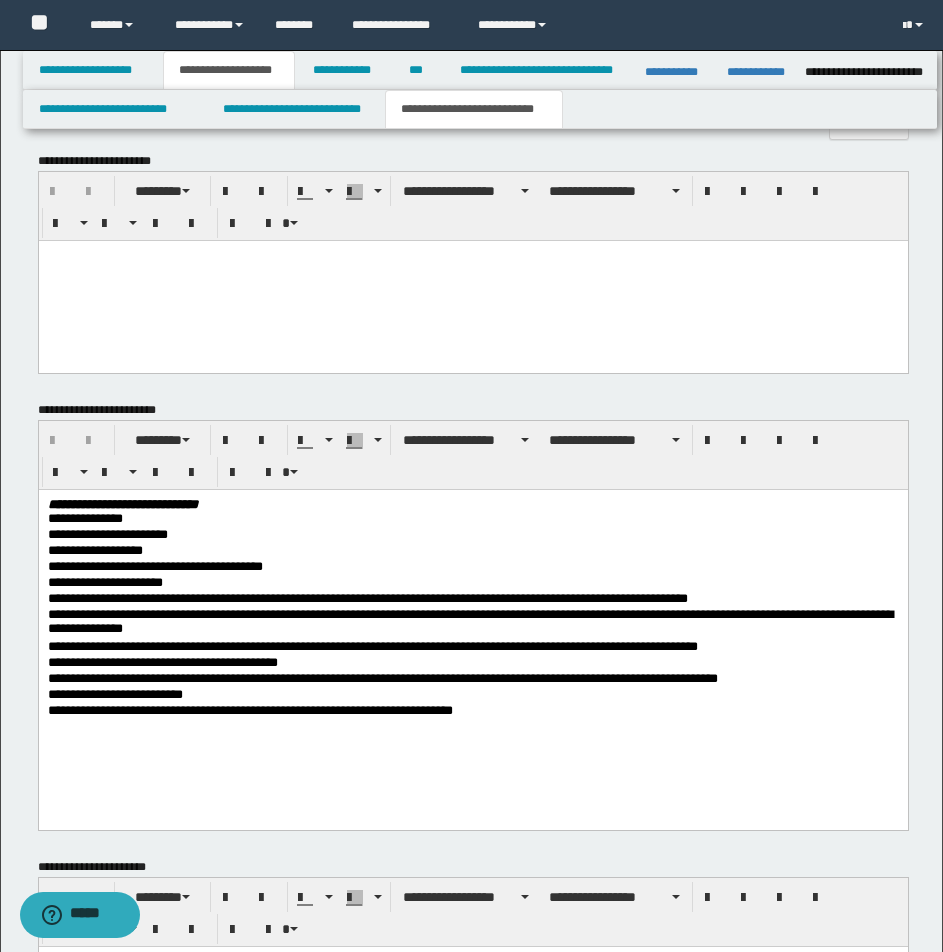scroll, scrollTop: 833, scrollLeft: 0, axis: vertical 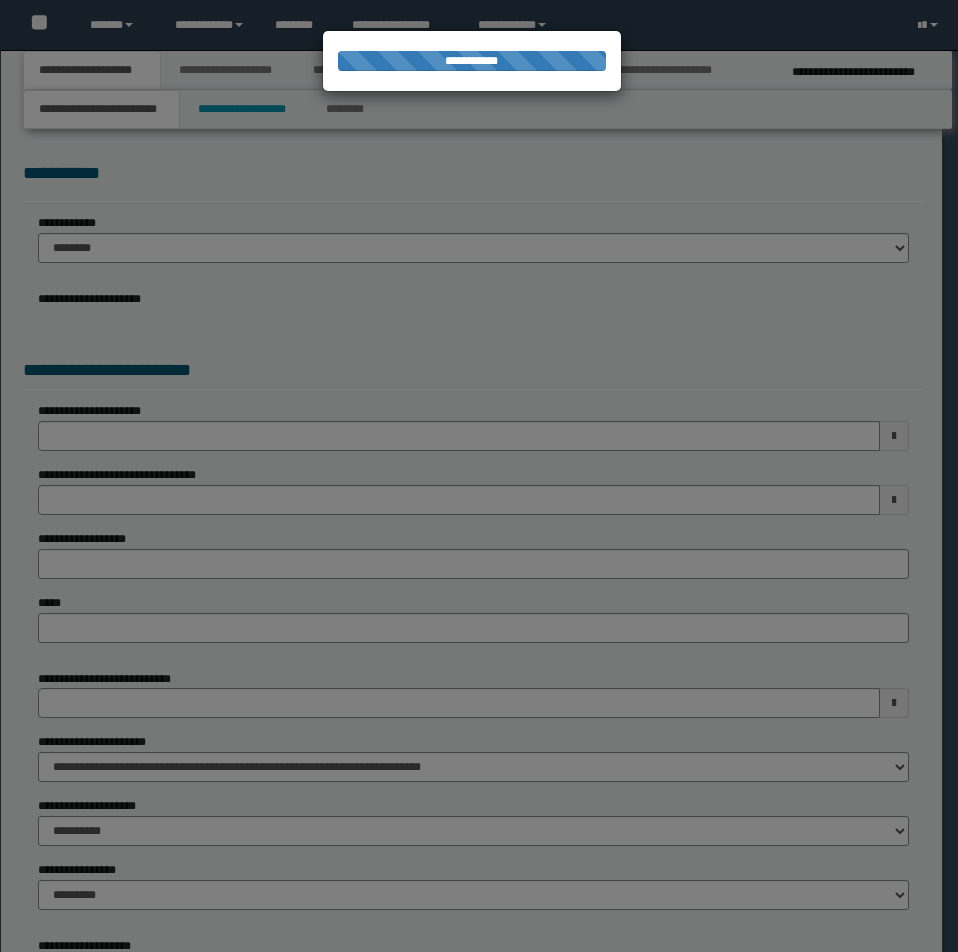 select on "**" 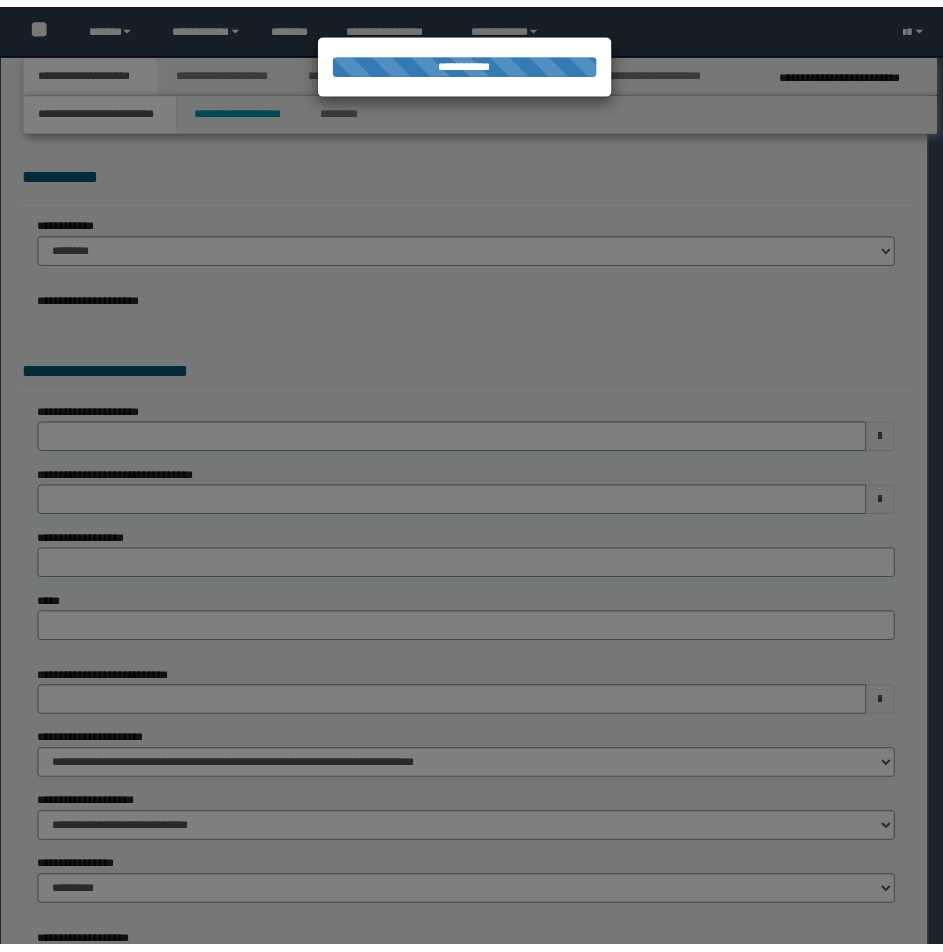 scroll, scrollTop: 0, scrollLeft: 0, axis: both 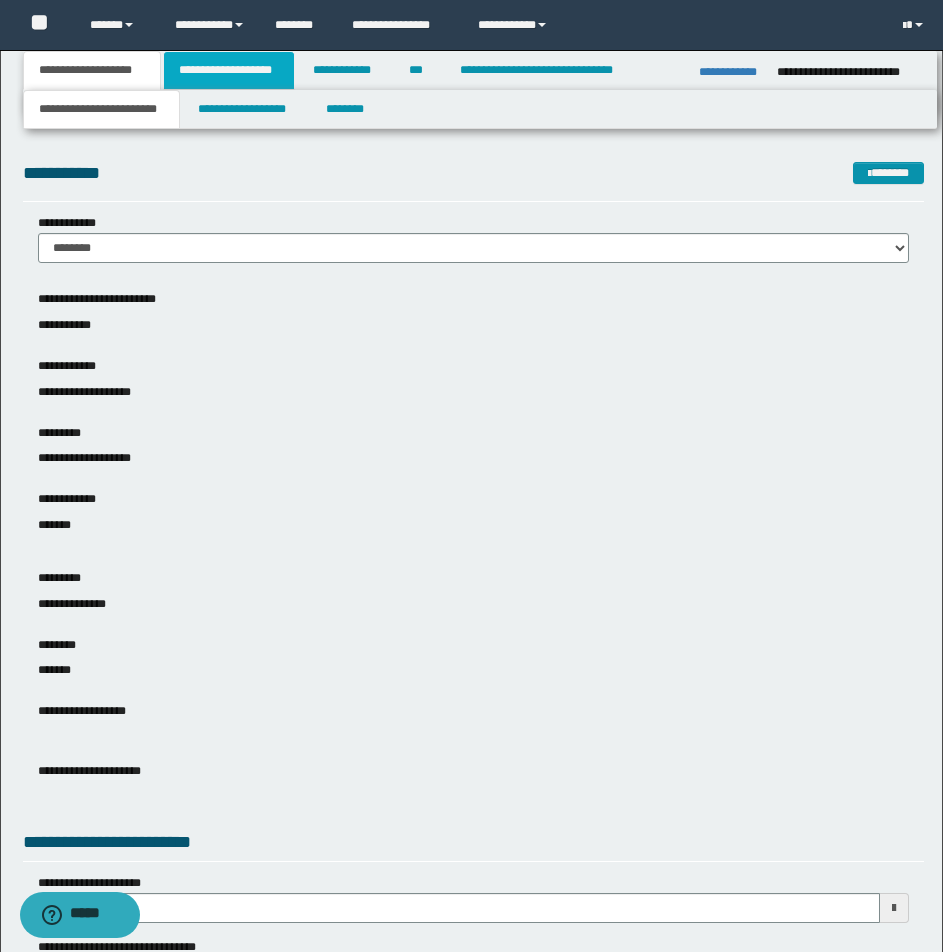 click on "**********" at bounding box center (229, 70) 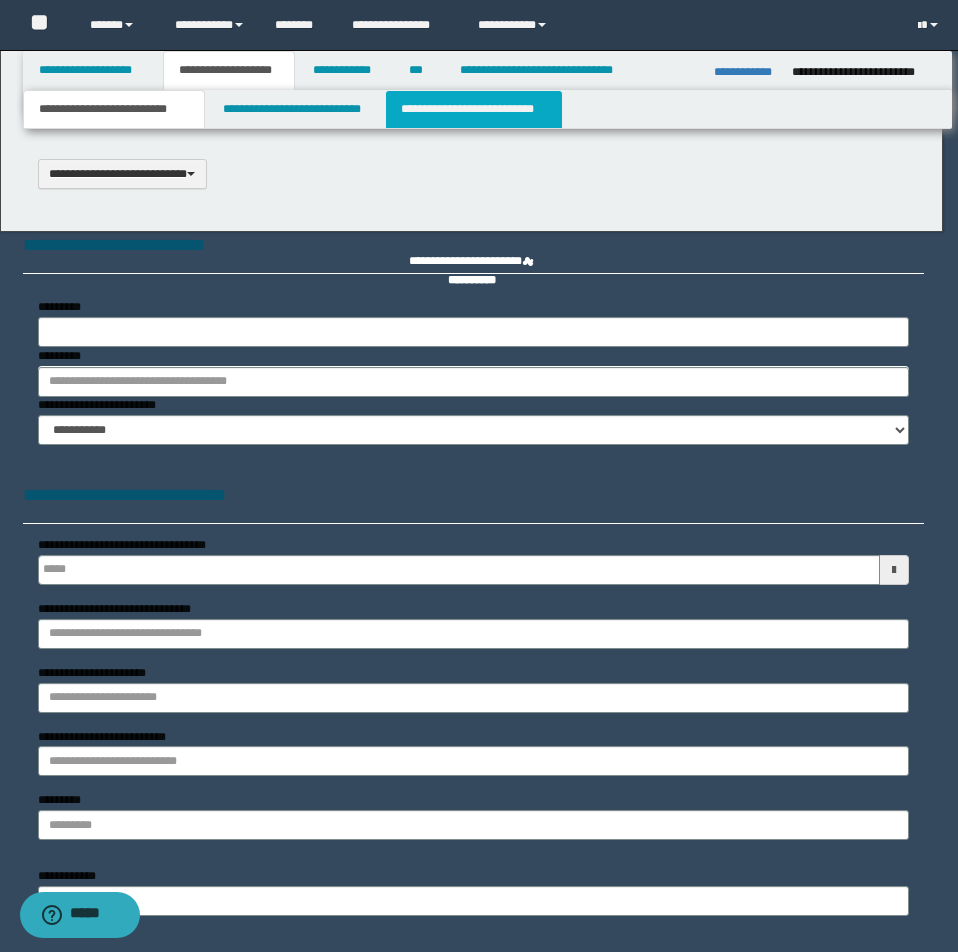 type 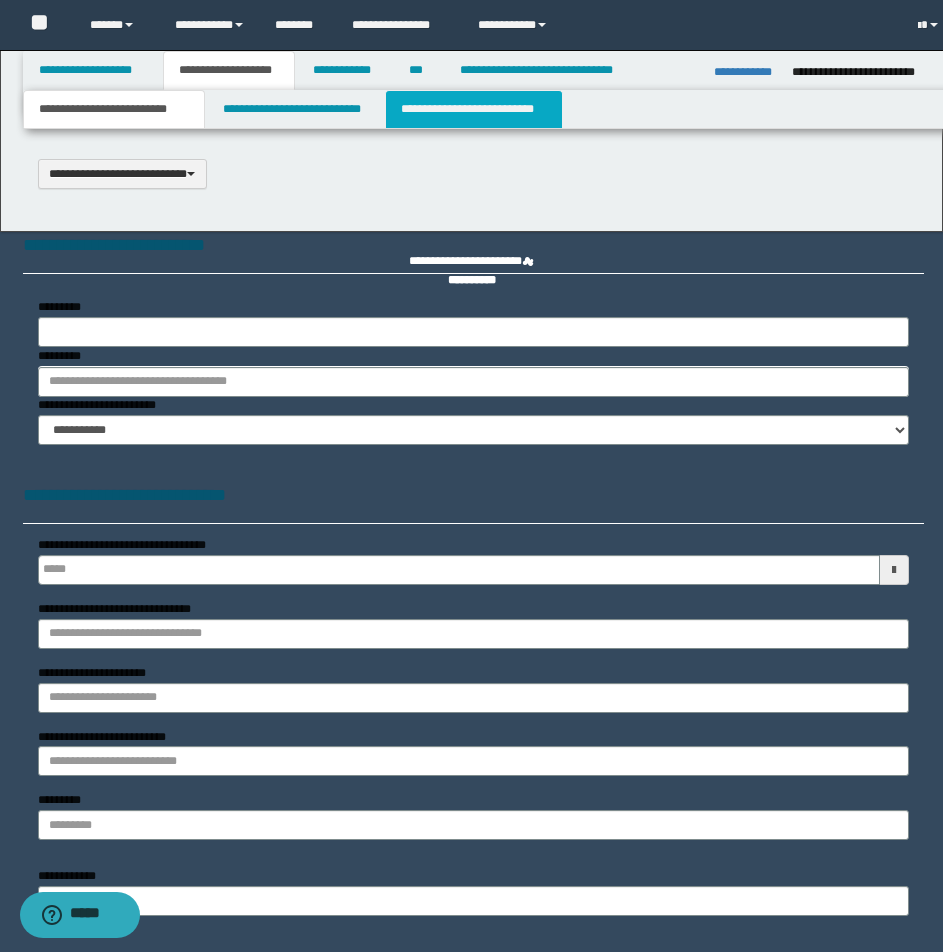 select on "*" 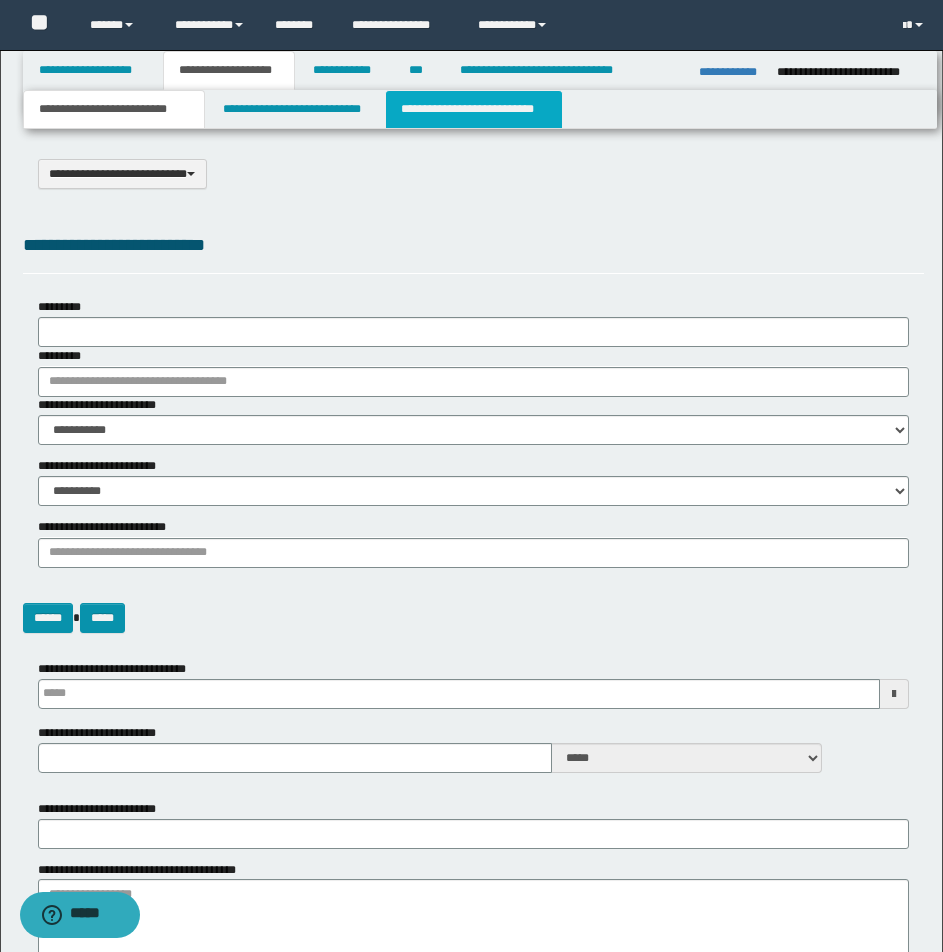 scroll, scrollTop: 0, scrollLeft: 0, axis: both 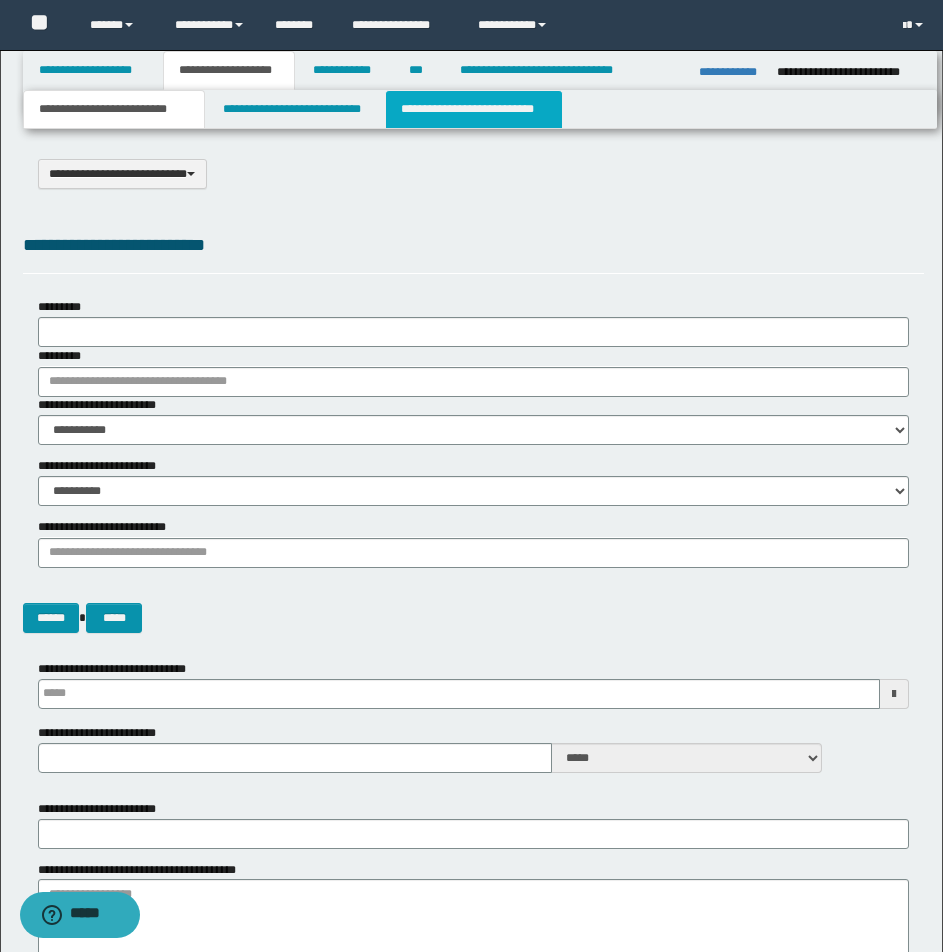 click on "**********" at bounding box center (474, 109) 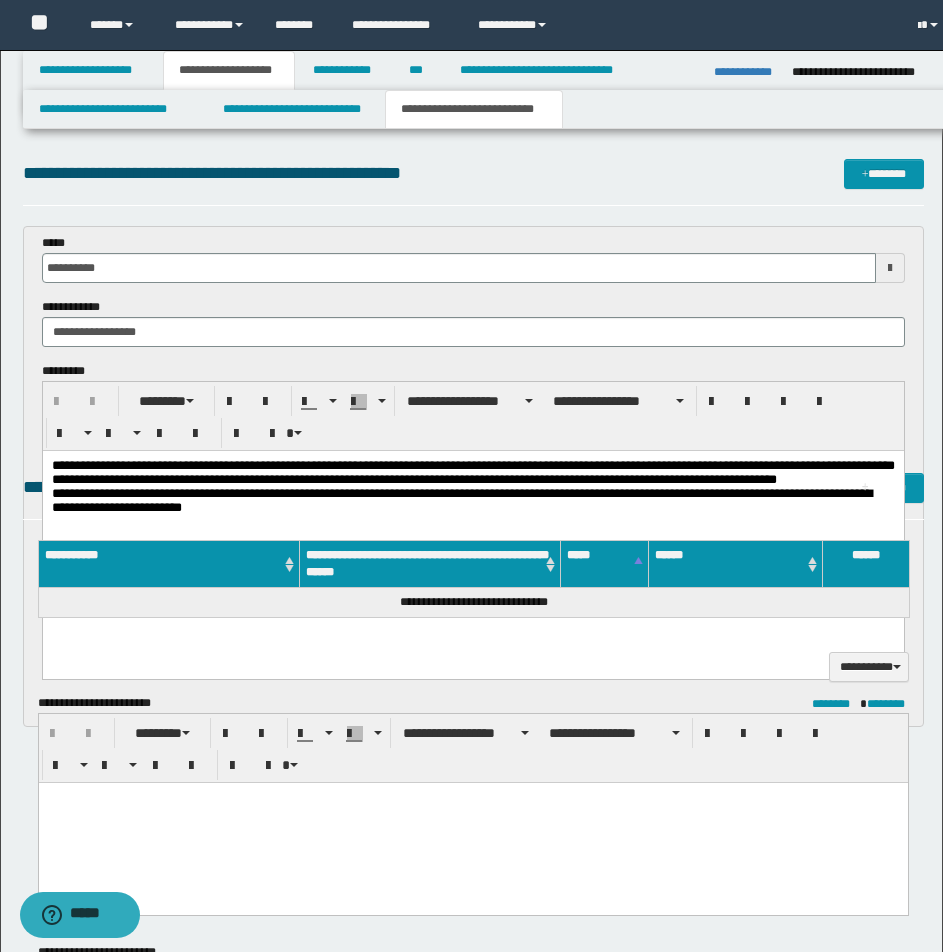 scroll, scrollTop: 0, scrollLeft: 0, axis: both 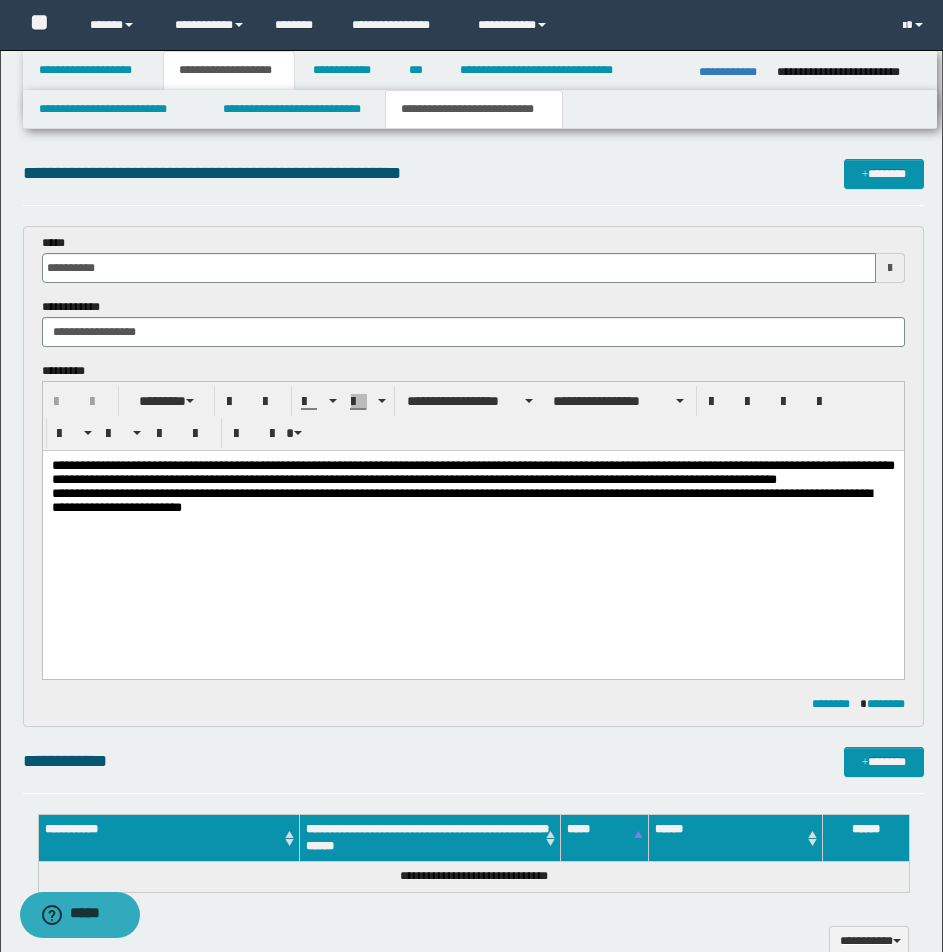 click on "**********" at bounding box center (472, 533) 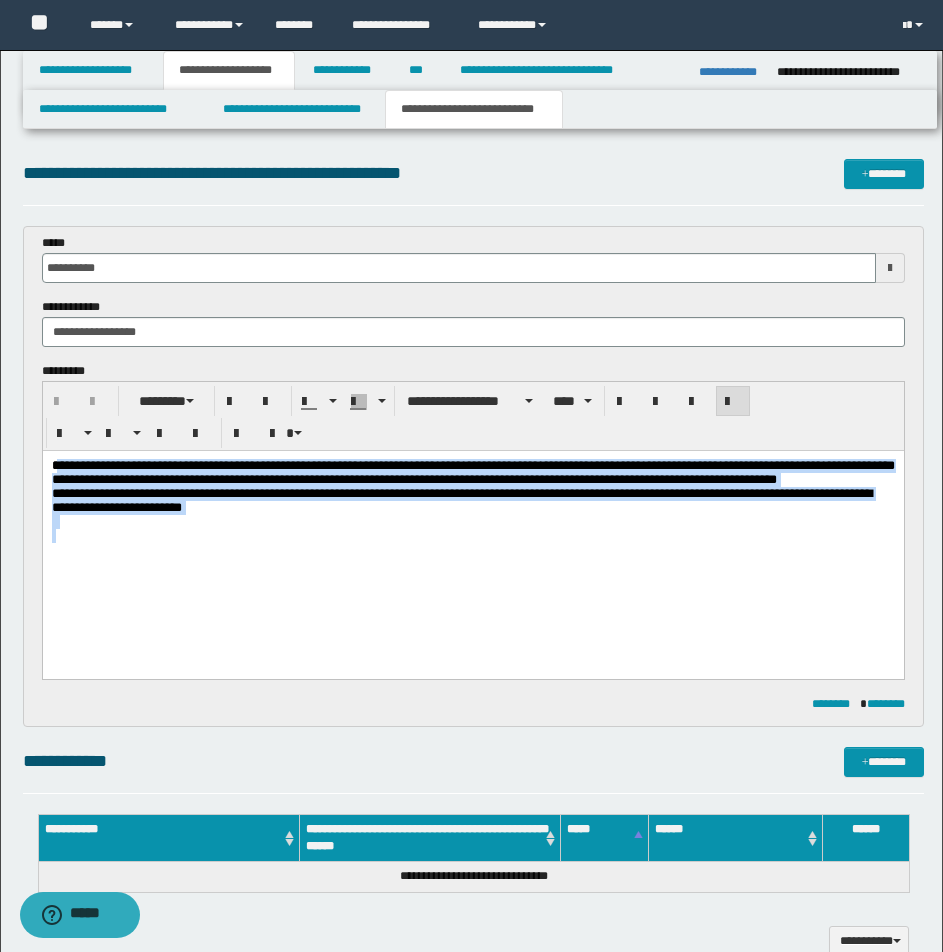 drag, startPoint x: 54, startPoint y: 464, endPoint x: 511, endPoint y: 543, distance: 463.77795 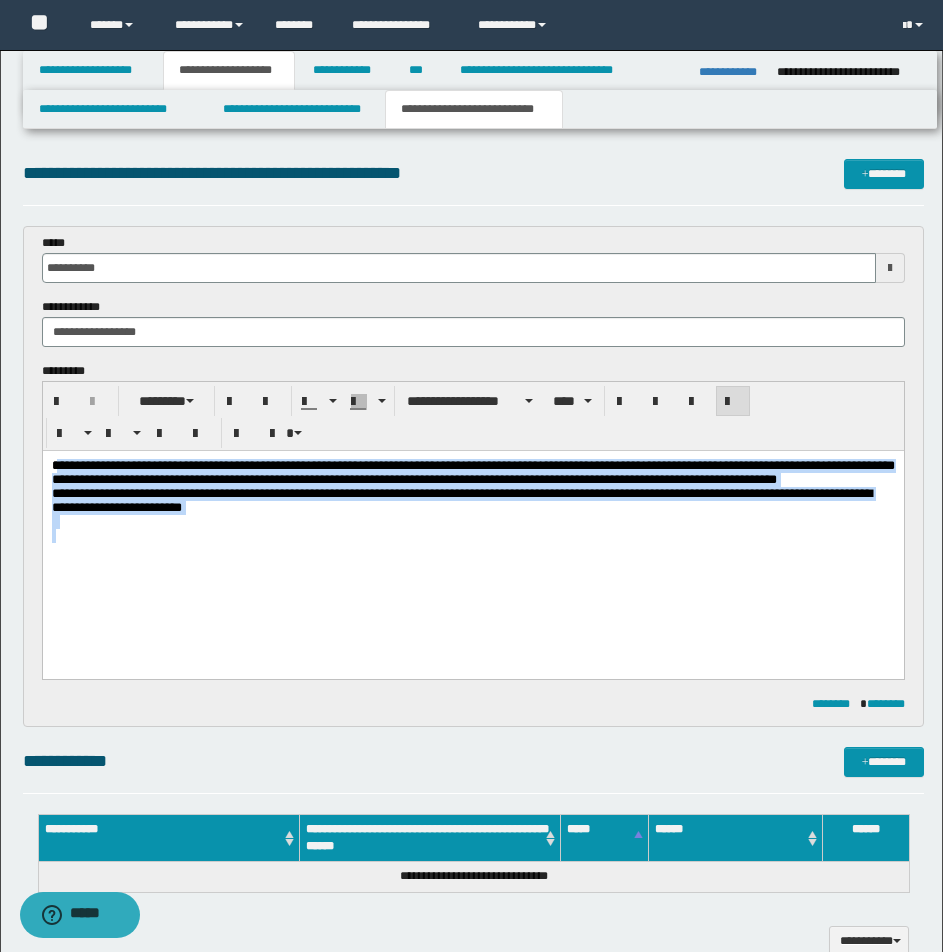 scroll, scrollTop: 833, scrollLeft: 0, axis: vertical 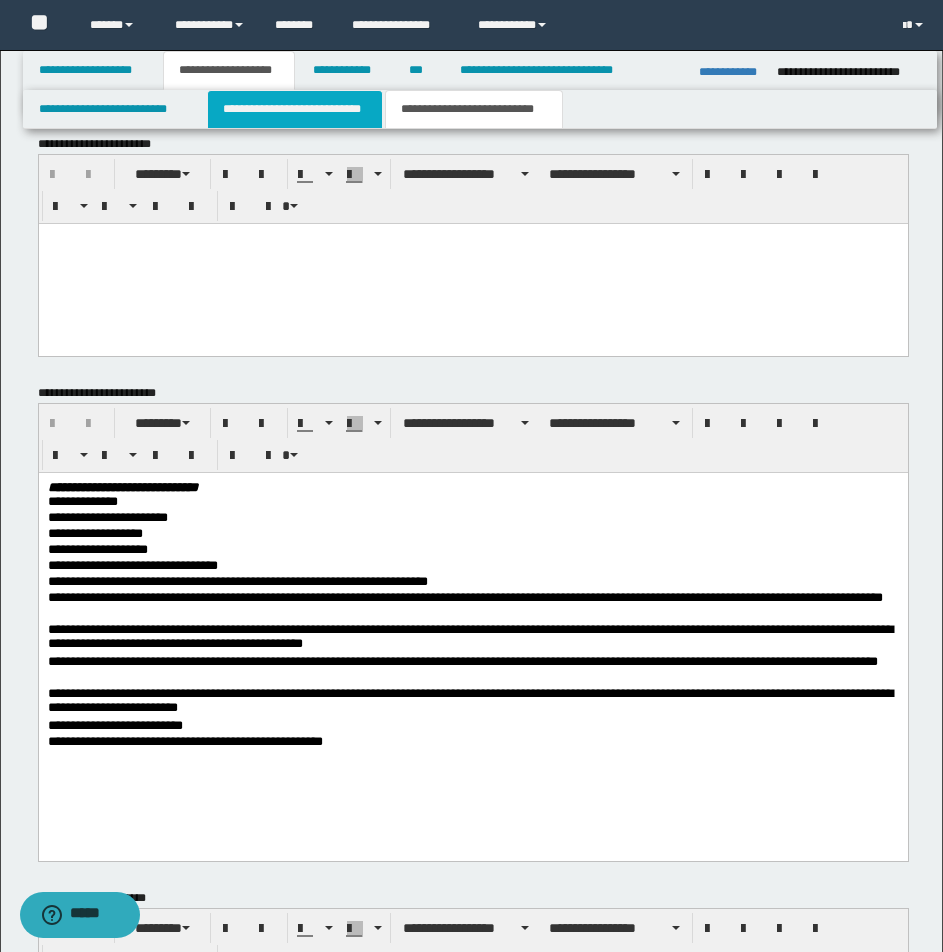 click on "**********" at bounding box center (295, 109) 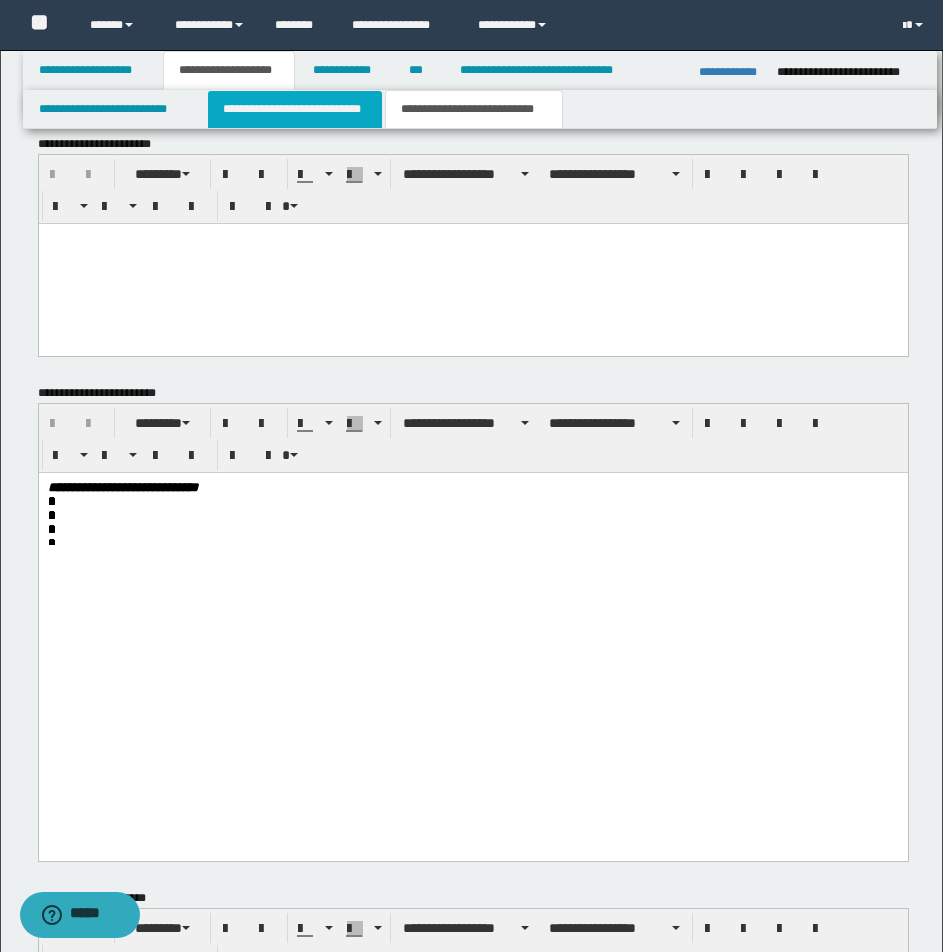 scroll, scrollTop: 0, scrollLeft: 0, axis: both 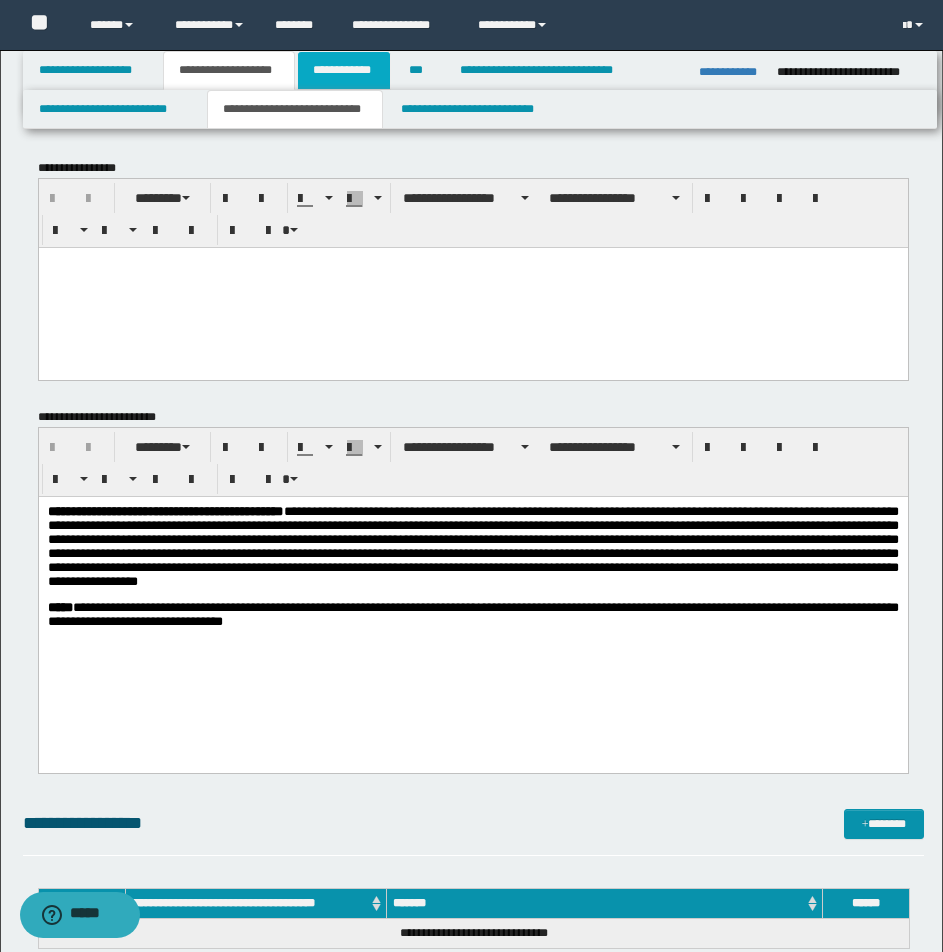 click on "**********" at bounding box center (344, 70) 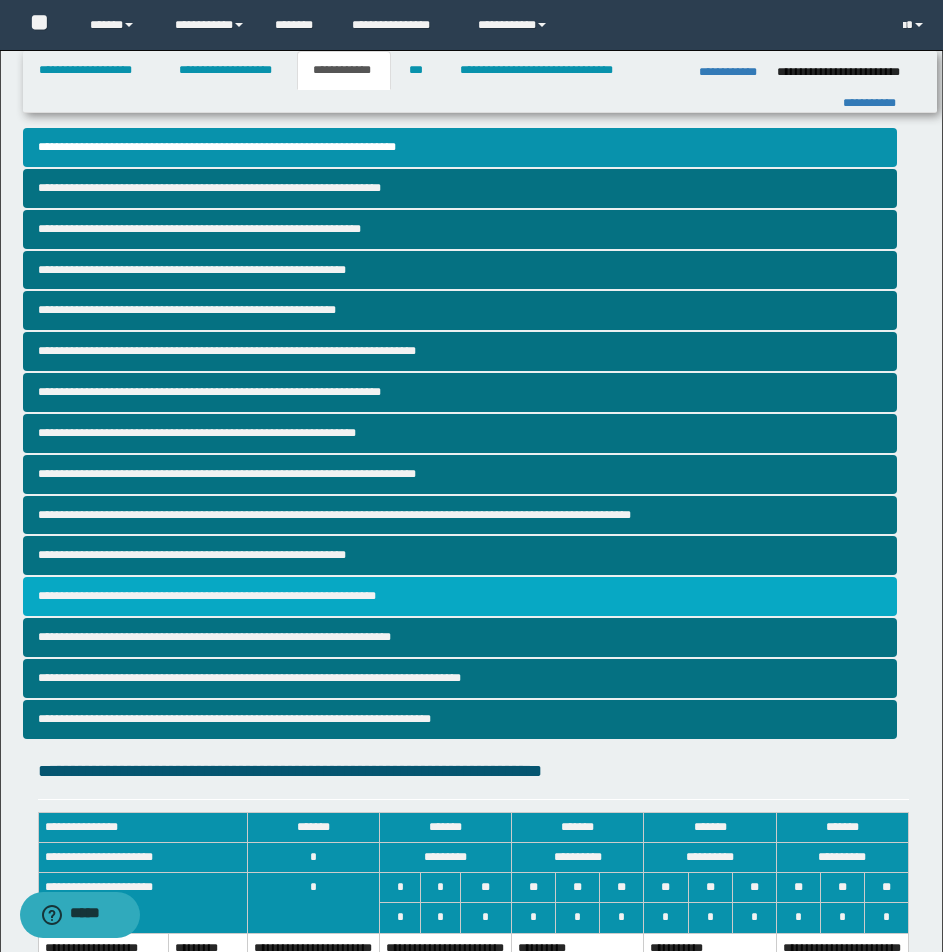 click on "**********" at bounding box center (460, 596) 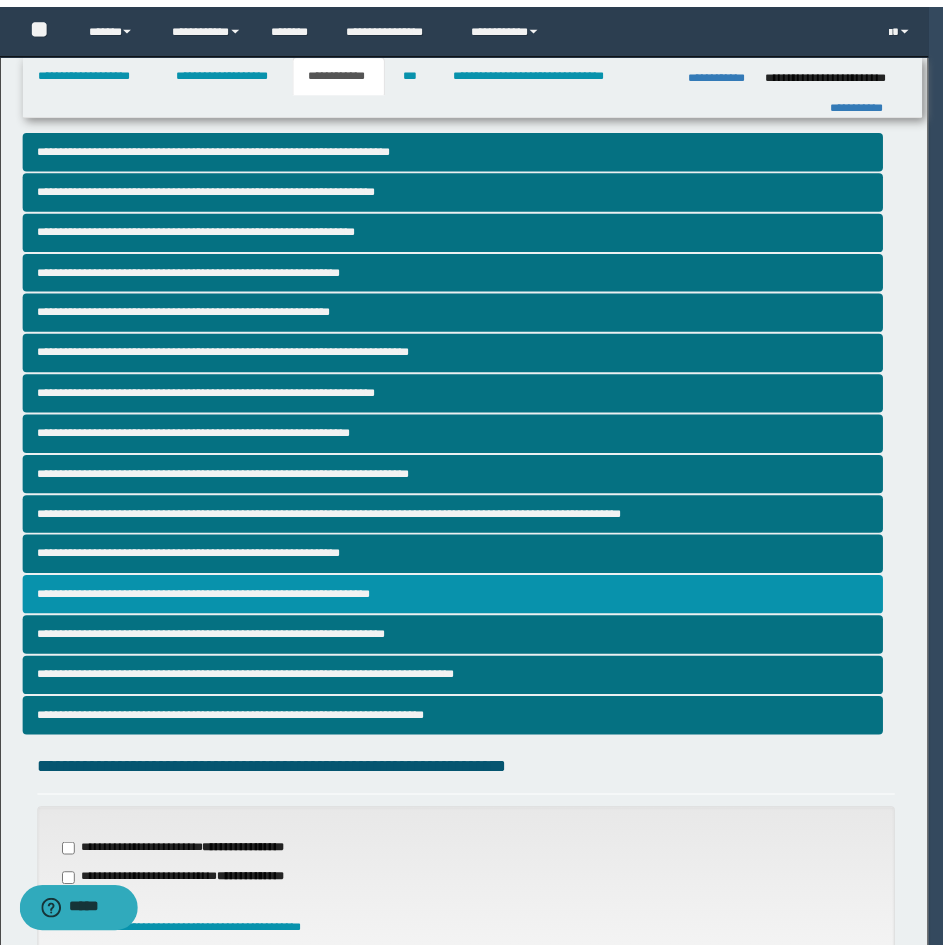 scroll, scrollTop: 406, scrollLeft: 0, axis: vertical 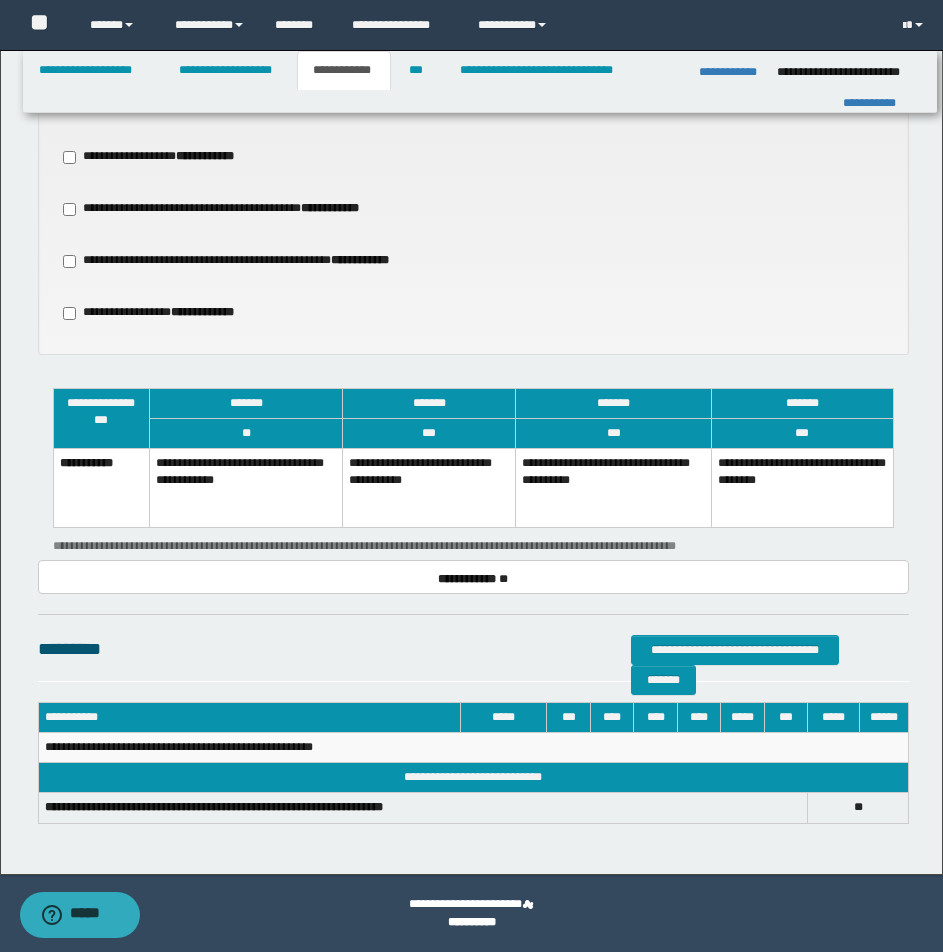 click on "**********" at bounding box center (429, 488) 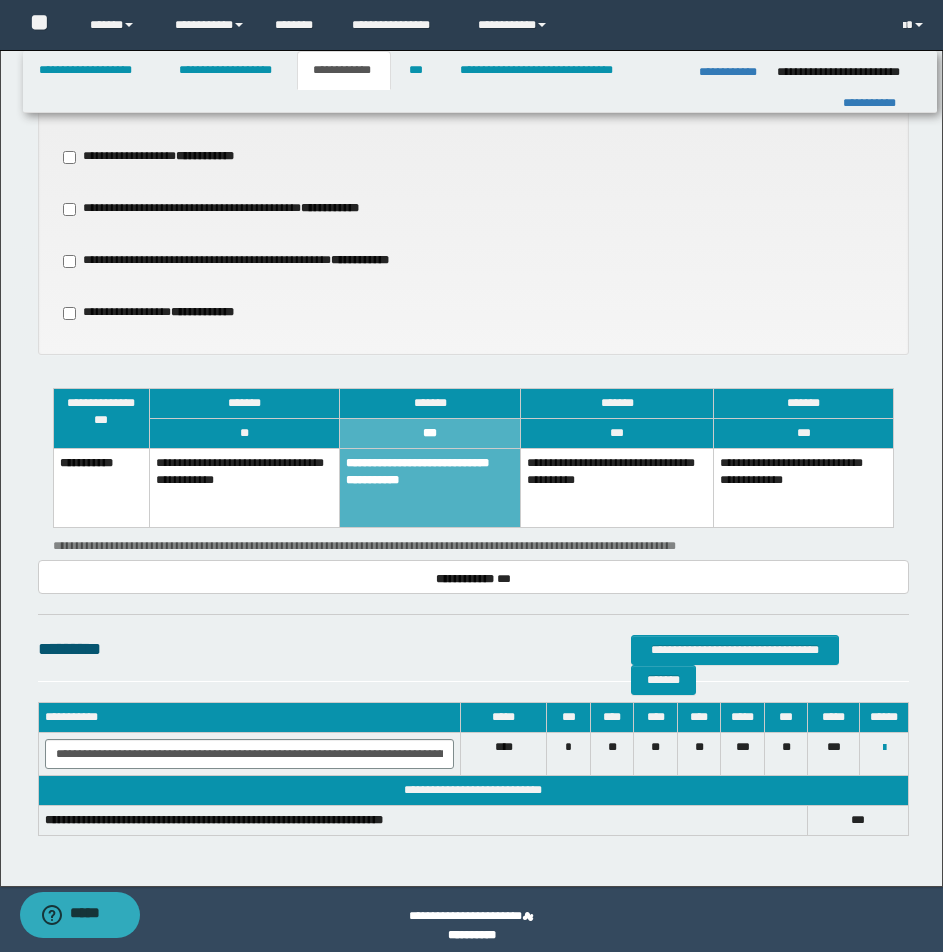 scroll, scrollTop: 310, scrollLeft: 0, axis: vertical 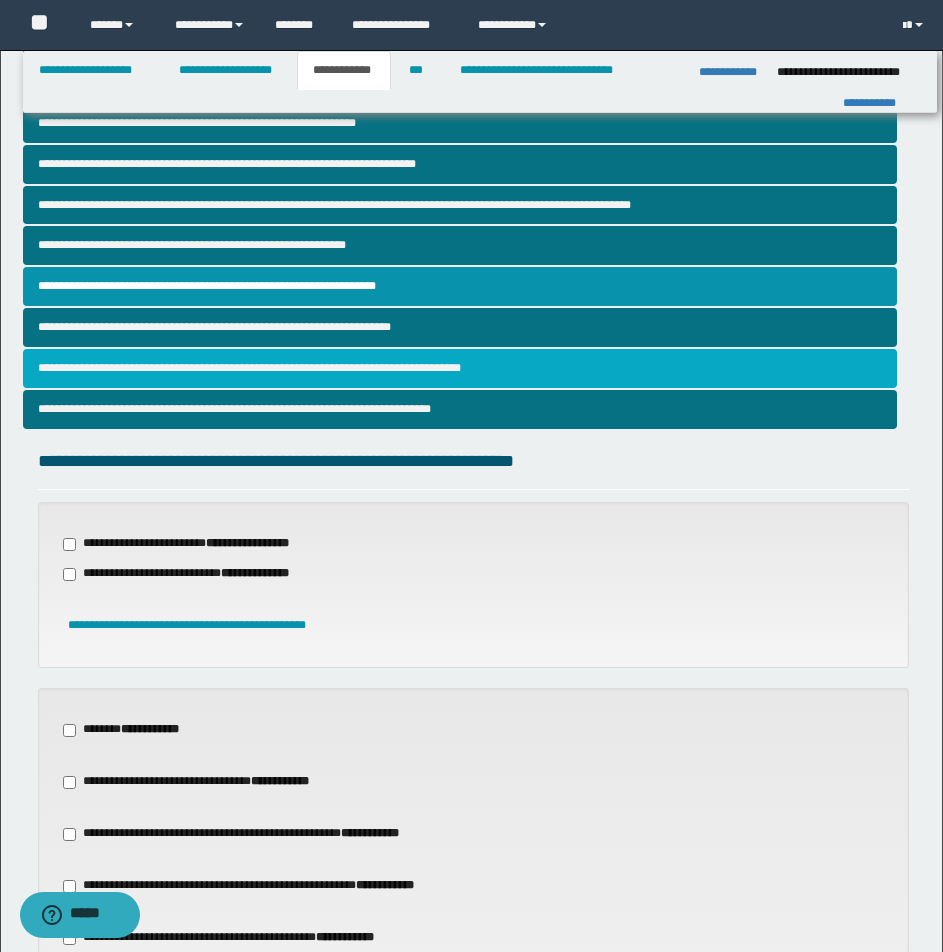 click on "**********" at bounding box center (460, 368) 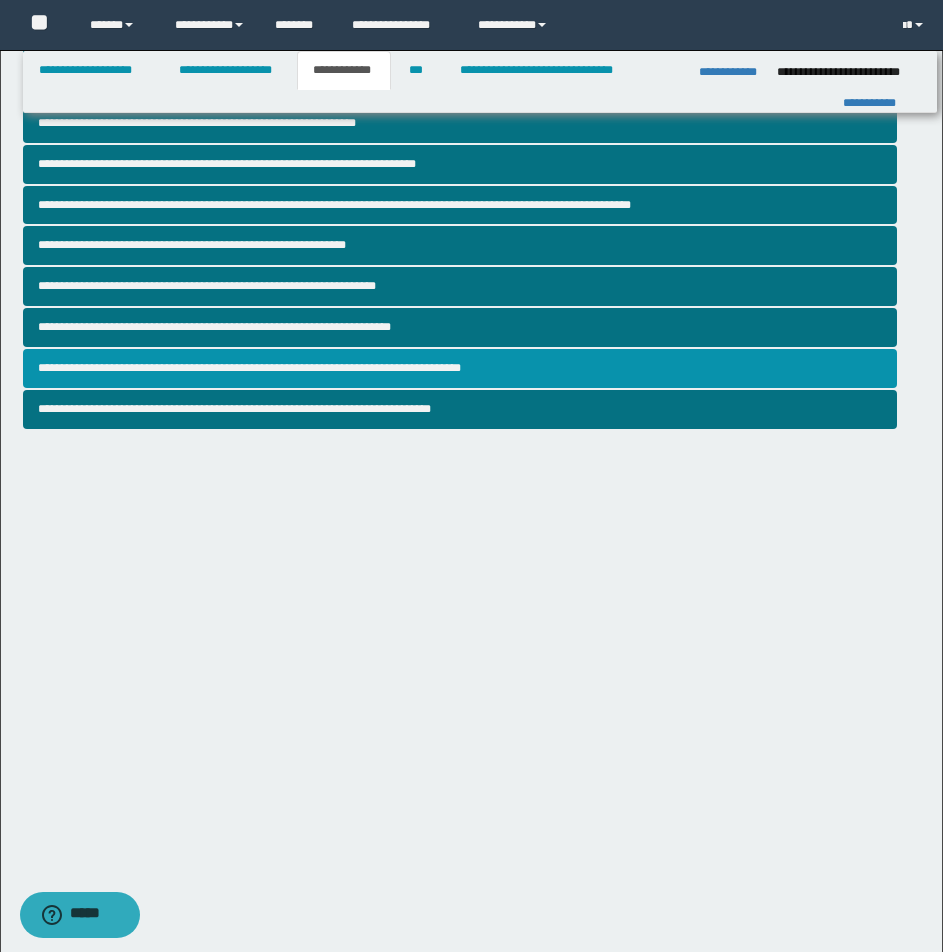 scroll, scrollTop: 0, scrollLeft: 0, axis: both 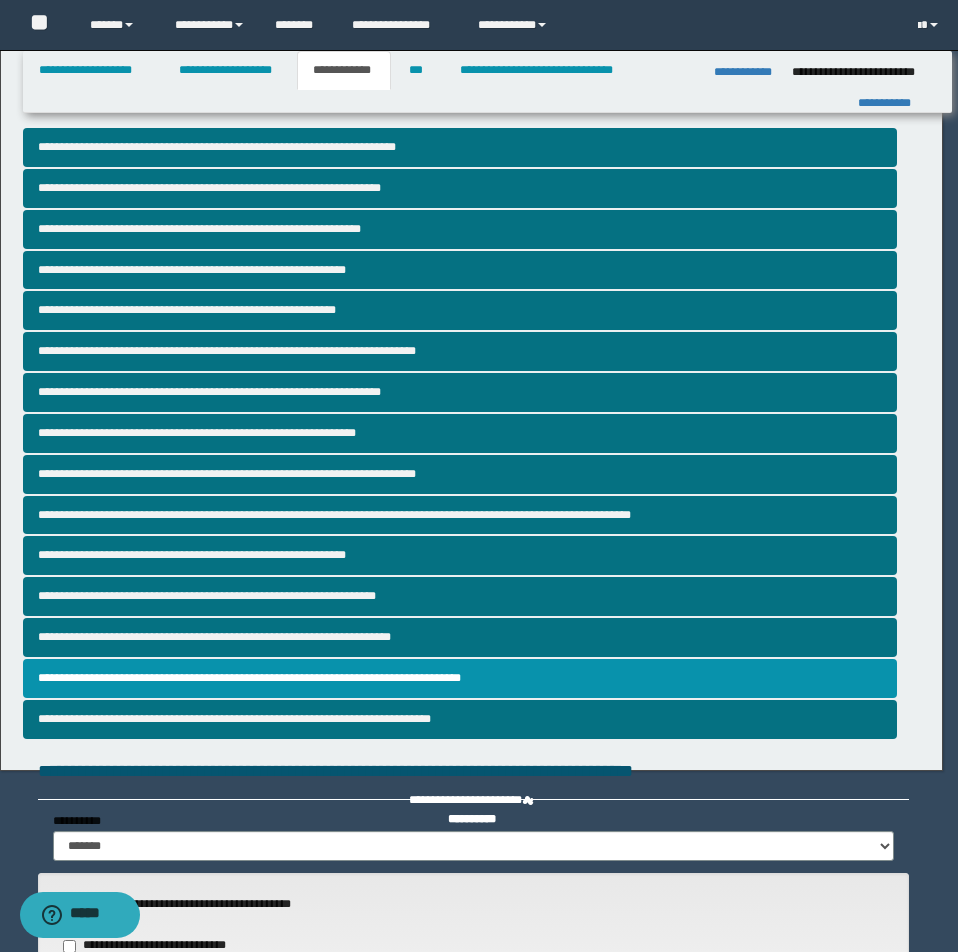click on "**********" at bounding box center (479, 476) 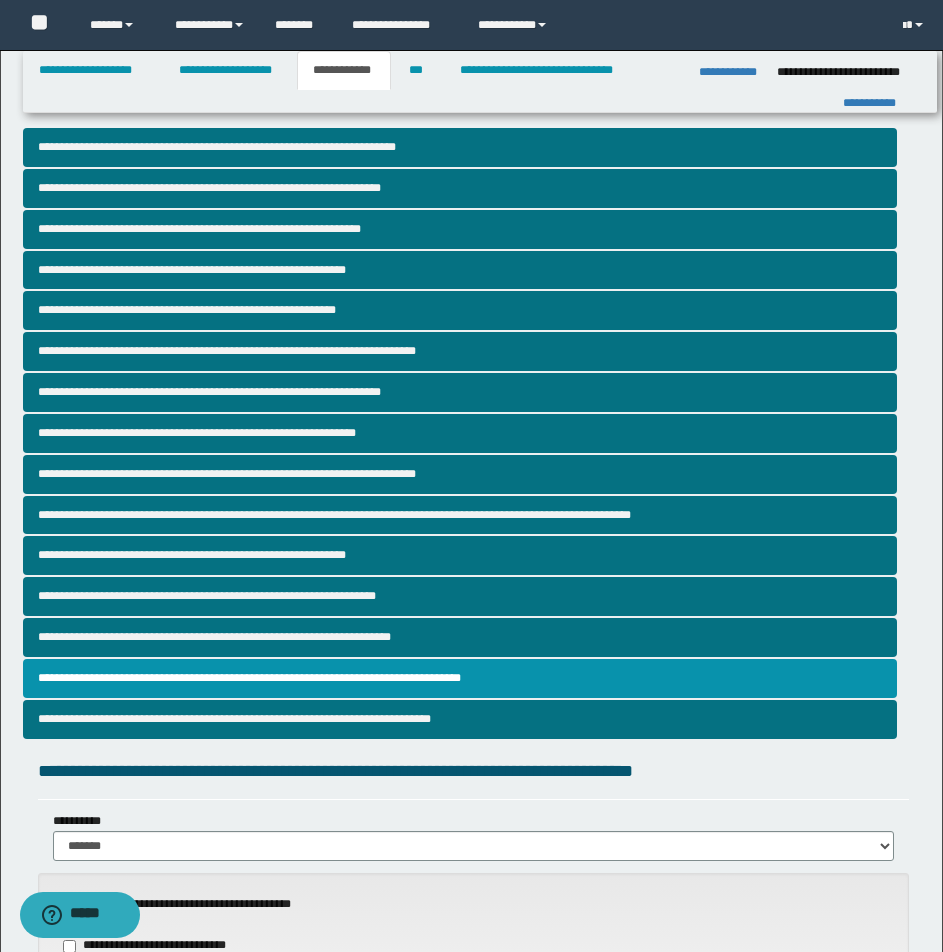 scroll, scrollTop: 833, scrollLeft: 0, axis: vertical 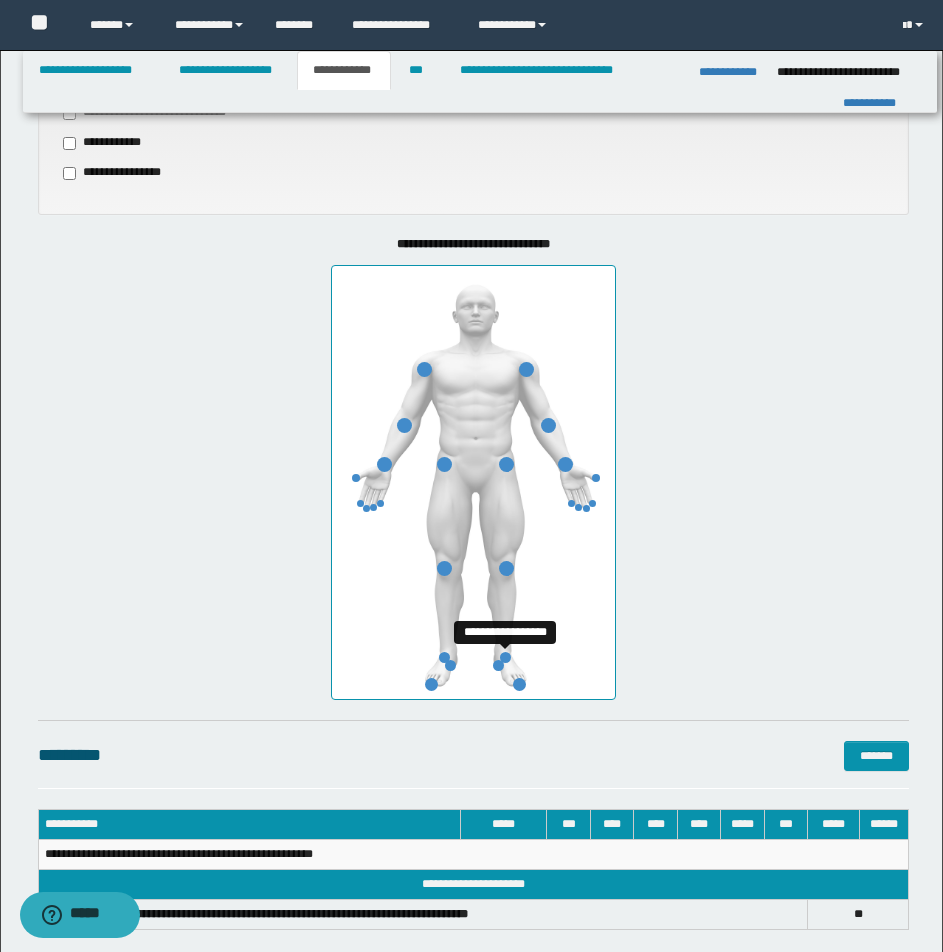 click at bounding box center [505, 657] 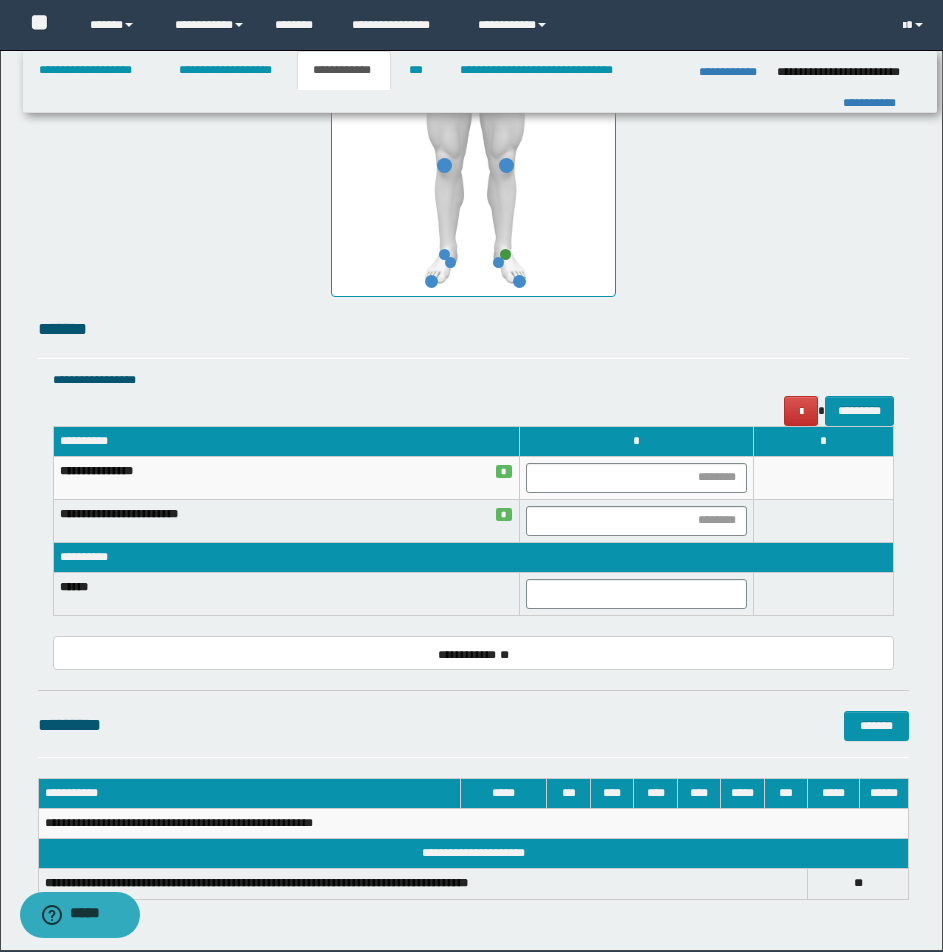 scroll, scrollTop: 1312, scrollLeft: 0, axis: vertical 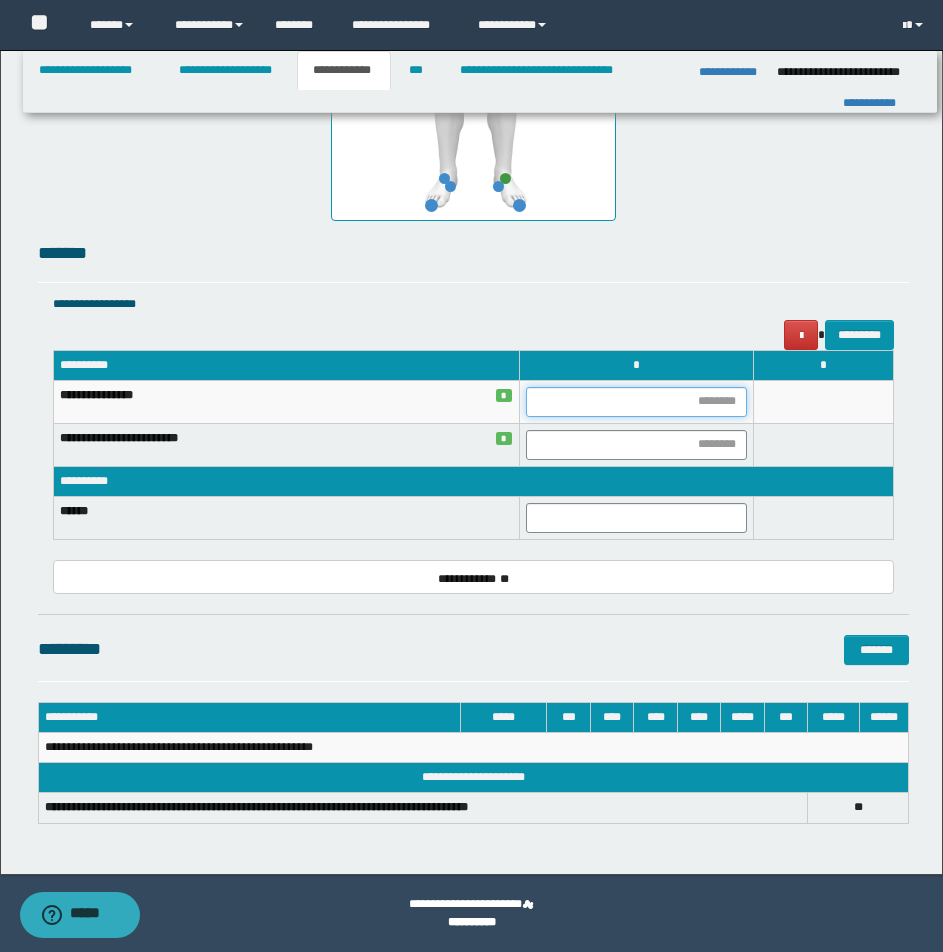 click at bounding box center [636, 402] 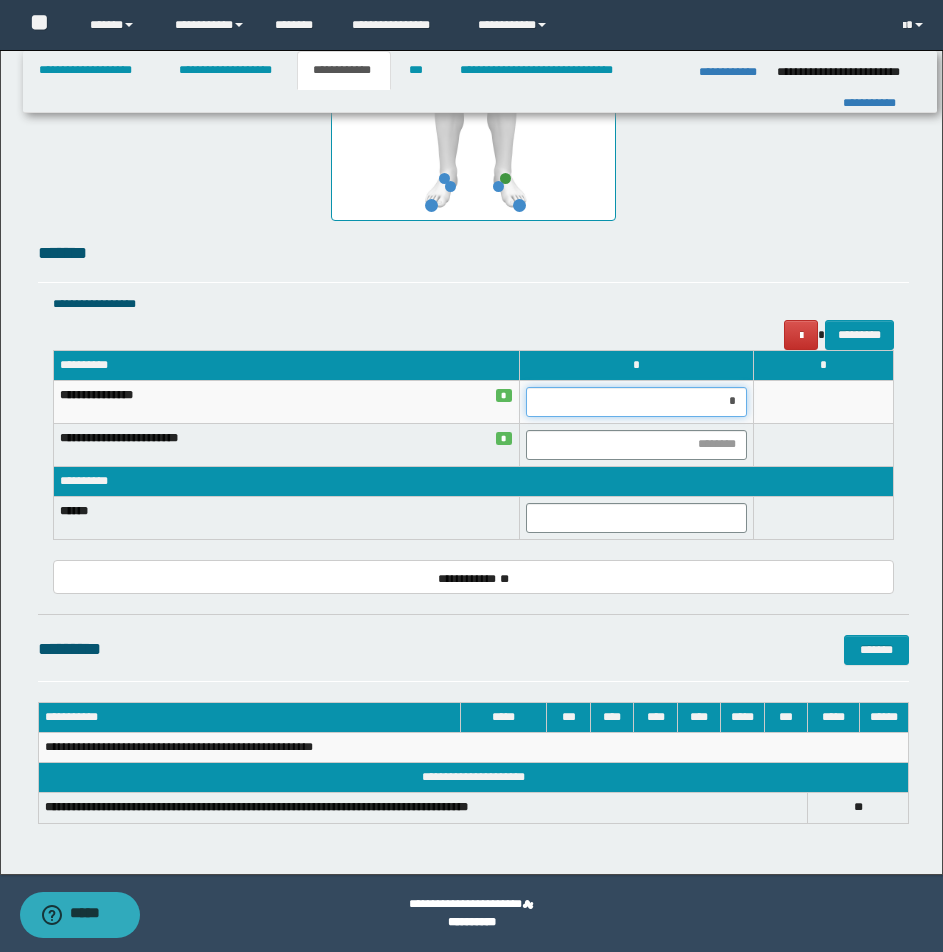 type on "**" 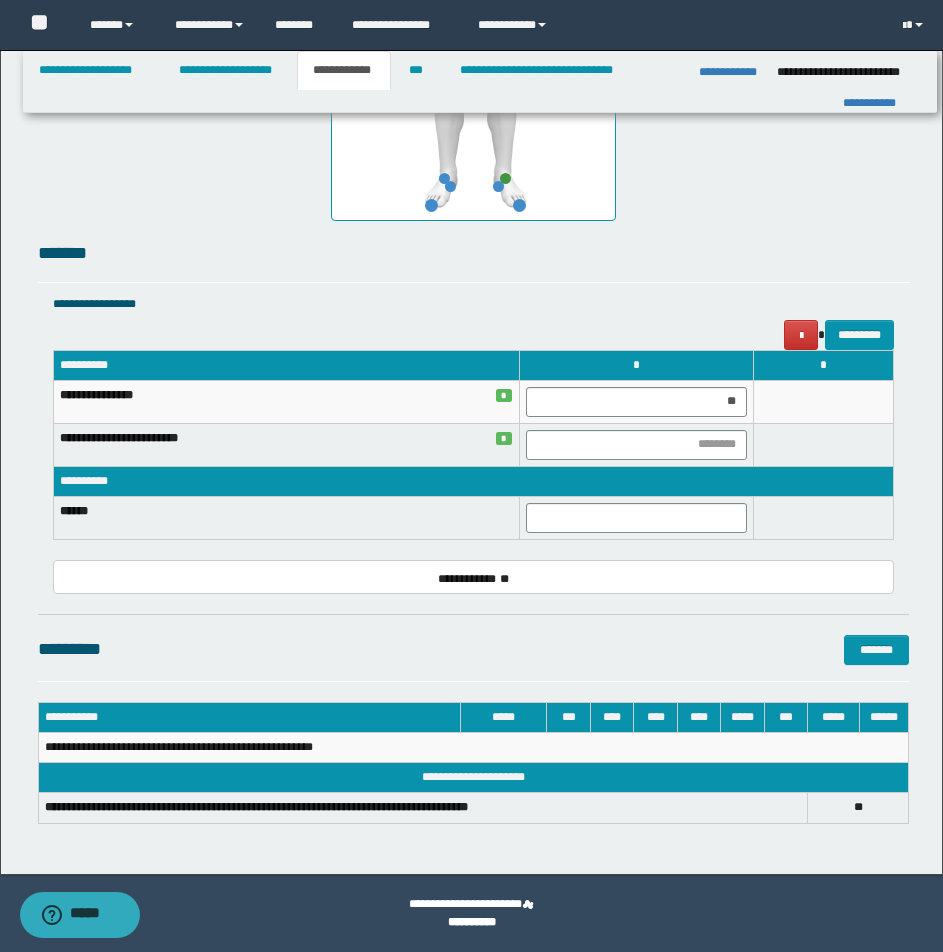 click at bounding box center (823, 401) 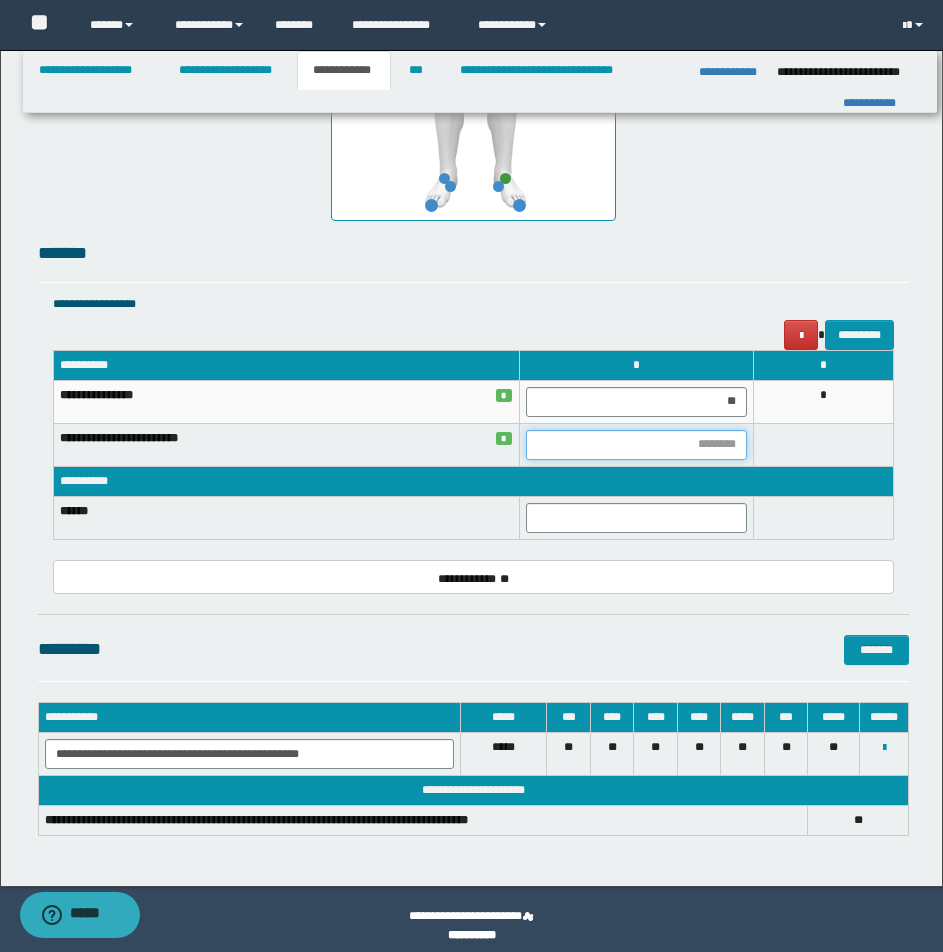 click at bounding box center [636, 445] 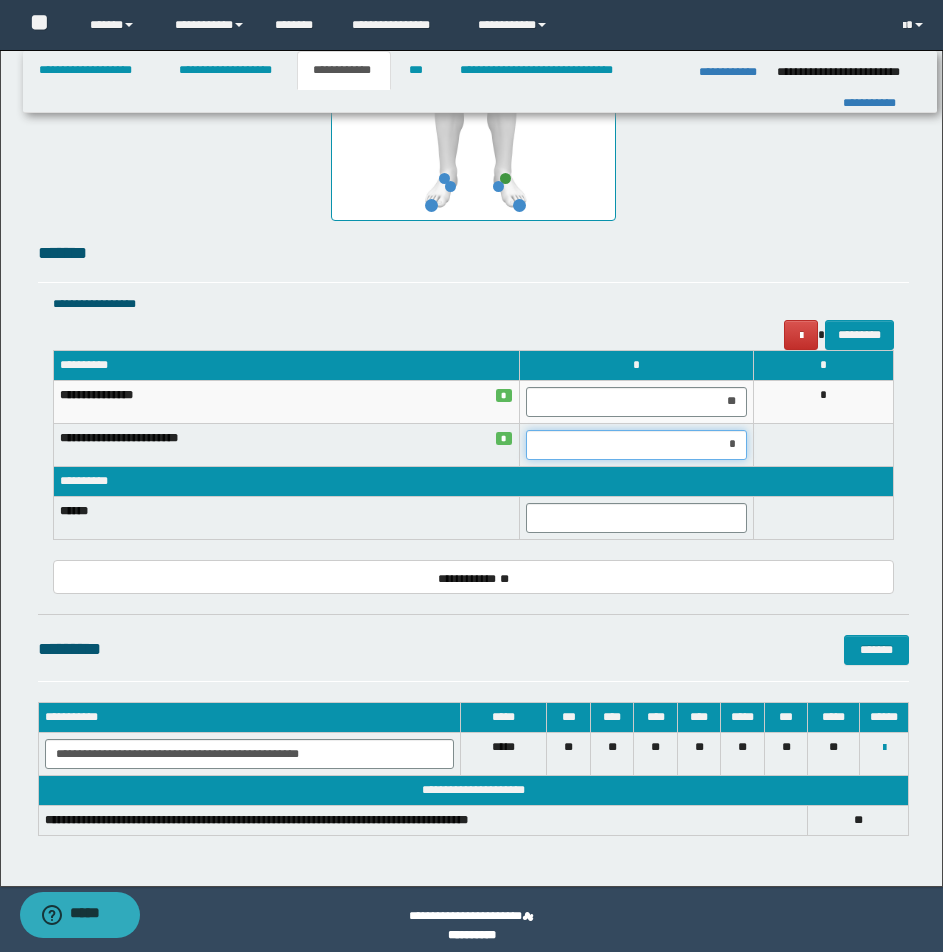 type on "**" 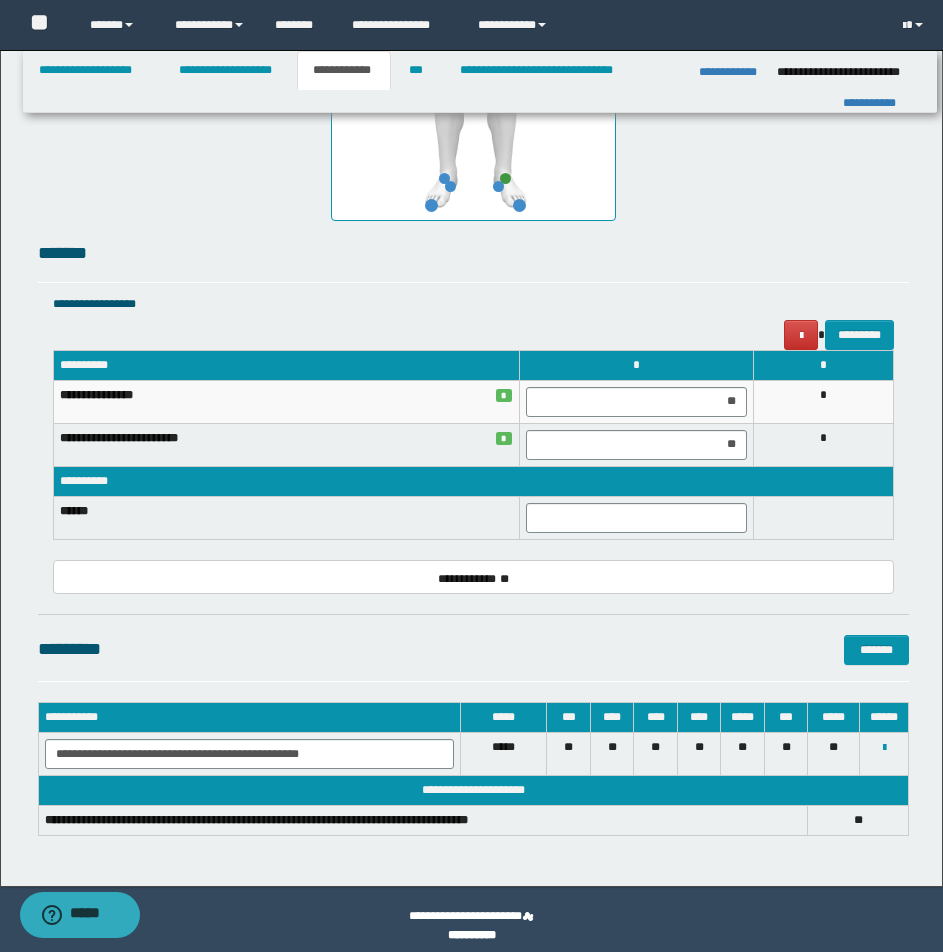 click on "*" at bounding box center (823, 444) 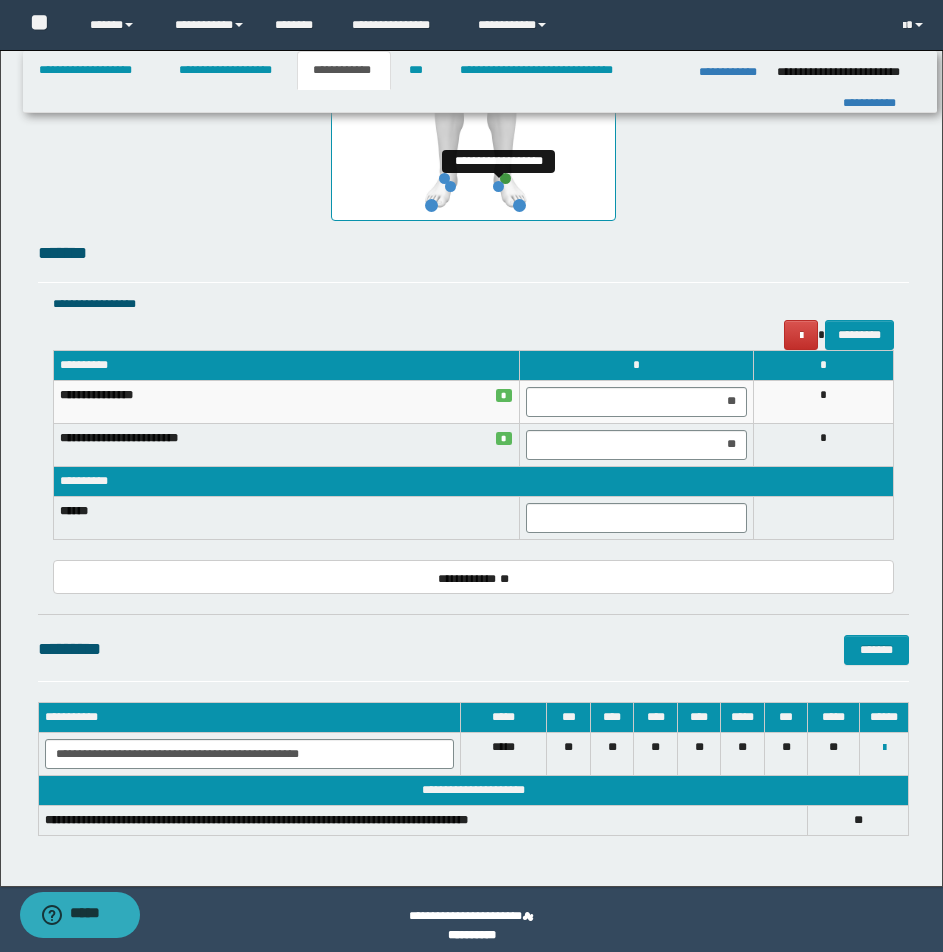 click at bounding box center [498, 186] 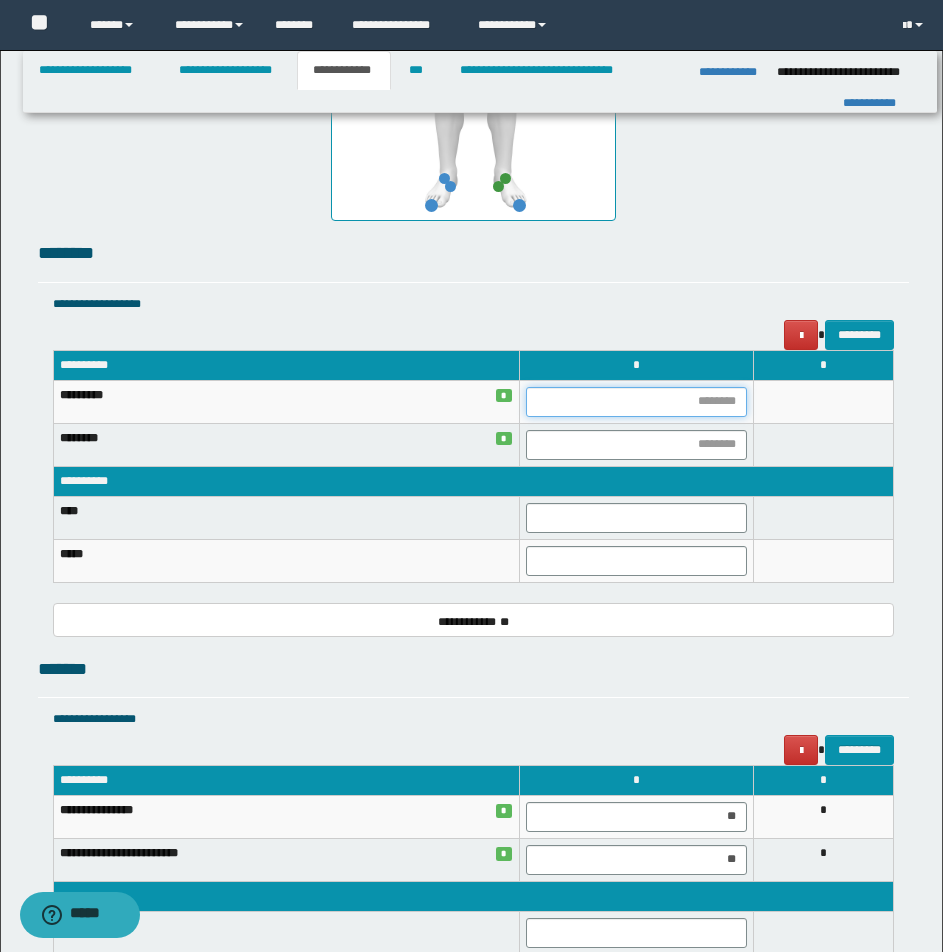 click at bounding box center (636, 402) 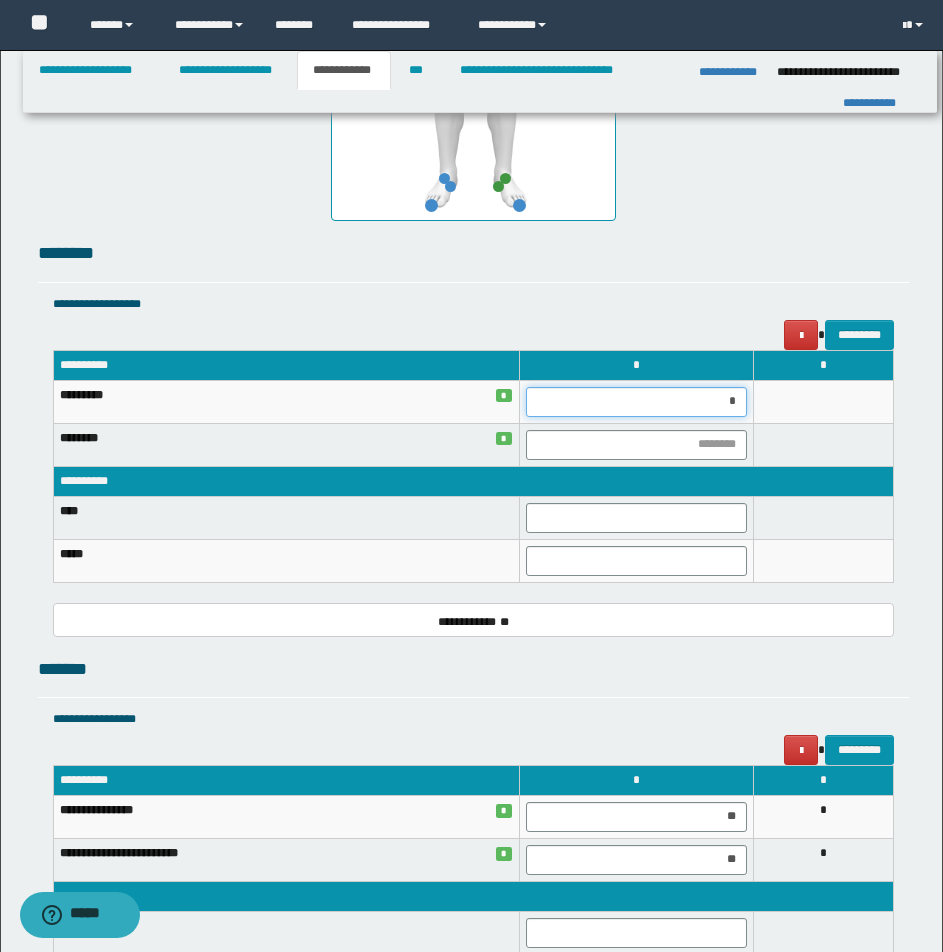 type on "**" 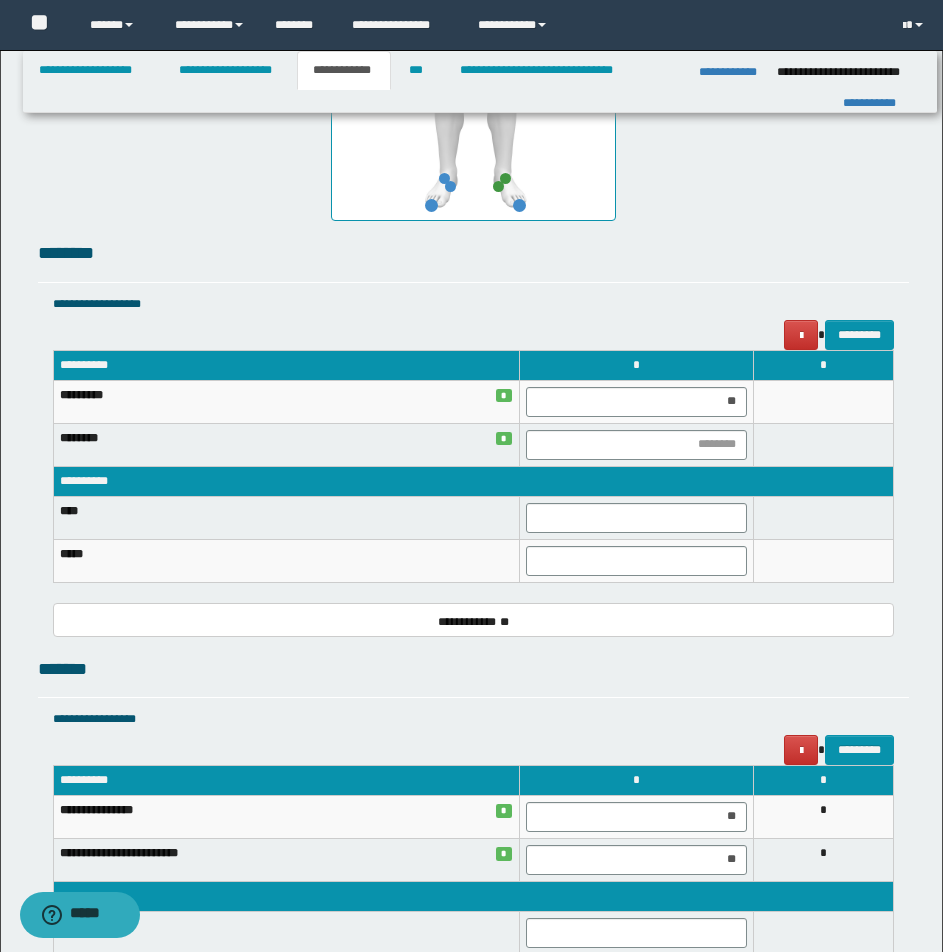 click at bounding box center (823, 401) 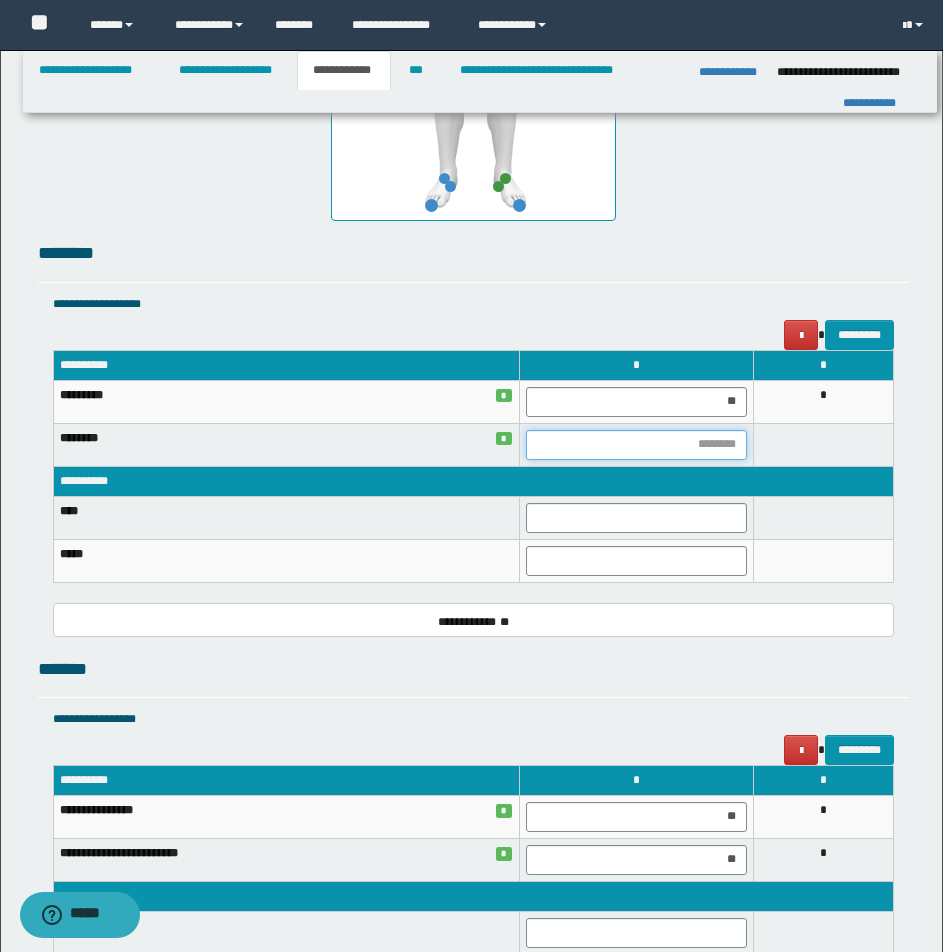 click at bounding box center (636, 445) 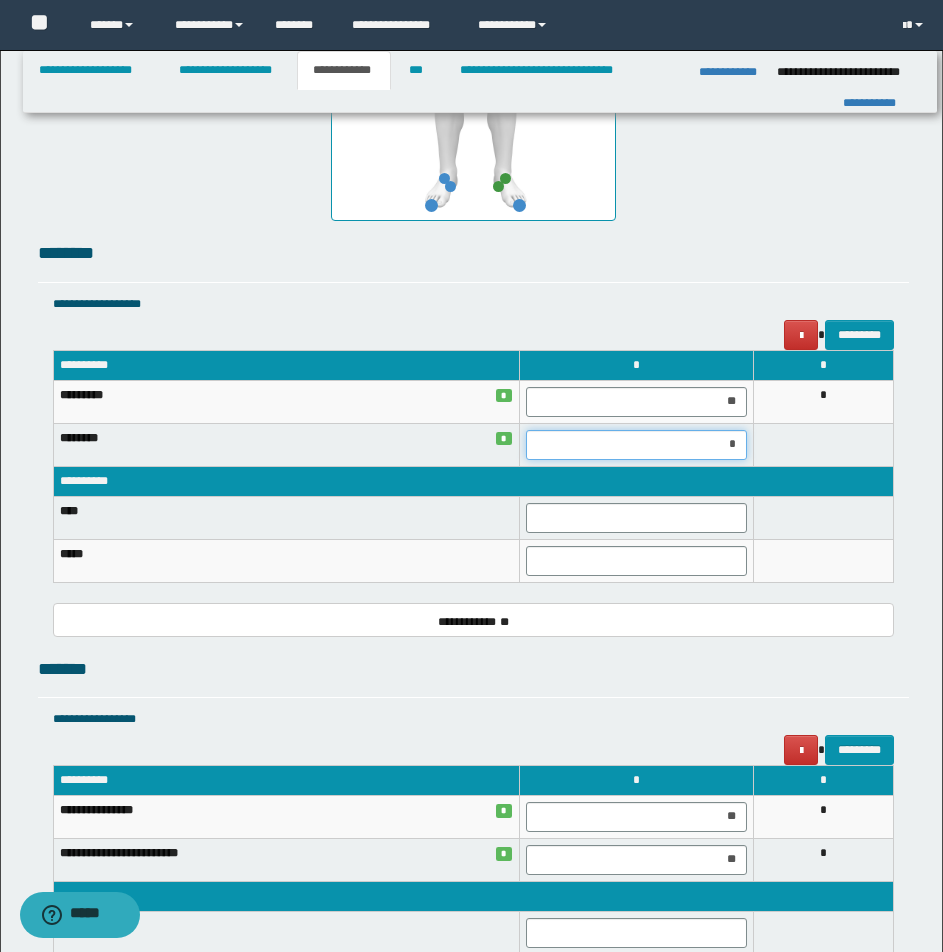 type on "**" 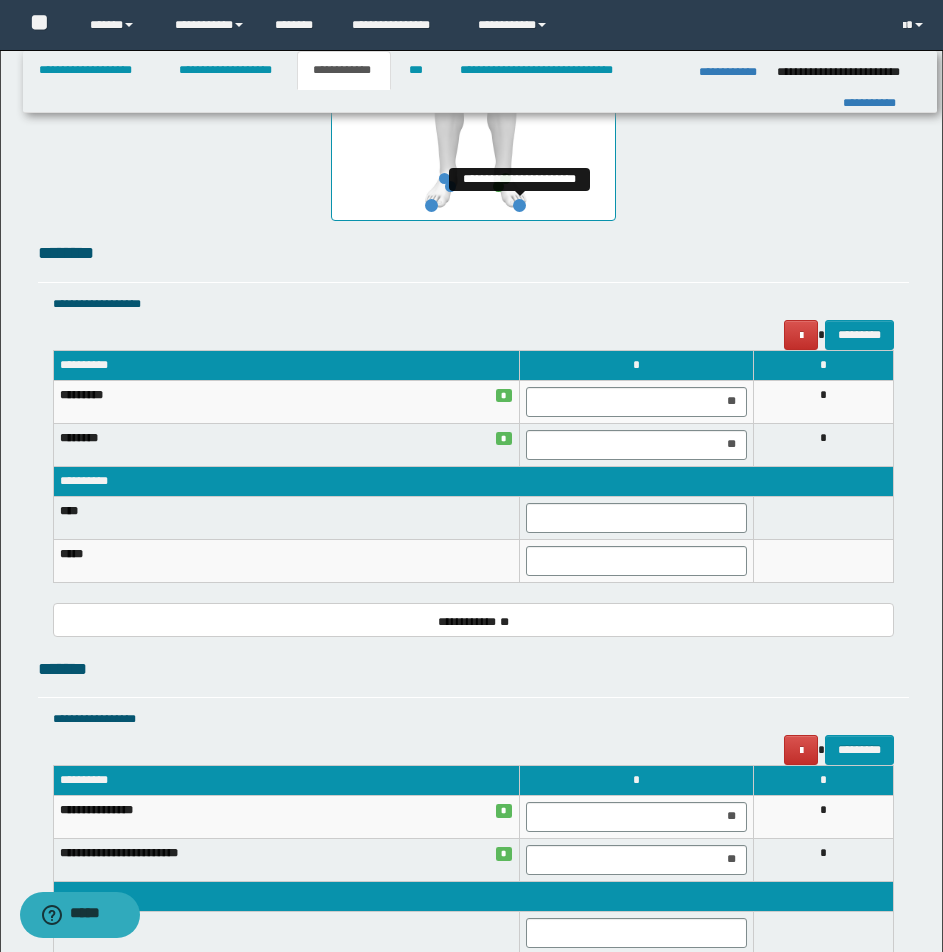 click at bounding box center (519, 205) 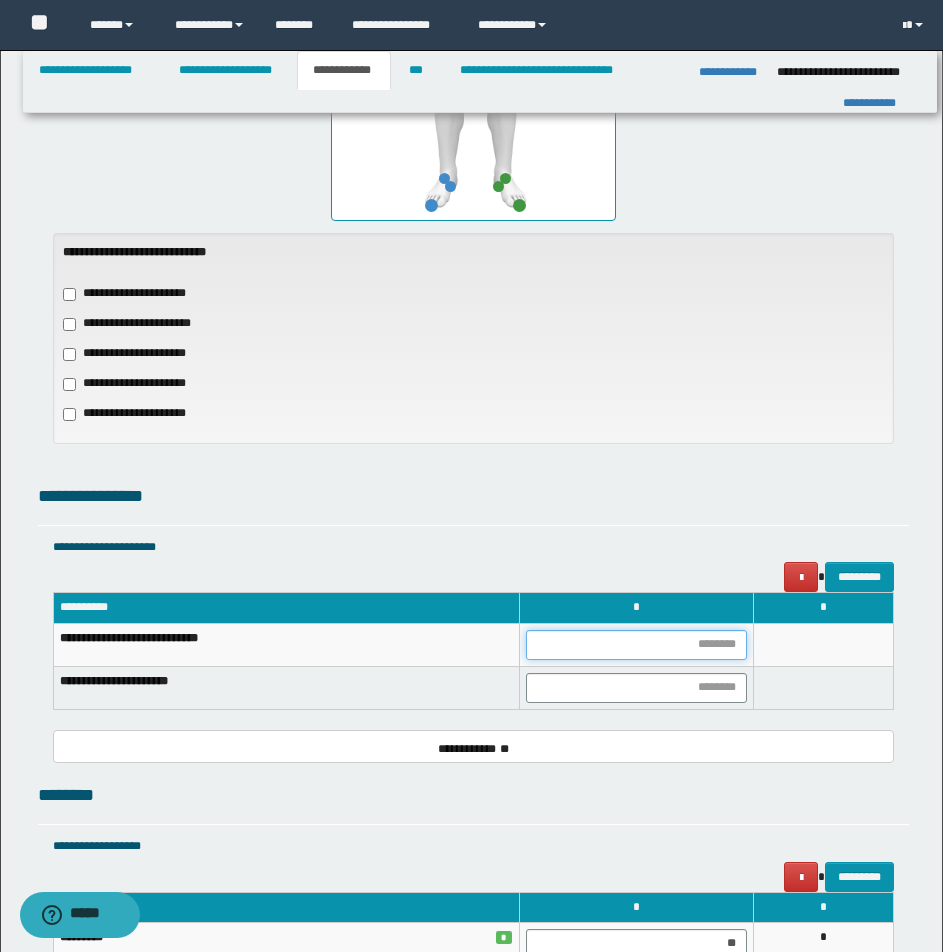 click at bounding box center (636, 645) 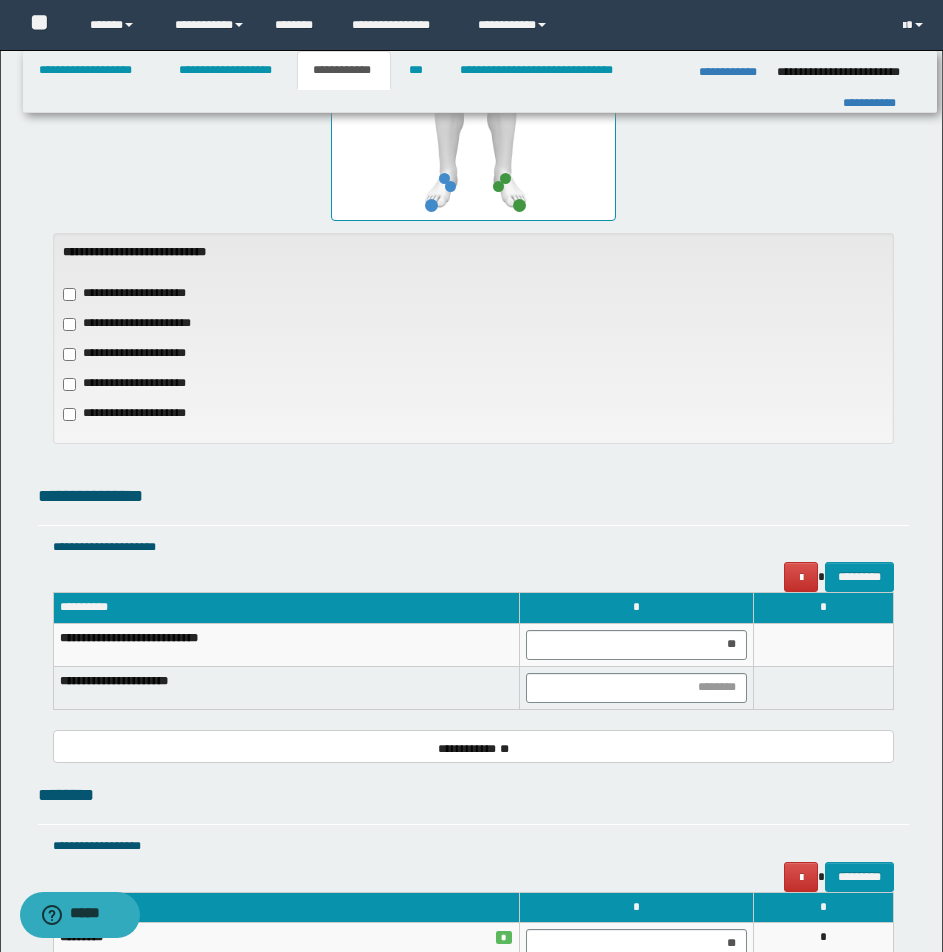 click at bounding box center [823, 644] 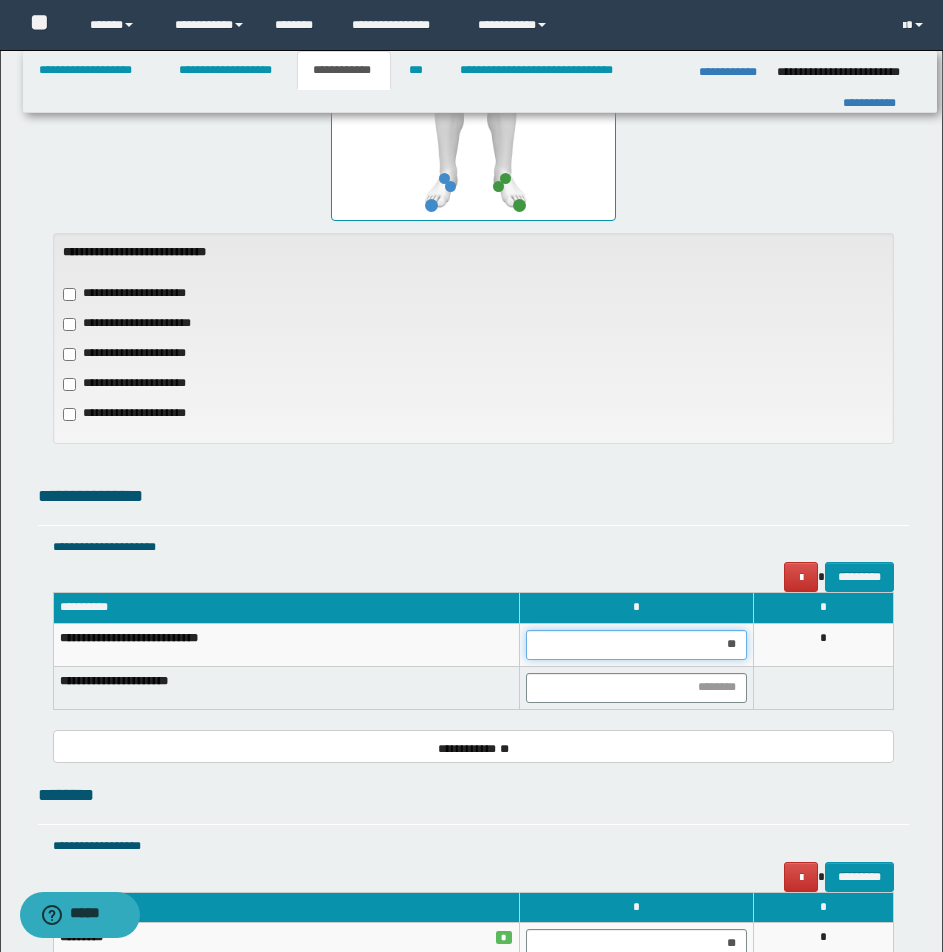 click on "**" at bounding box center (636, 645) 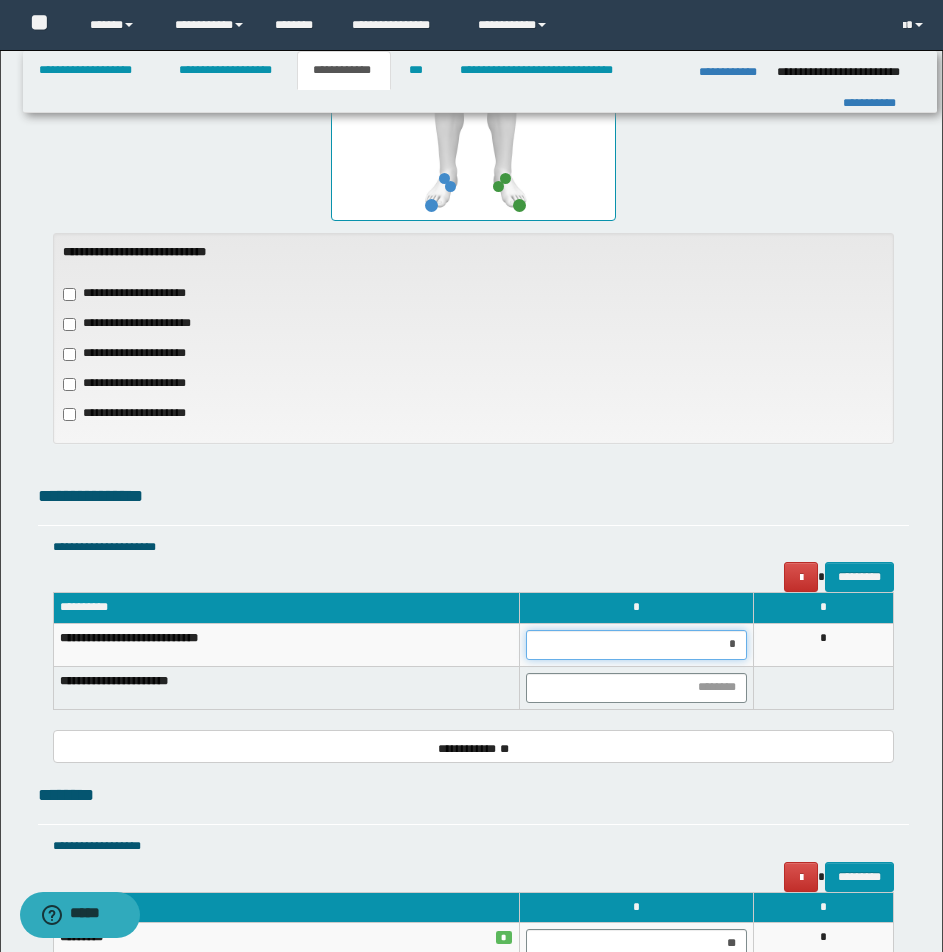 type on "**" 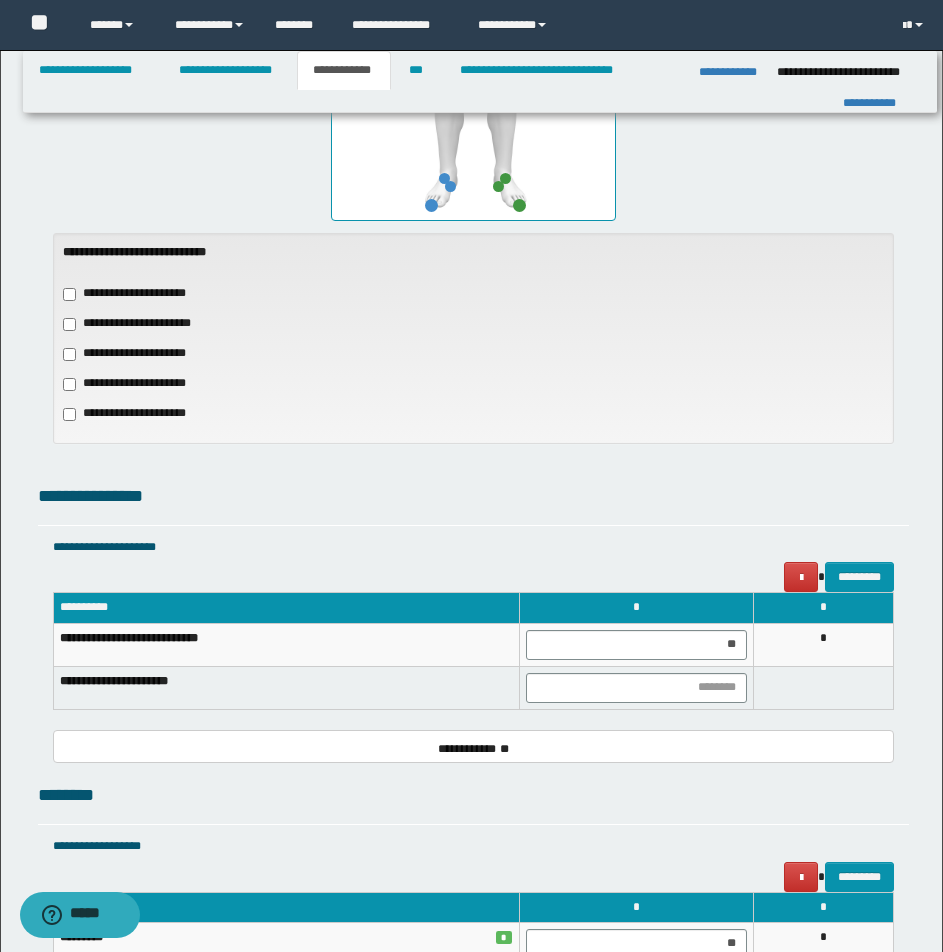 click on "*" at bounding box center (823, 644) 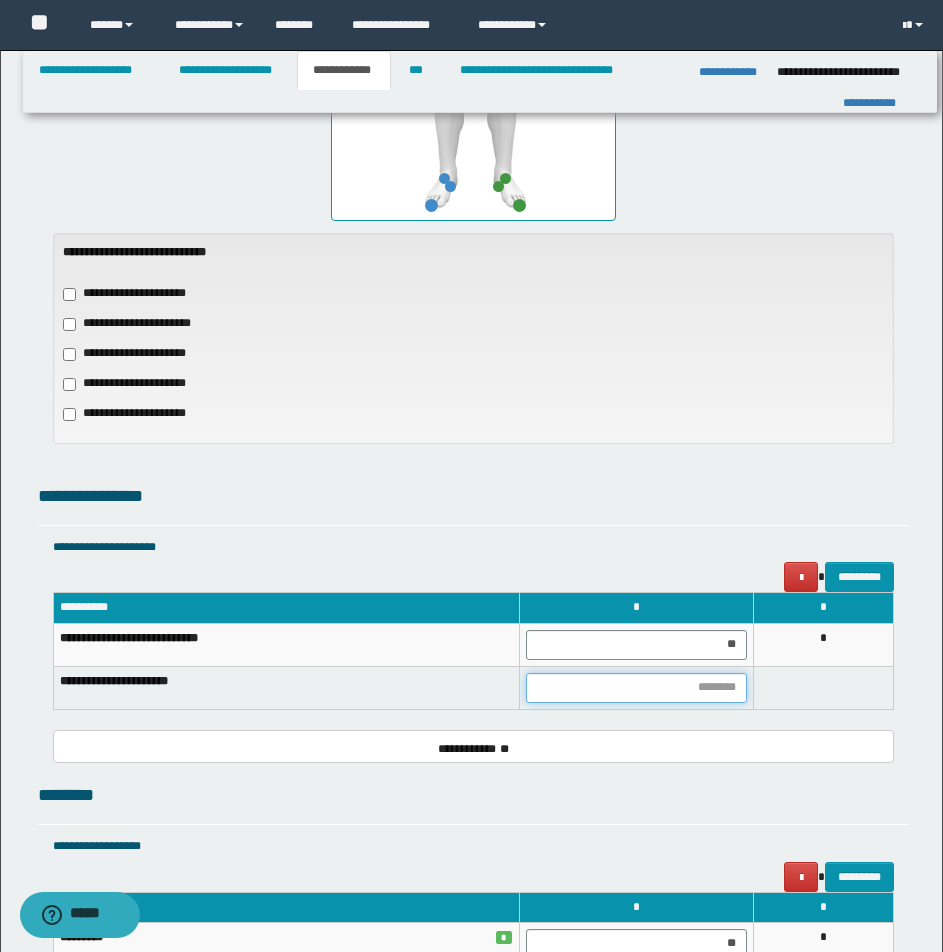 click at bounding box center [636, 688] 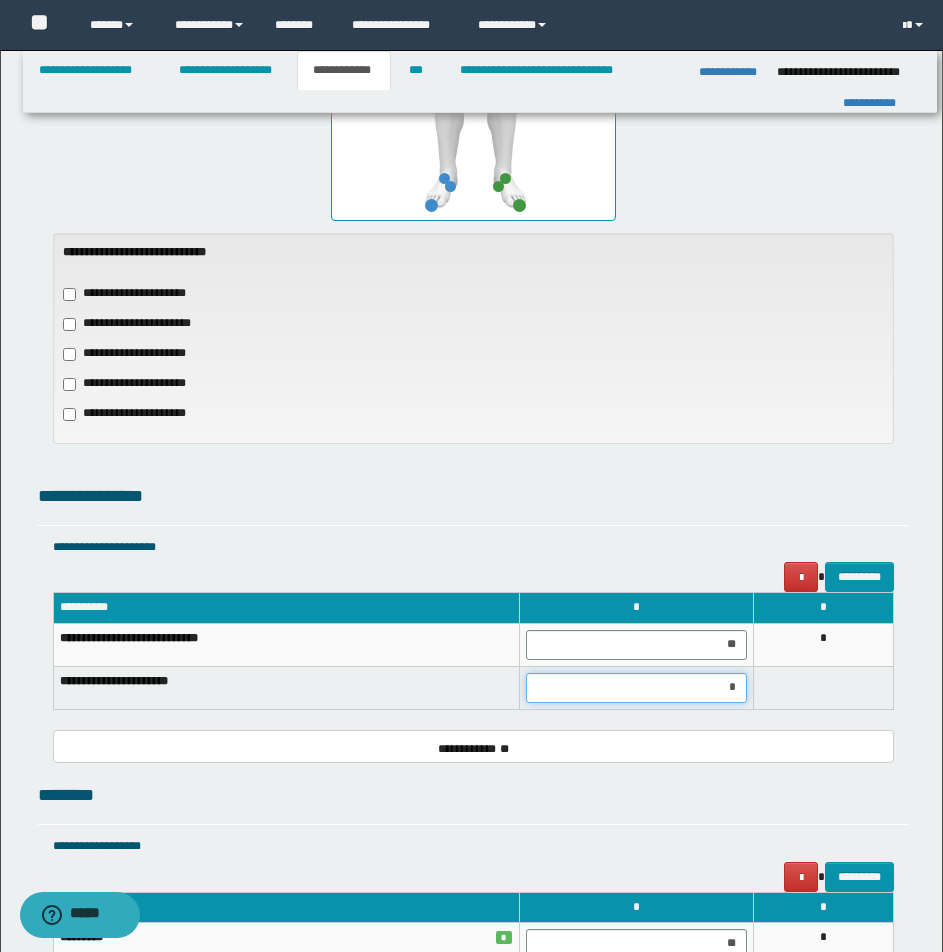 type on "**" 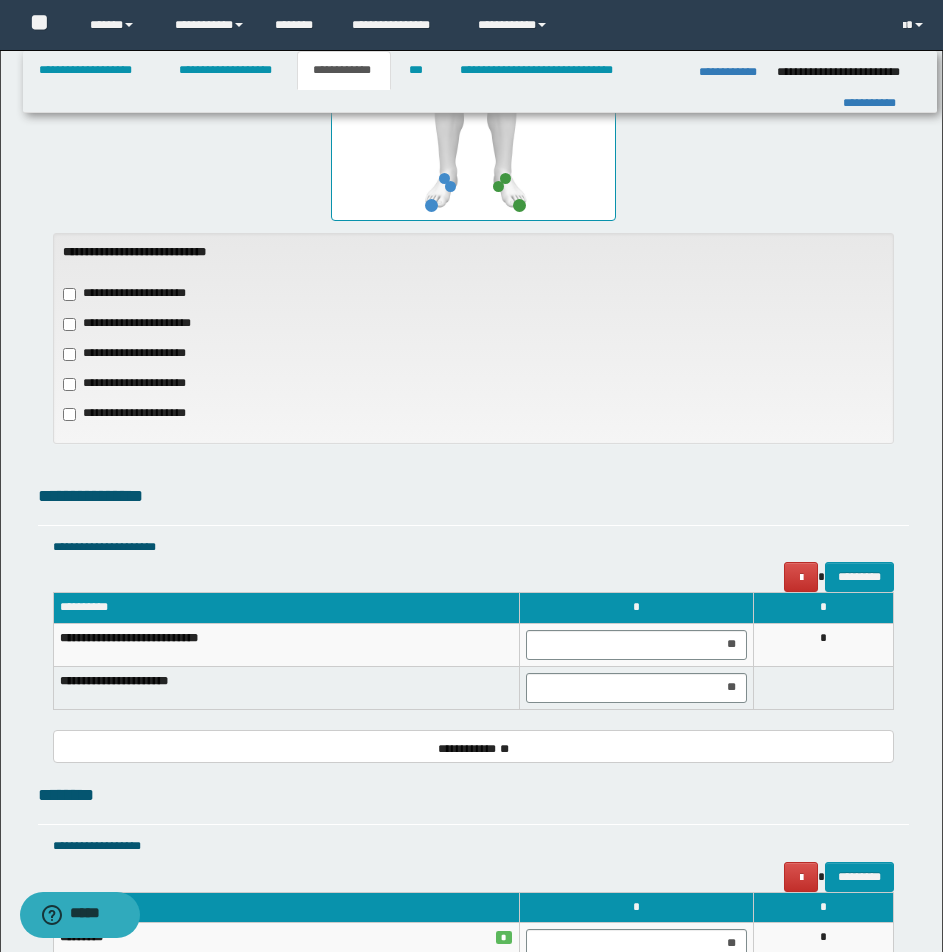 click at bounding box center (823, 687) 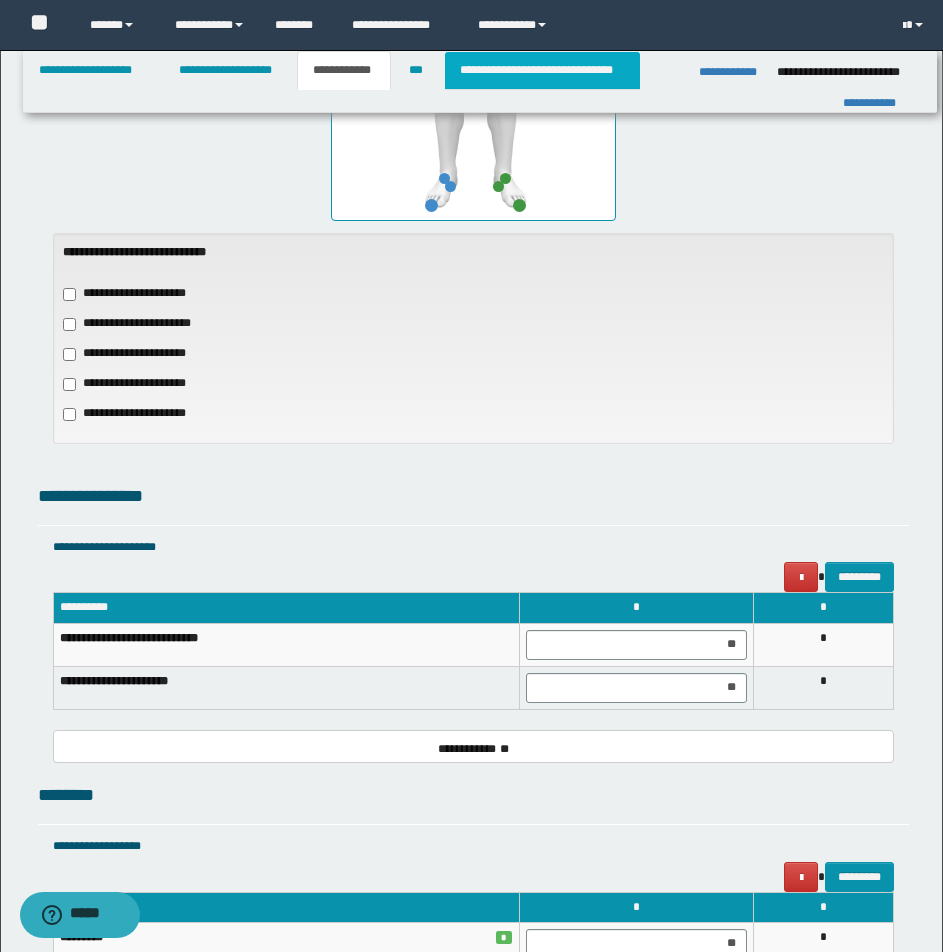 click on "**********" at bounding box center [542, 70] 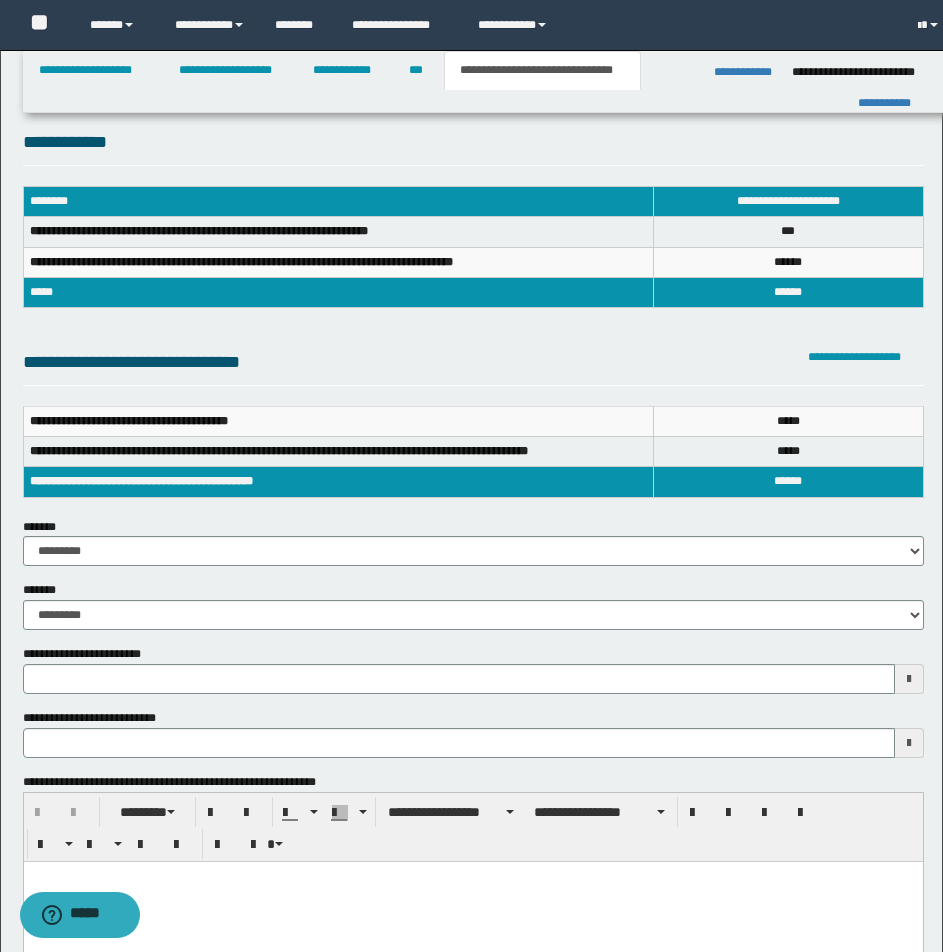 scroll, scrollTop: 0, scrollLeft: 0, axis: both 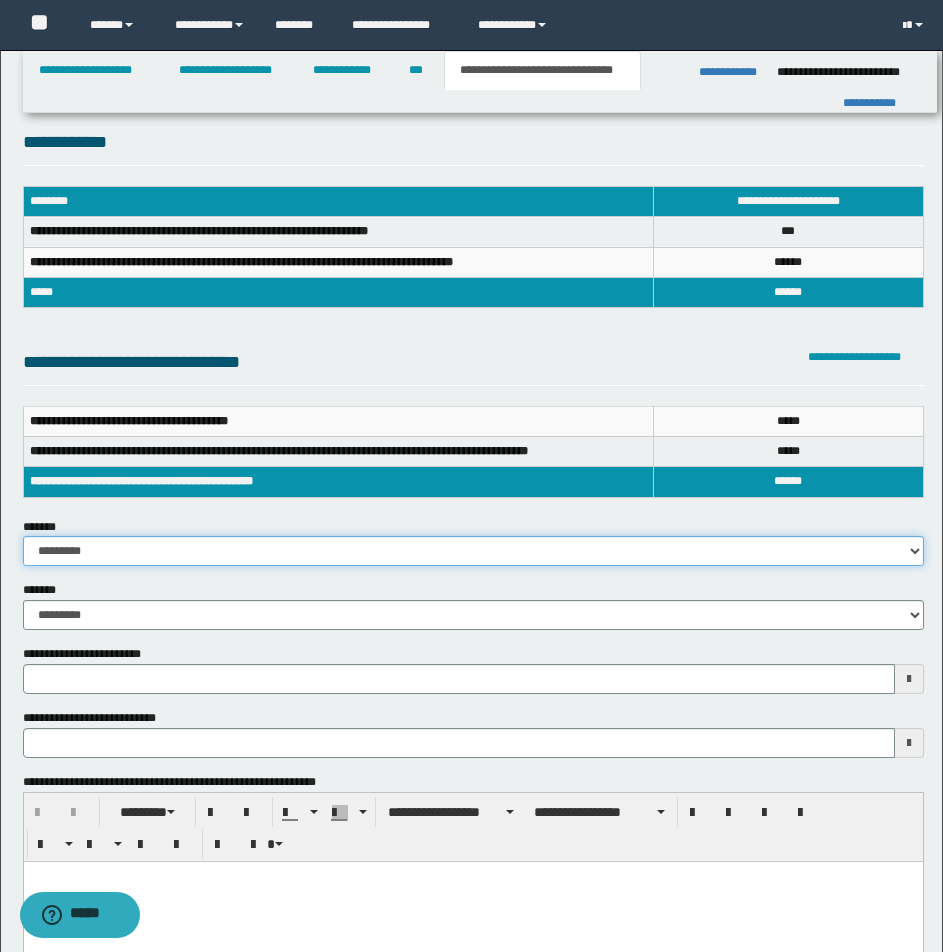 drag, startPoint x: 913, startPoint y: 557, endPoint x: 813, endPoint y: 565, distance: 100.31949 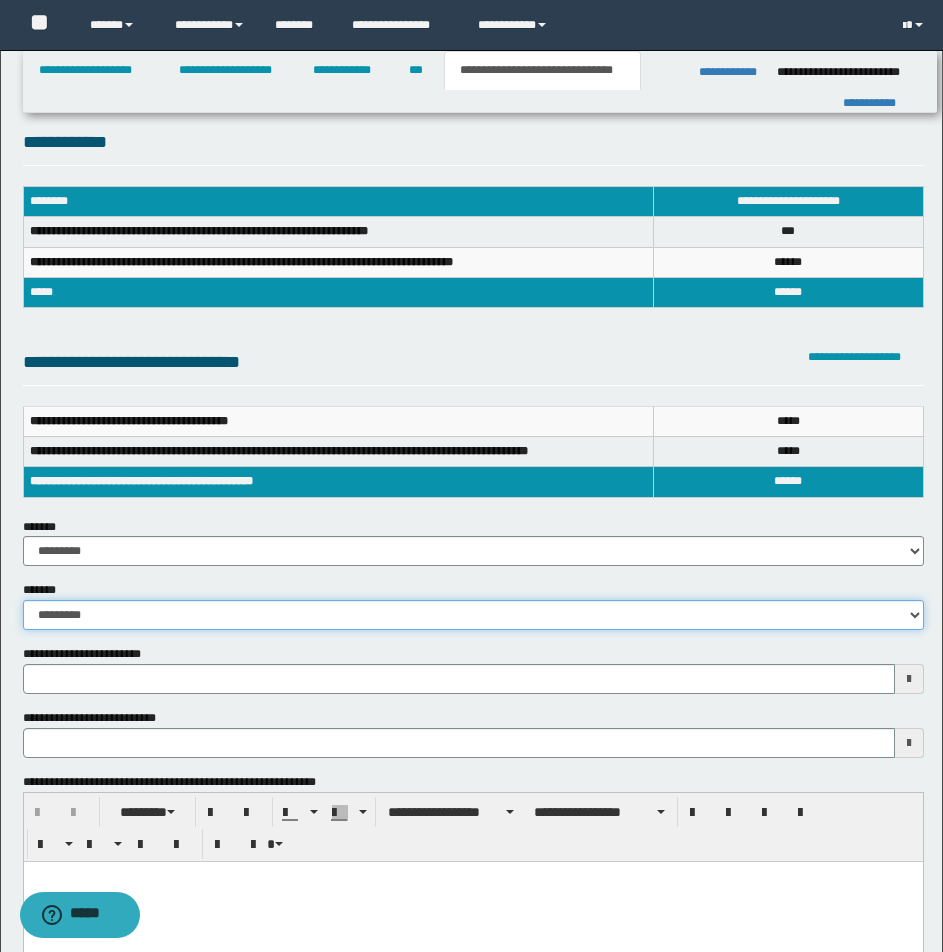 drag, startPoint x: 917, startPoint y: 610, endPoint x: 877, endPoint y: 610, distance: 40 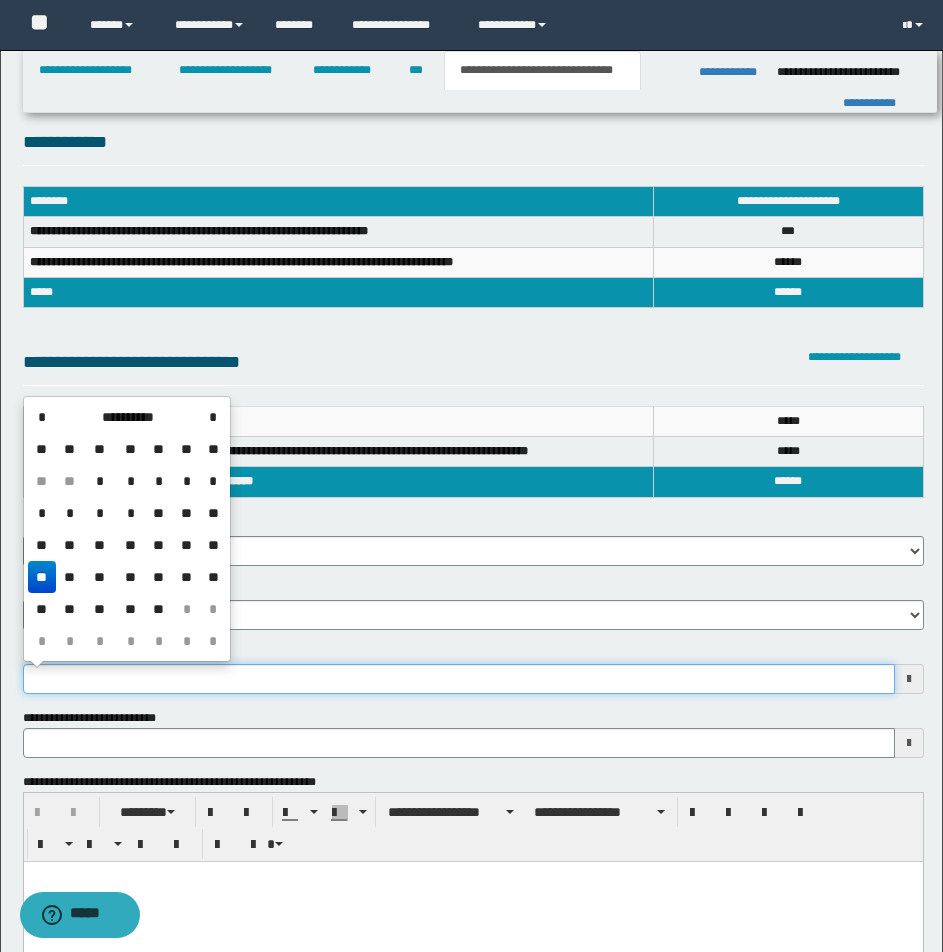 click on "**********" at bounding box center (459, 679) 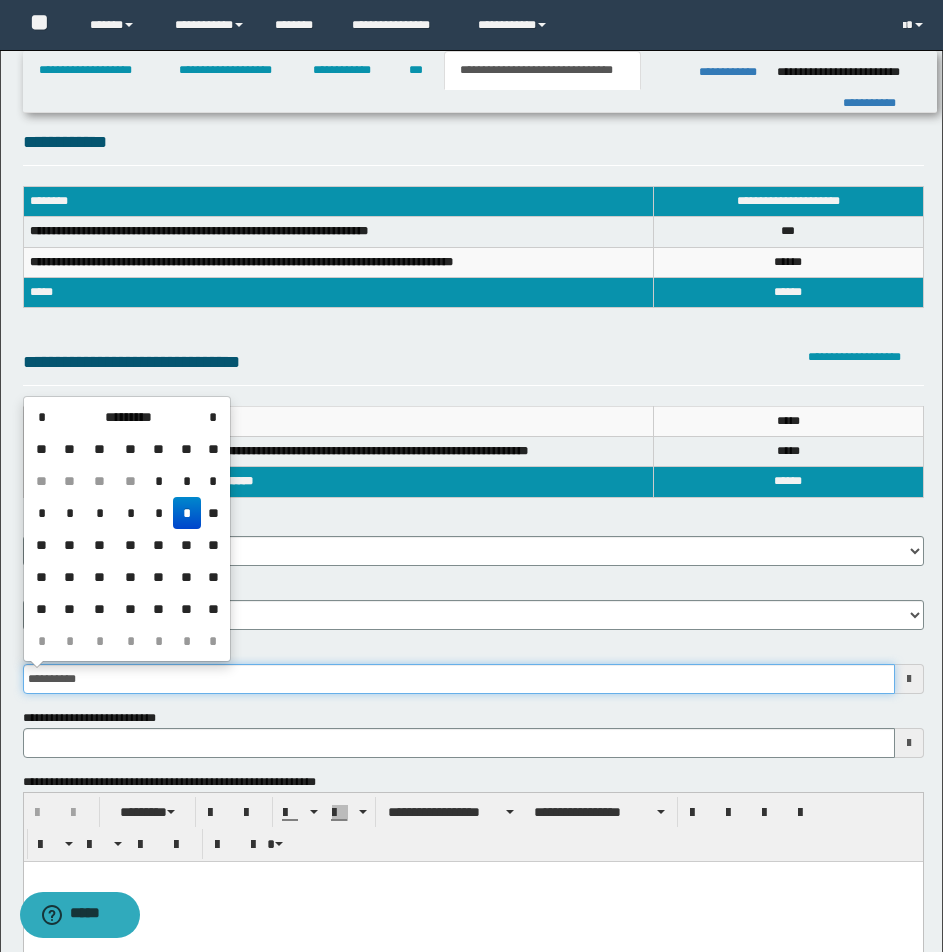 type on "**********" 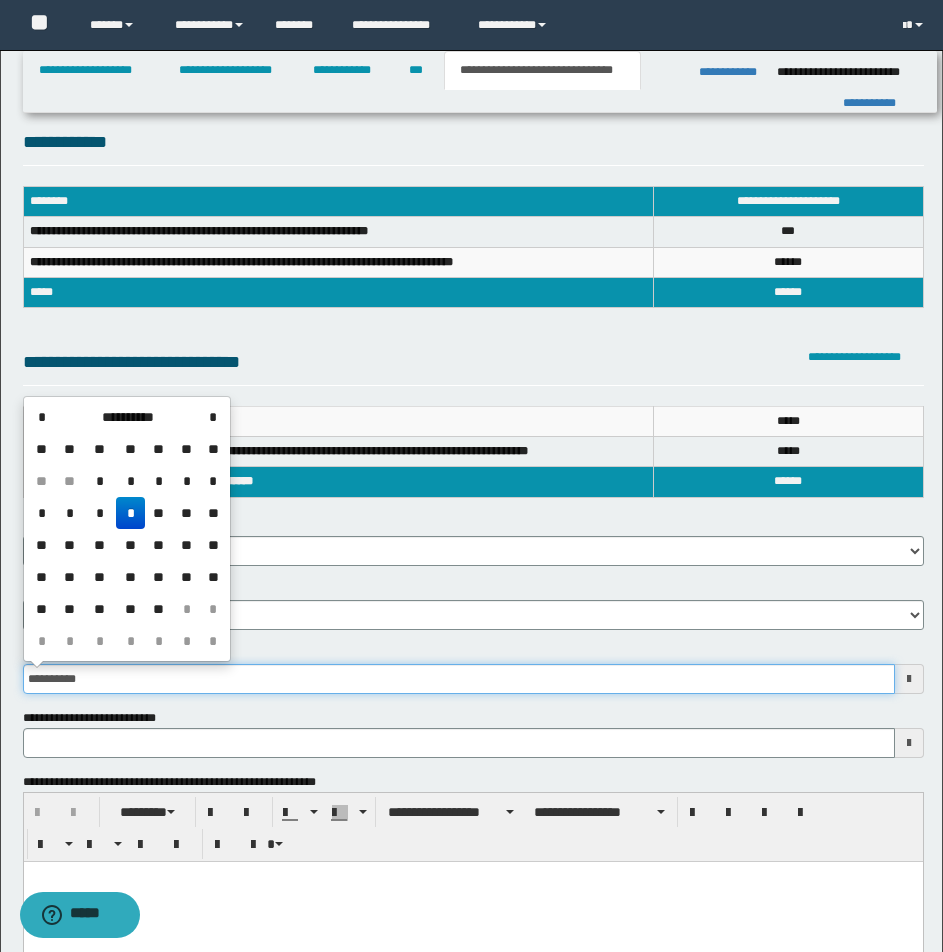 type 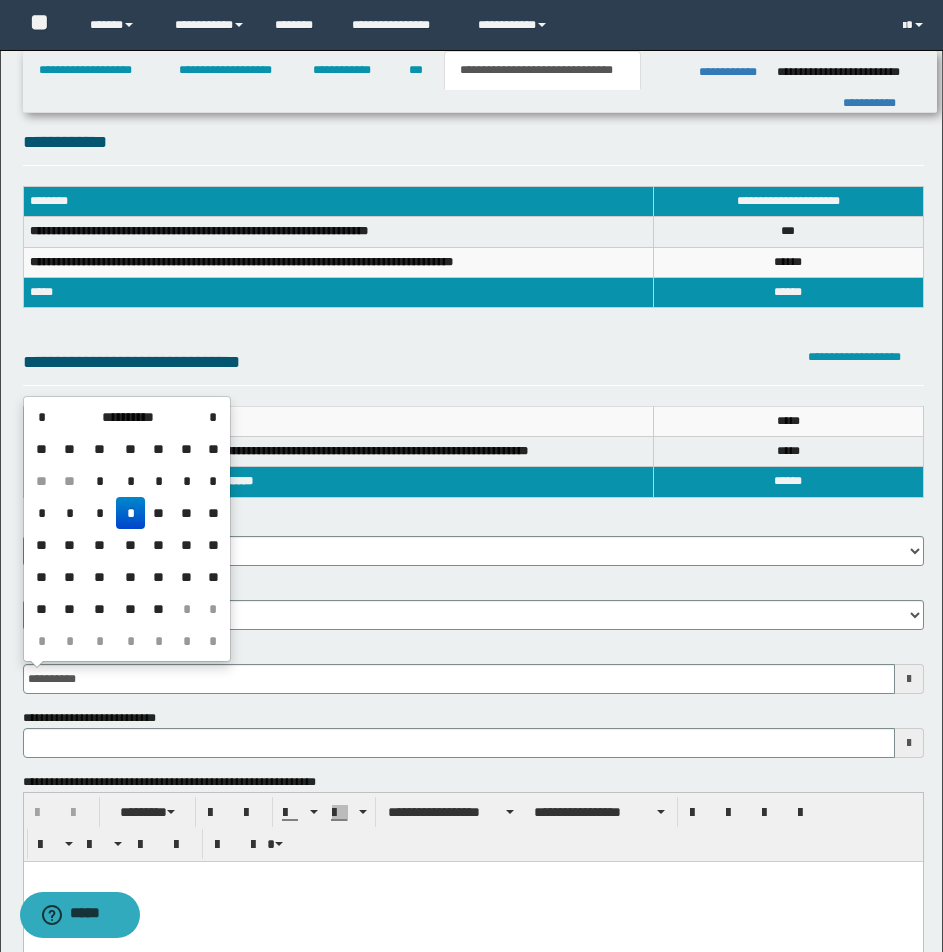 click on "*" at bounding box center (130, 513) 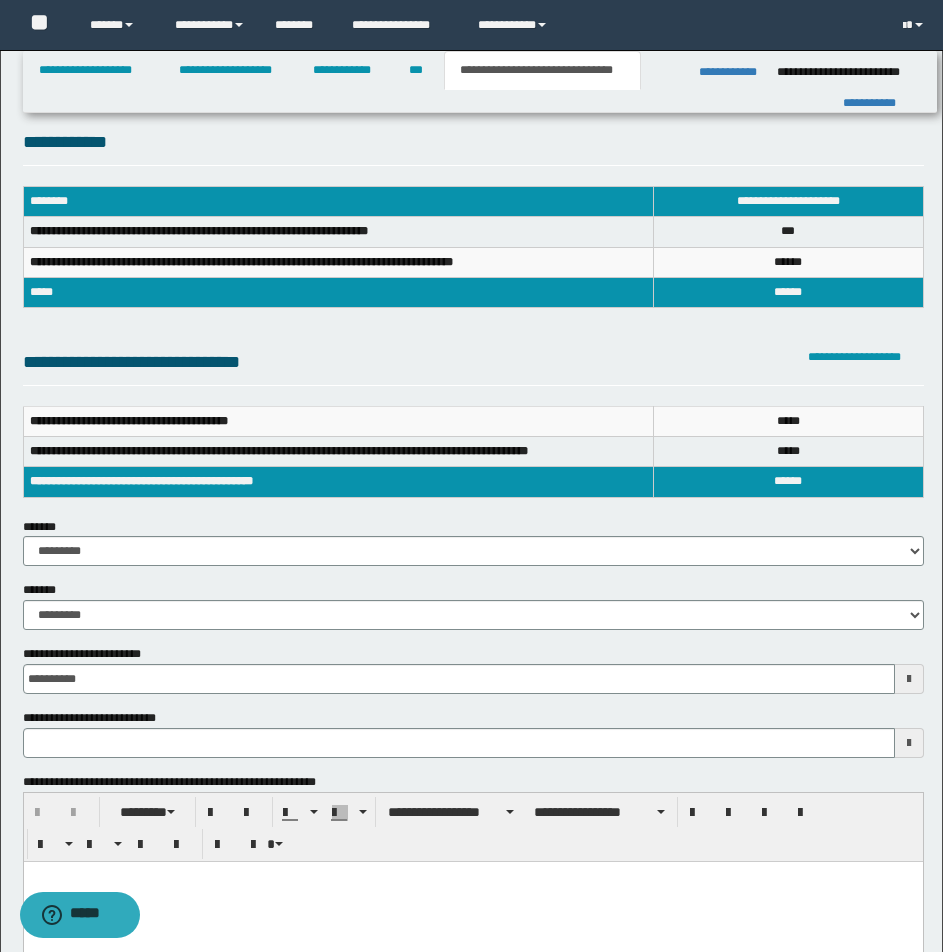 type 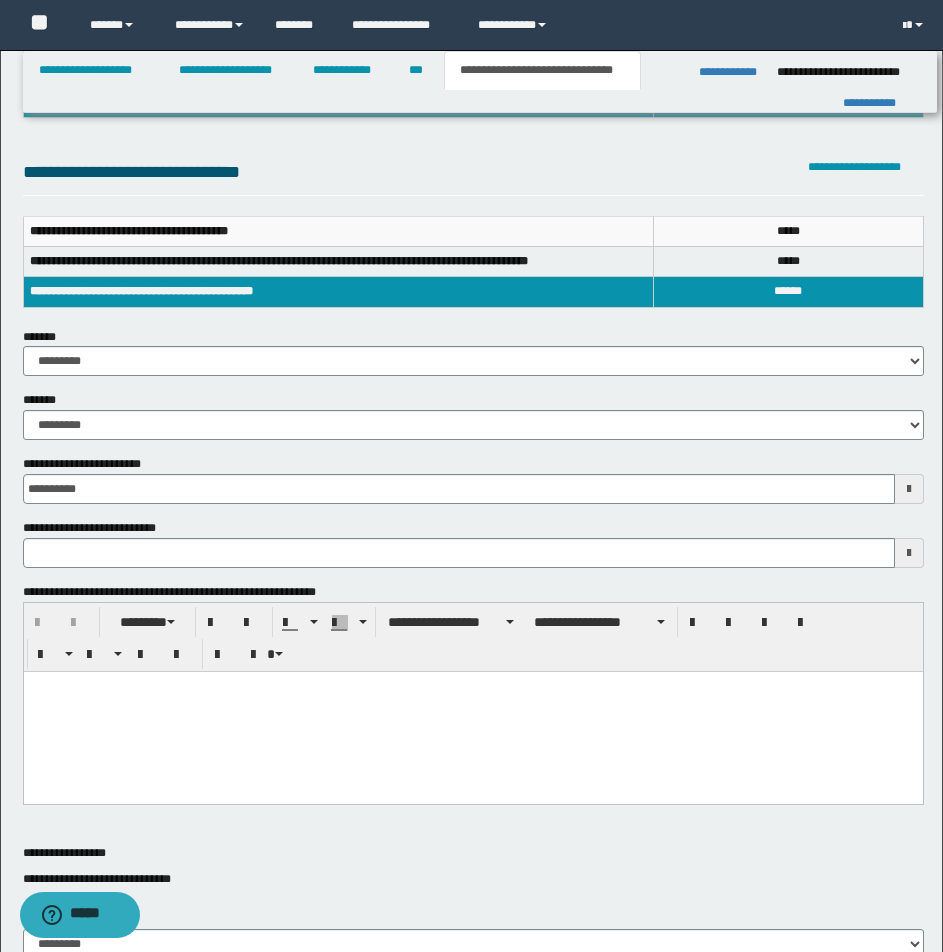 scroll, scrollTop: 328, scrollLeft: 0, axis: vertical 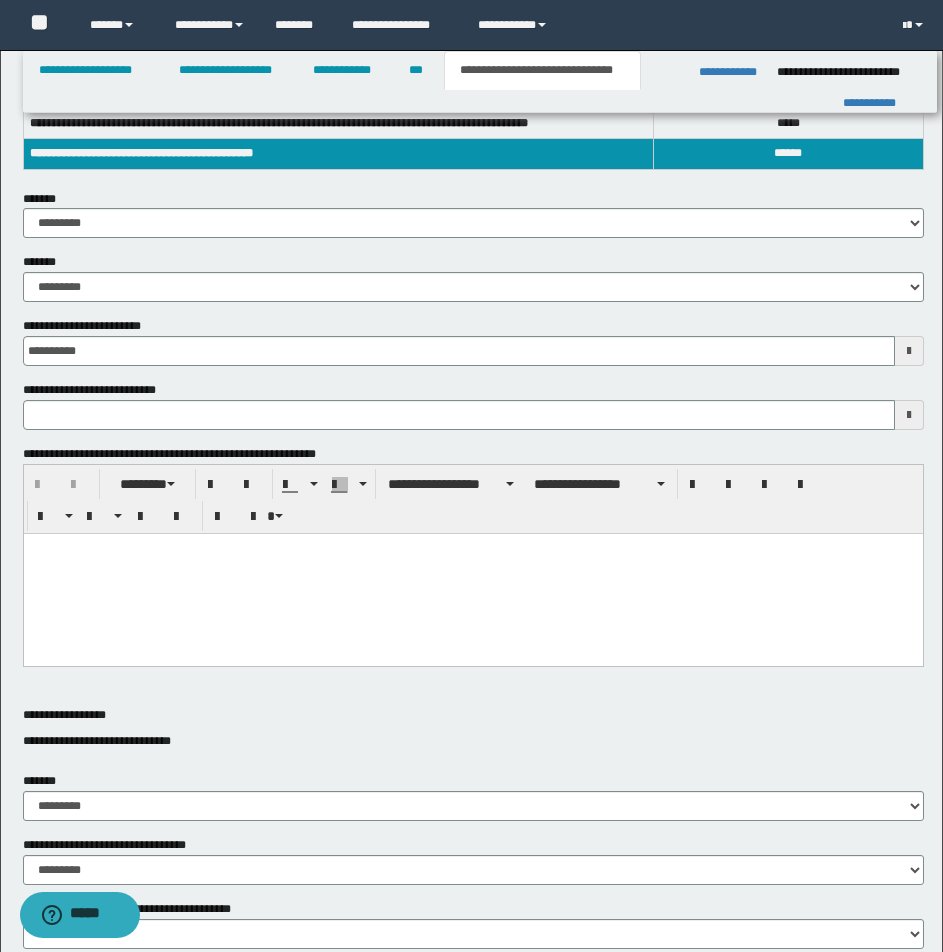 click at bounding box center [472, 548] 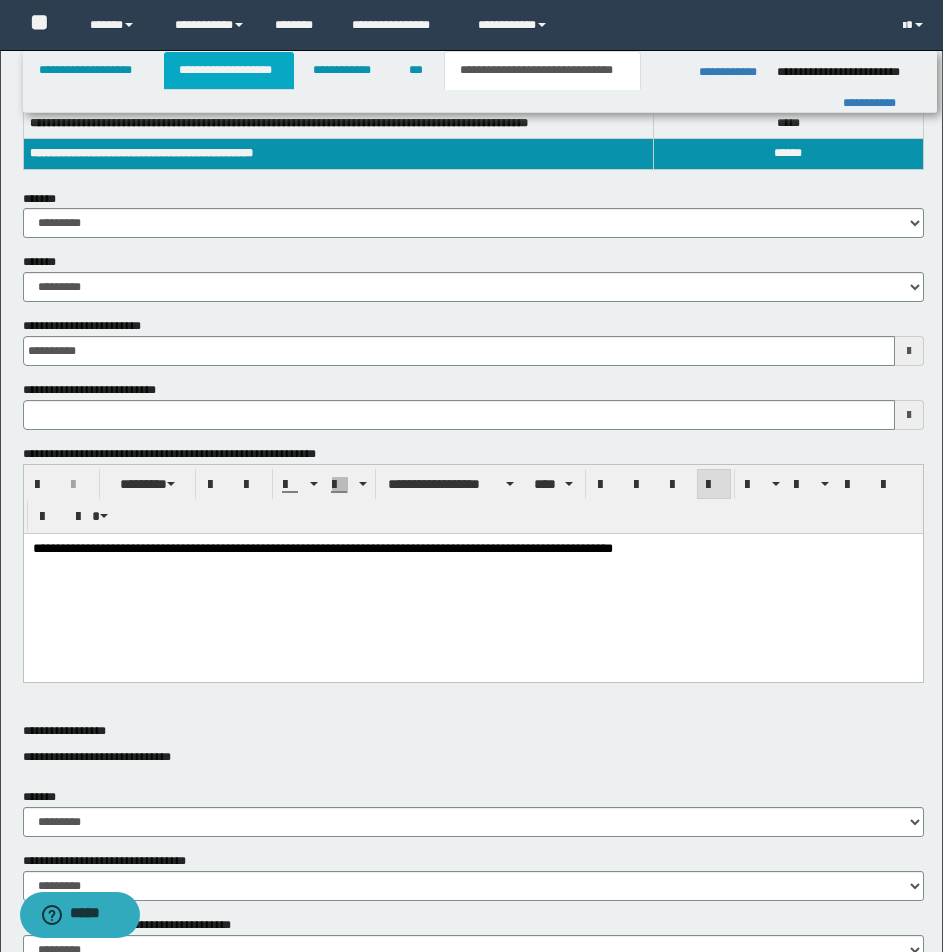click on "**********" at bounding box center (229, 70) 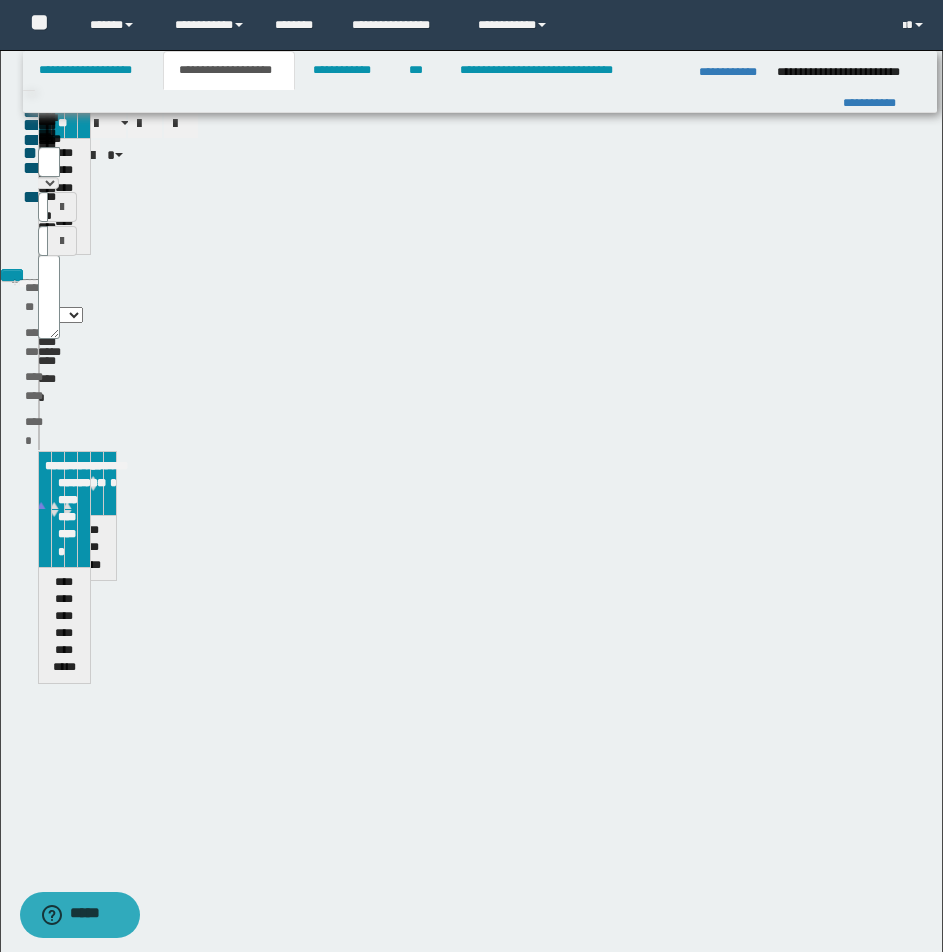 scroll, scrollTop: 359, scrollLeft: 0, axis: vertical 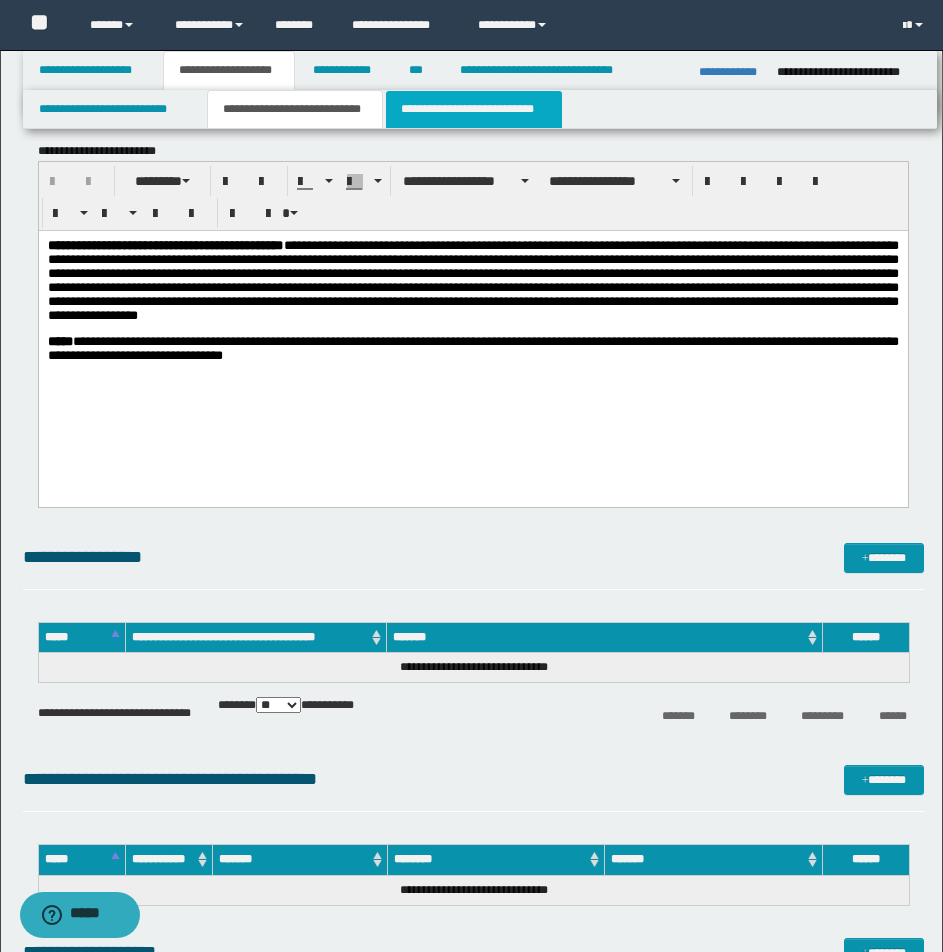 click on "**********" at bounding box center (474, 109) 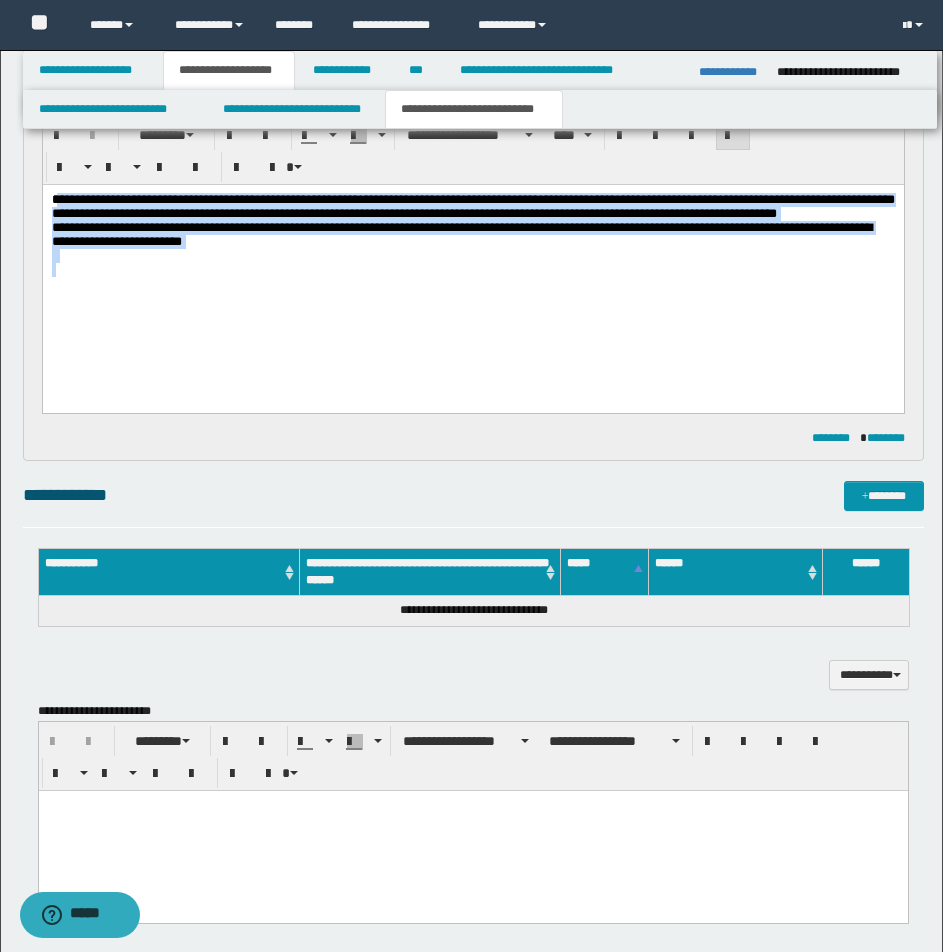 click on "**********" at bounding box center (472, 206) 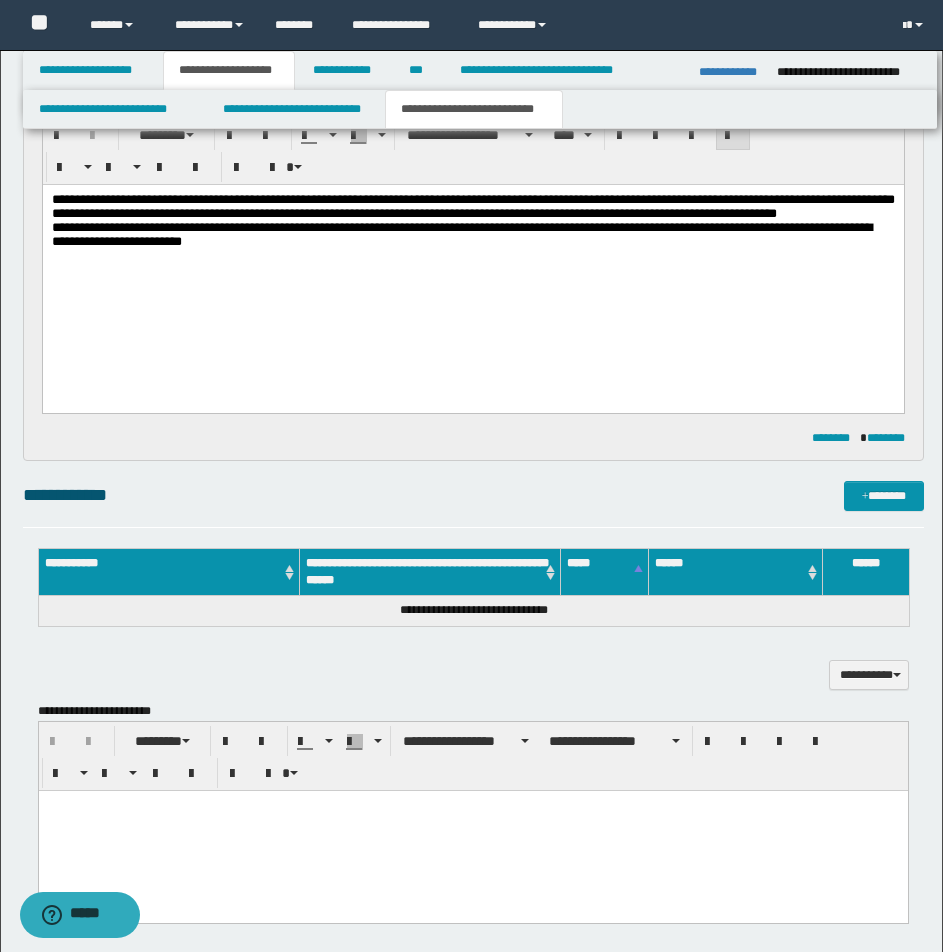 click on "**********" at bounding box center [472, 267] 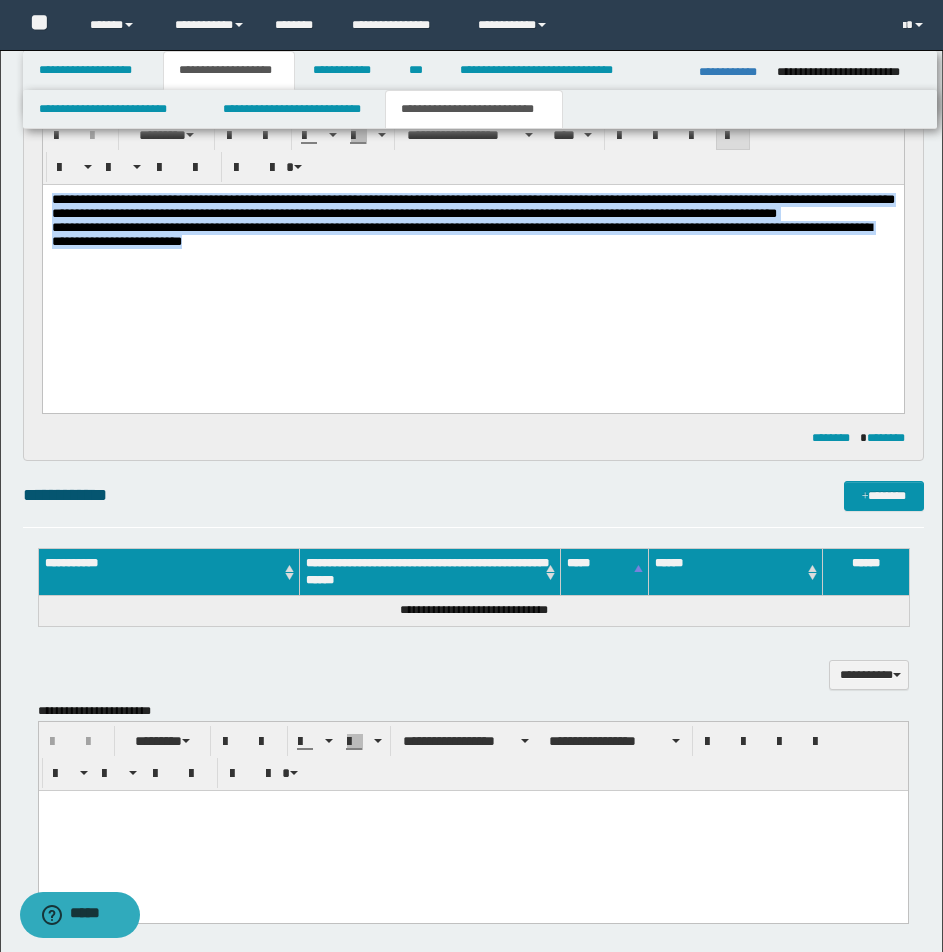 drag, startPoint x: 49, startPoint y: 197, endPoint x: 428, endPoint y: 252, distance: 382.96997 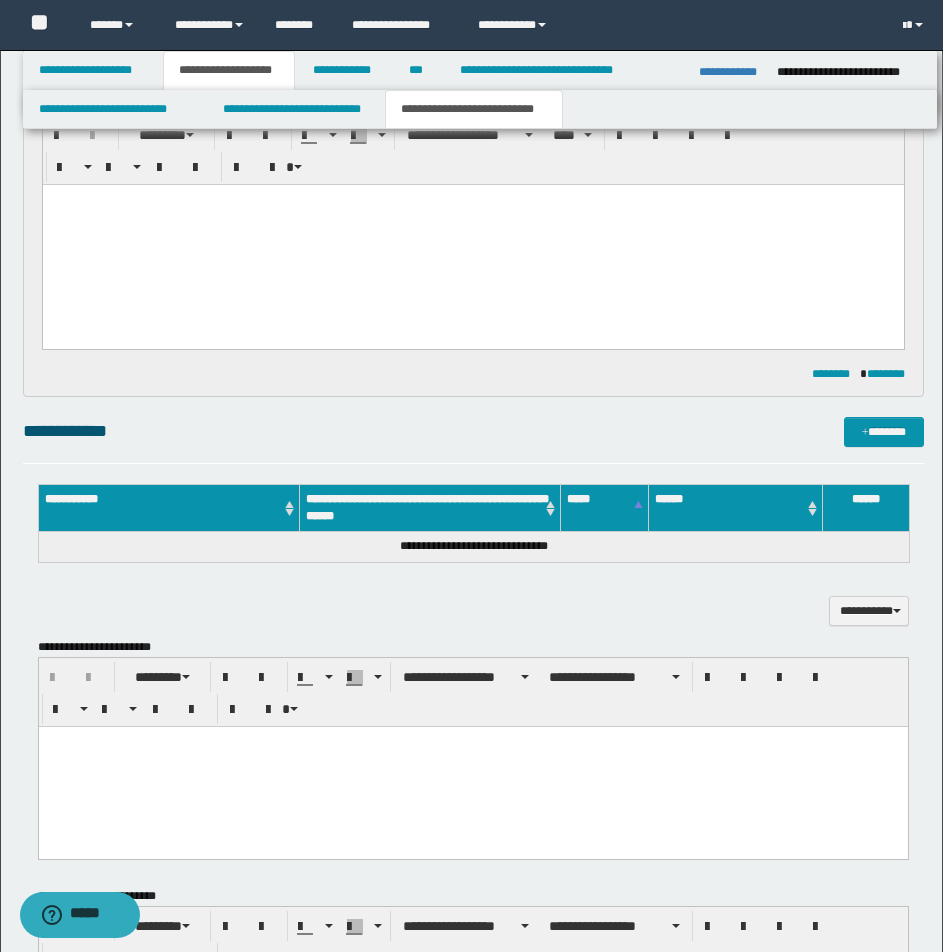 type 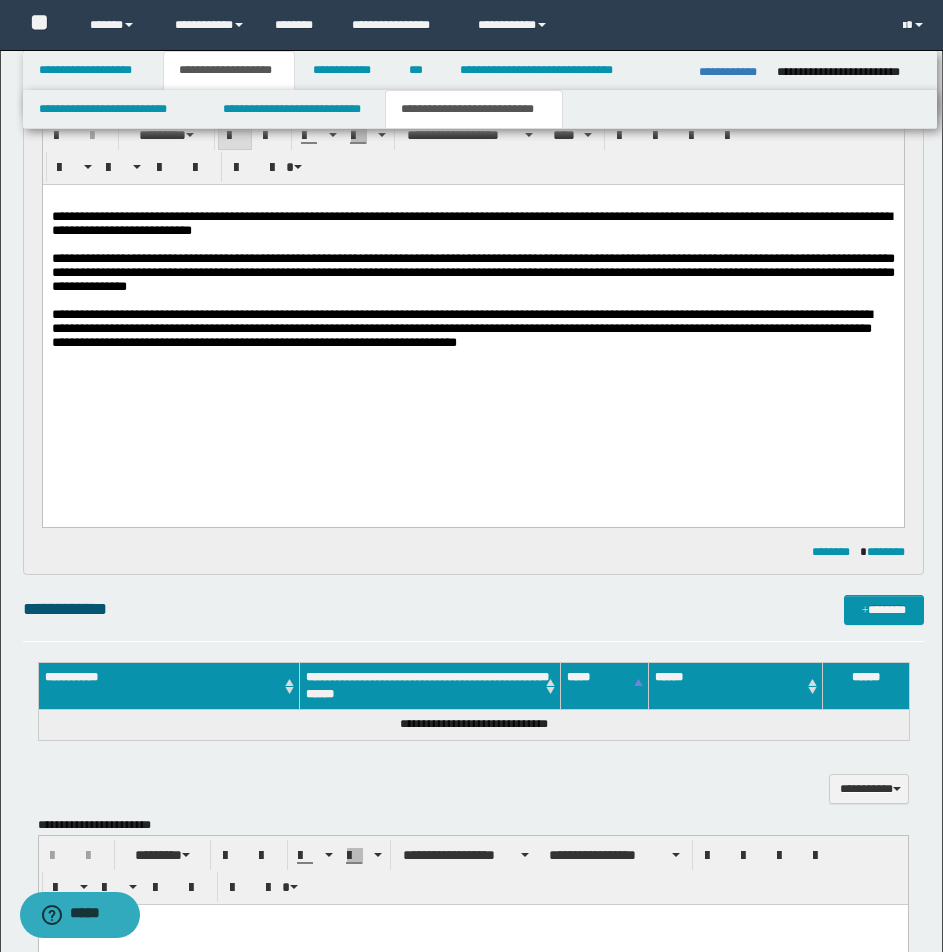 click at bounding box center [472, 201] 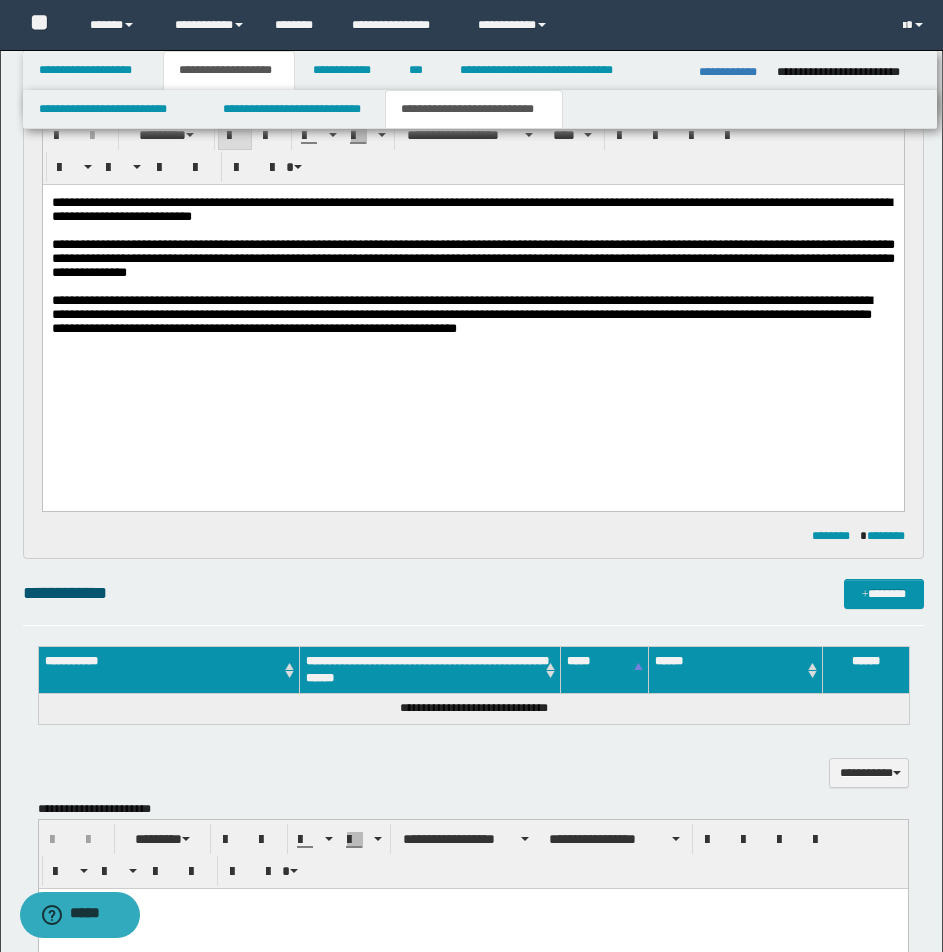 click on "**********" at bounding box center [472, 208] 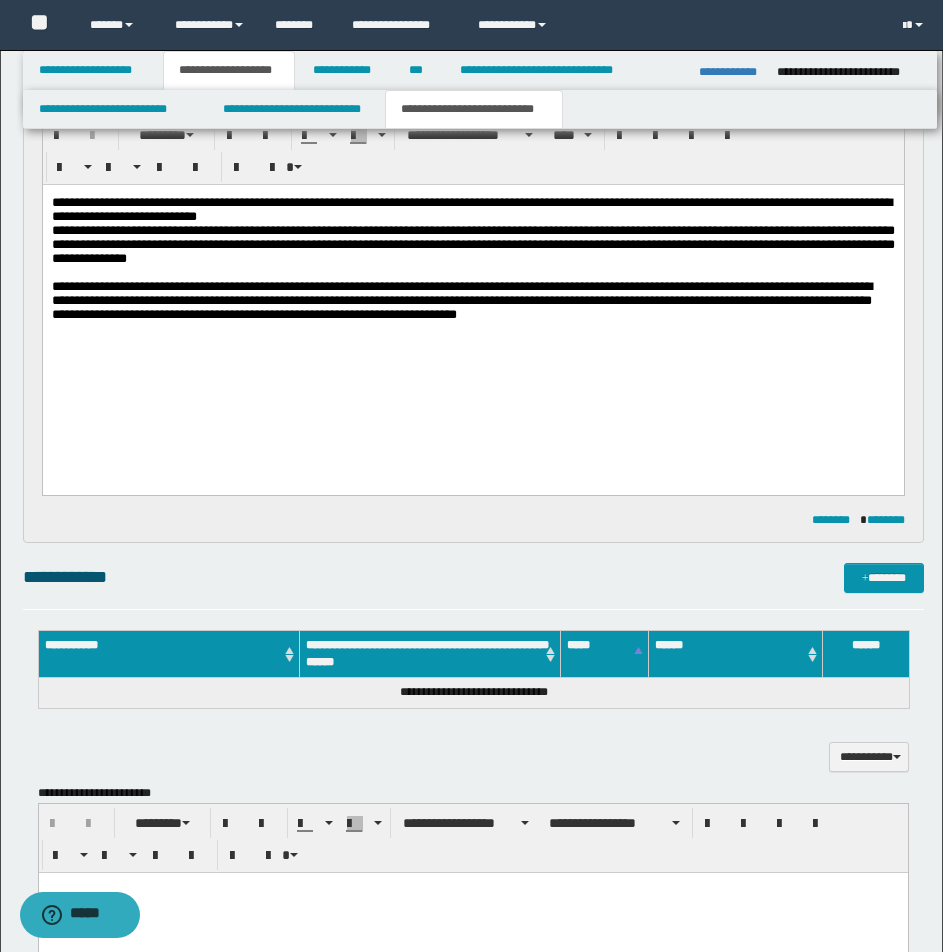 click on "**********" at bounding box center (472, 245) 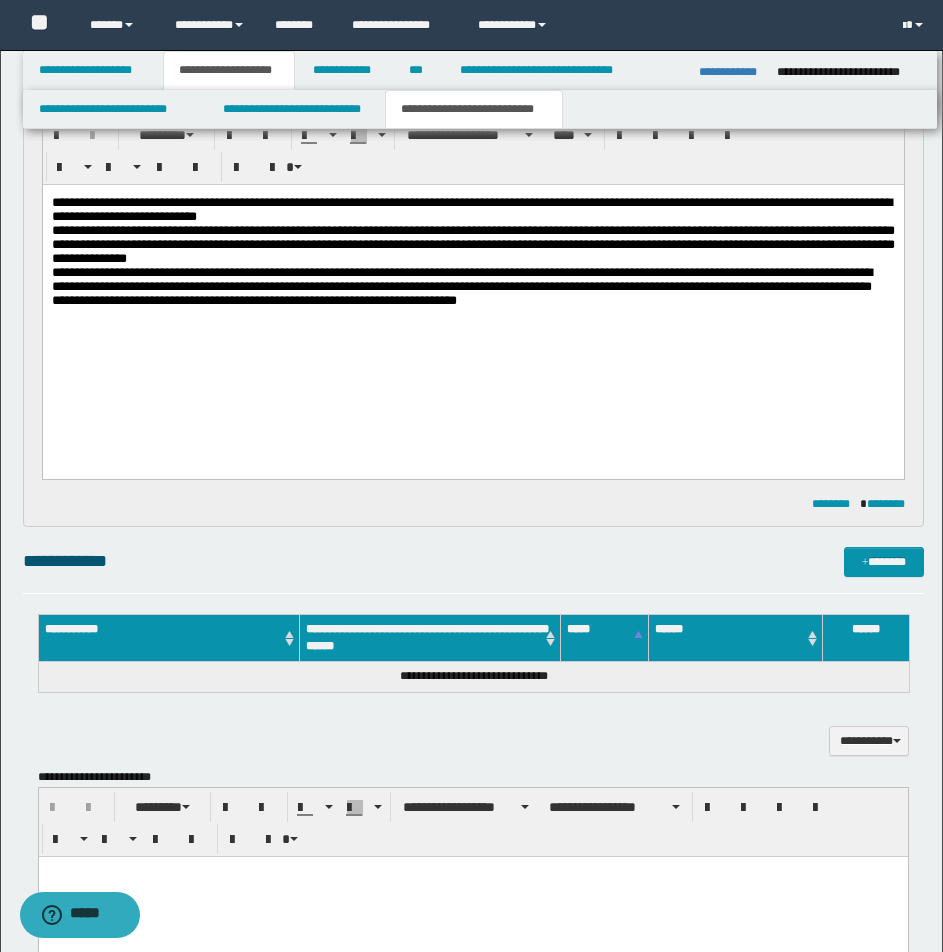 drag, startPoint x: 473, startPoint y: 440, endPoint x: 463, endPoint y: 441, distance: 10.049875 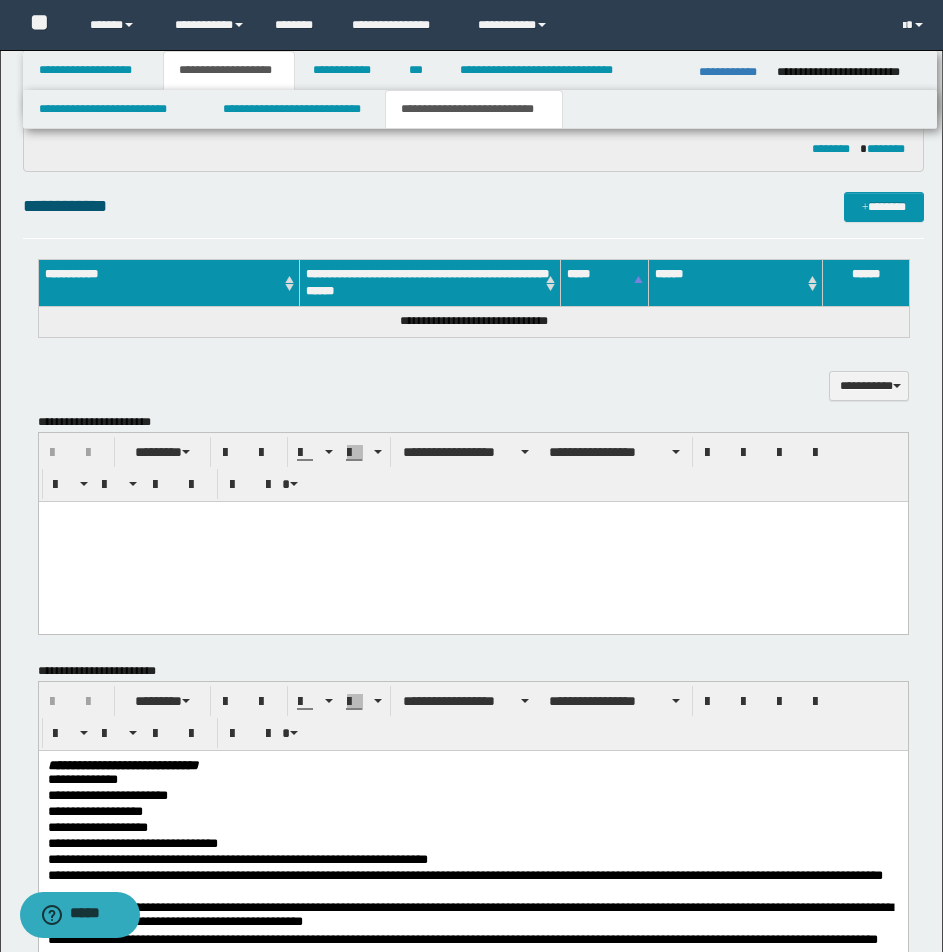 scroll, scrollTop: 671, scrollLeft: 0, axis: vertical 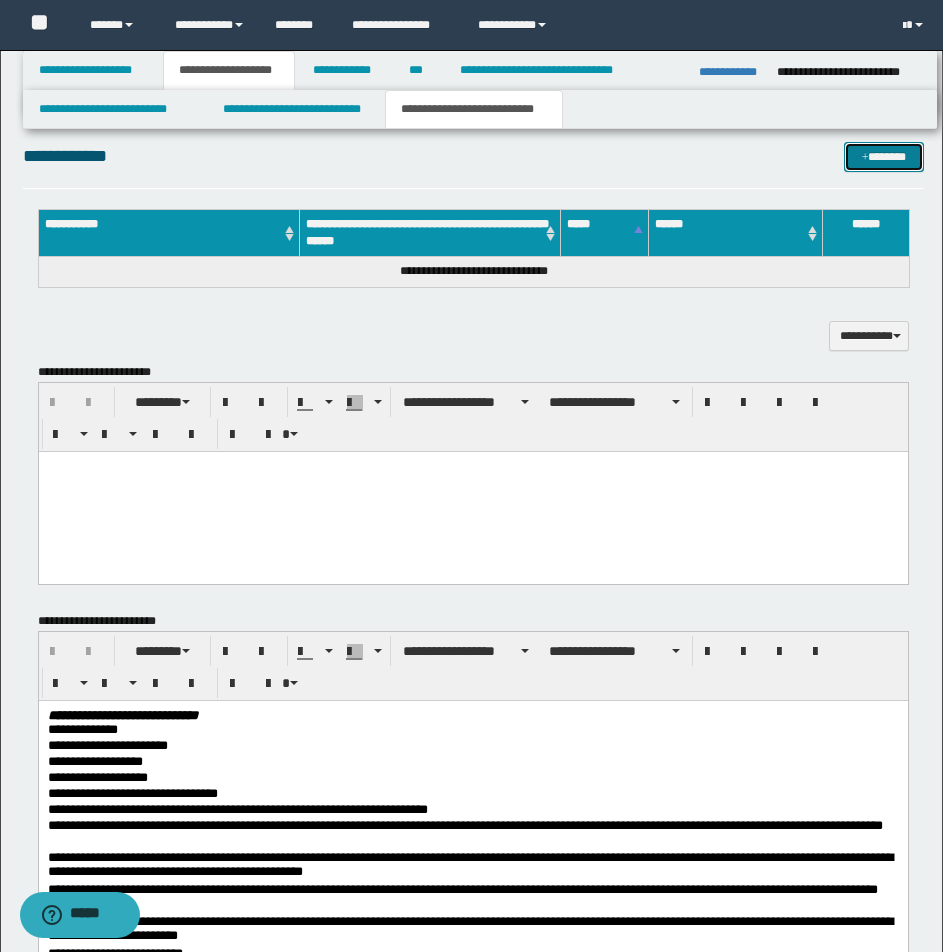 click on "*******" at bounding box center [884, 157] 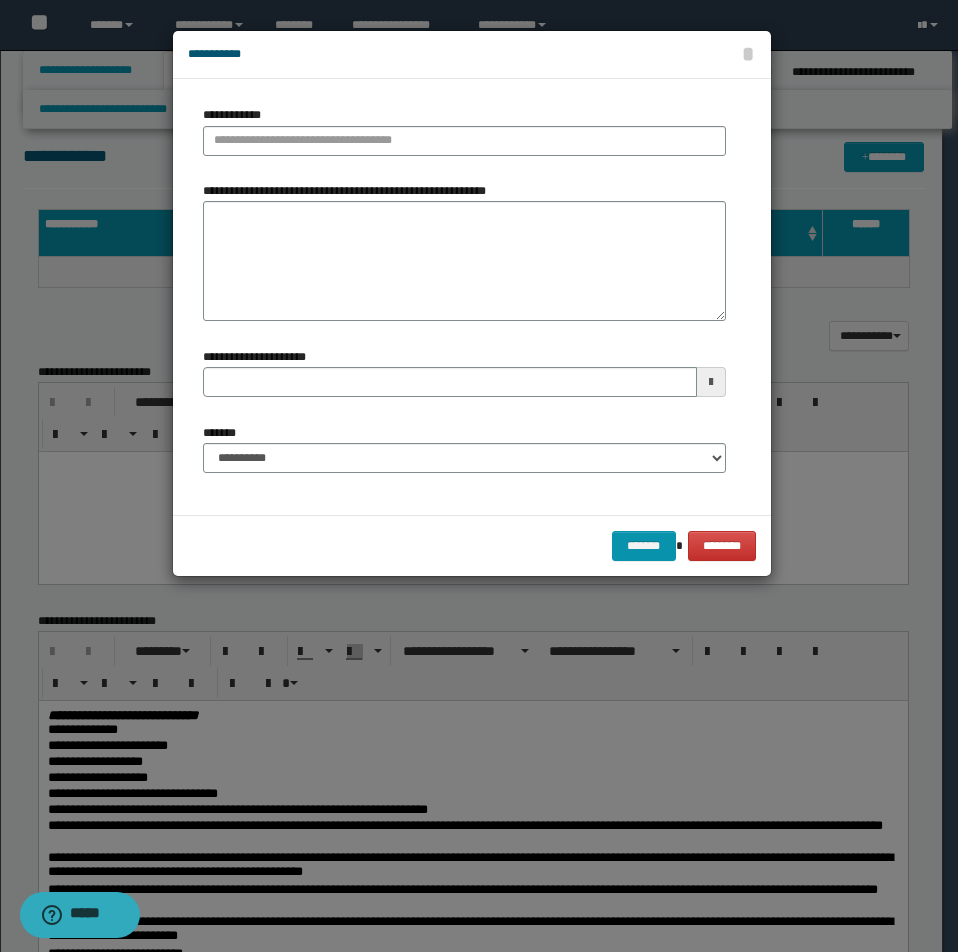 click on "**********" at bounding box center [236, 115] 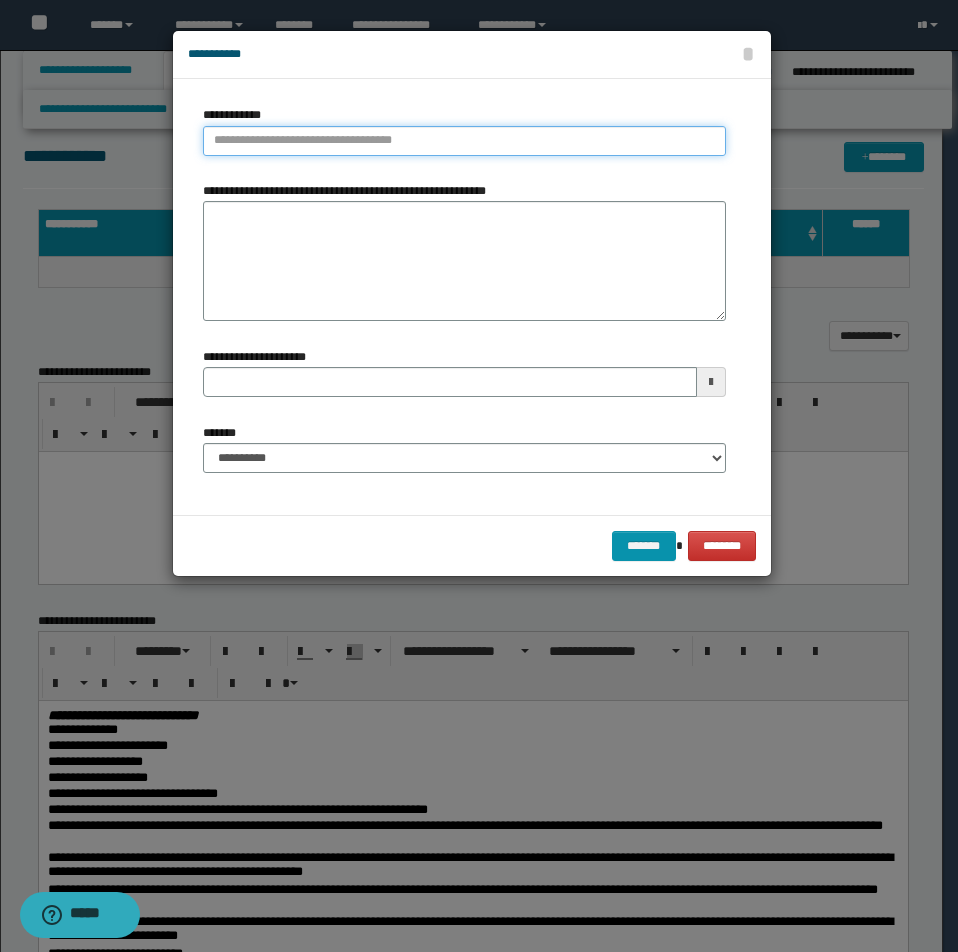 click on "**********" at bounding box center [464, 141] 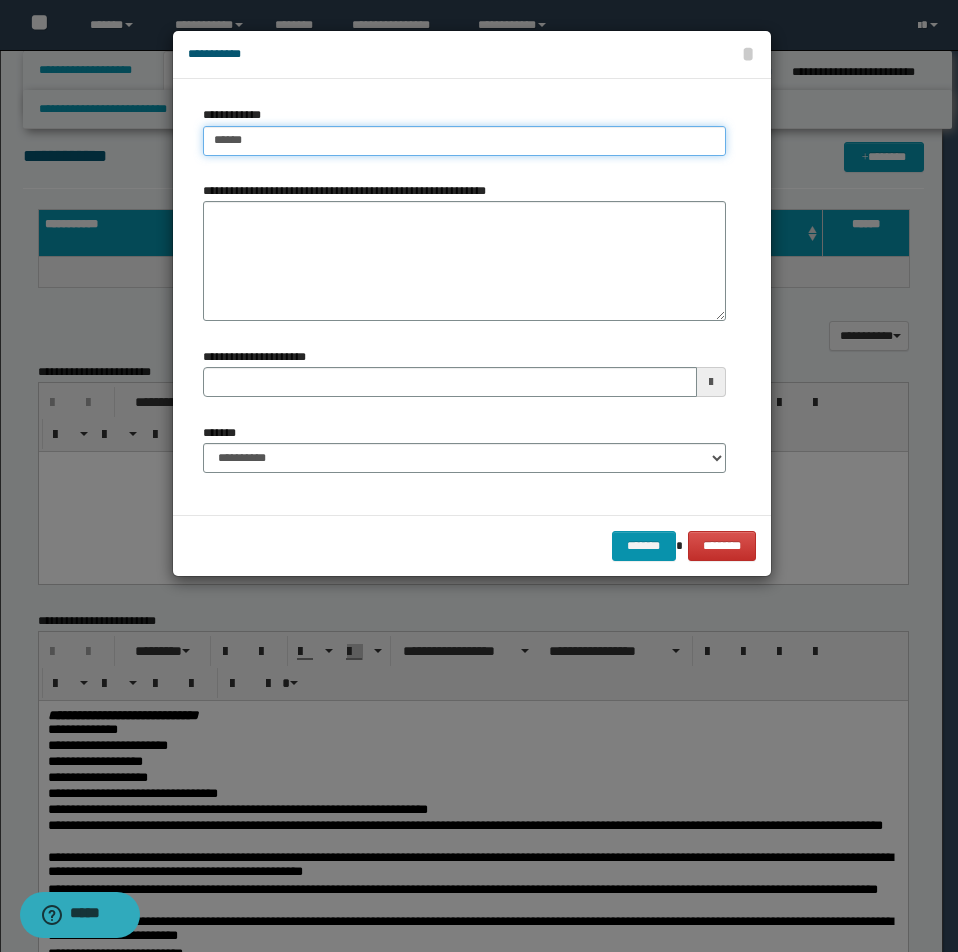 type on "******" 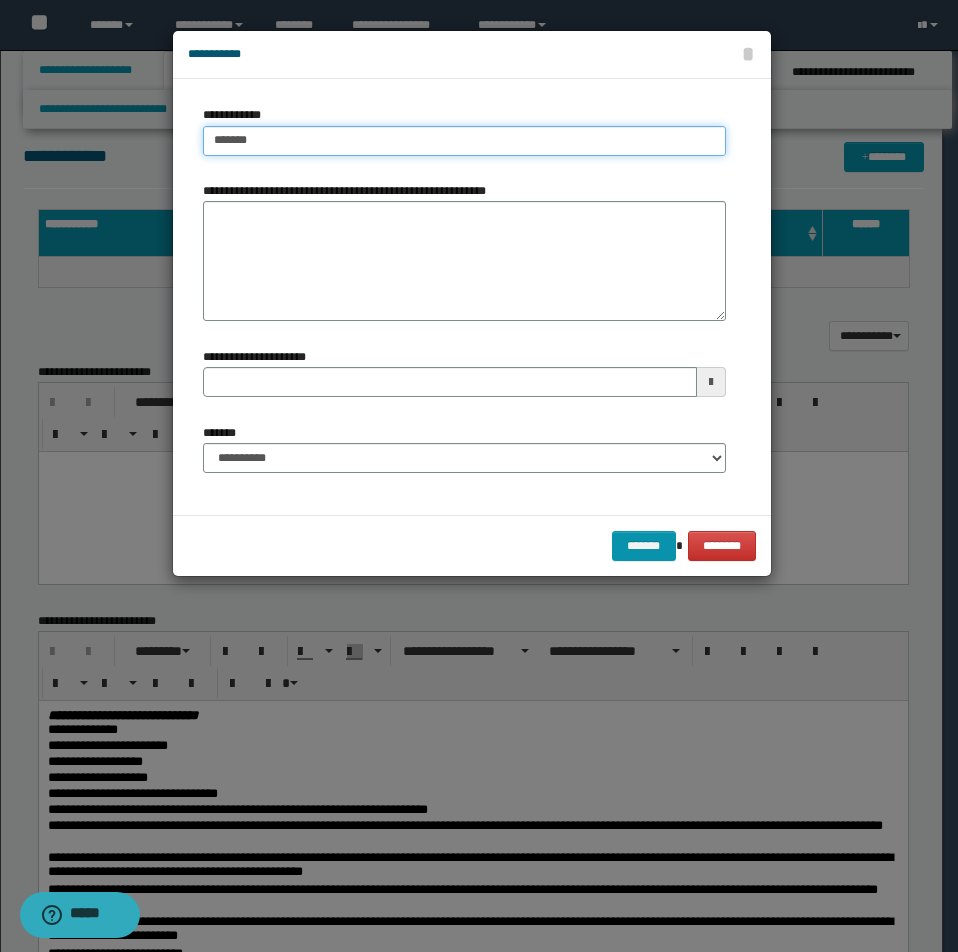 type on "******" 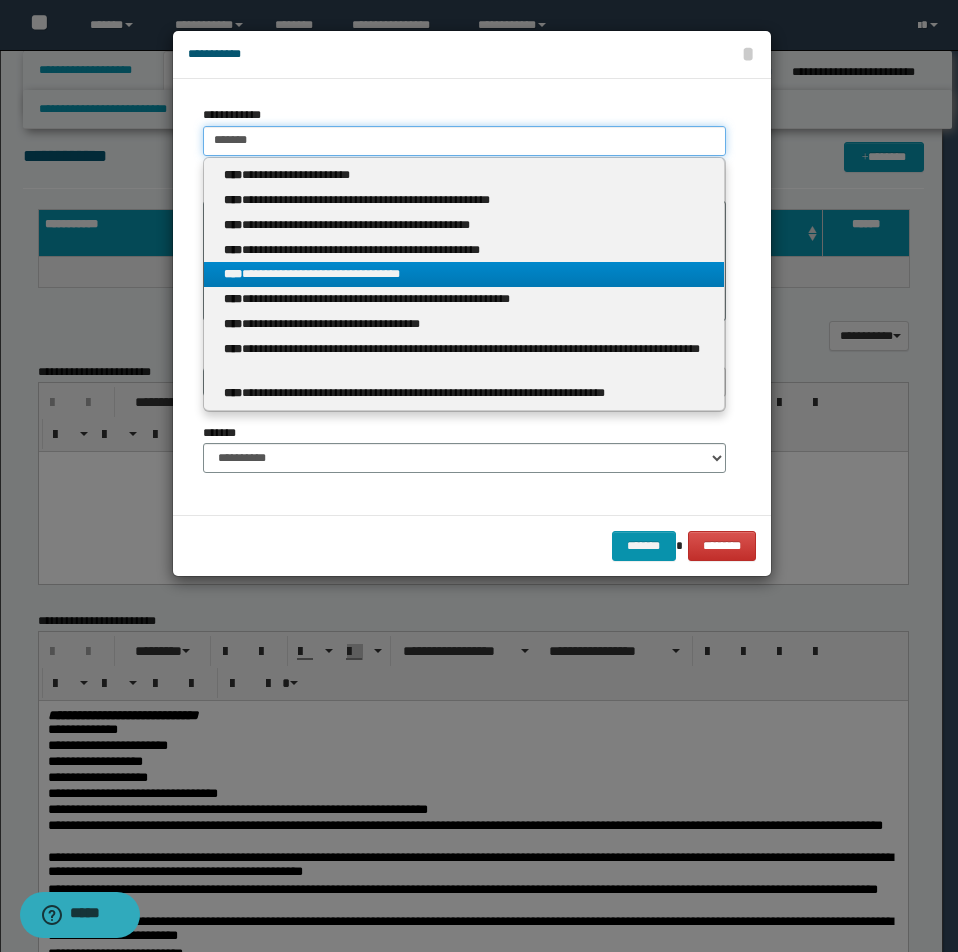 type on "******" 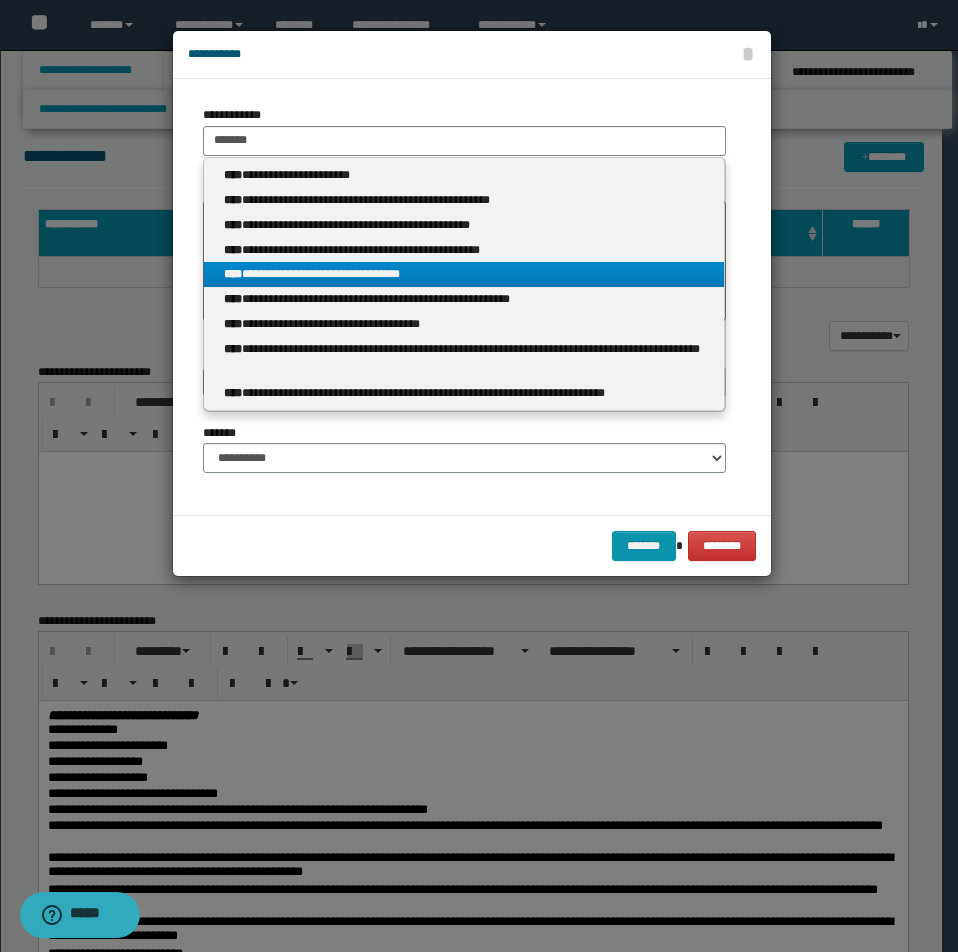 click on "**********" at bounding box center (464, 274) 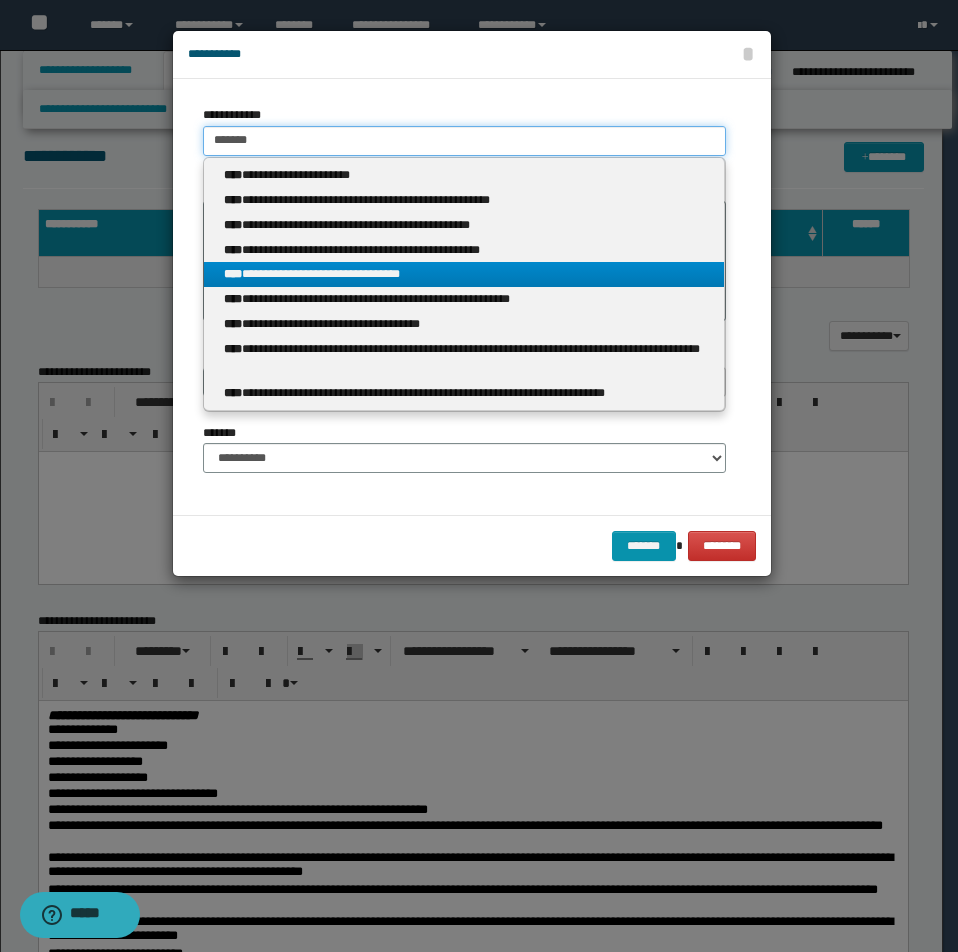type 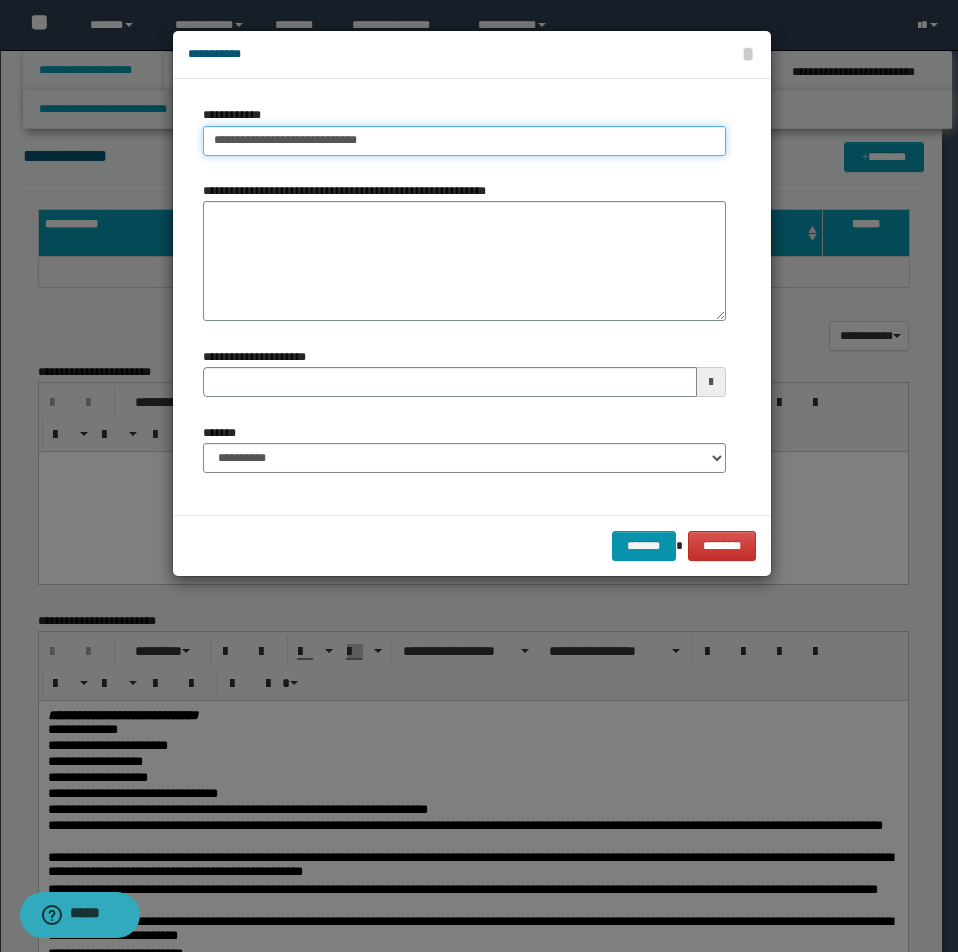 drag, startPoint x: 209, startPoint y: 139, endPoint x: 316, endPoint y: 142, distance: 107.042046 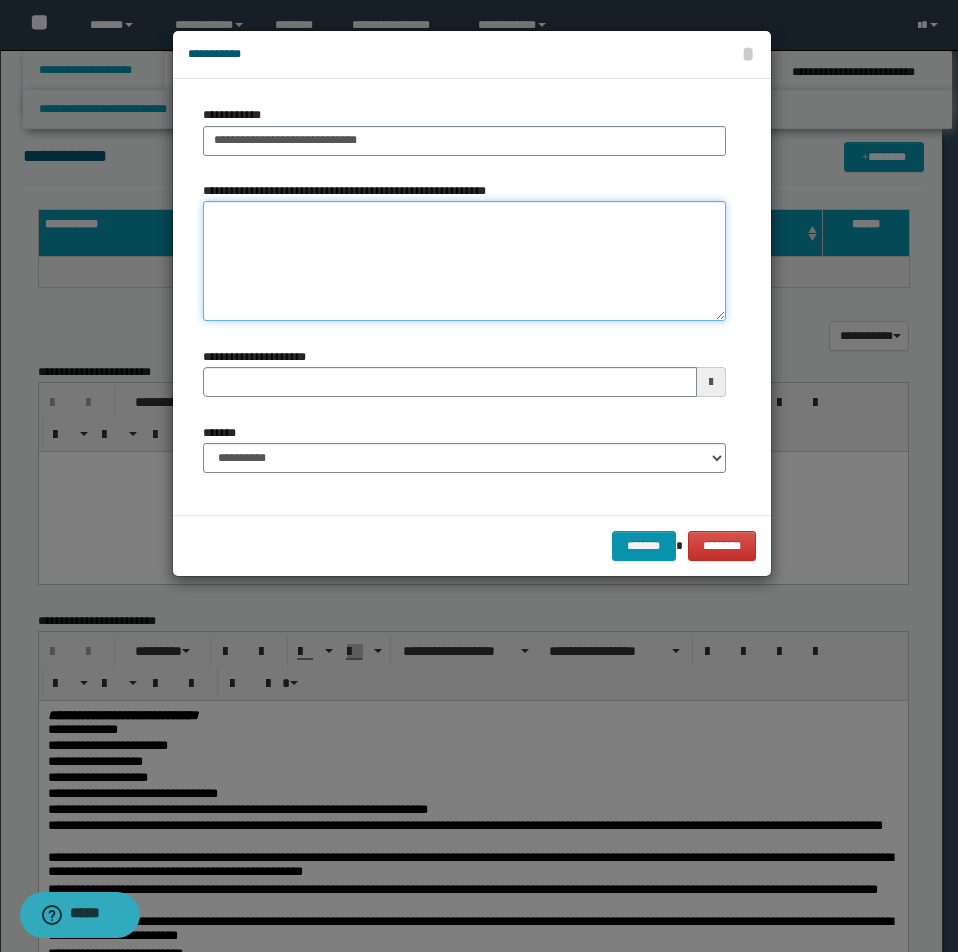 click on "**********" at bounding box center [464, 261] 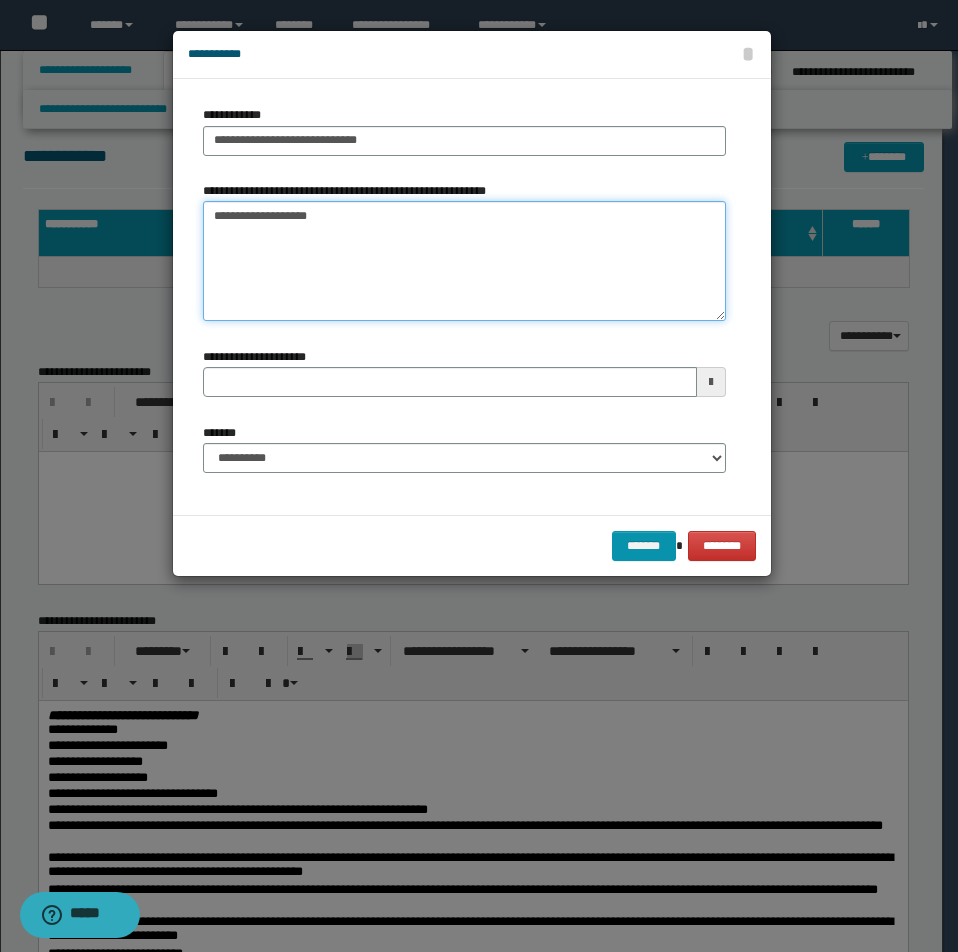 click on "**********" at bounding box center [464, 261] 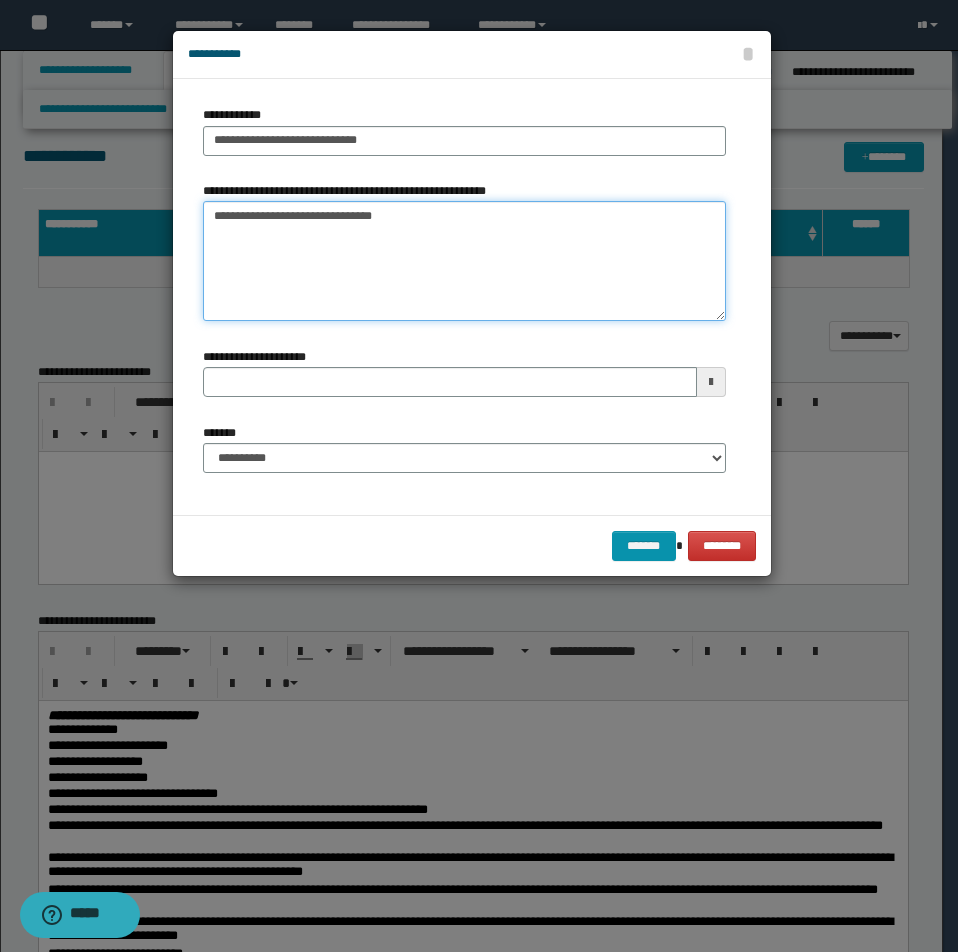 type on "**********" 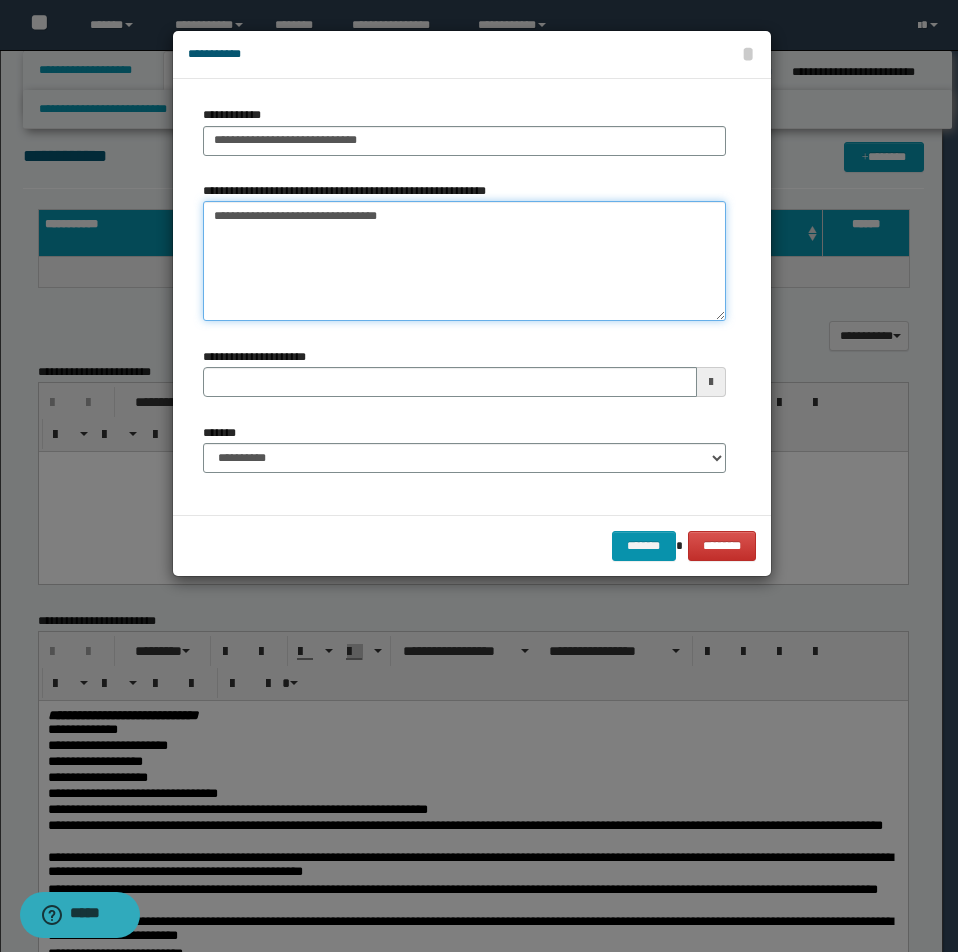 type 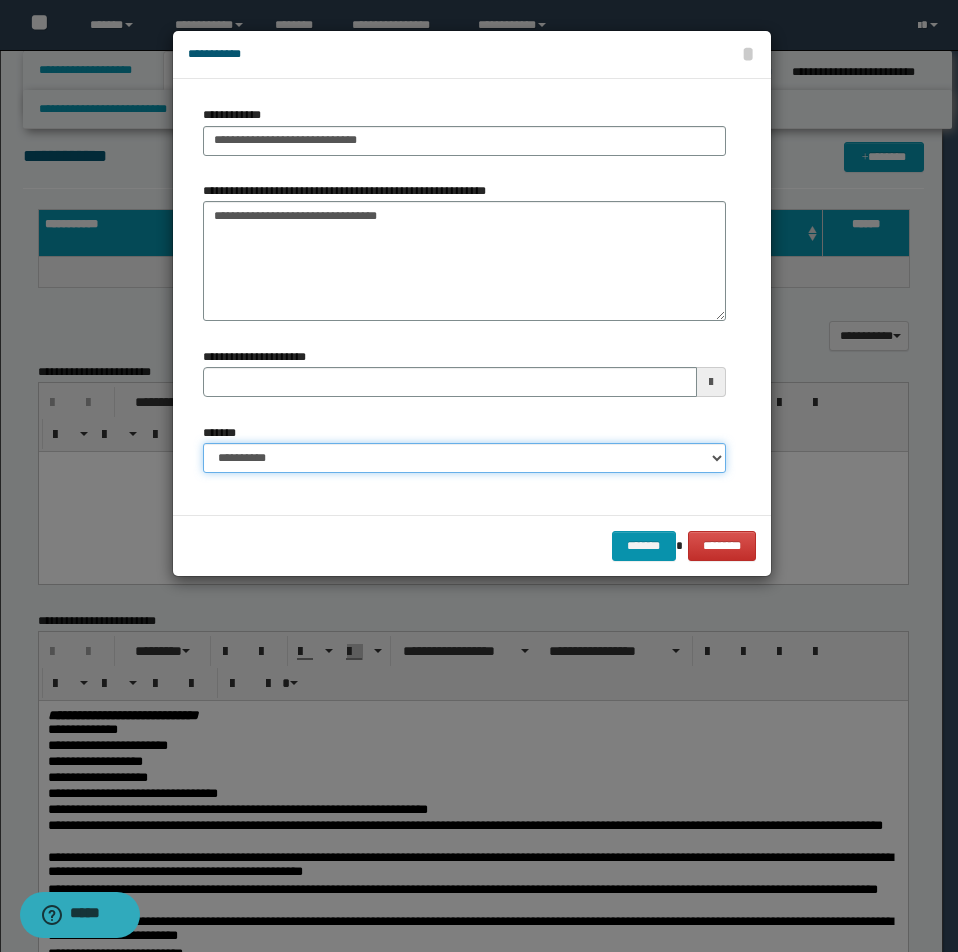 click on "**********" at bounding box center [464, 458] 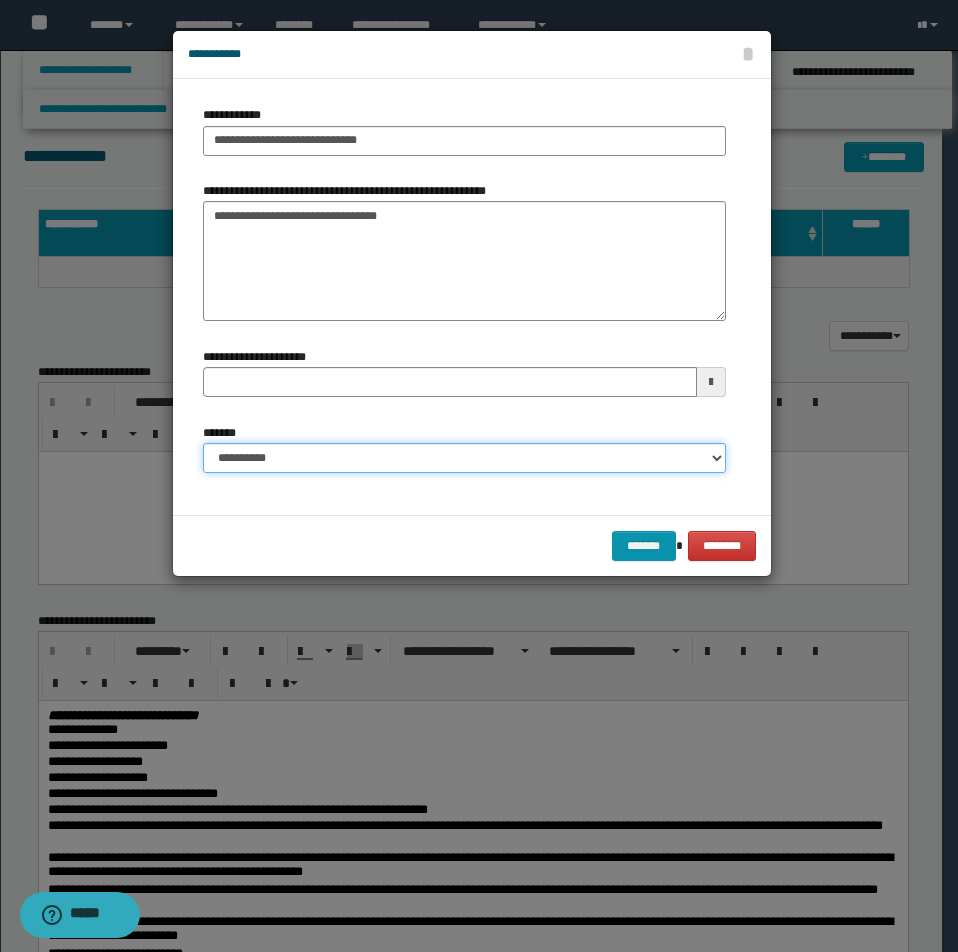 select on "*" 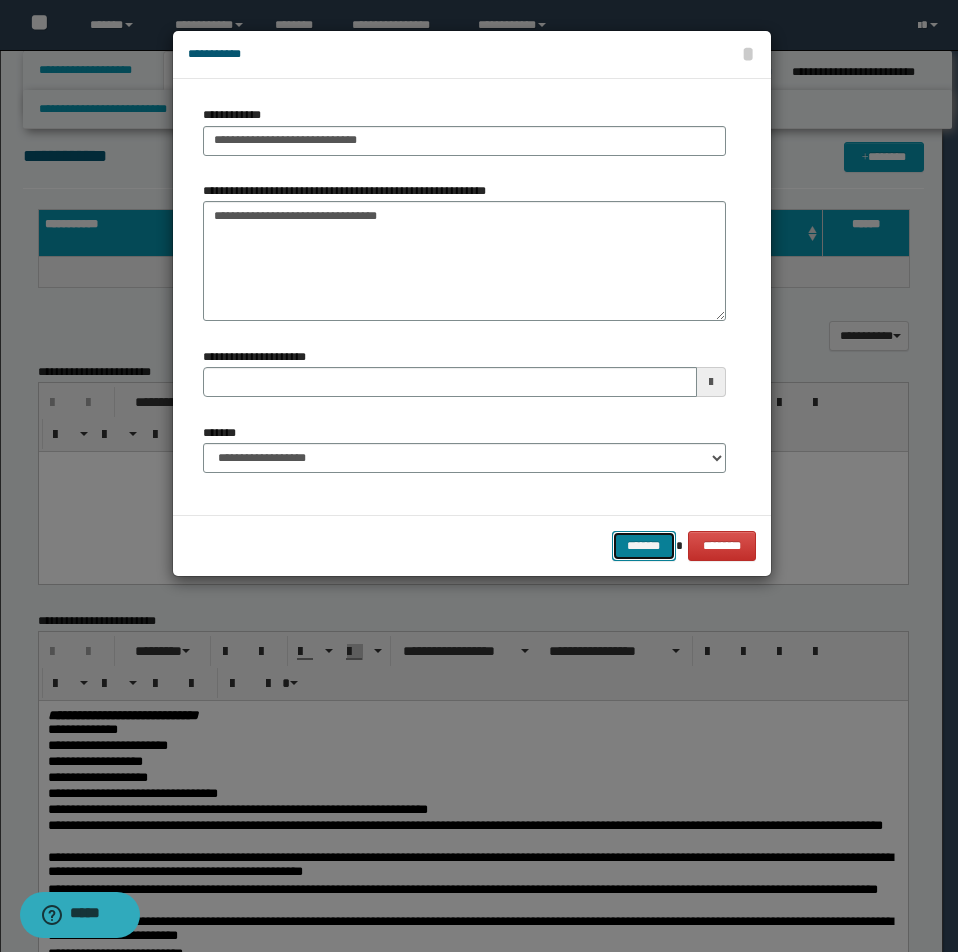 click on "*******" at bounding box center [644, 546] 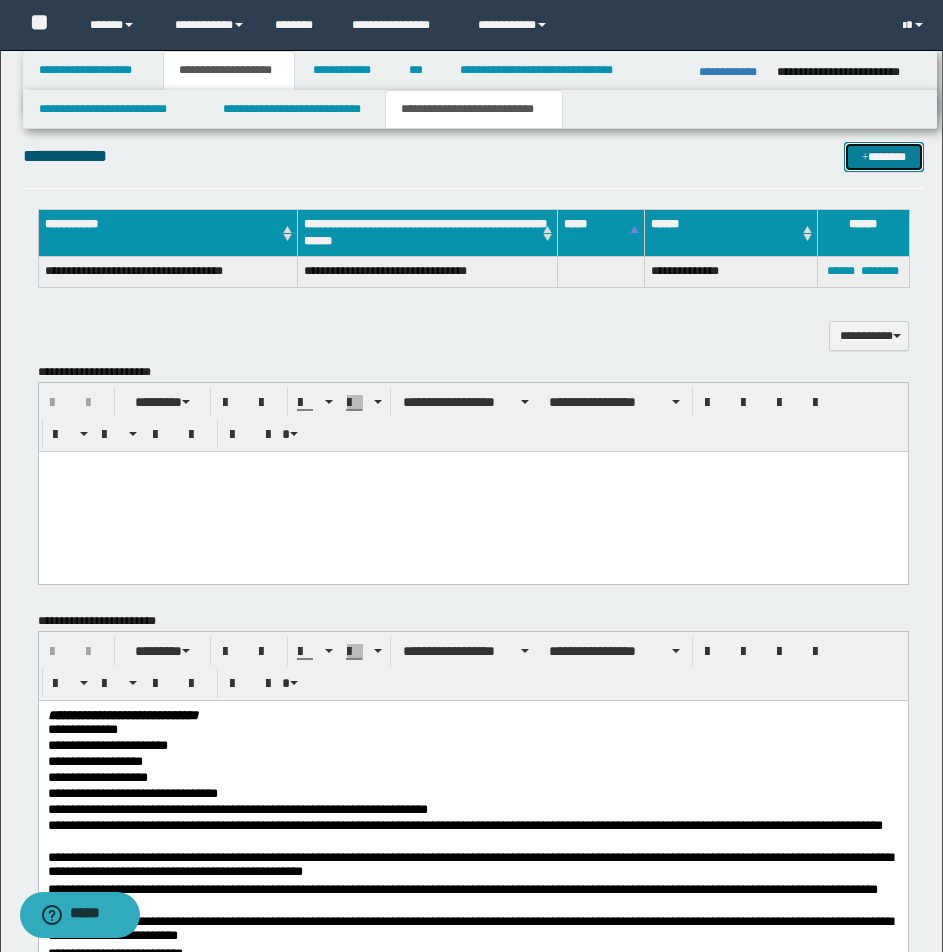 click on "*******" at bounding box center [884, 157] 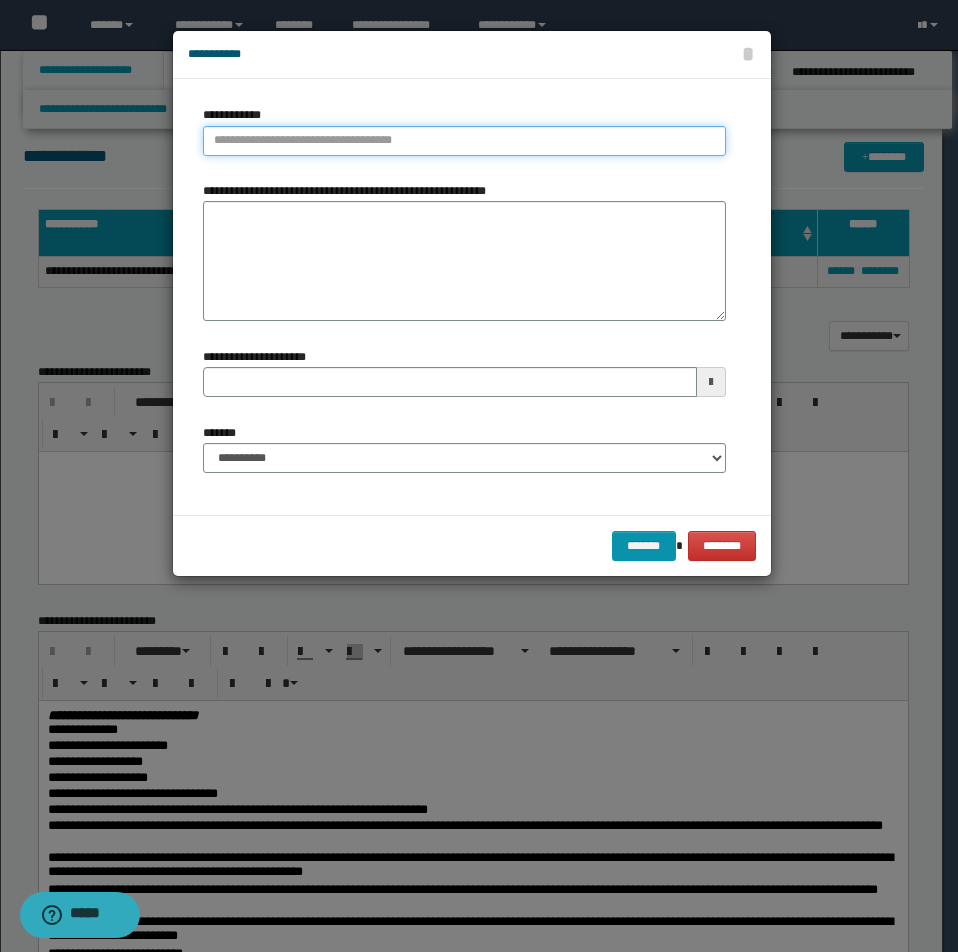 type on "**********" 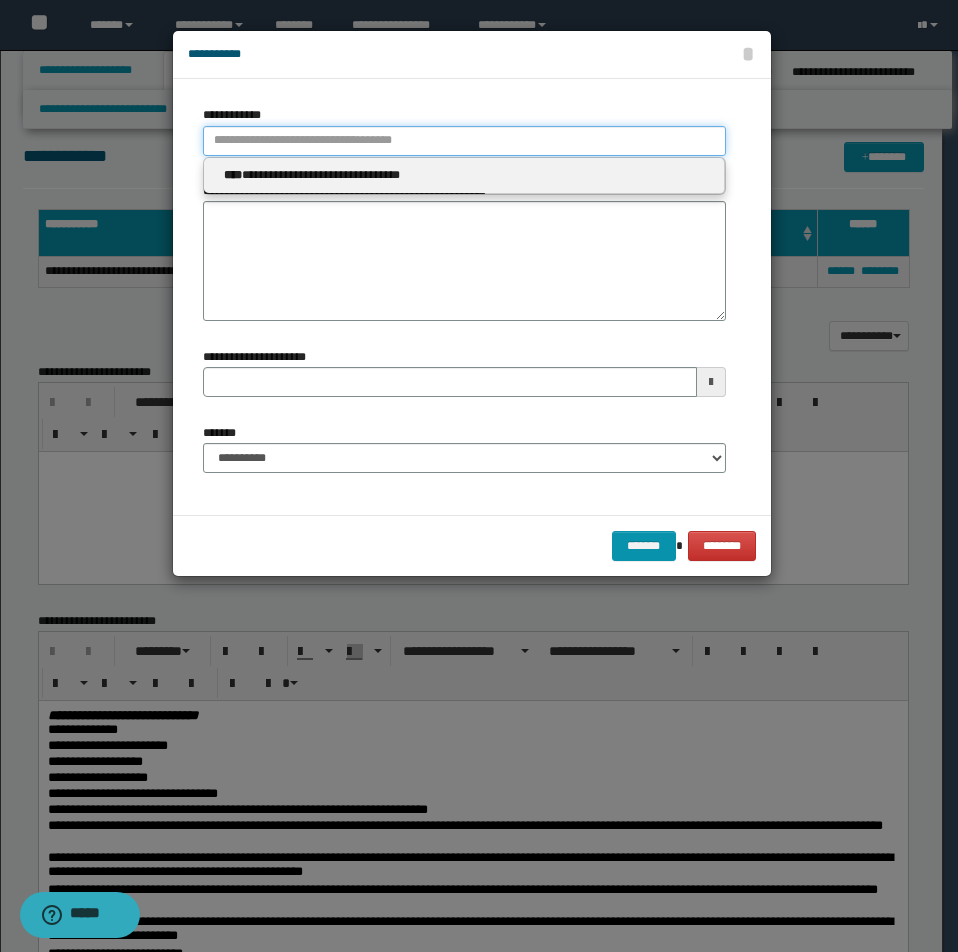 click on "**********" at bounding box center (464, 141) 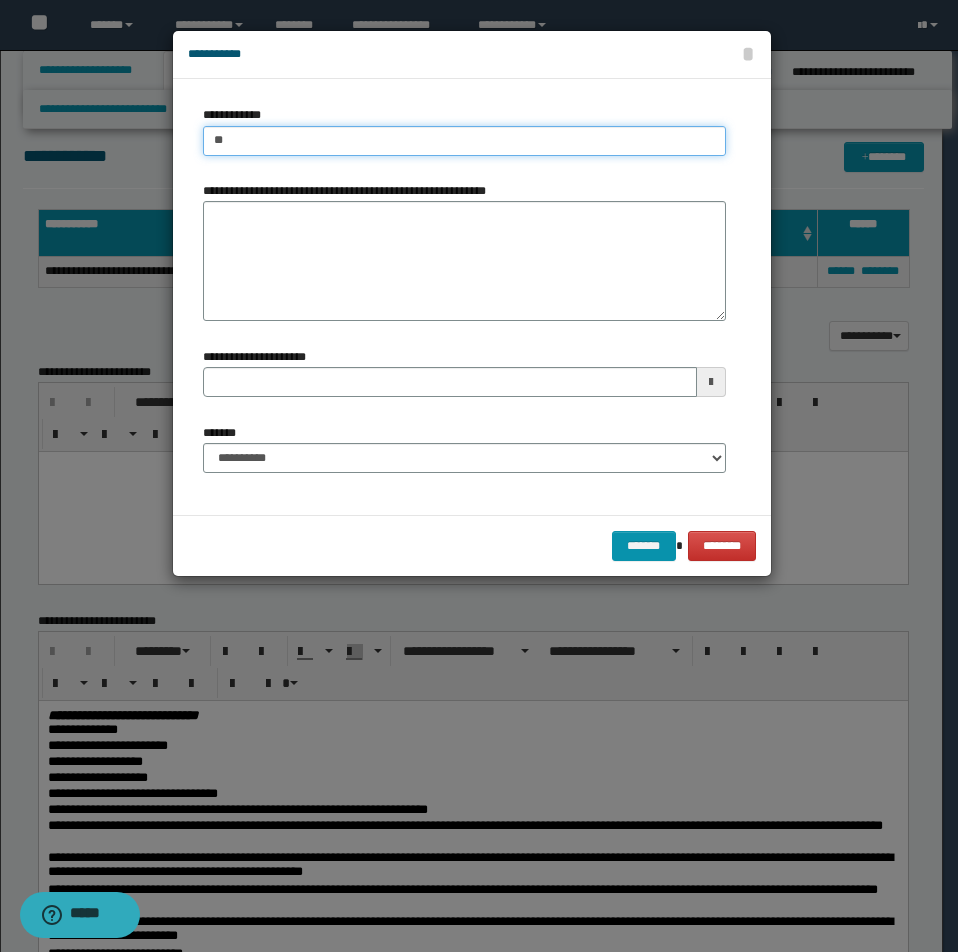 type on "***" 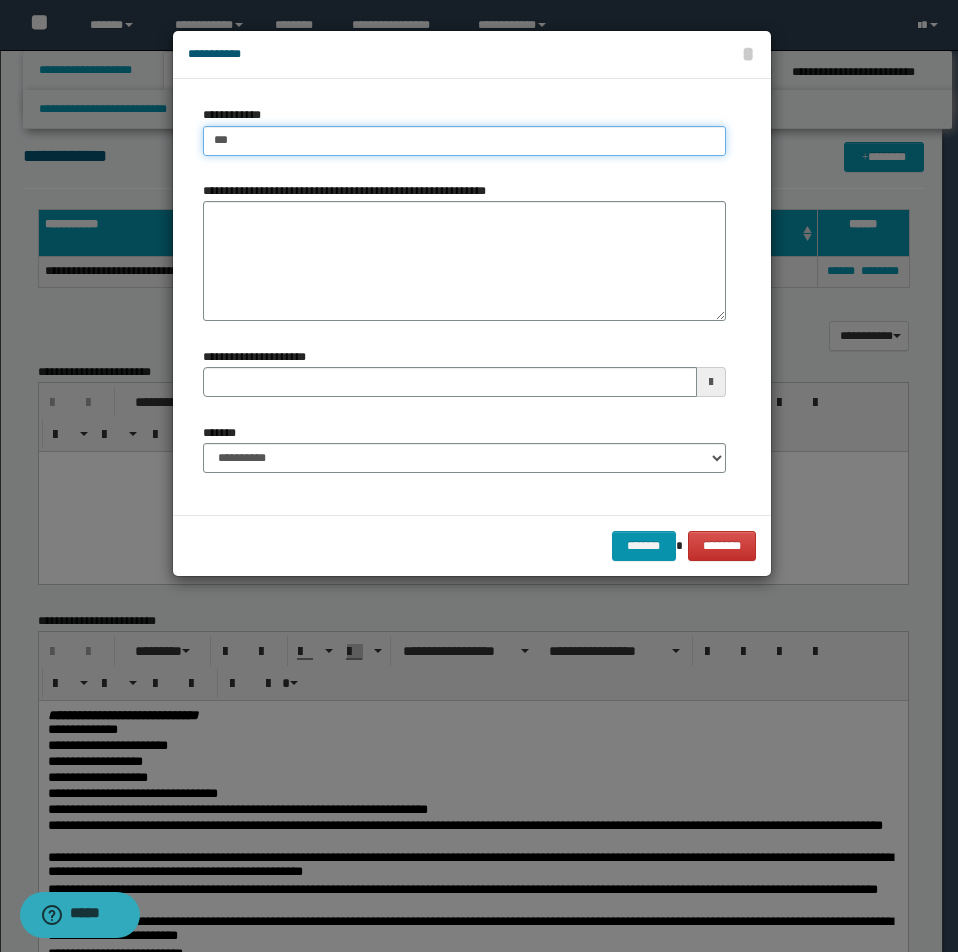 type on "***" 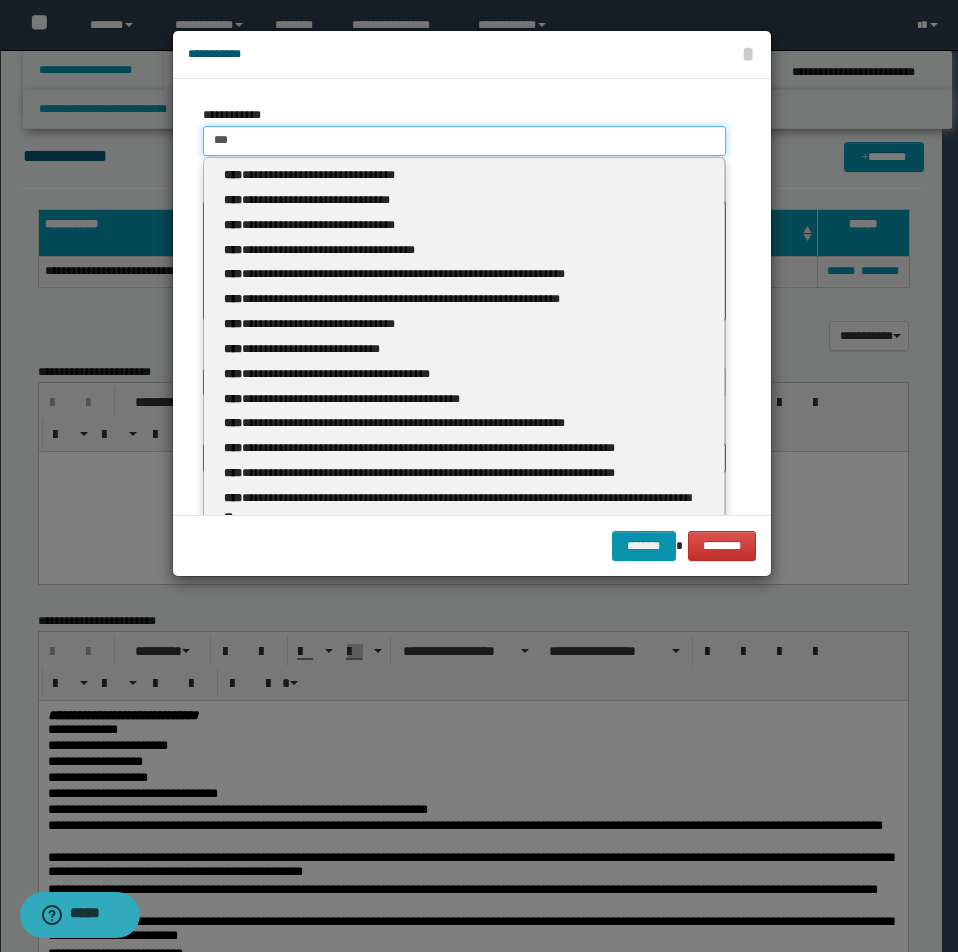 type 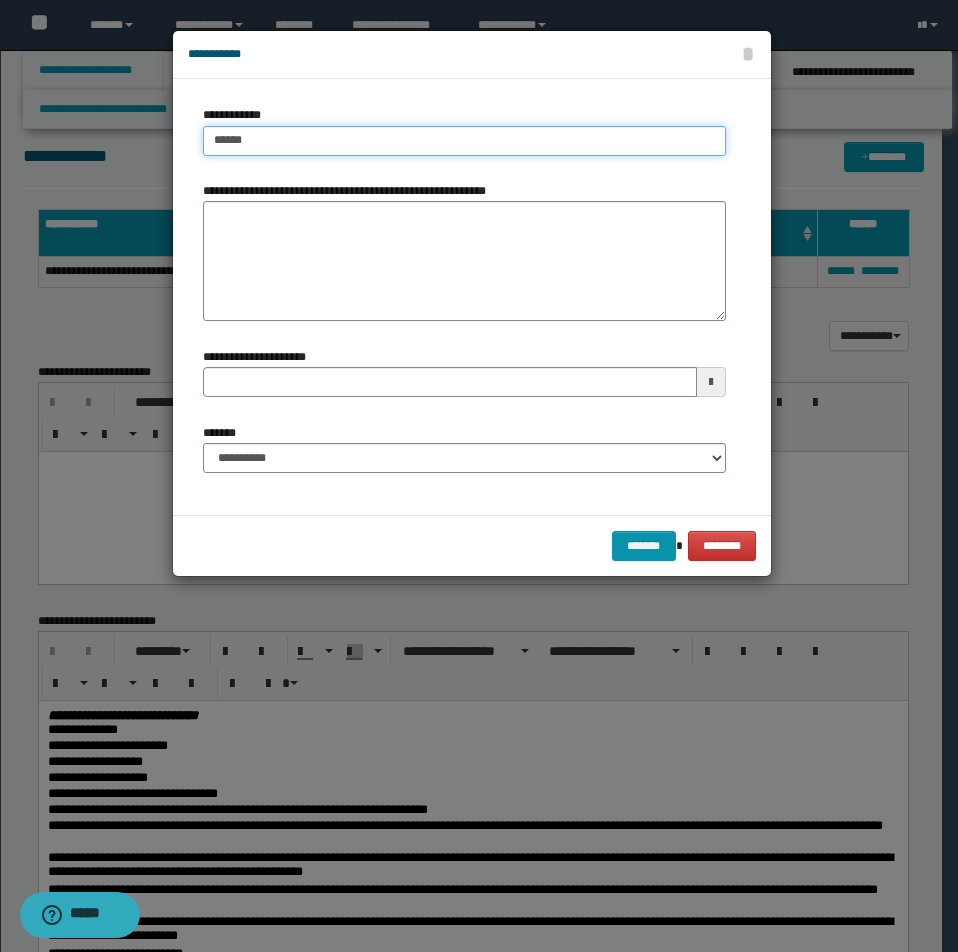 type on "*******" 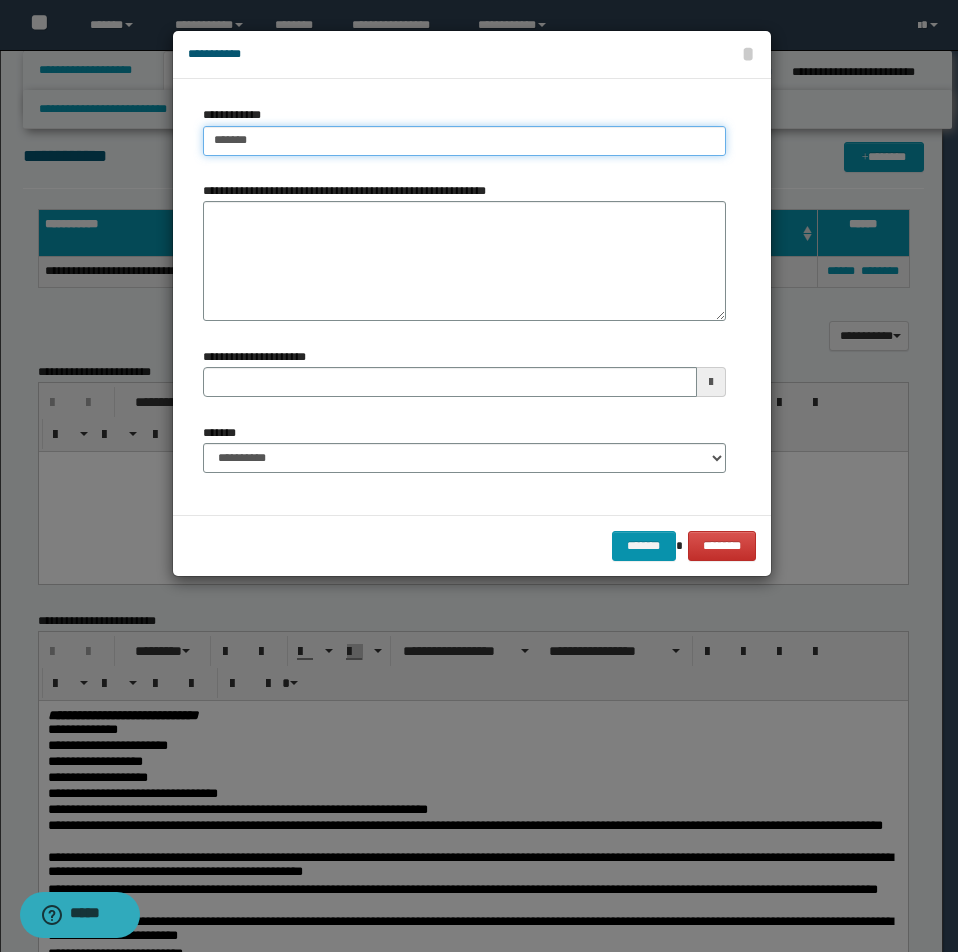 type on "**********" 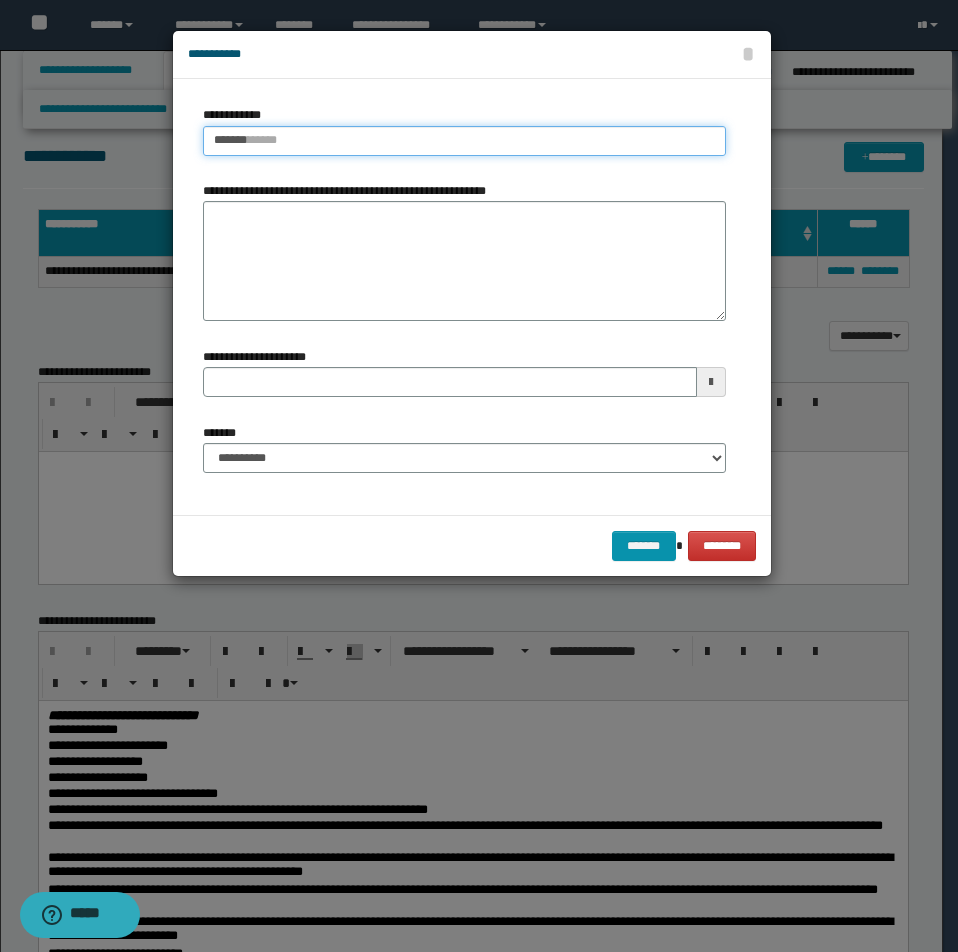 type 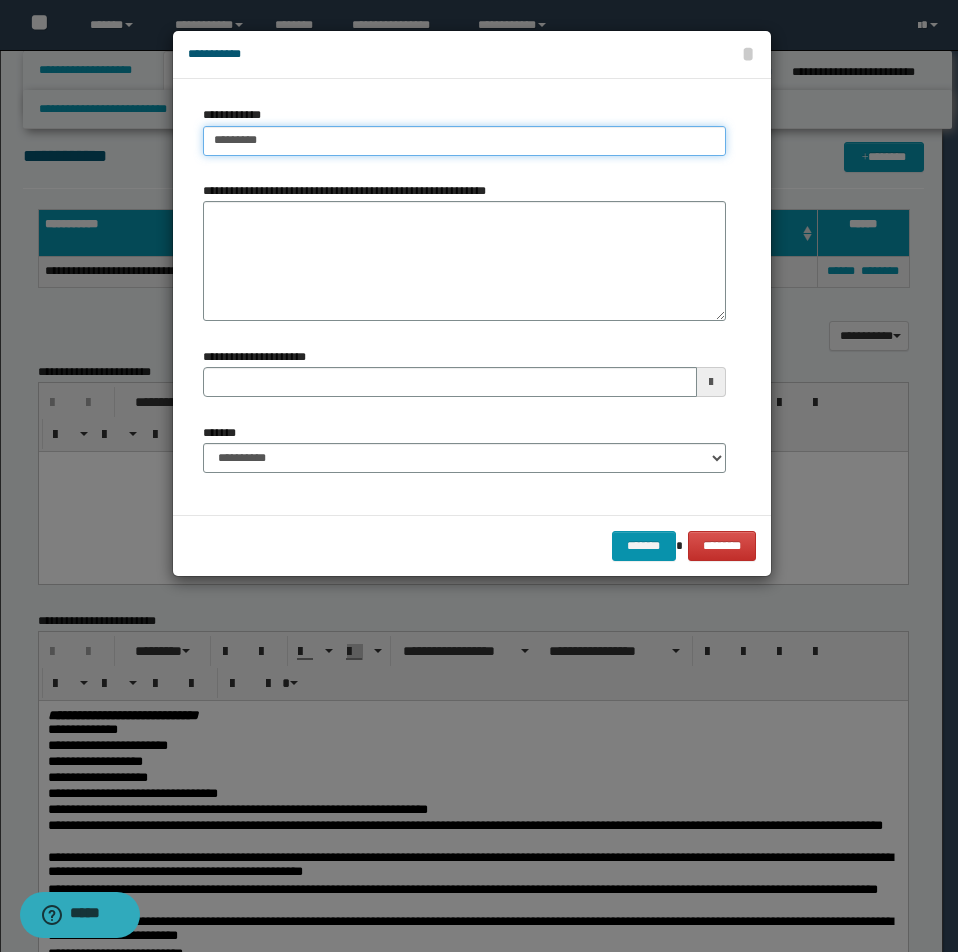 click on "*********" at bounding box center (464, 141) 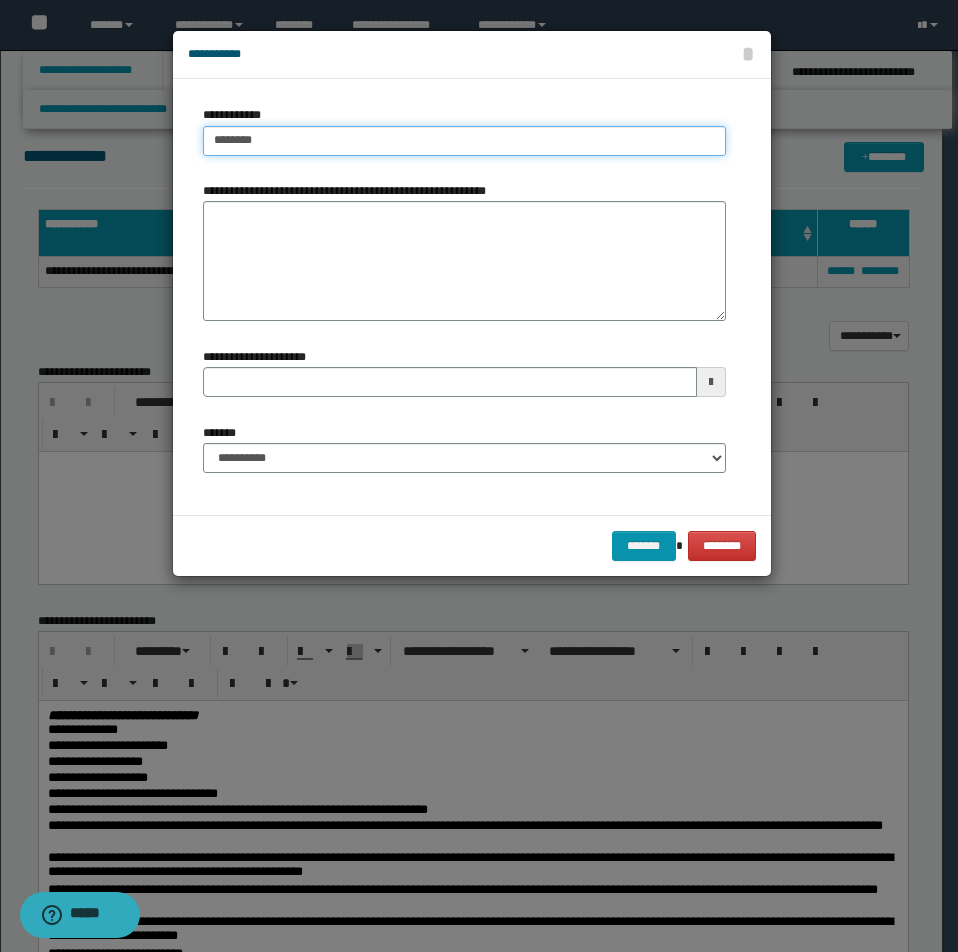 type on "*******" 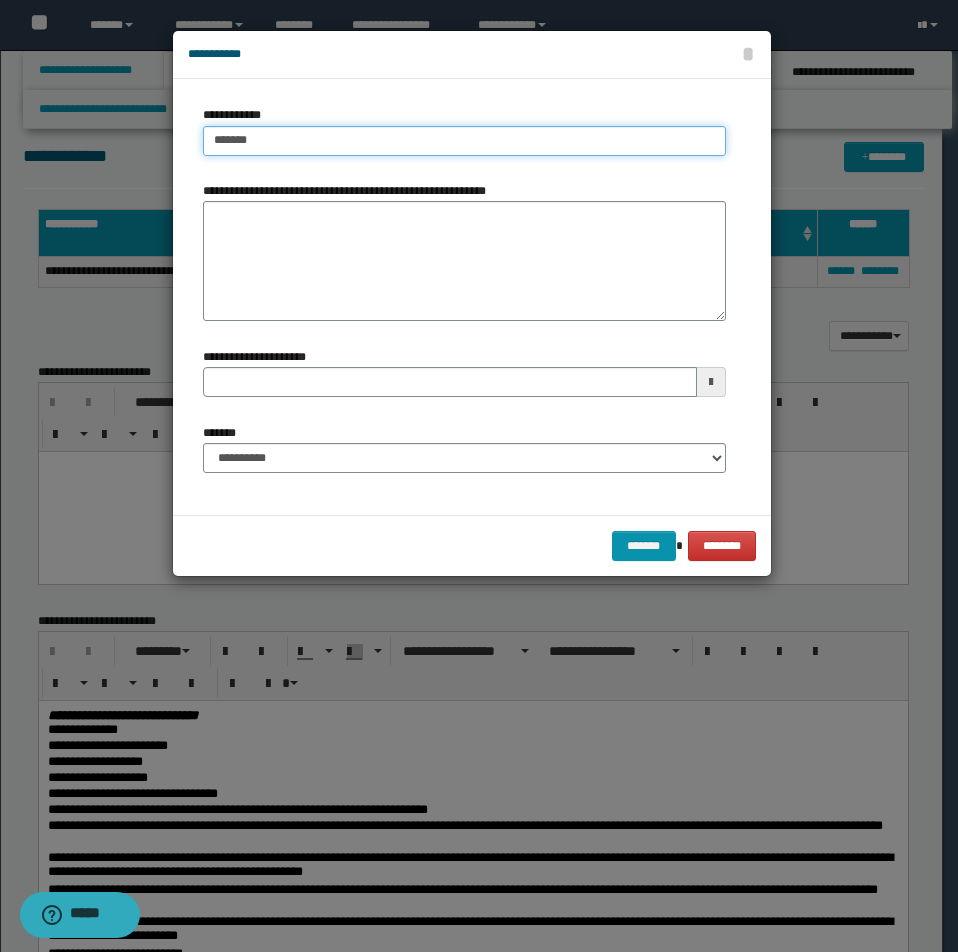 type on "**********" 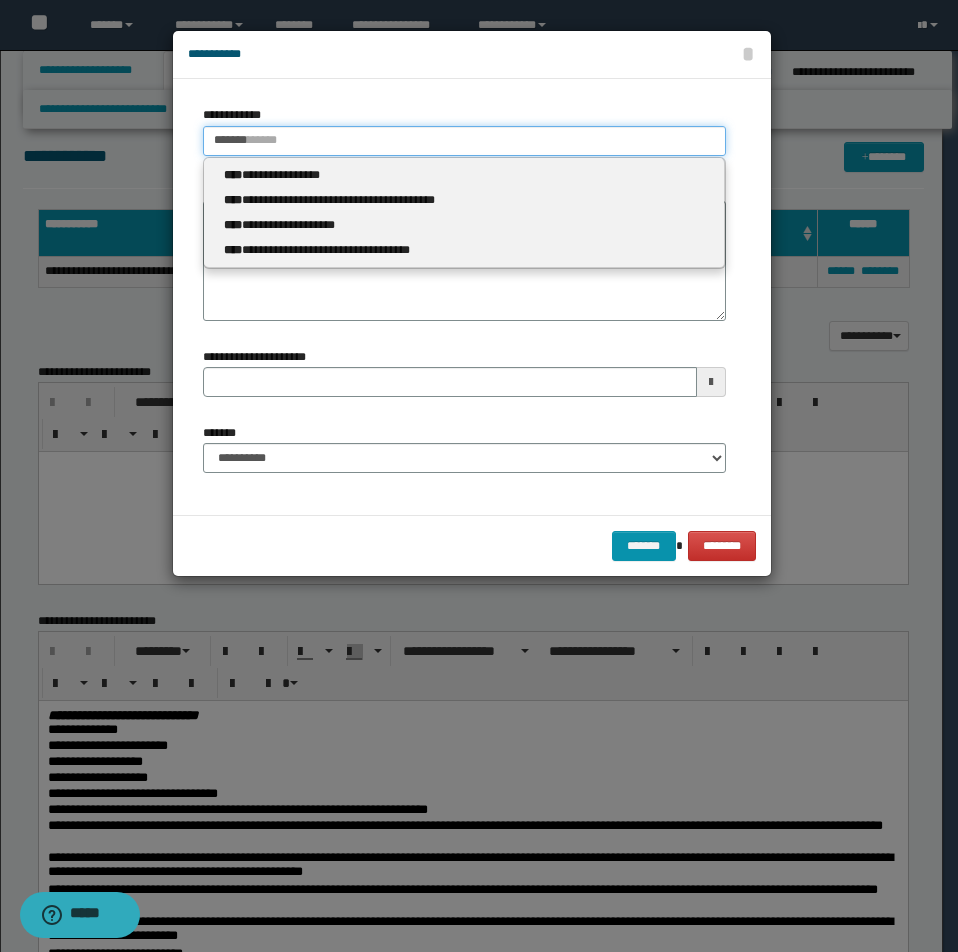 type 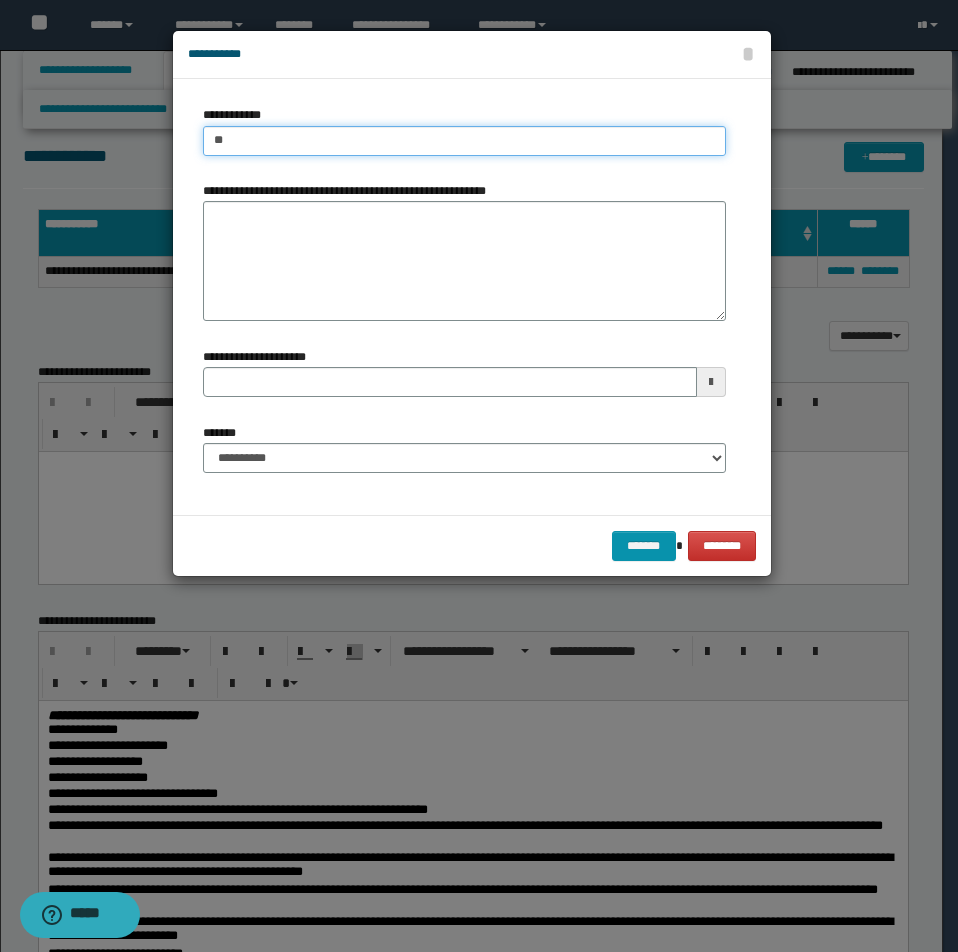 type on "*" 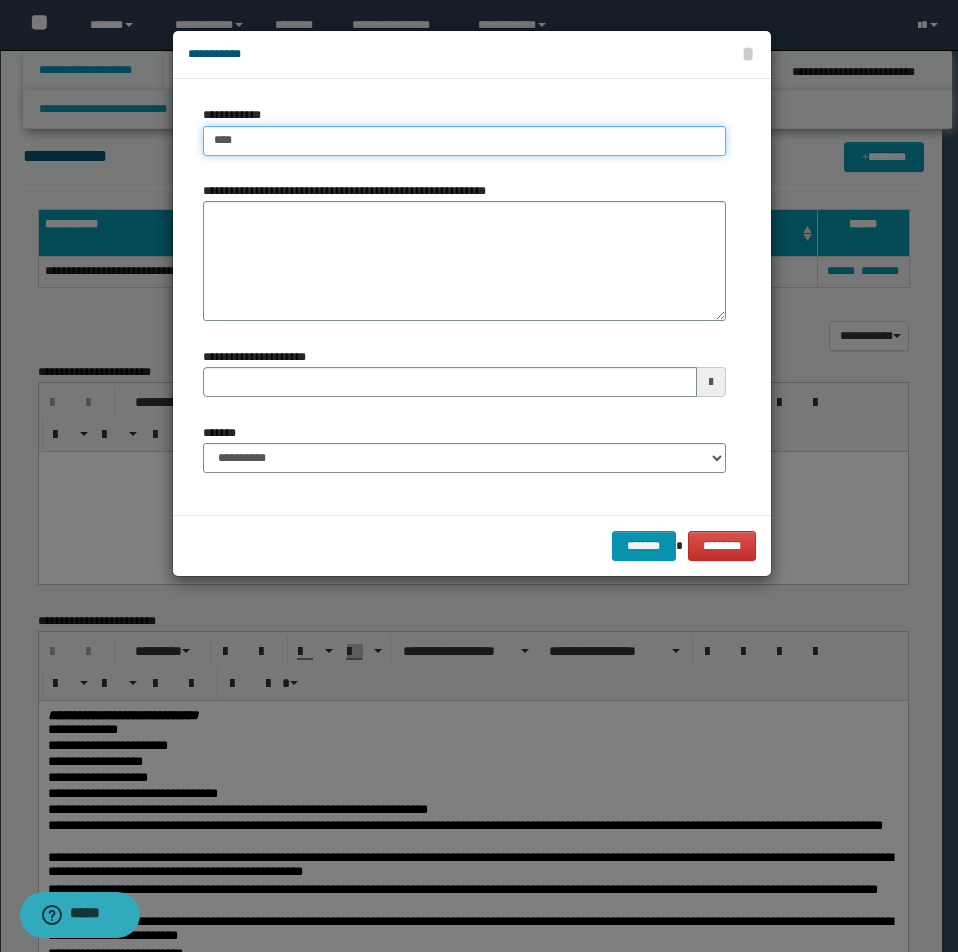 type on "****" 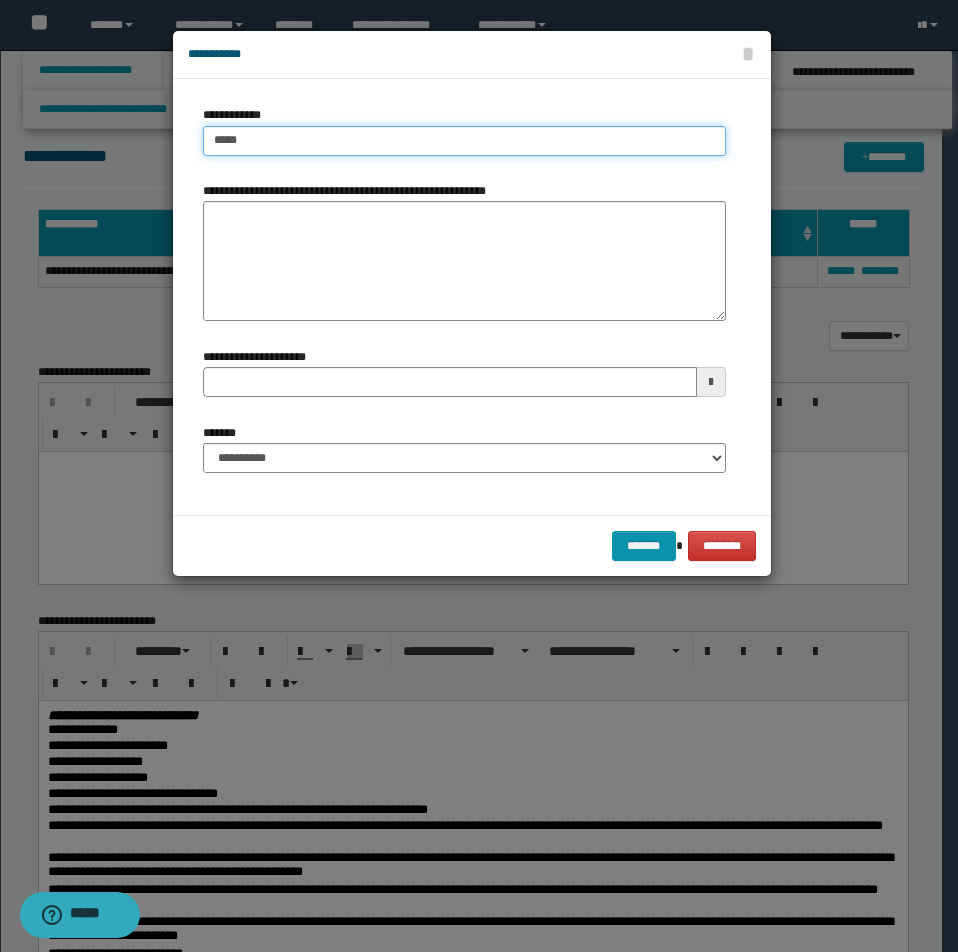 type on "****" 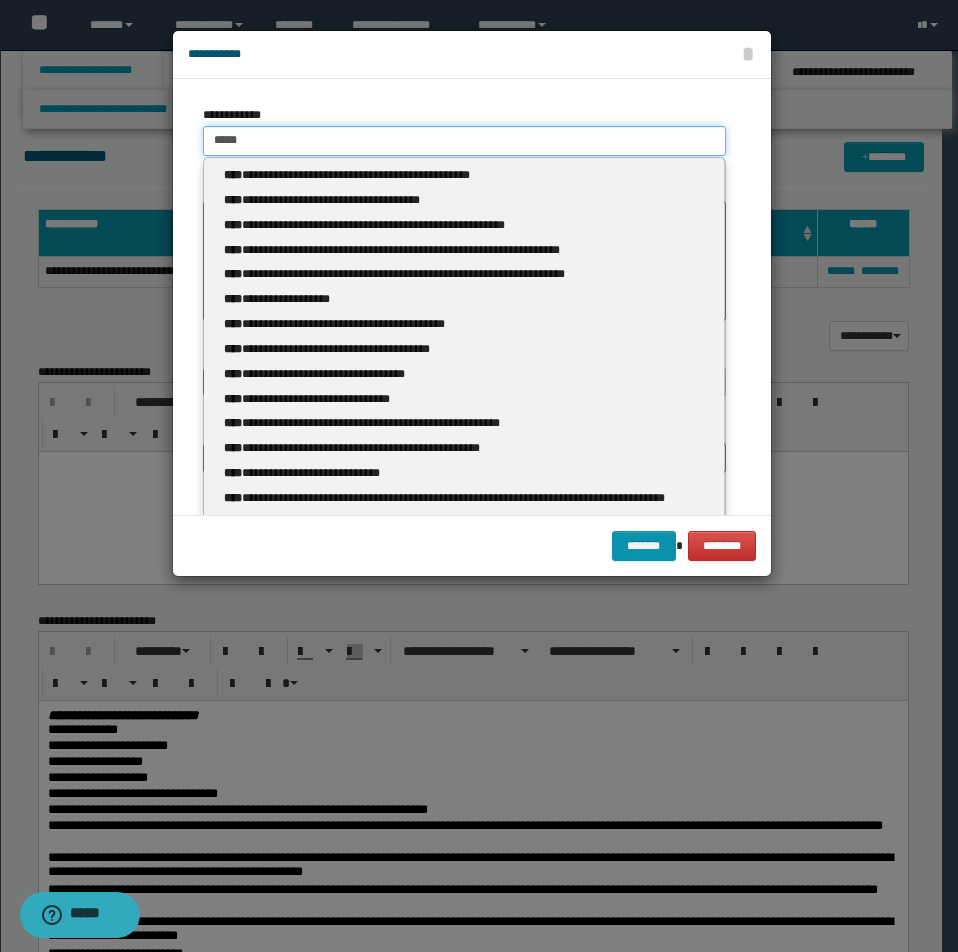 type 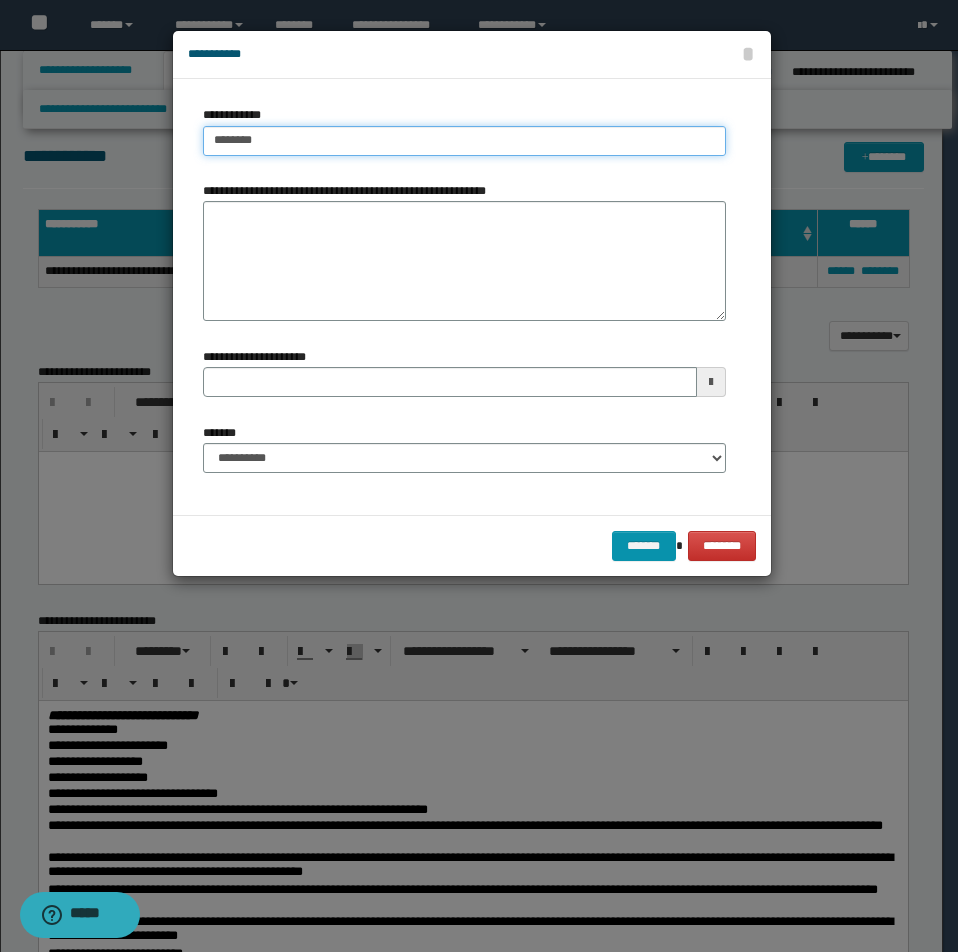 type on "********" 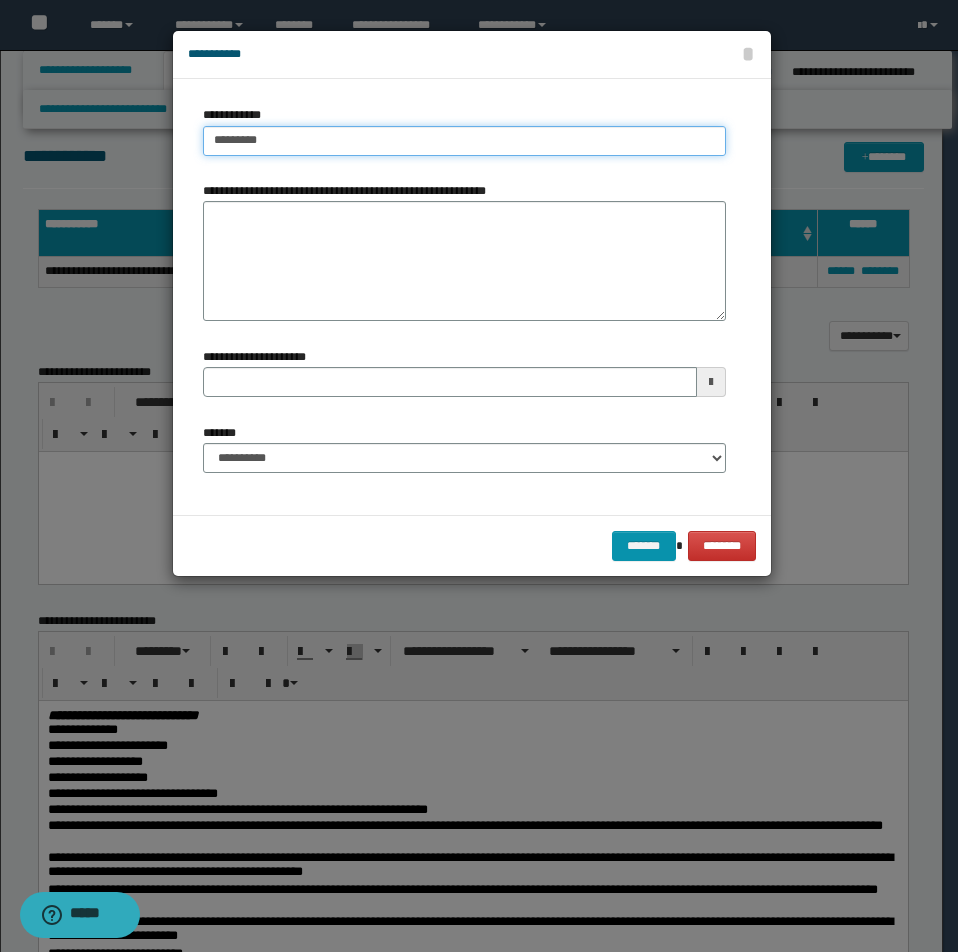 type on "********" 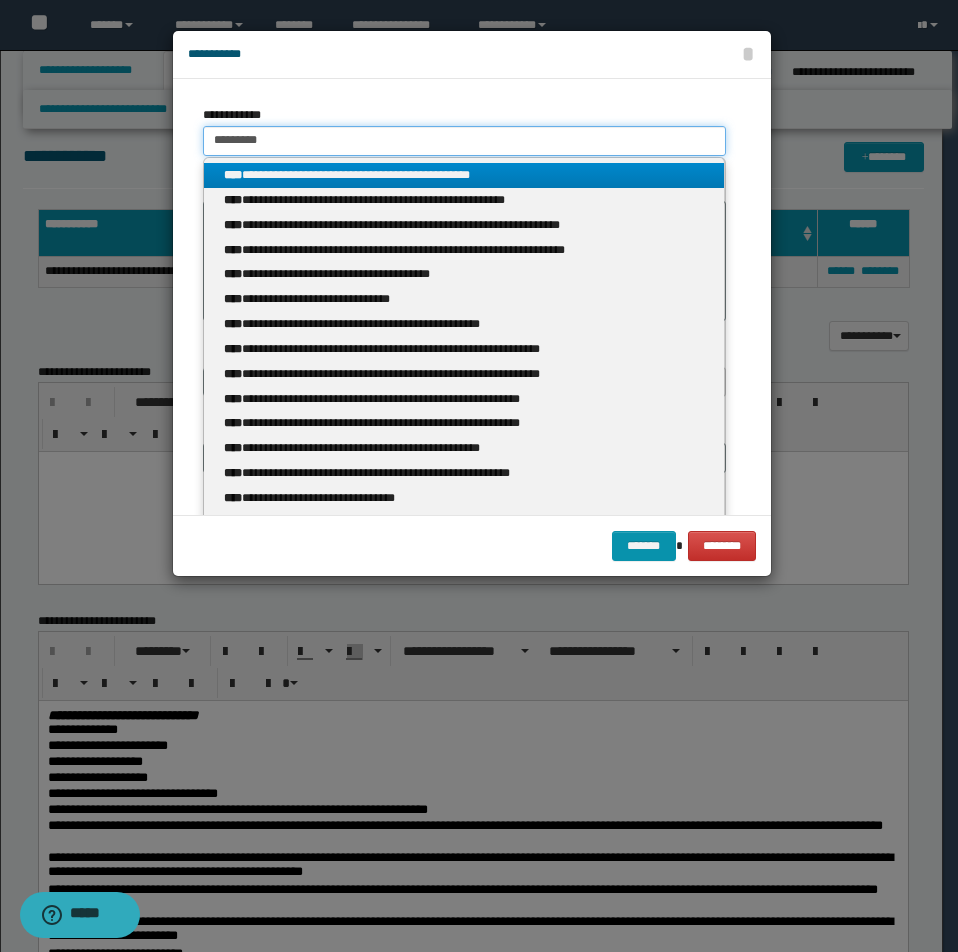 click on "********" at bounding box center [464, 141] 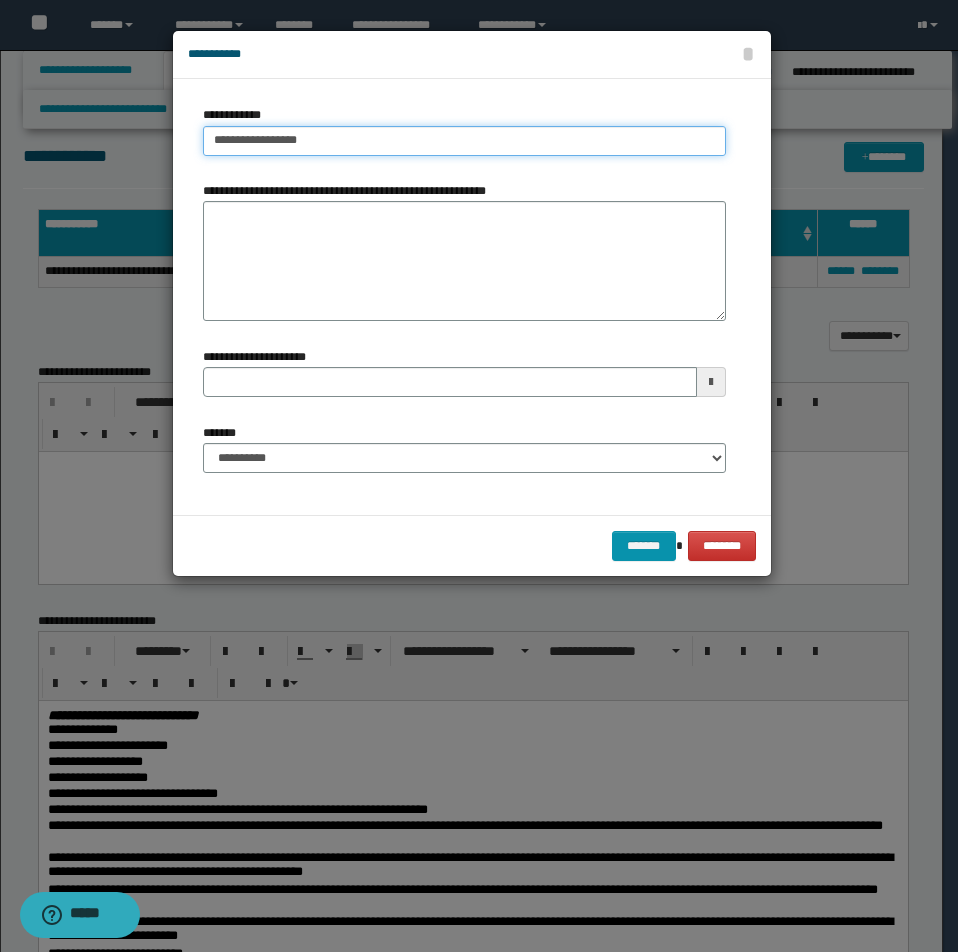 type on "**********" 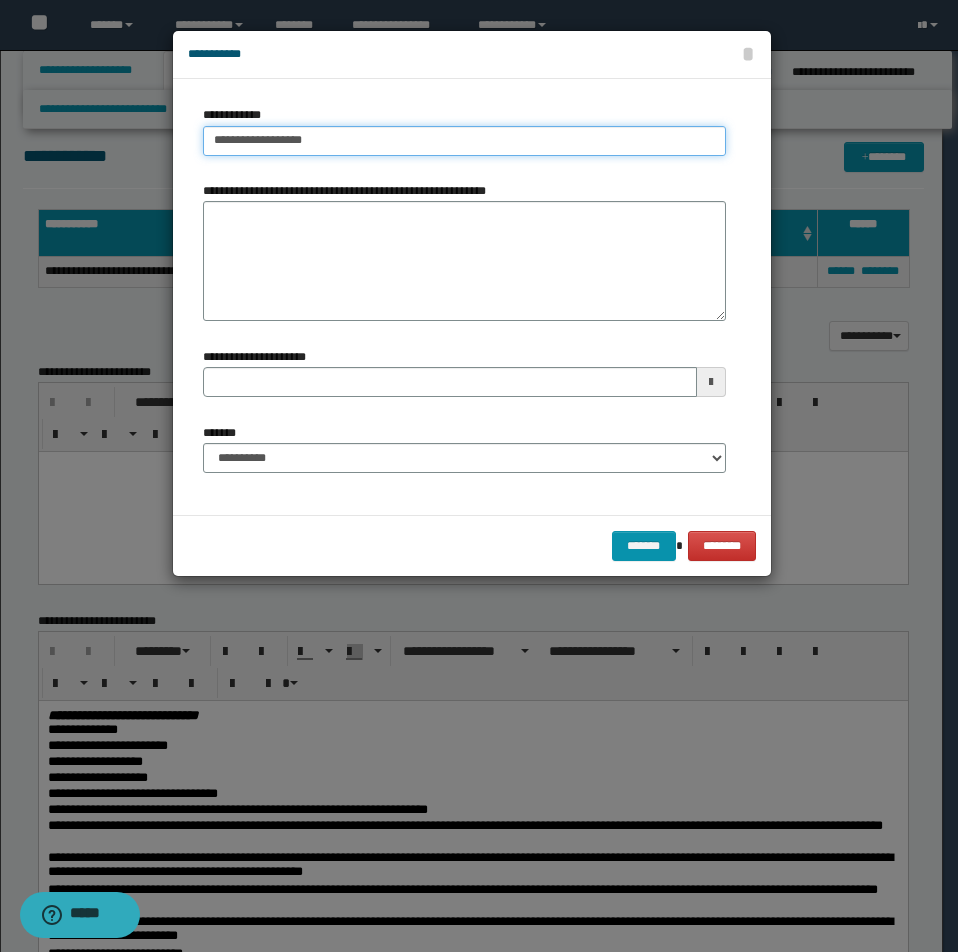 type on "**********" 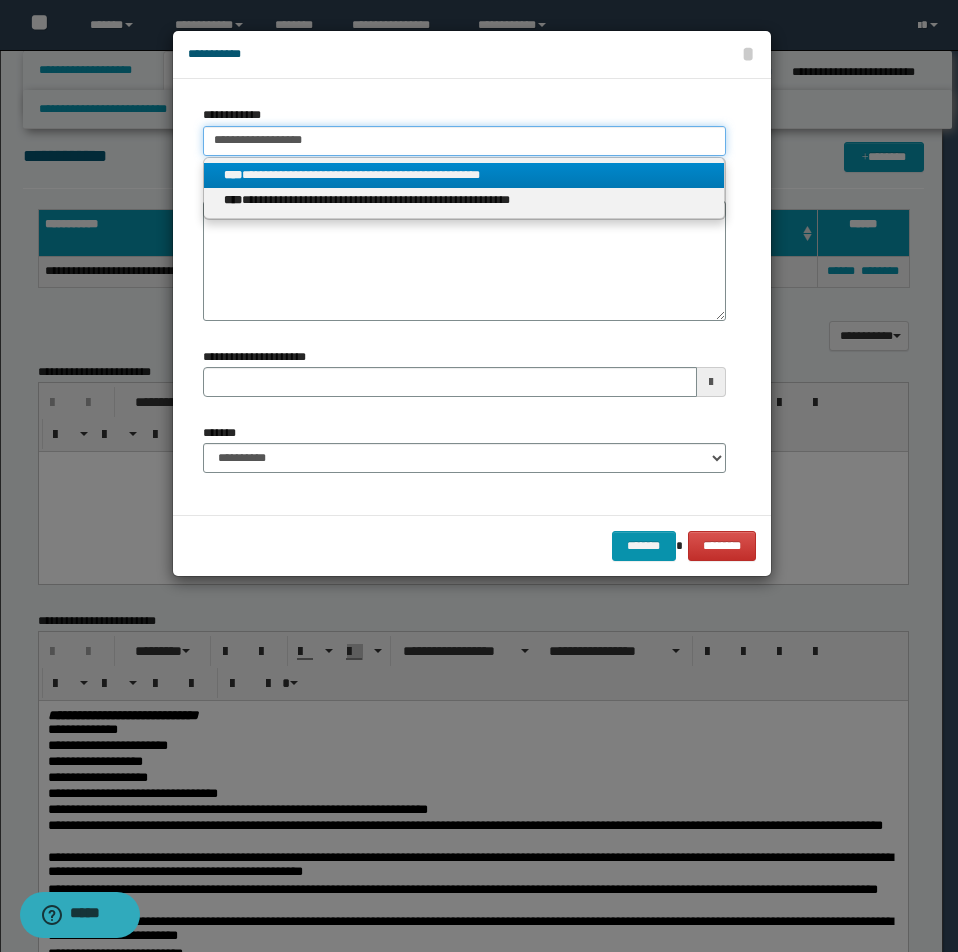 type on "**********" 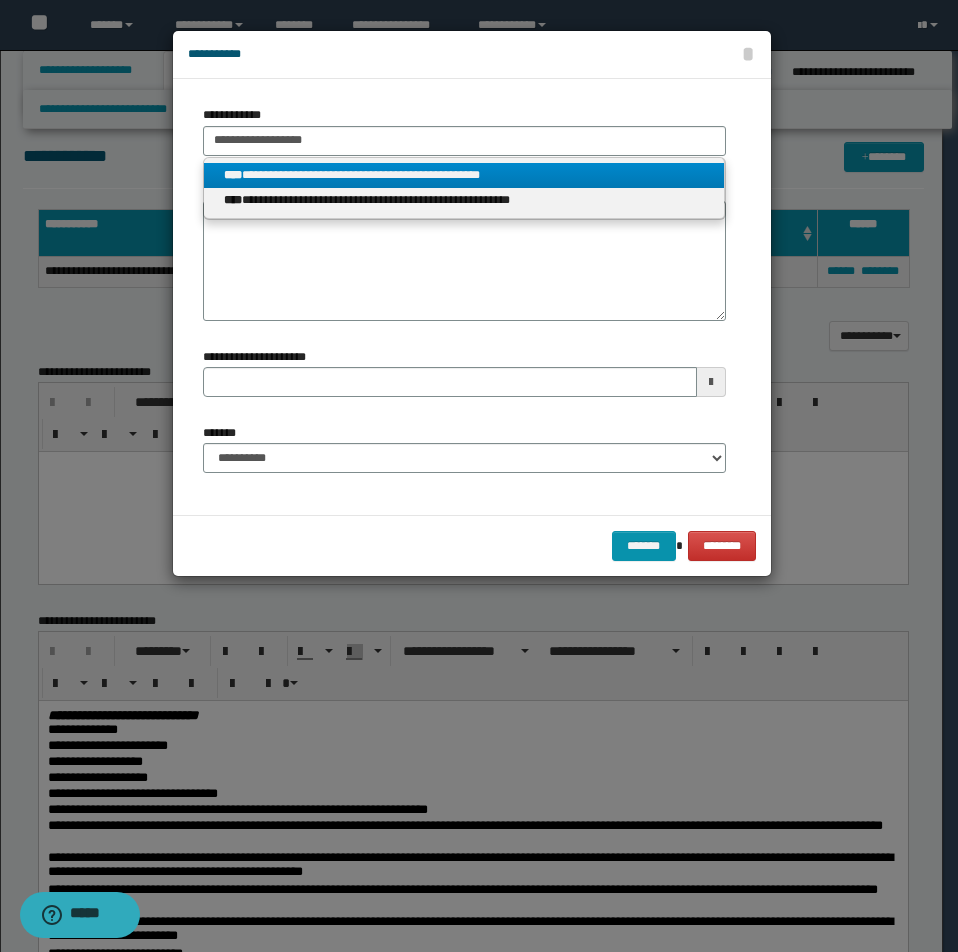 click on "**********" at bounding box center (464, 175) 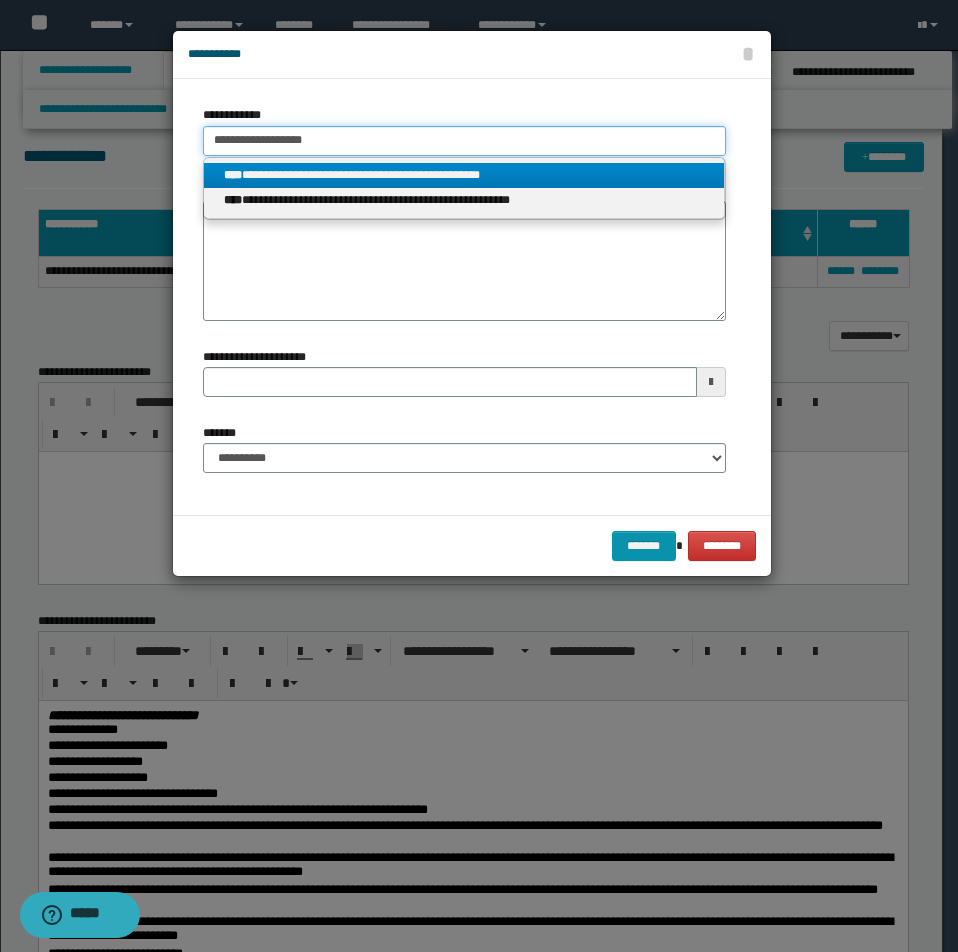 type 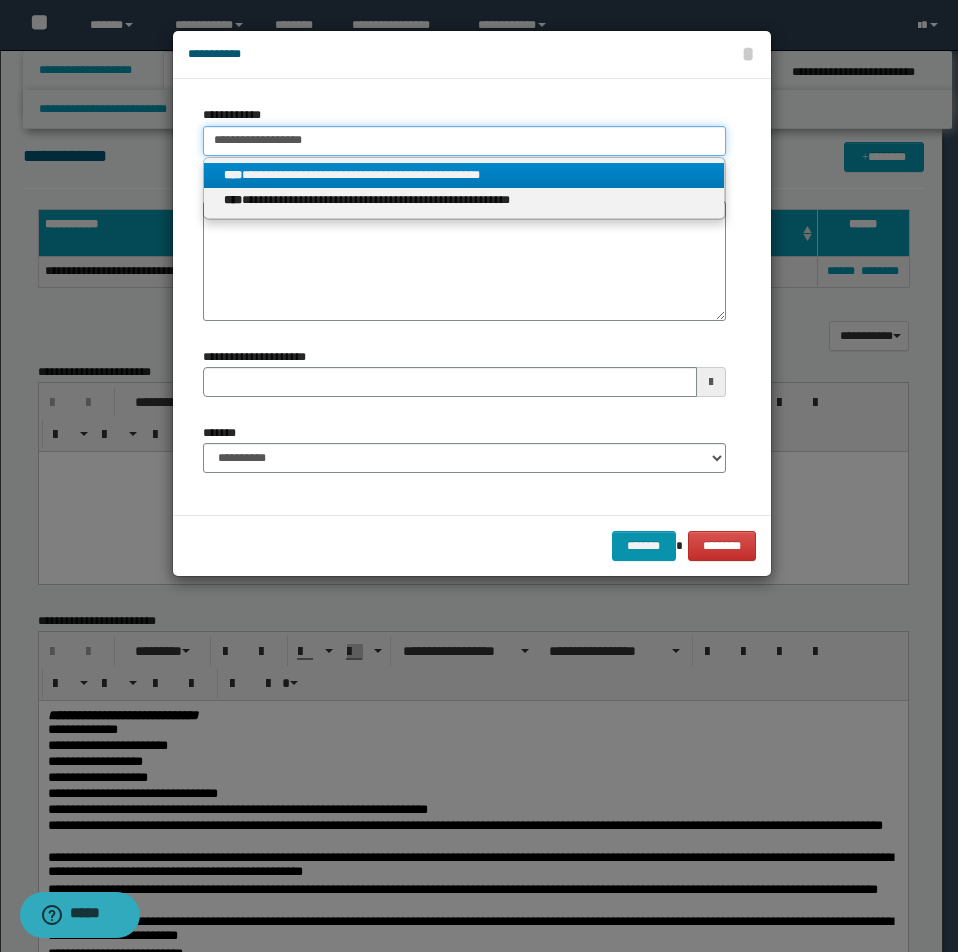type on "**********" 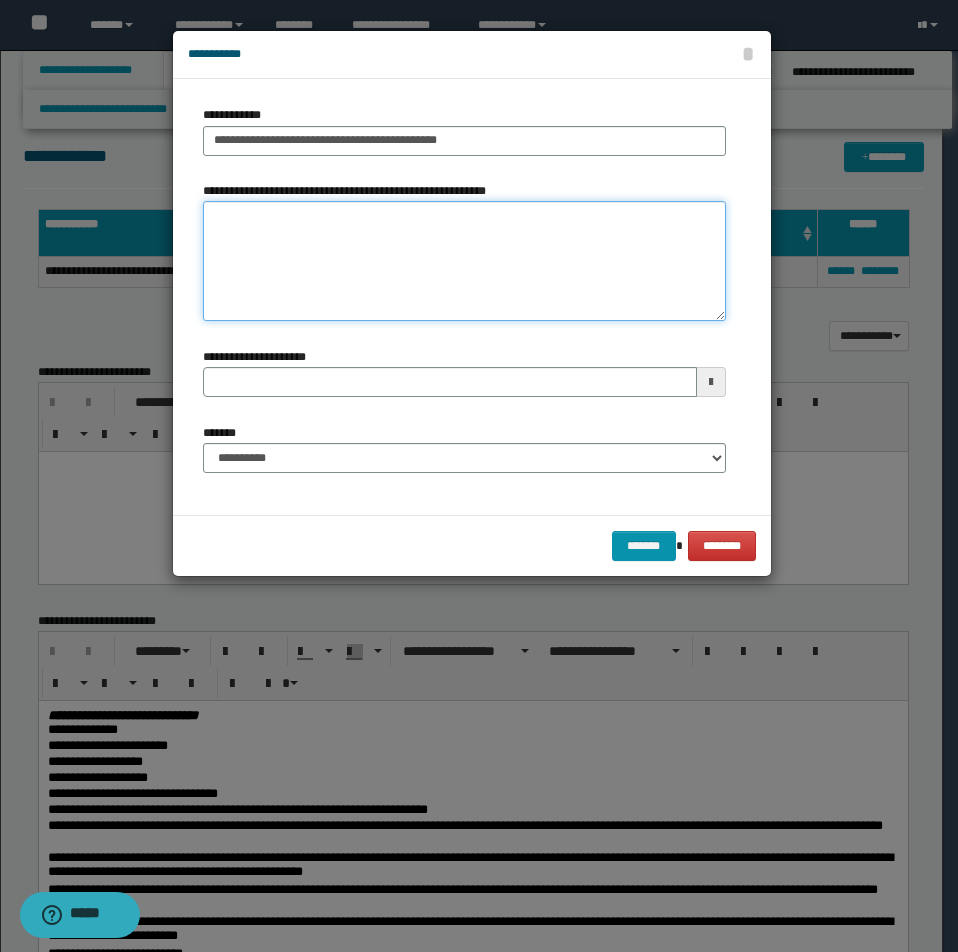 click on "**********" at bounding box center [464, 261] 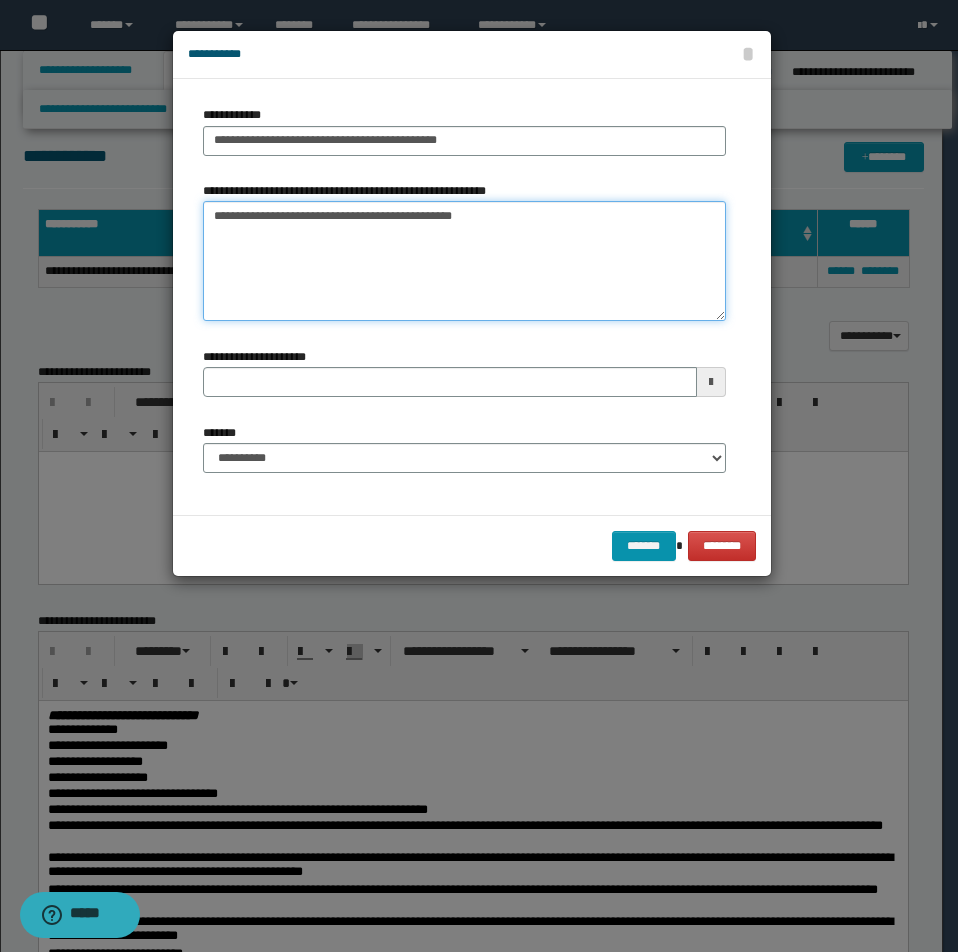 click on "**********" at bounding box center (464, 261) 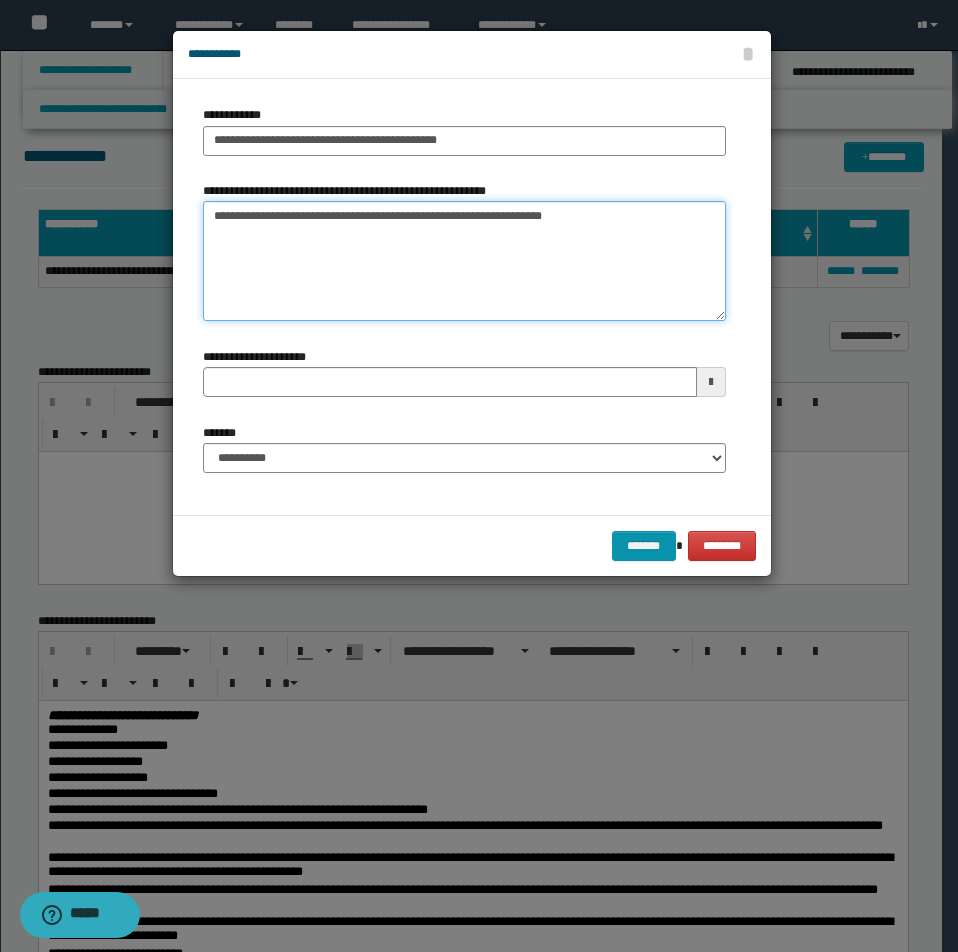 type on "**********" 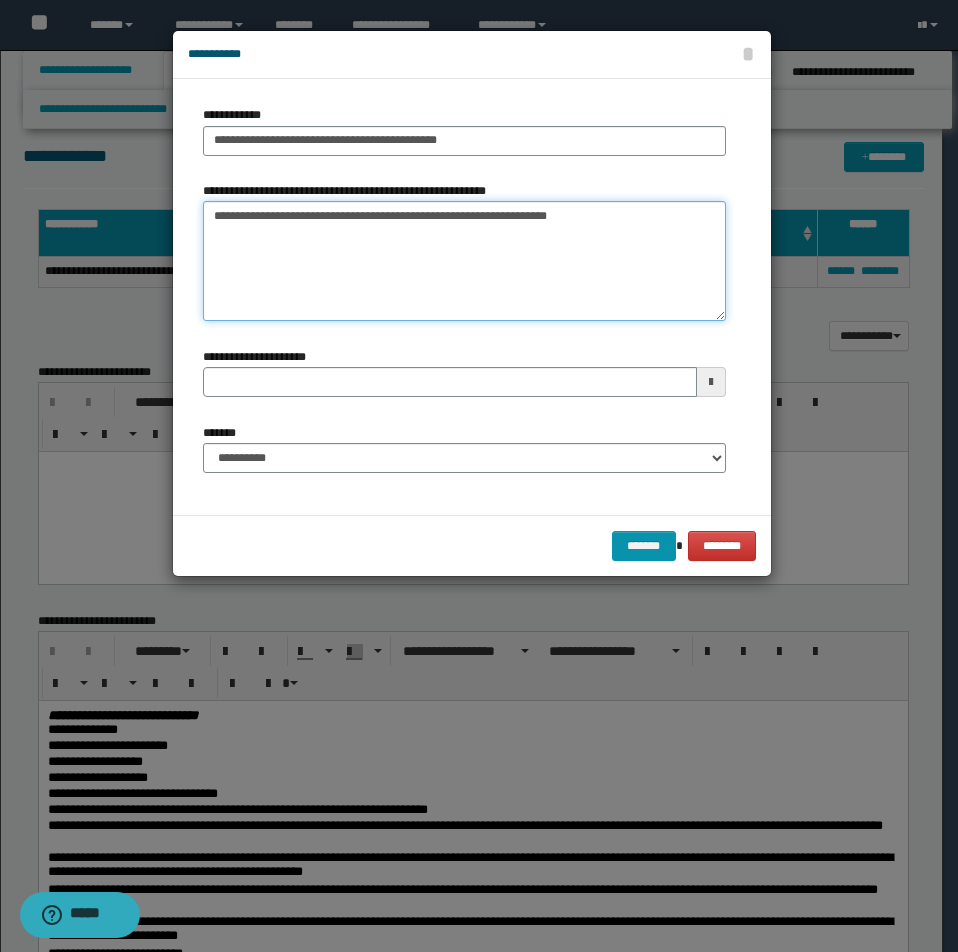 type 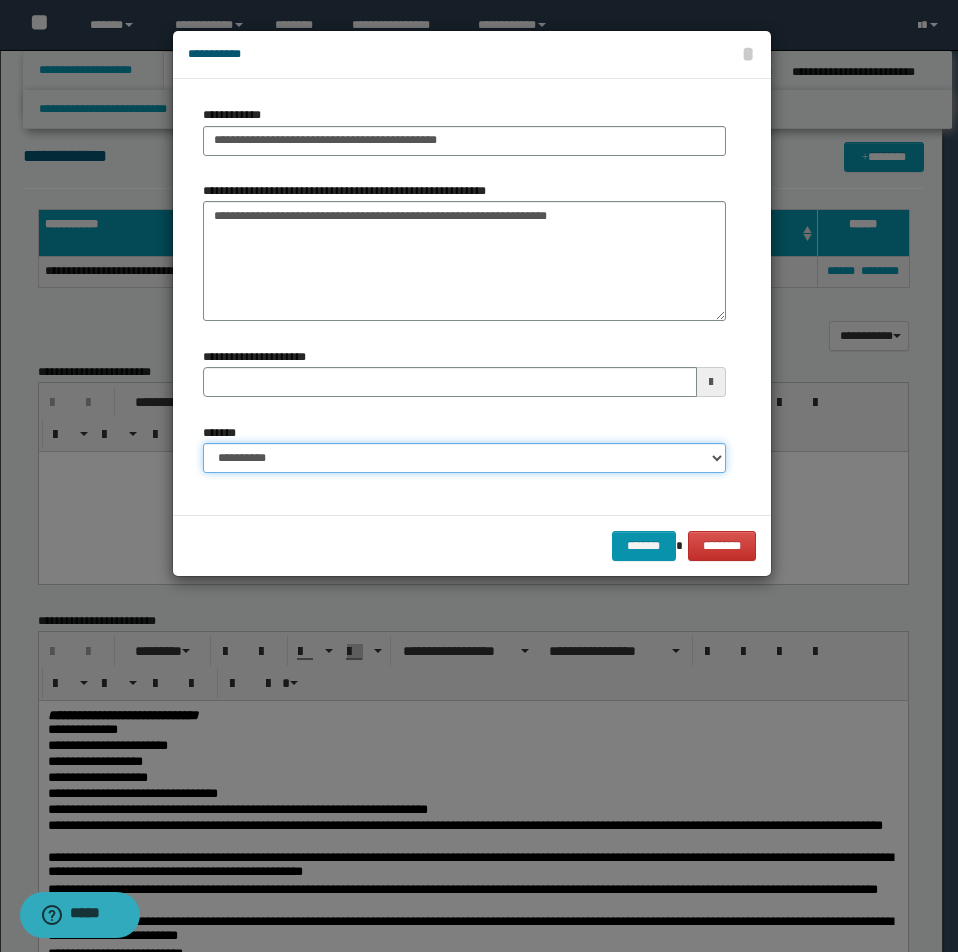 click on "**********" at bounding box center [464, 458] 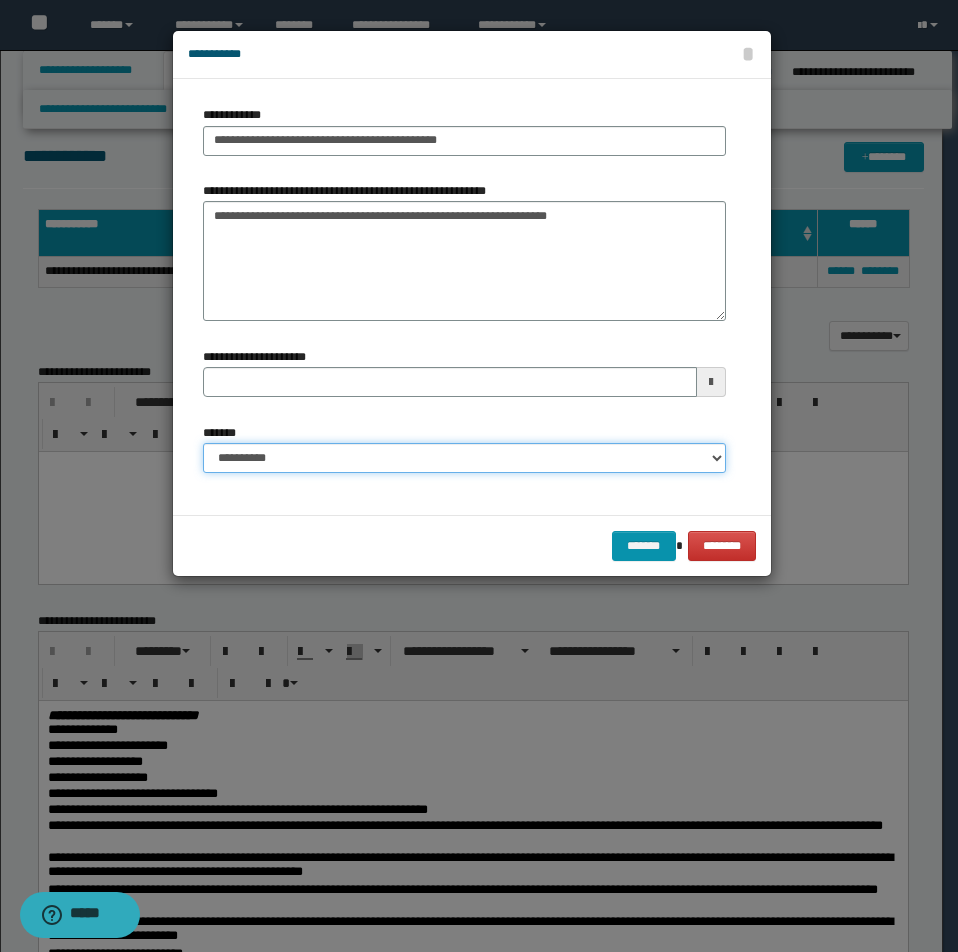 select on "*" 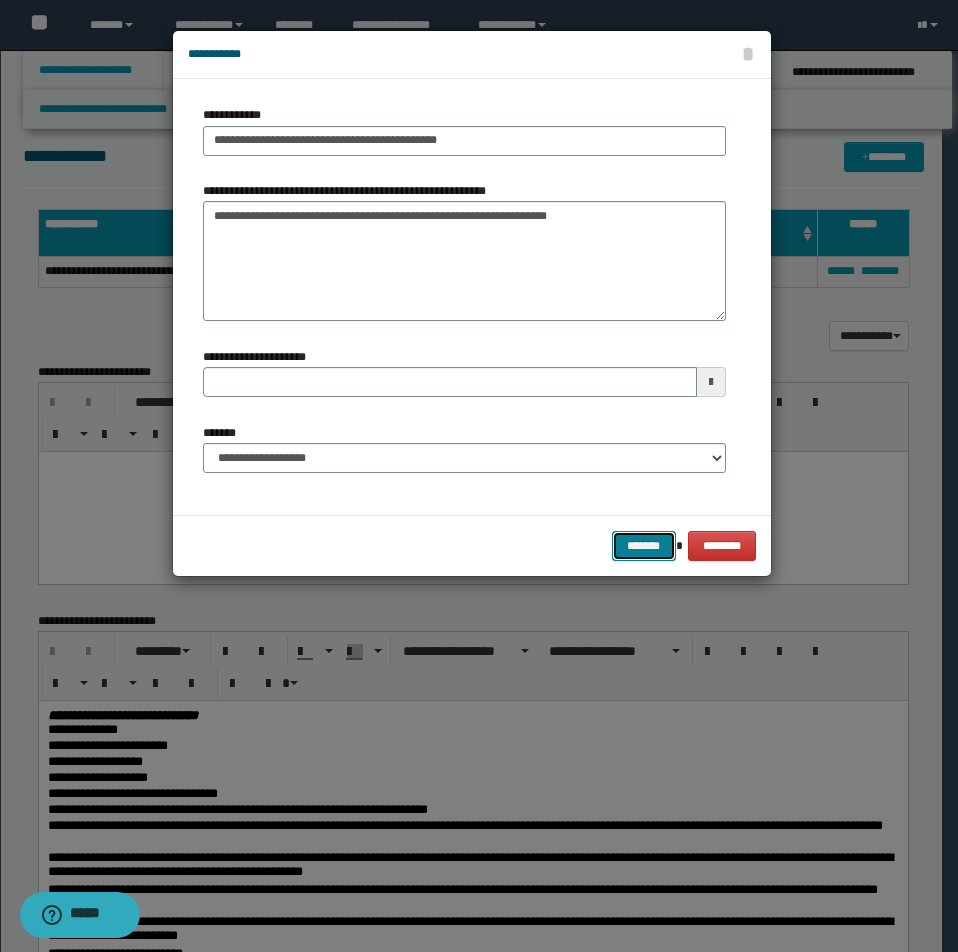 click on "*******" at bounding box center [644, 546] 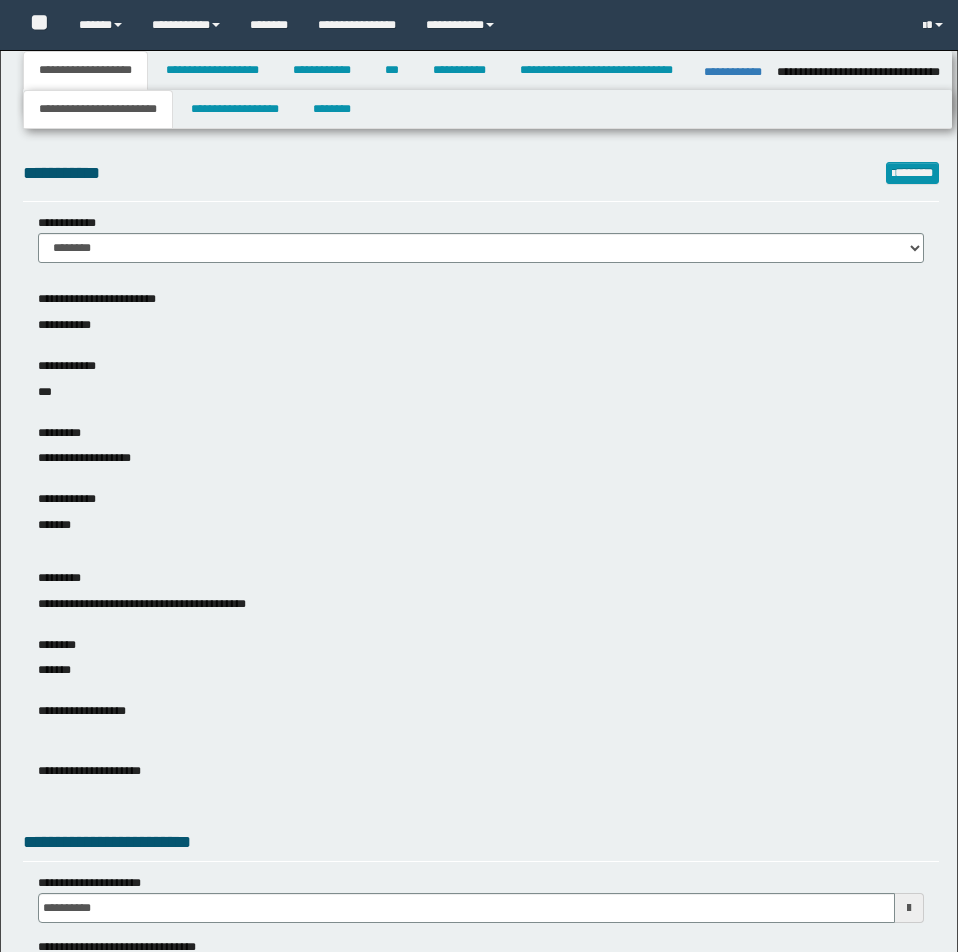 select on "*" 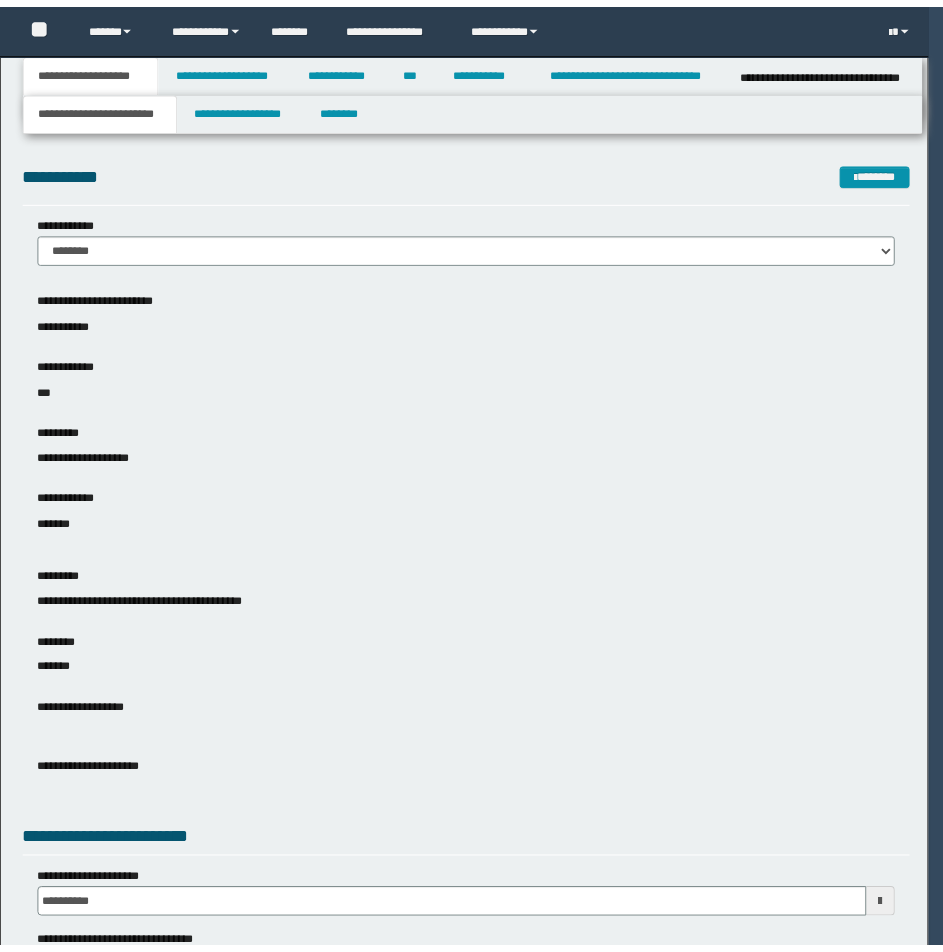 scroll, scrollTop: 0, scrollLeft: 0, axis: both 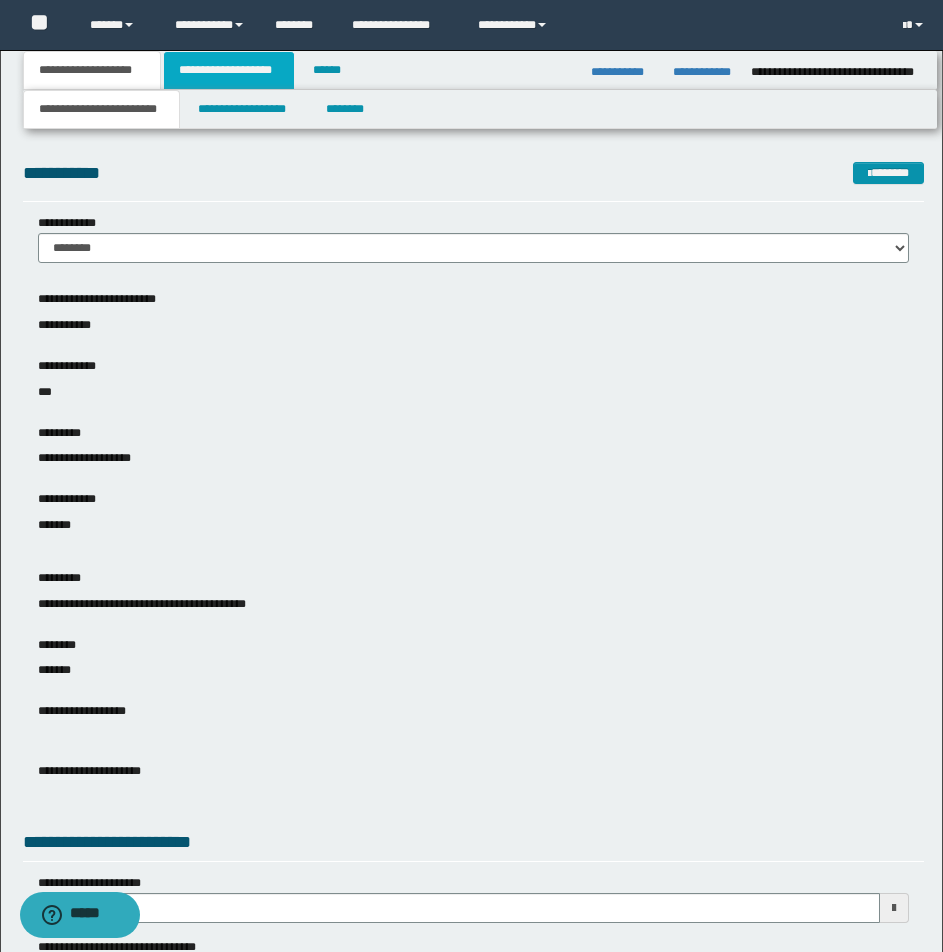 click on "**********" at bounding box center (229, 70) 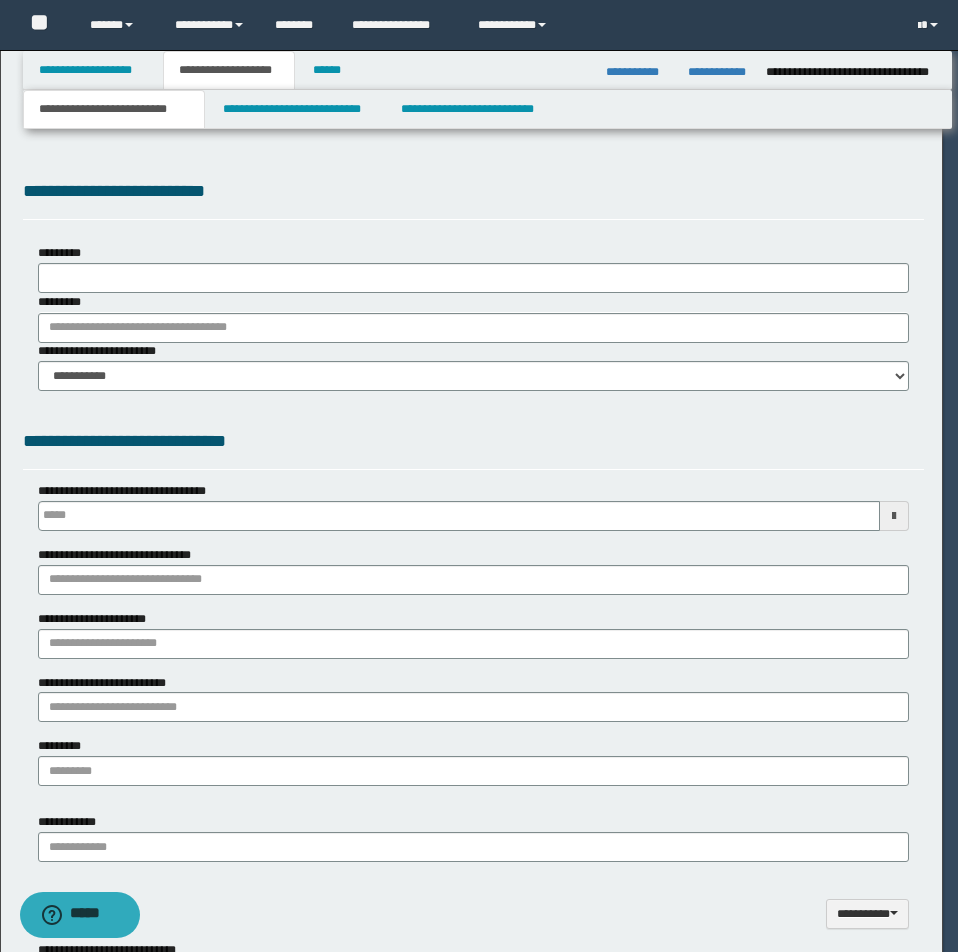 type 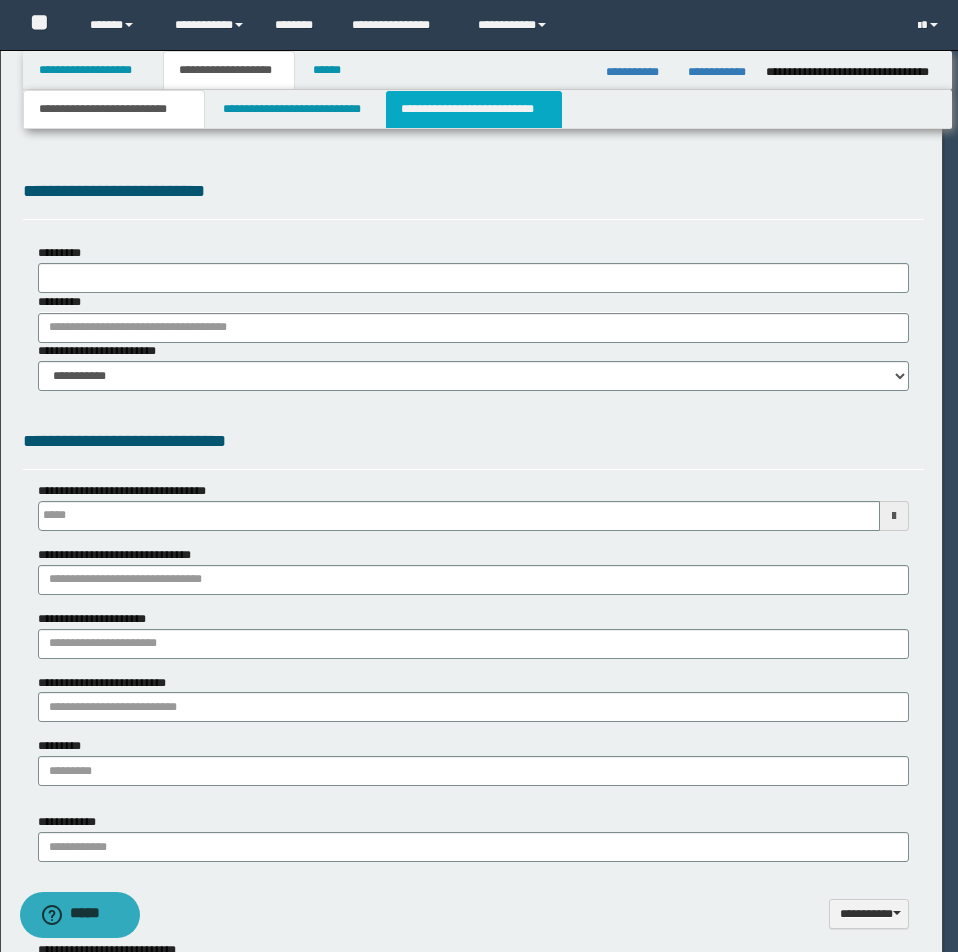 click on "**********" at bounding box center [474, 109] 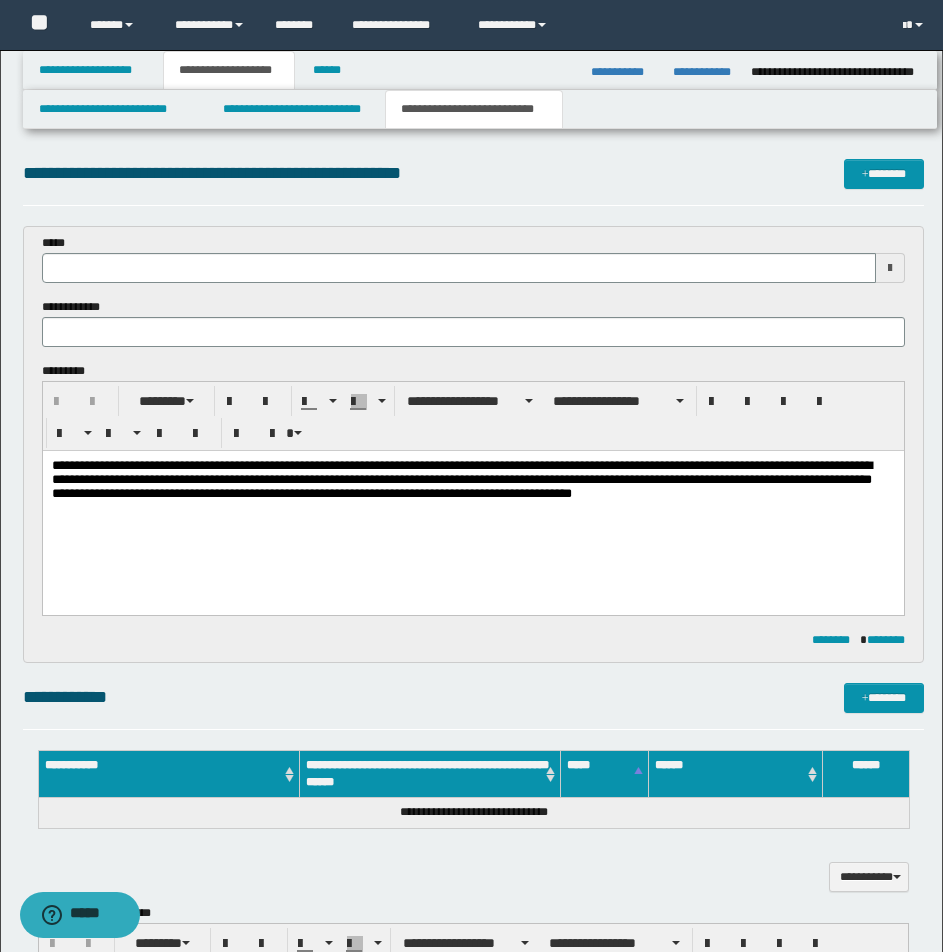 scroll, scrollTop: 0, scrollLeft: 0, axis: both 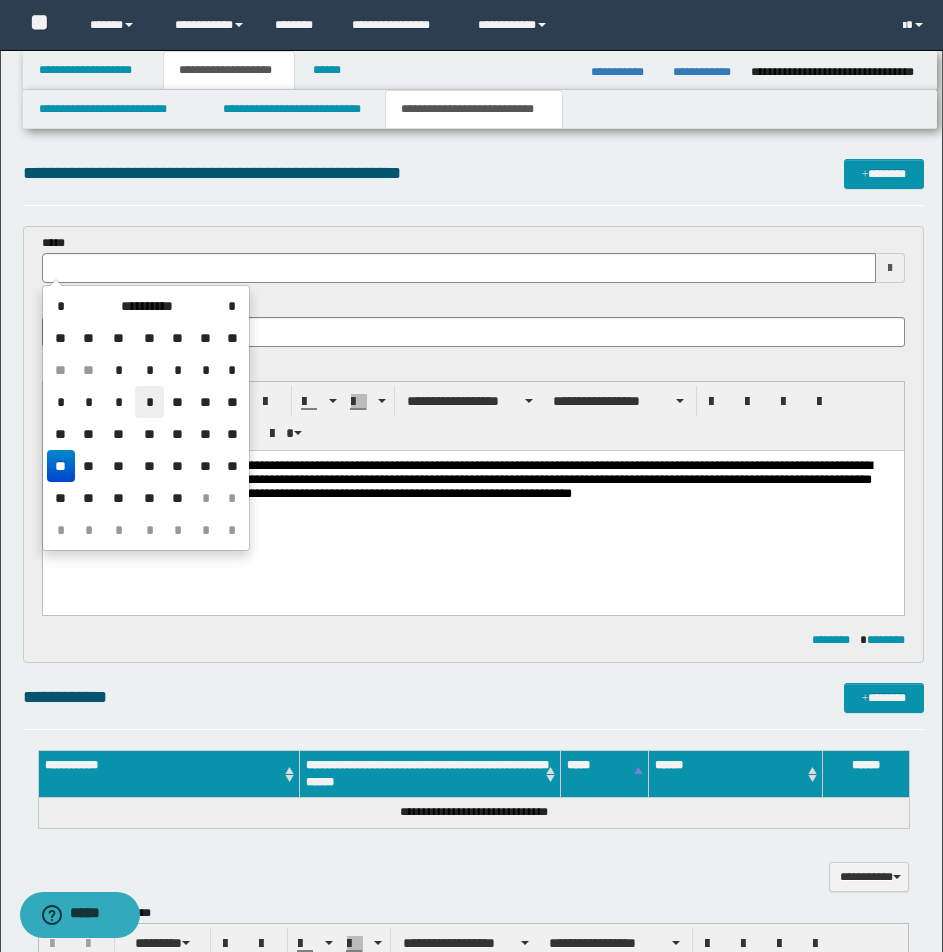 click on "*" at bounding box center (149, 402) 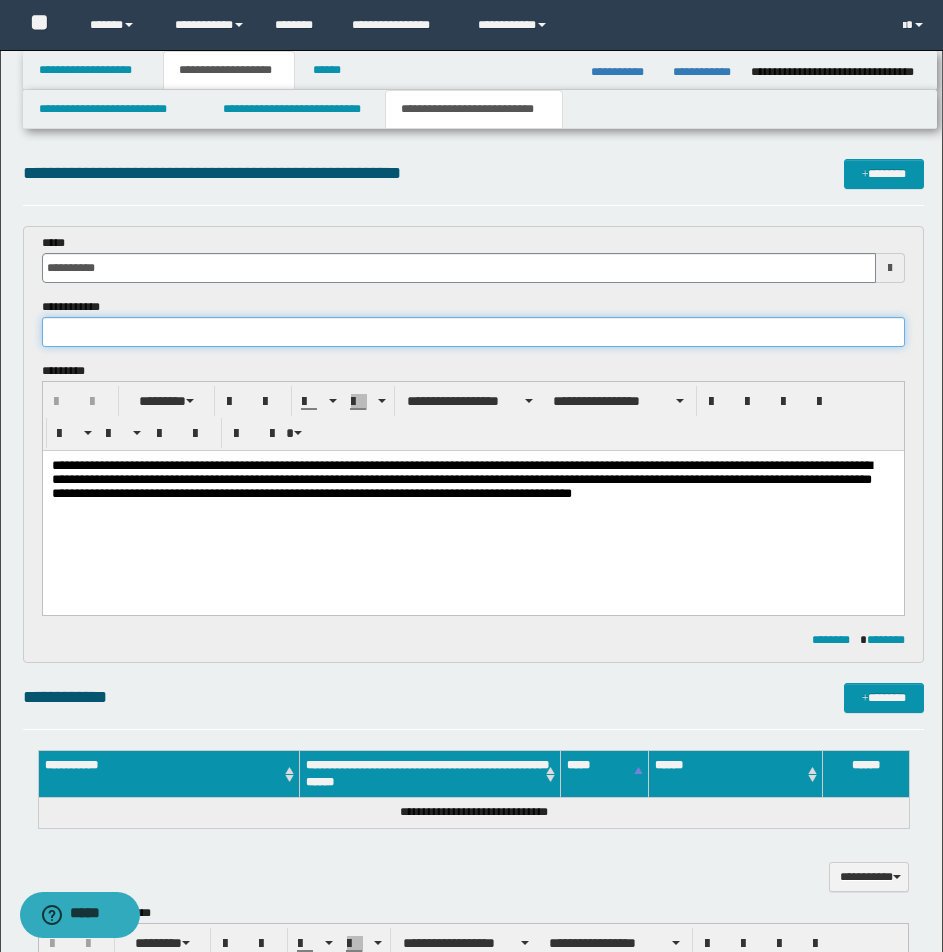 click at bounding box center (473, 332) 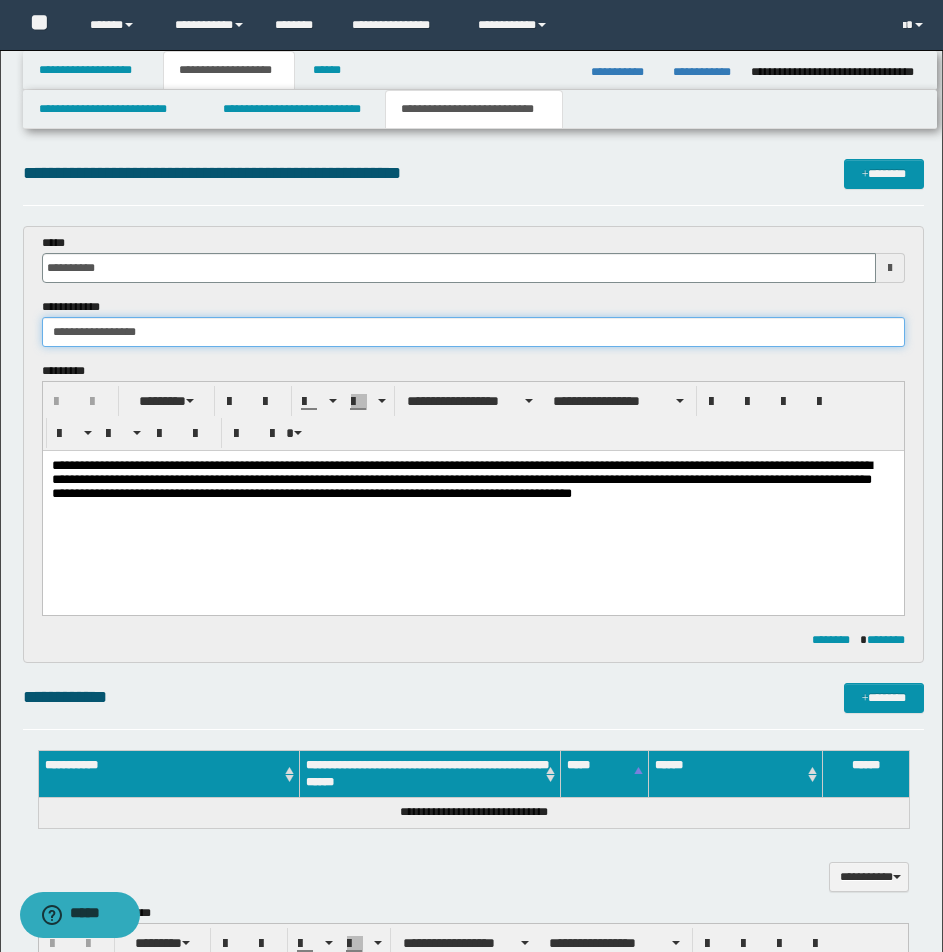 scroll, scrollTop: 795, scrollLeft: 0, axis: vertical 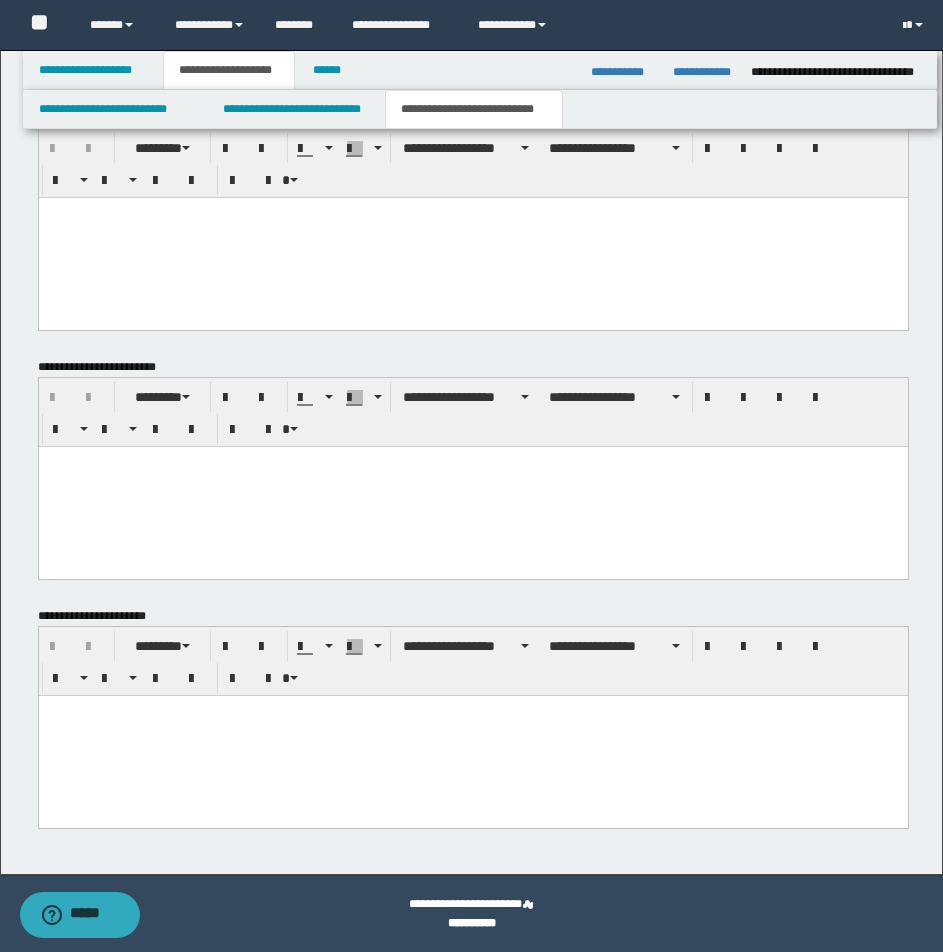 type on "**********" 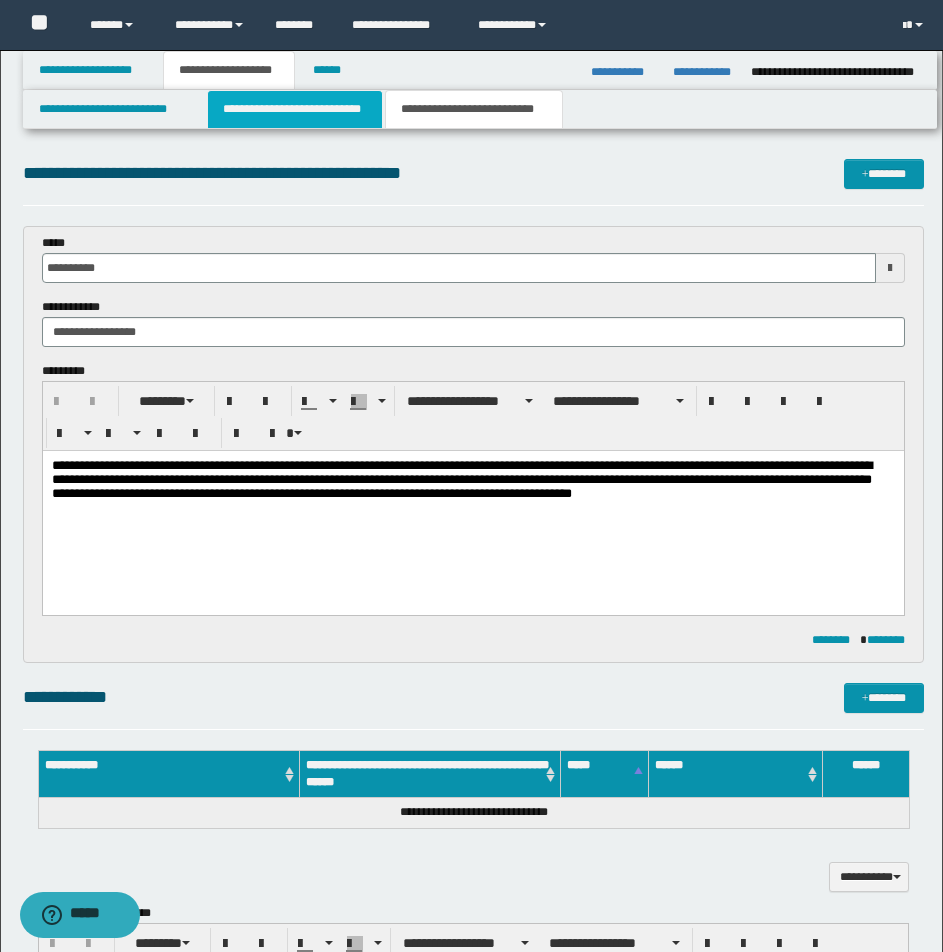 click on "**********" at bounding box center (295, 109) 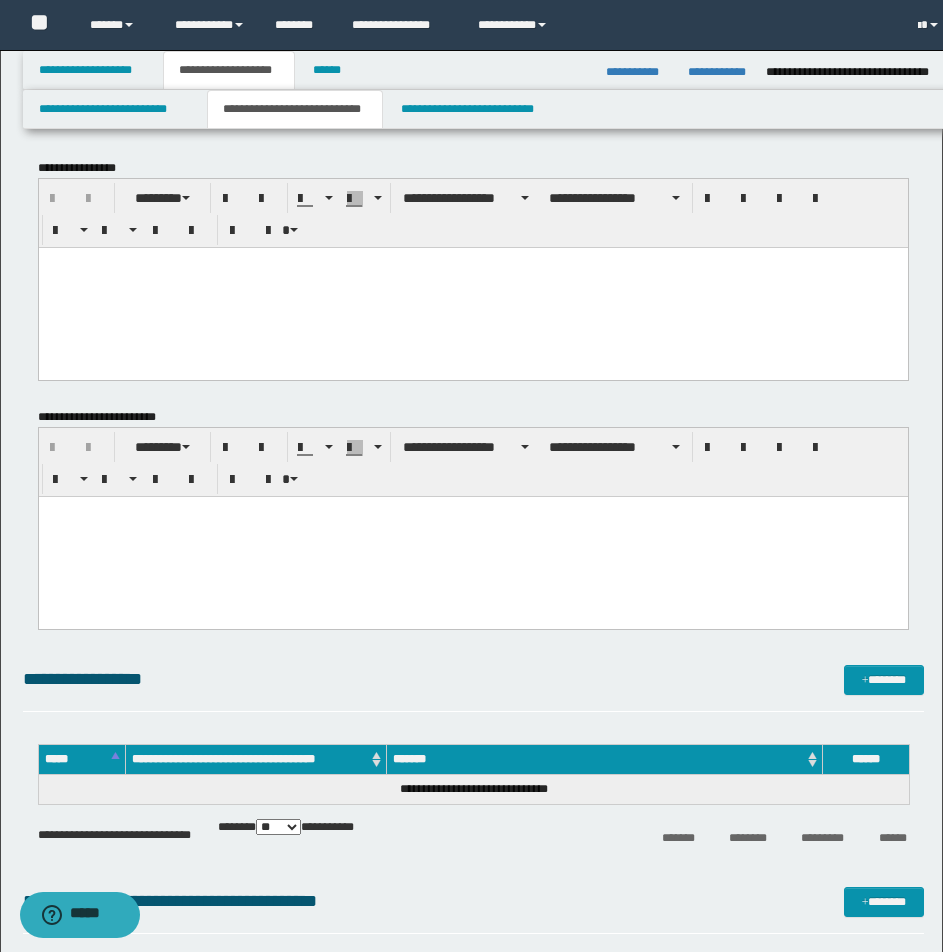 scroll, scrollTop: 0, scrollLeft: 0, axis: both 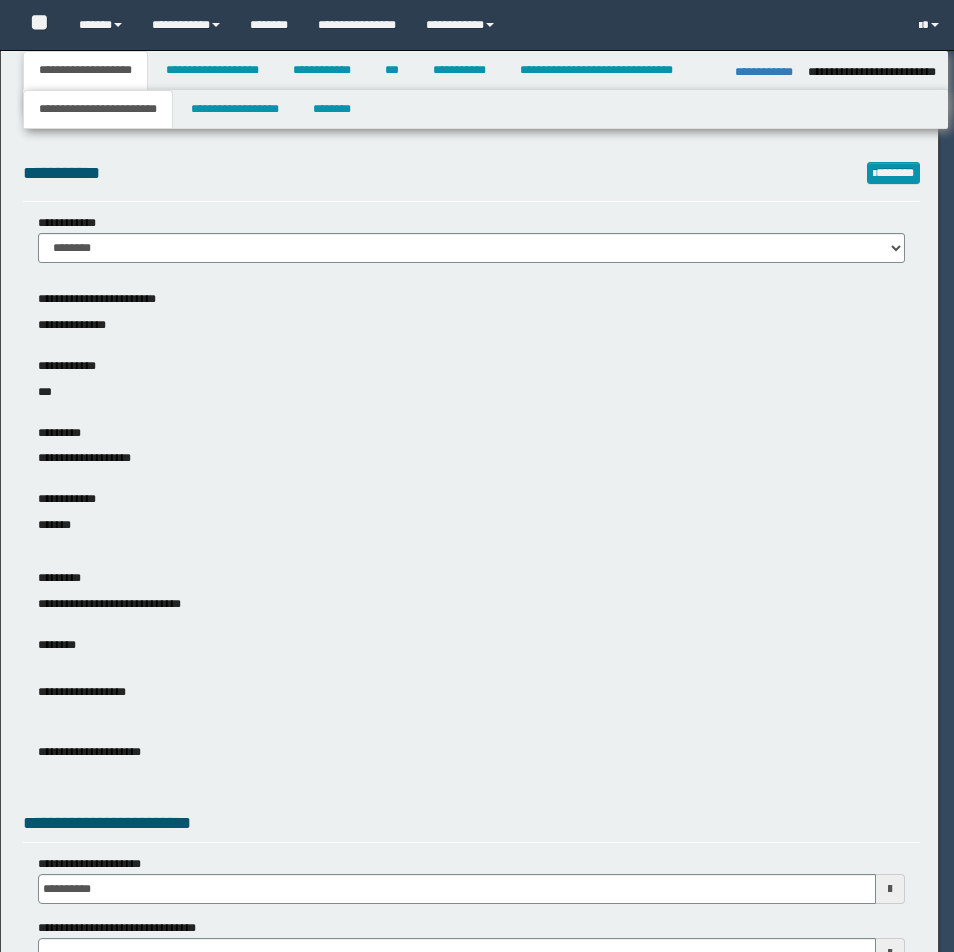 select on "*" 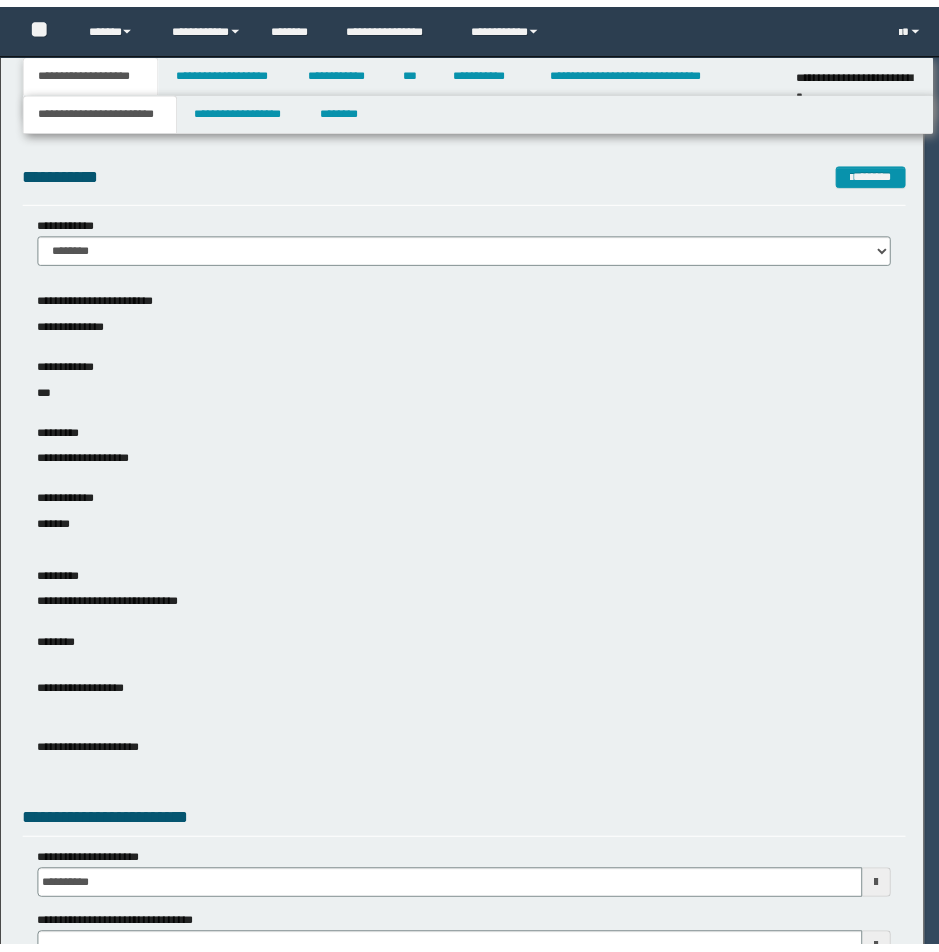 scroll, scrollTop: 0, scrollLeft: 0, axis: both 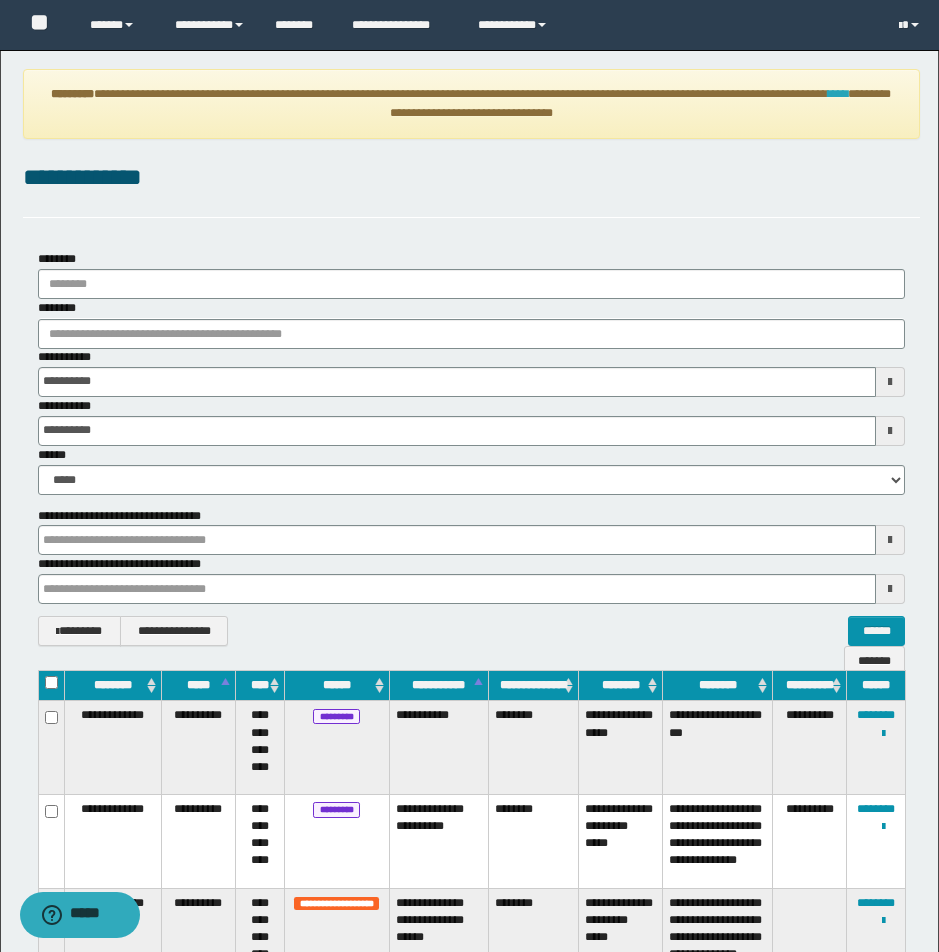 click on "****" at bounding box center (838, 94) 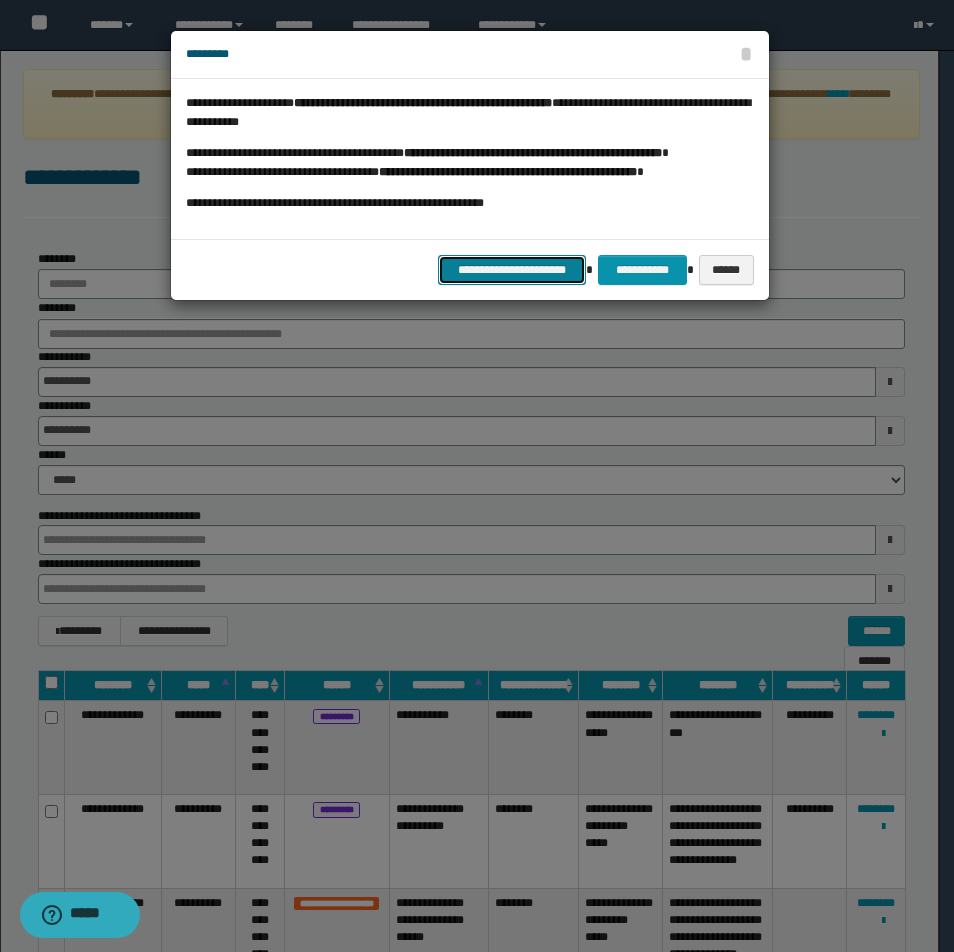 click on "**********" at bounding box center (512, 270) 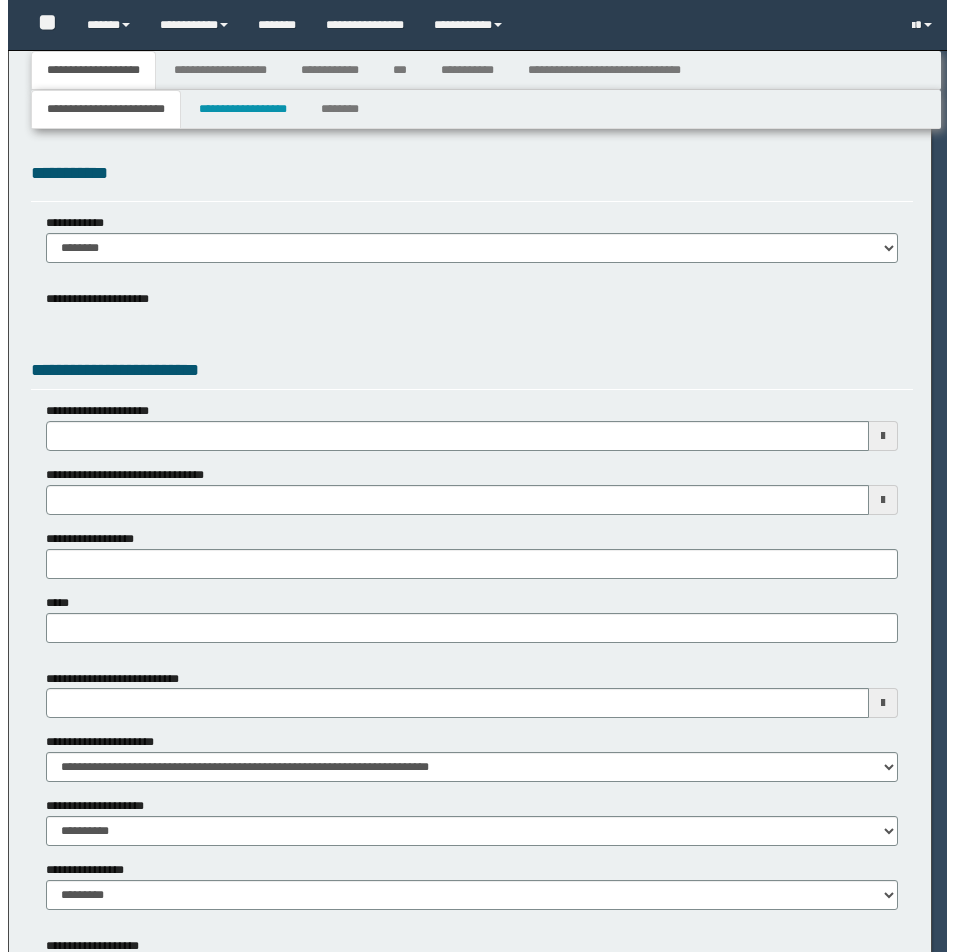 scroll, scrollTop: 0, scrollLeft: 0, axis: both 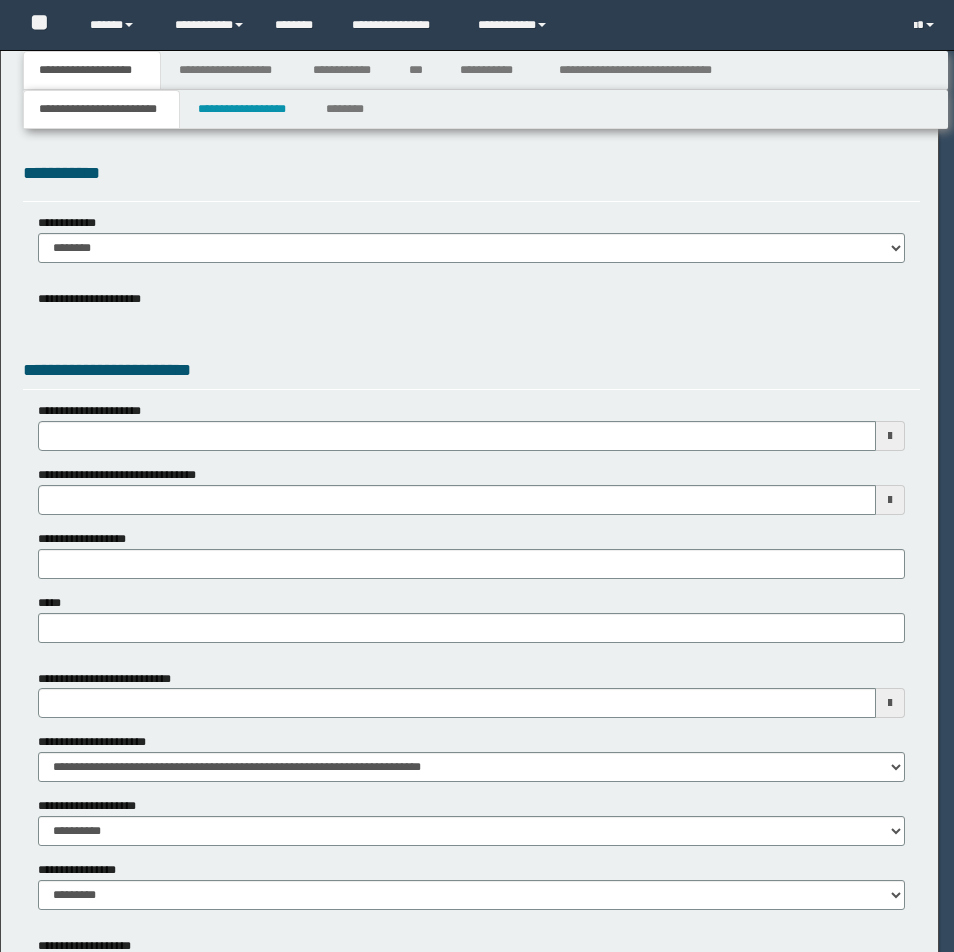 select on "*" 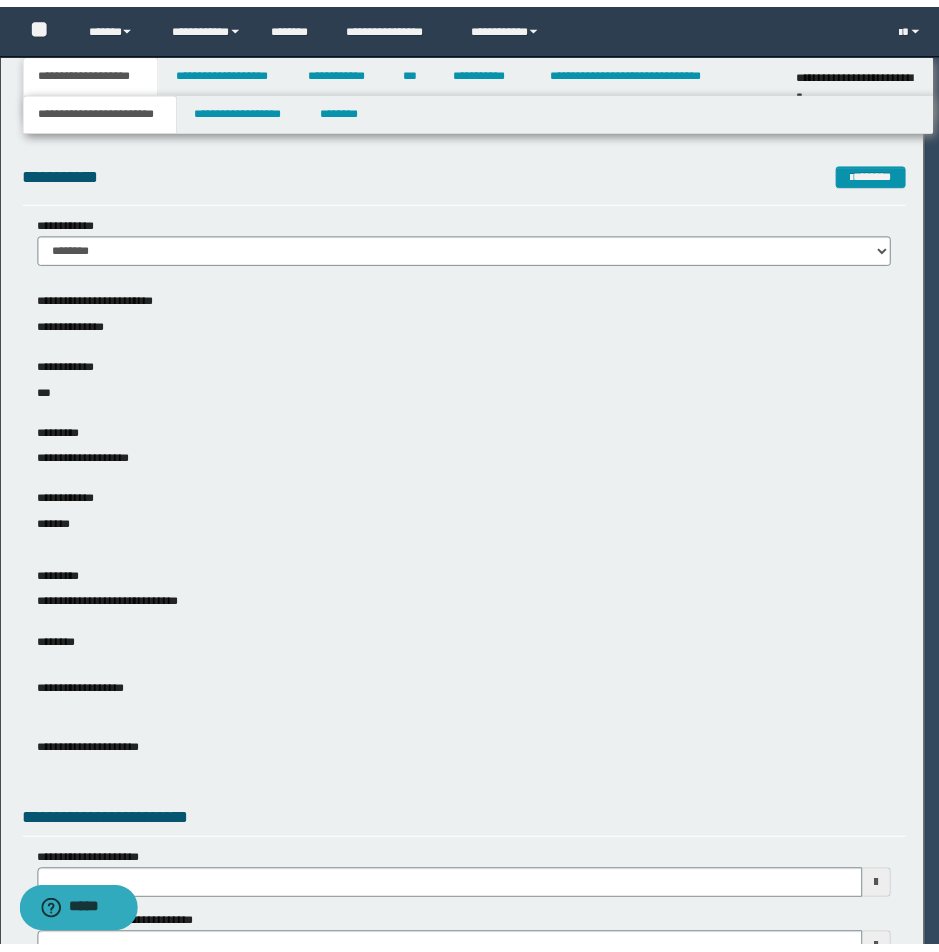scroll, scrollTop: 0, scrollLeft: 0, axis: both 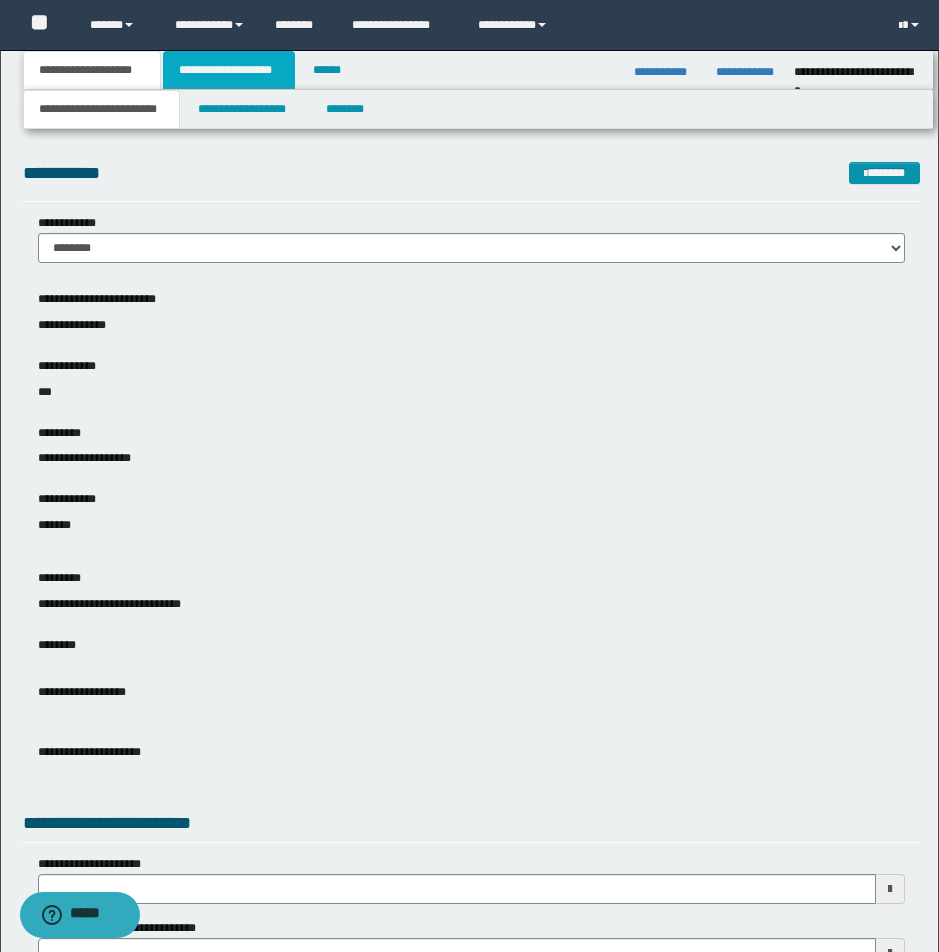 click on "**********" at bounding box center (229, 70) 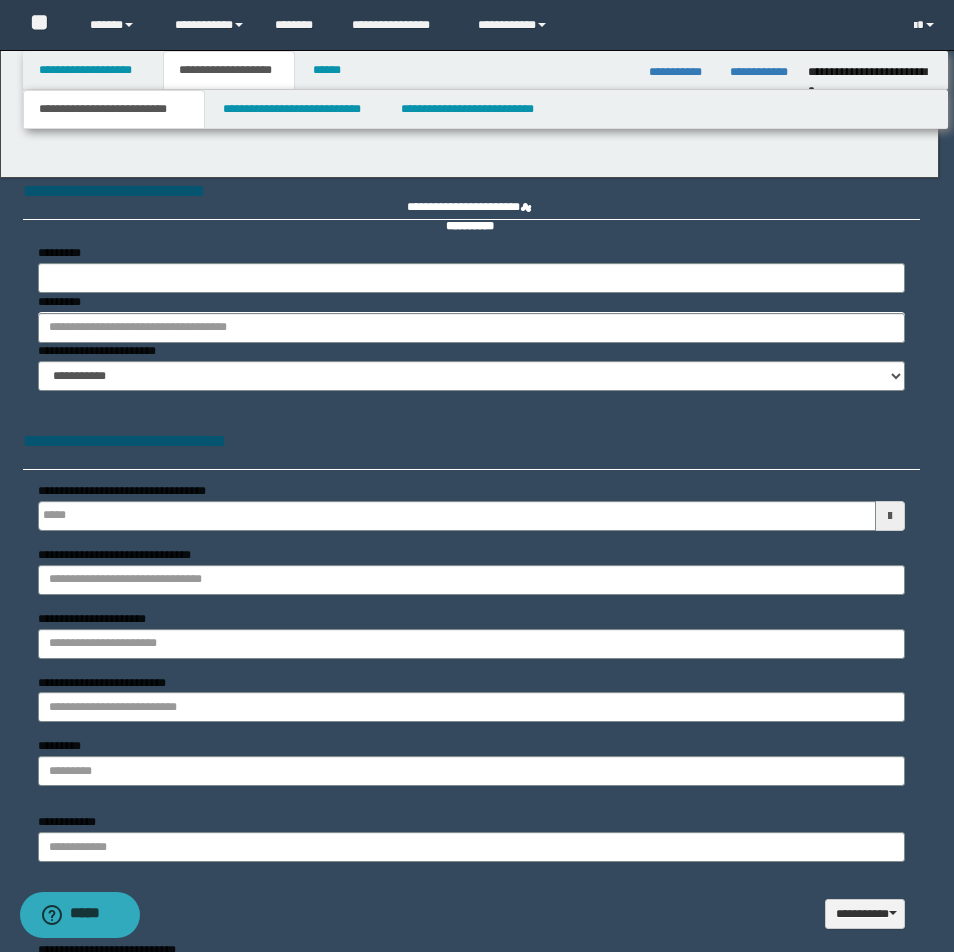 type 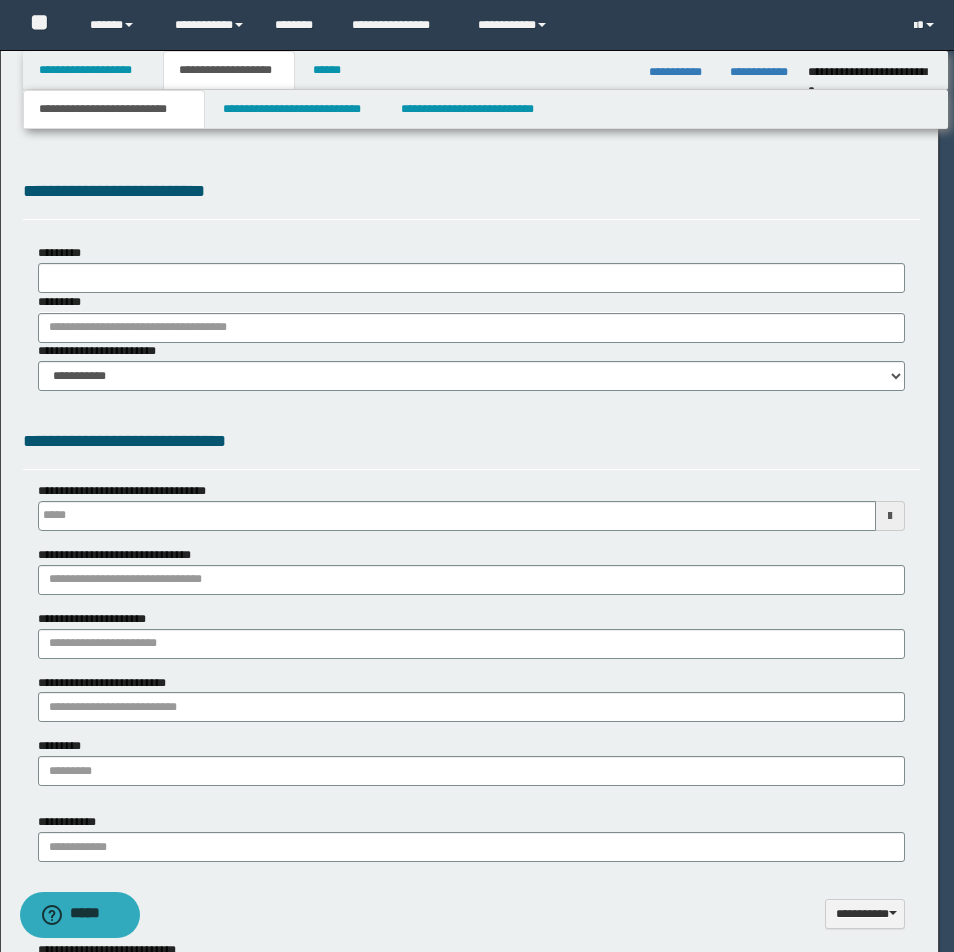select on "*" 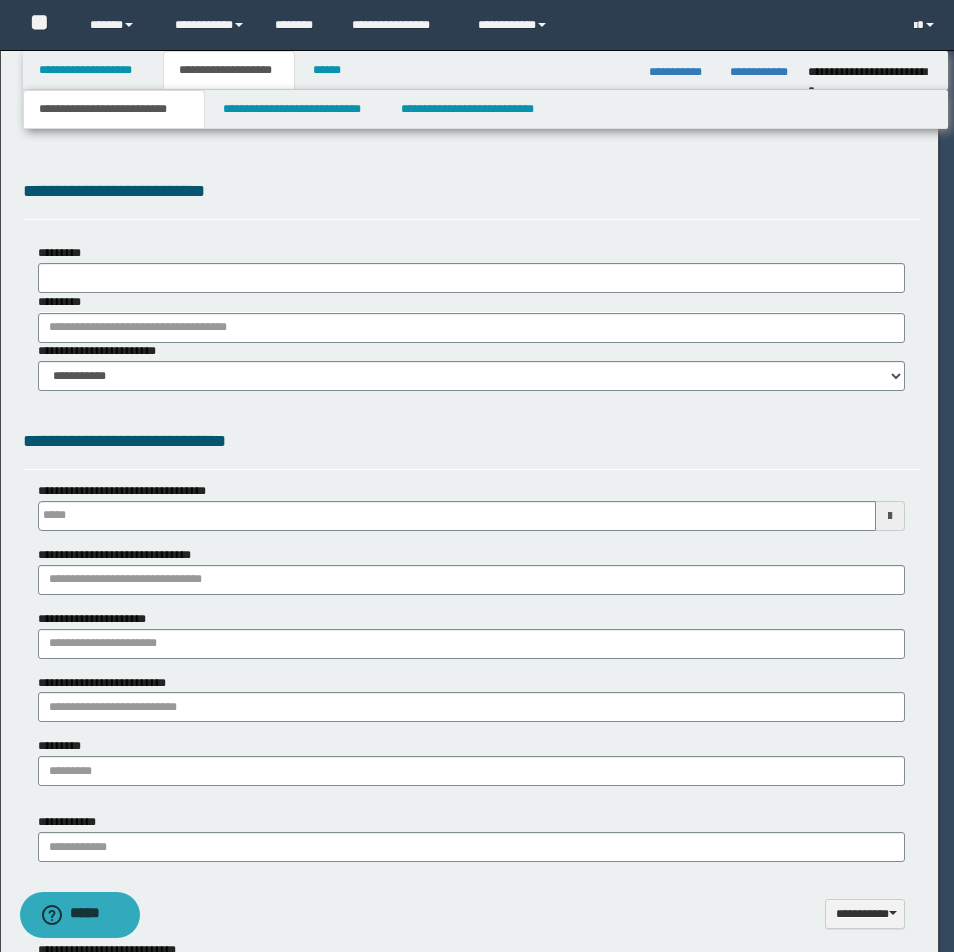type 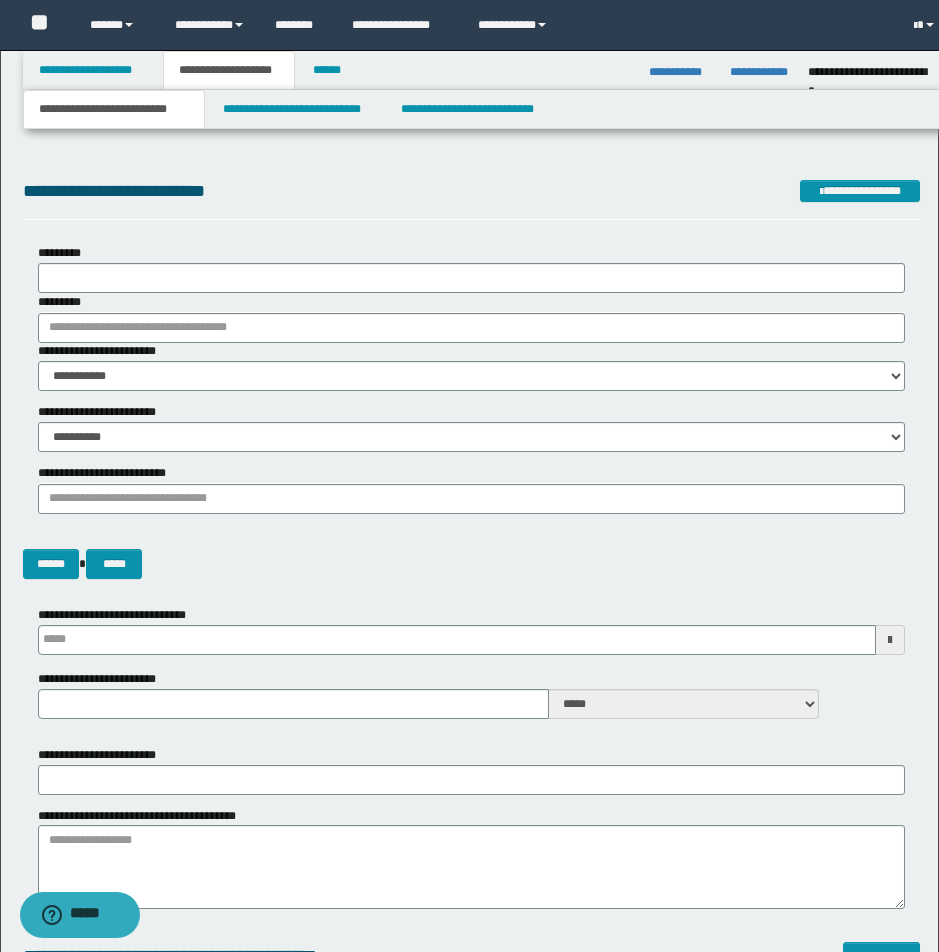scroll, scrollTop: 0, scrollLeft: 0, axis: both 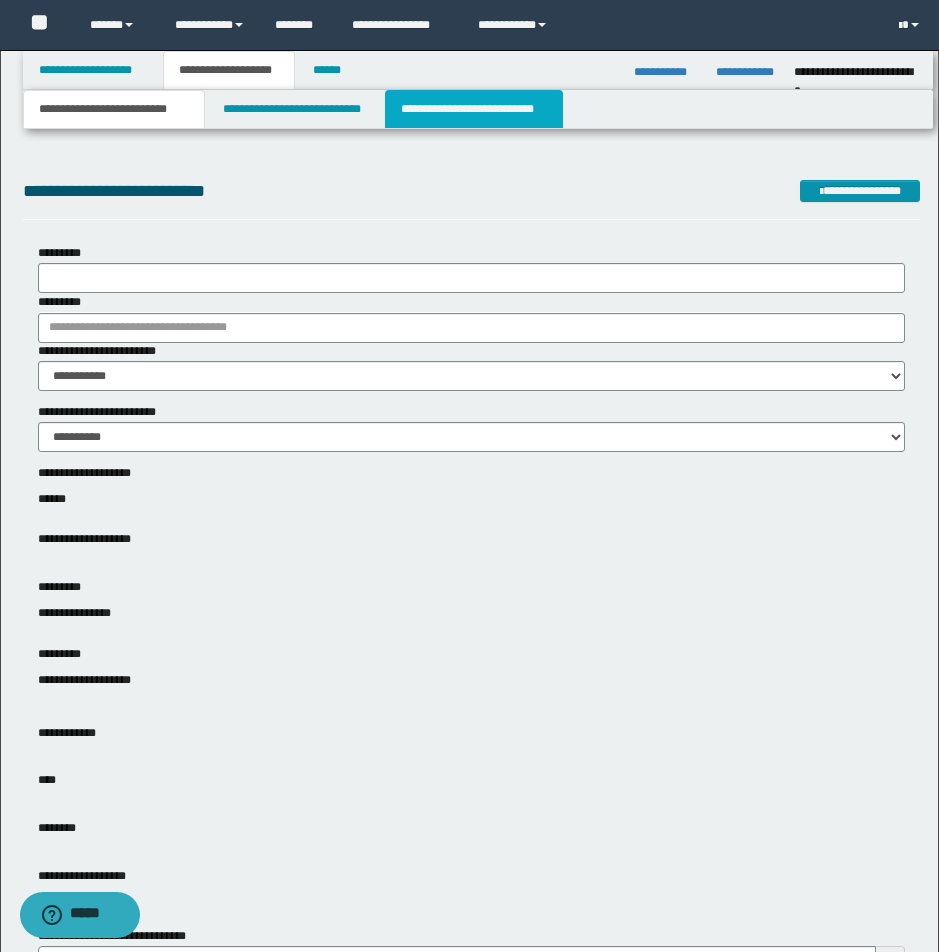 click on "**********" at bounding box center (474, 109) 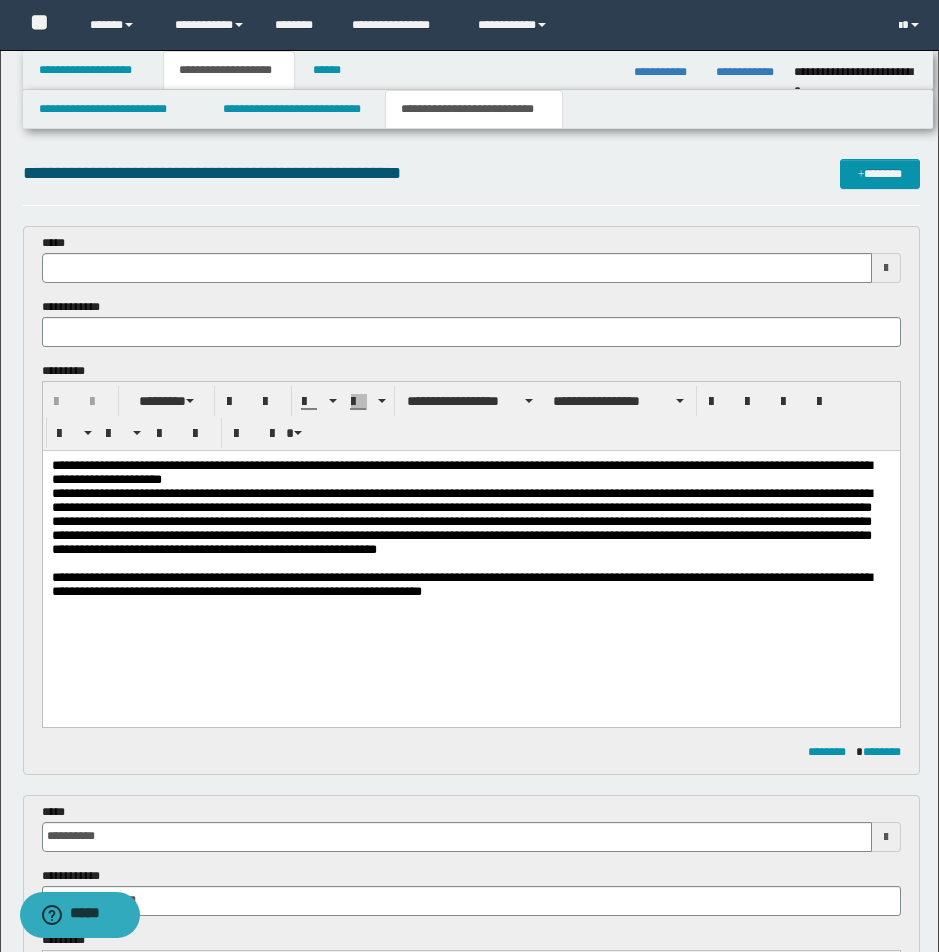 scroll, scrollTop: 0, scrollLeft: 0, axis: both 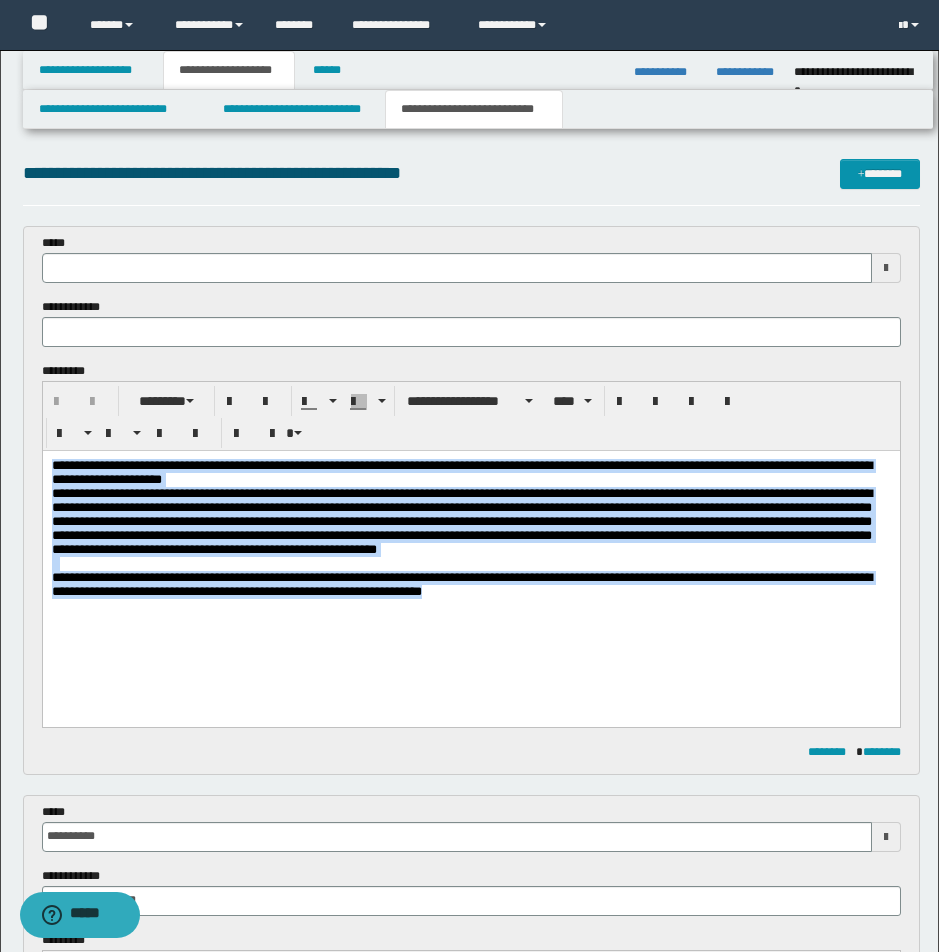 drag, startPoint x: 53, startPoint y: 465, endPoint x: 739, endPoint y: 634, distance: 706.51044 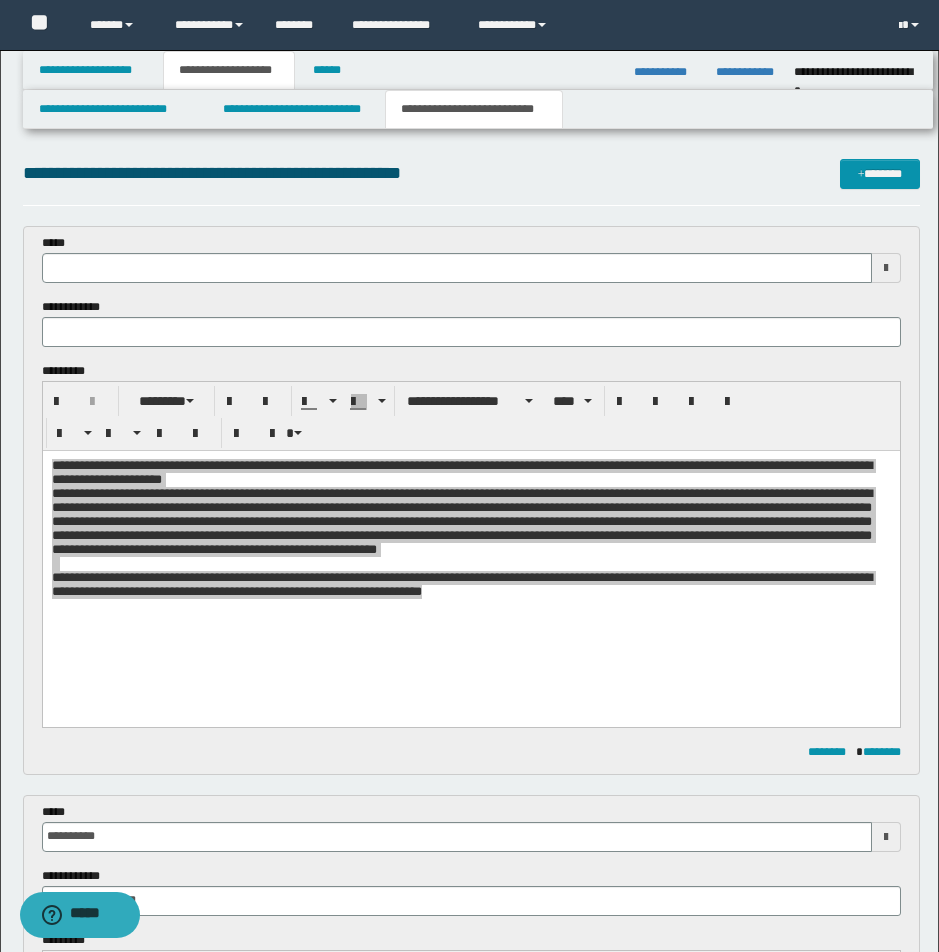 click at bounding box center (886, 268) 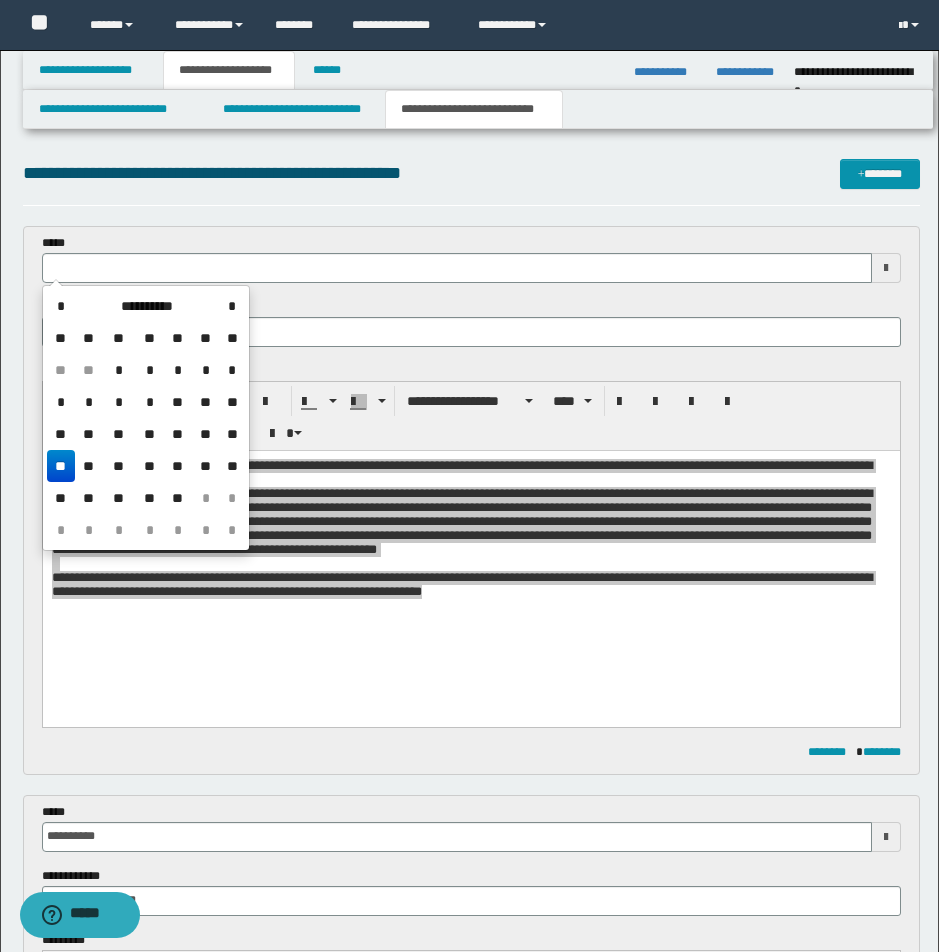 click at bounding box center [886, 268] 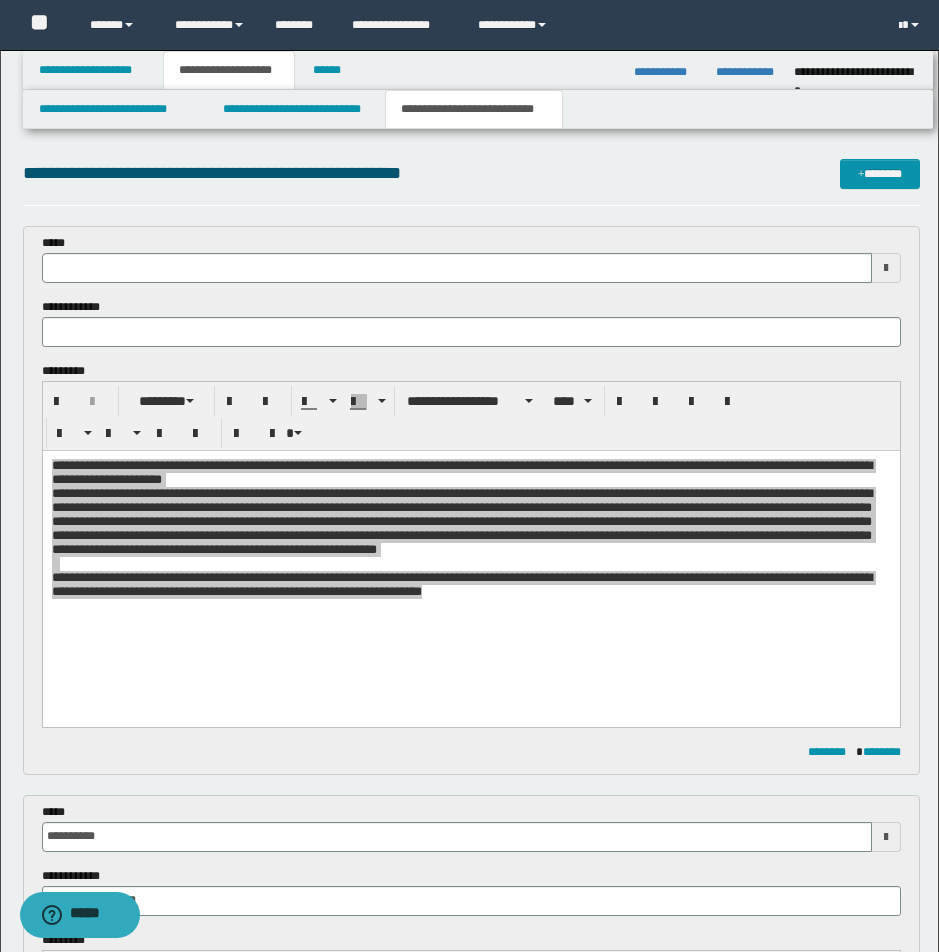 click at bounding box center [886, 268] 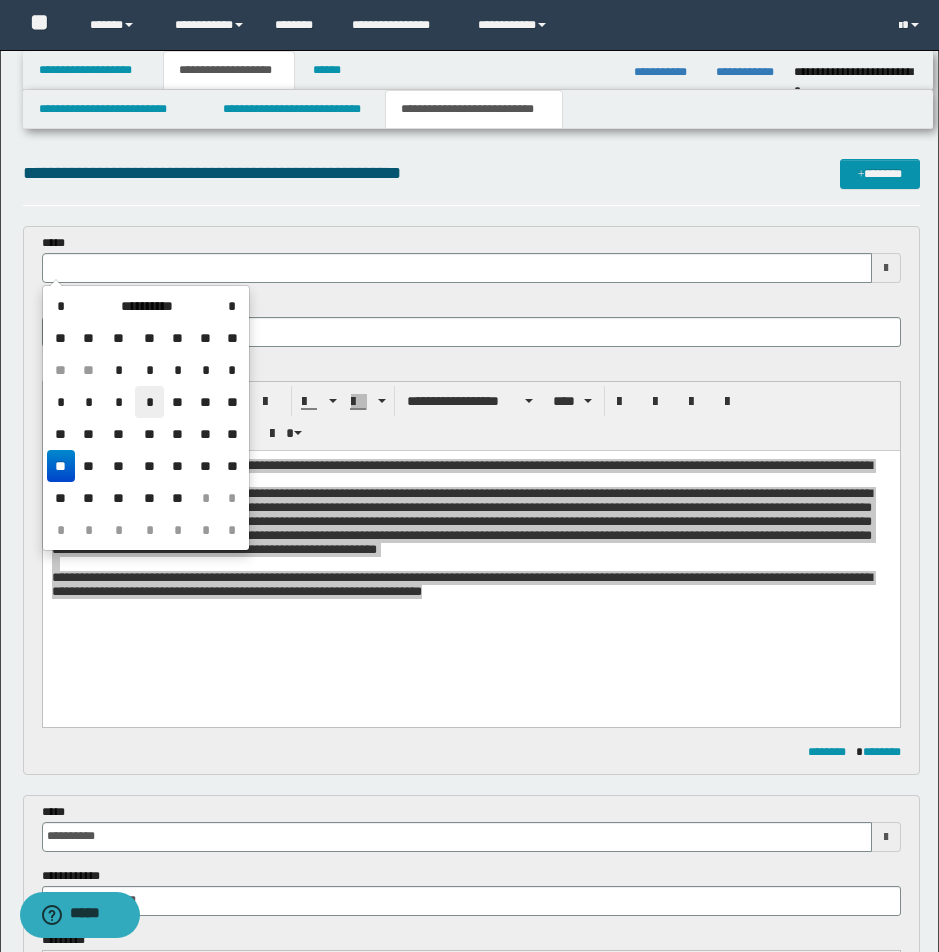 click on "*" at bounding box center [149, 402] 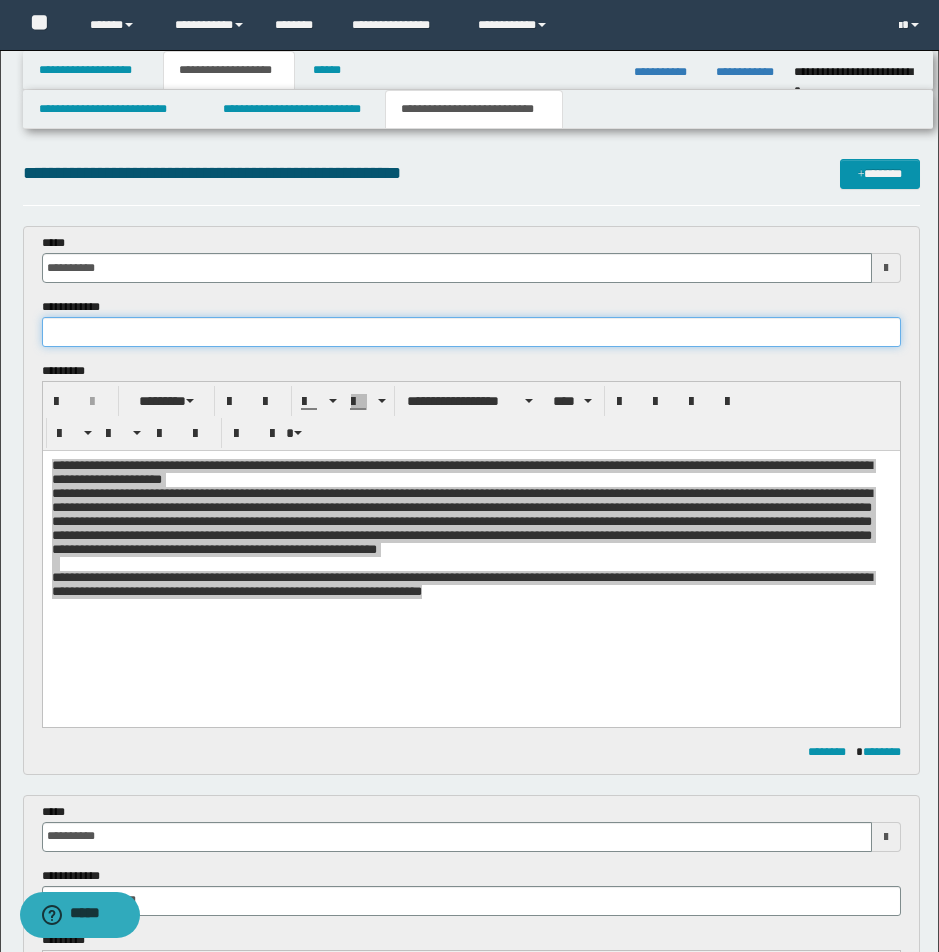 click at bounding box center [471, 332] 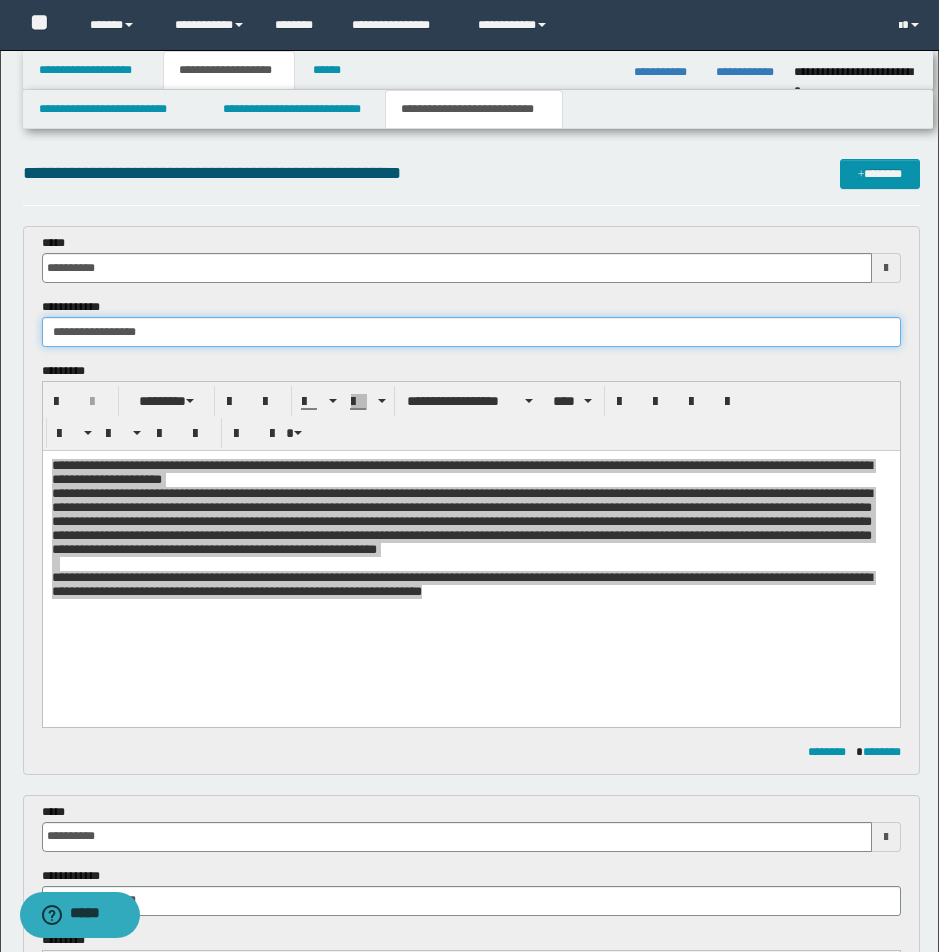 type on "**********" 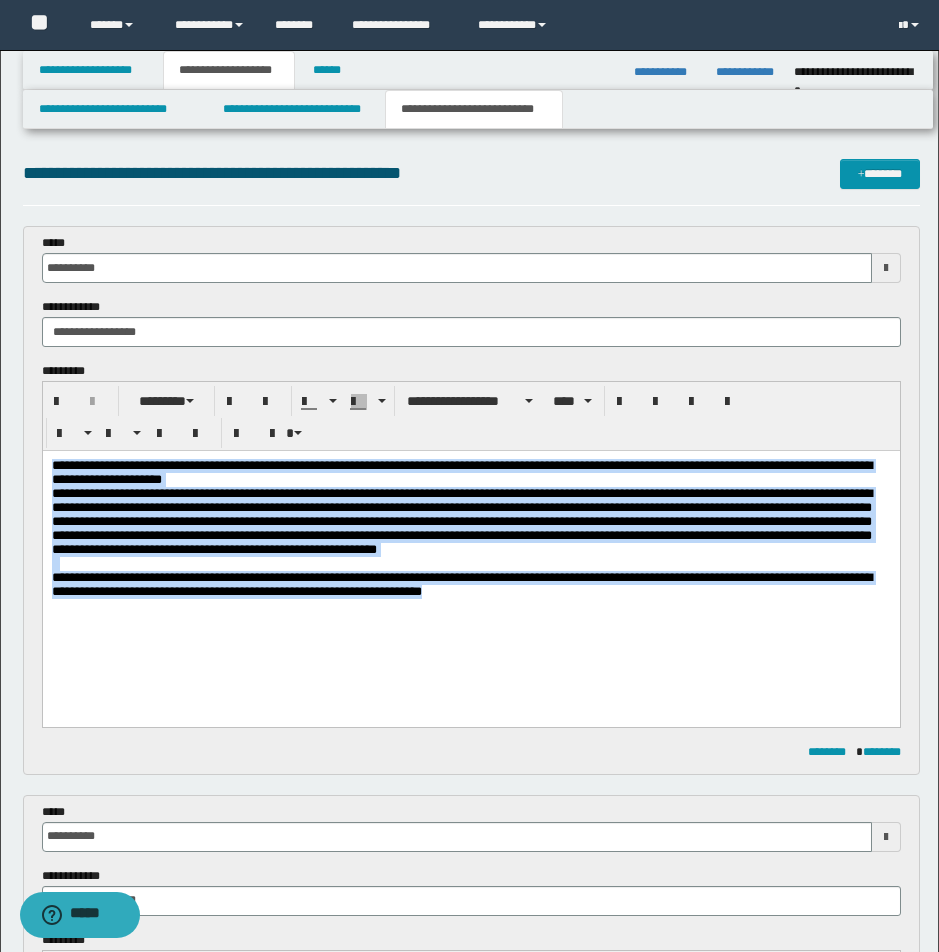 click on "**********" at bounding box center (461, 521) 